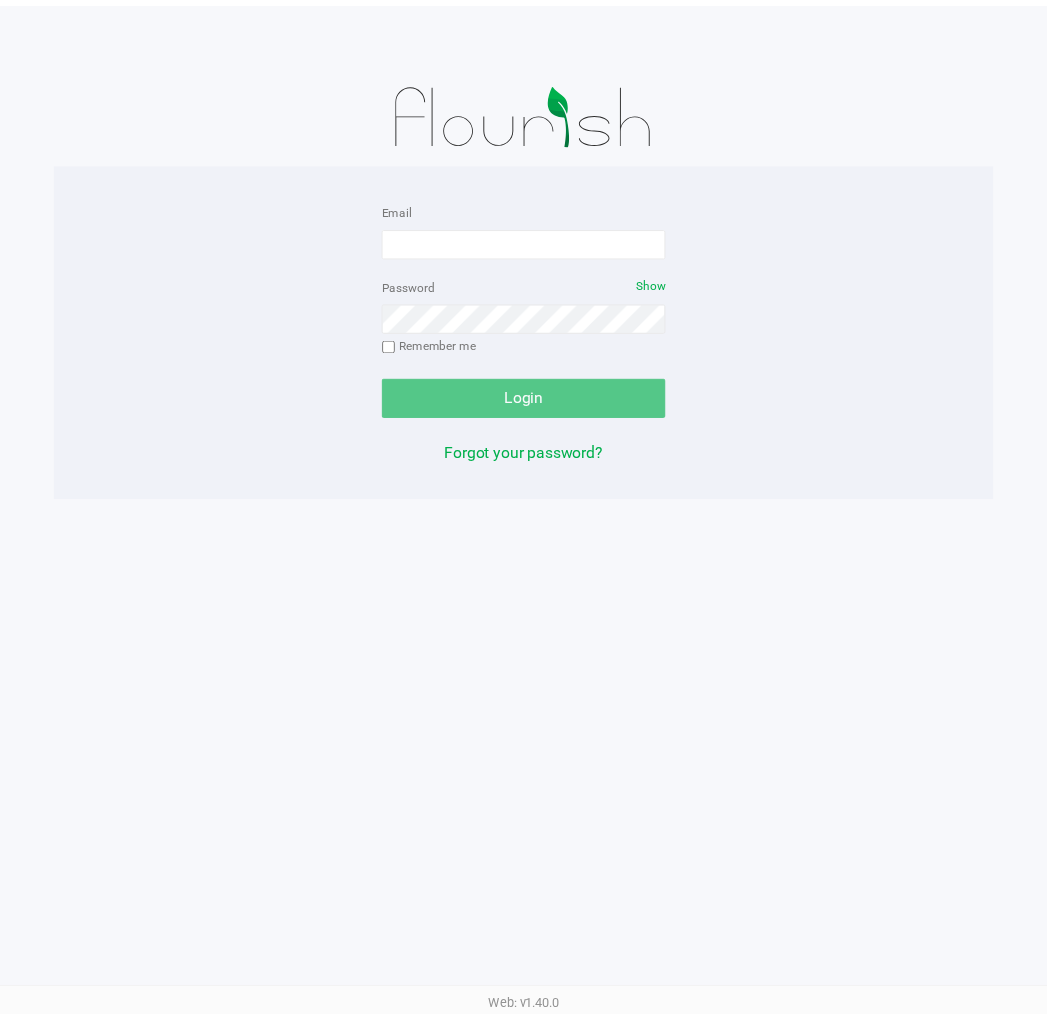 scroll, scrollTop: 0, scrollLeft: 0, axis: both 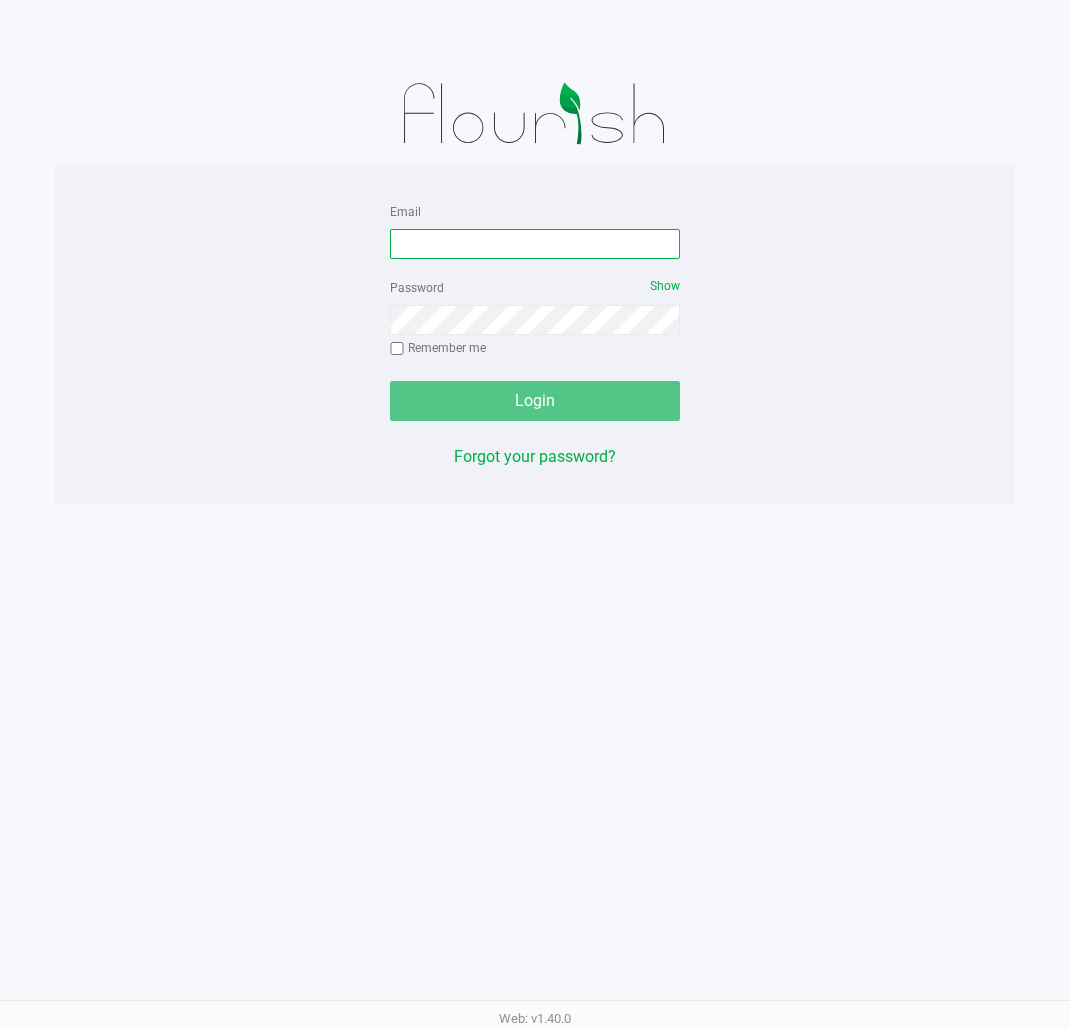 drag, startPoint x: 496, startPoint y: 245, endPoint x: 504, endPoint y: 222, distance: 24.351591 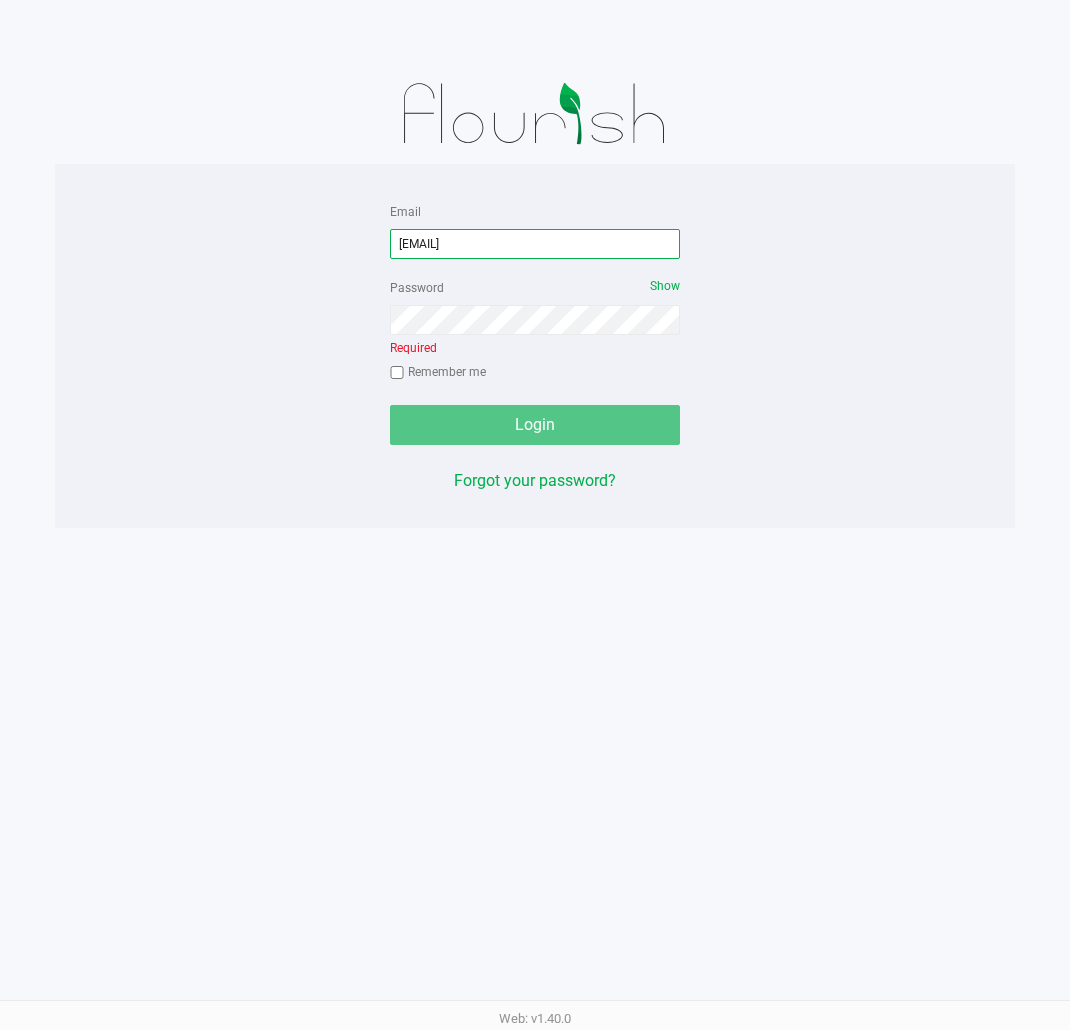 click on "[EMAIL]" at bounding box center (535, 244) 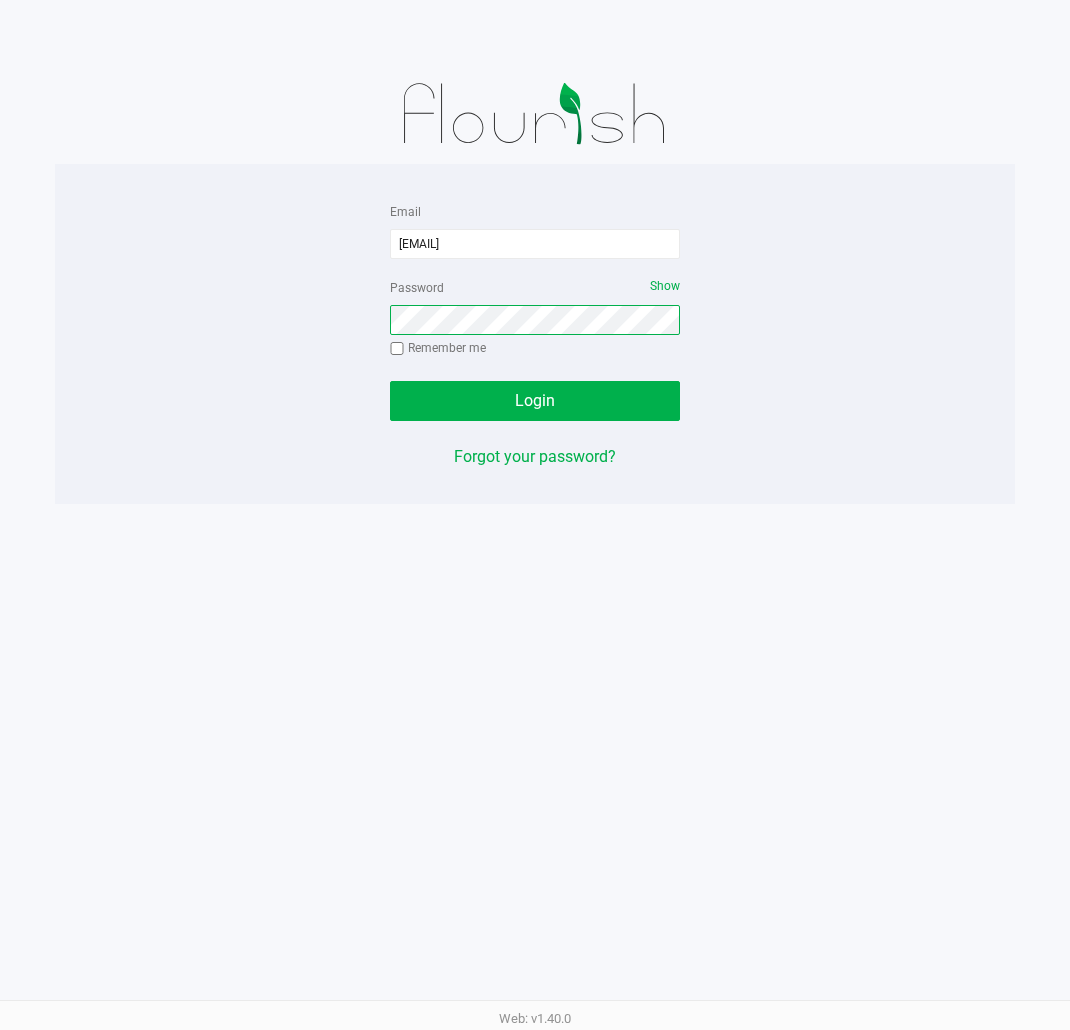 click on "Login" 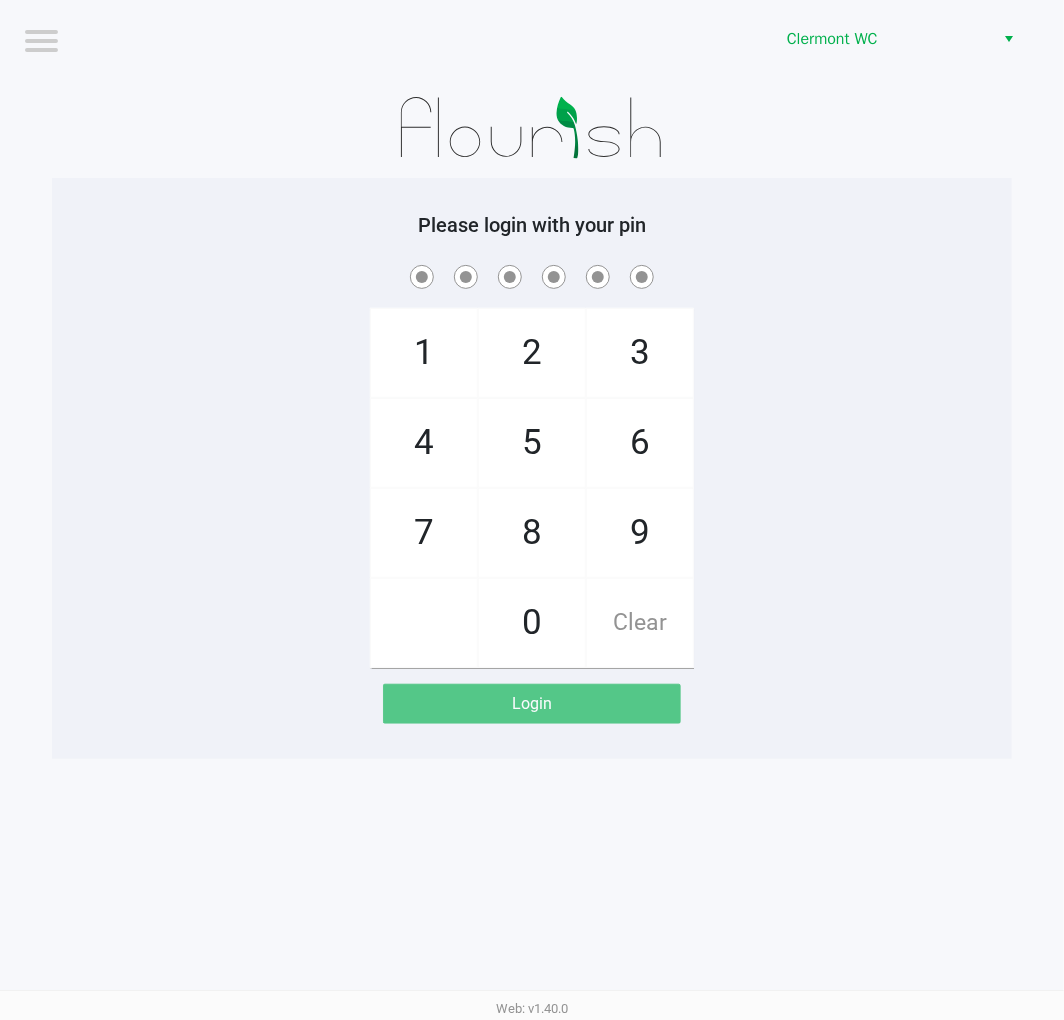 click 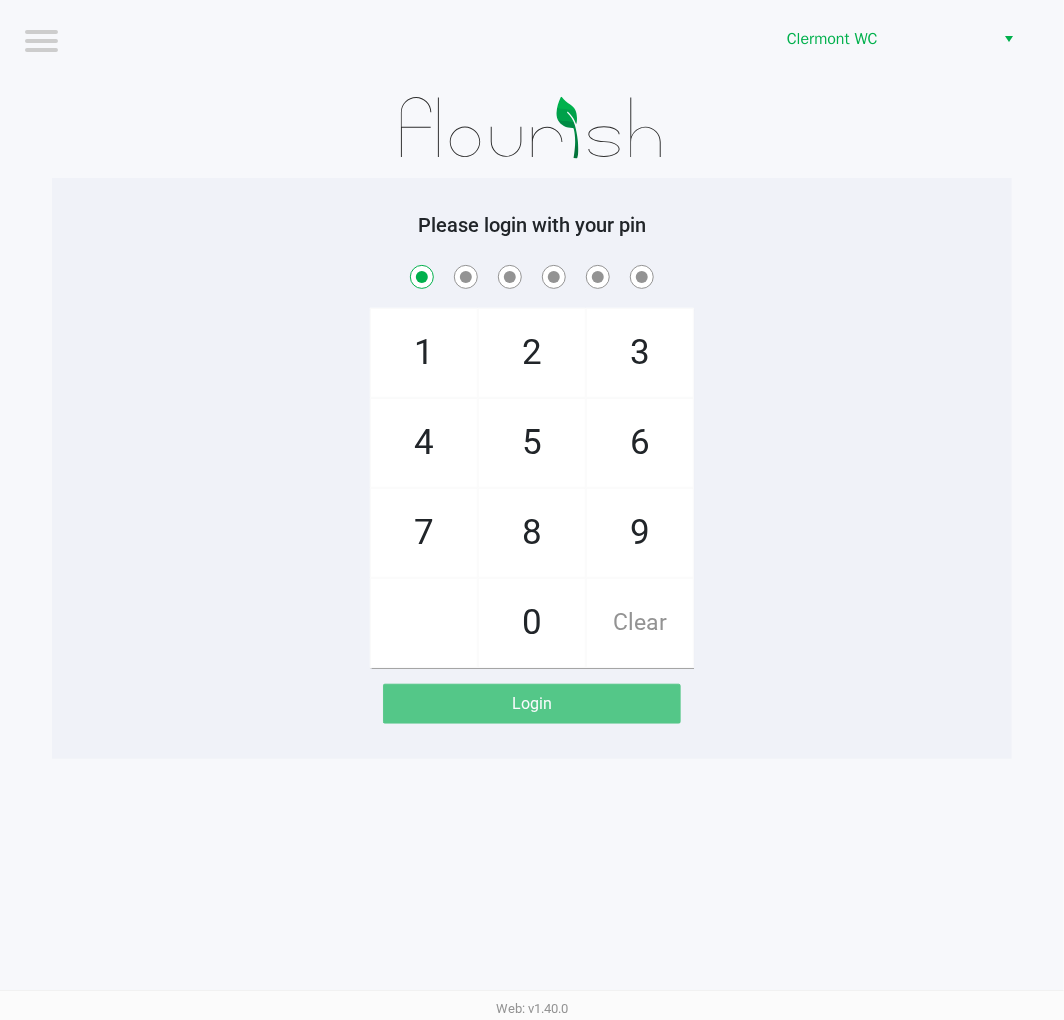 checkbox on "true" 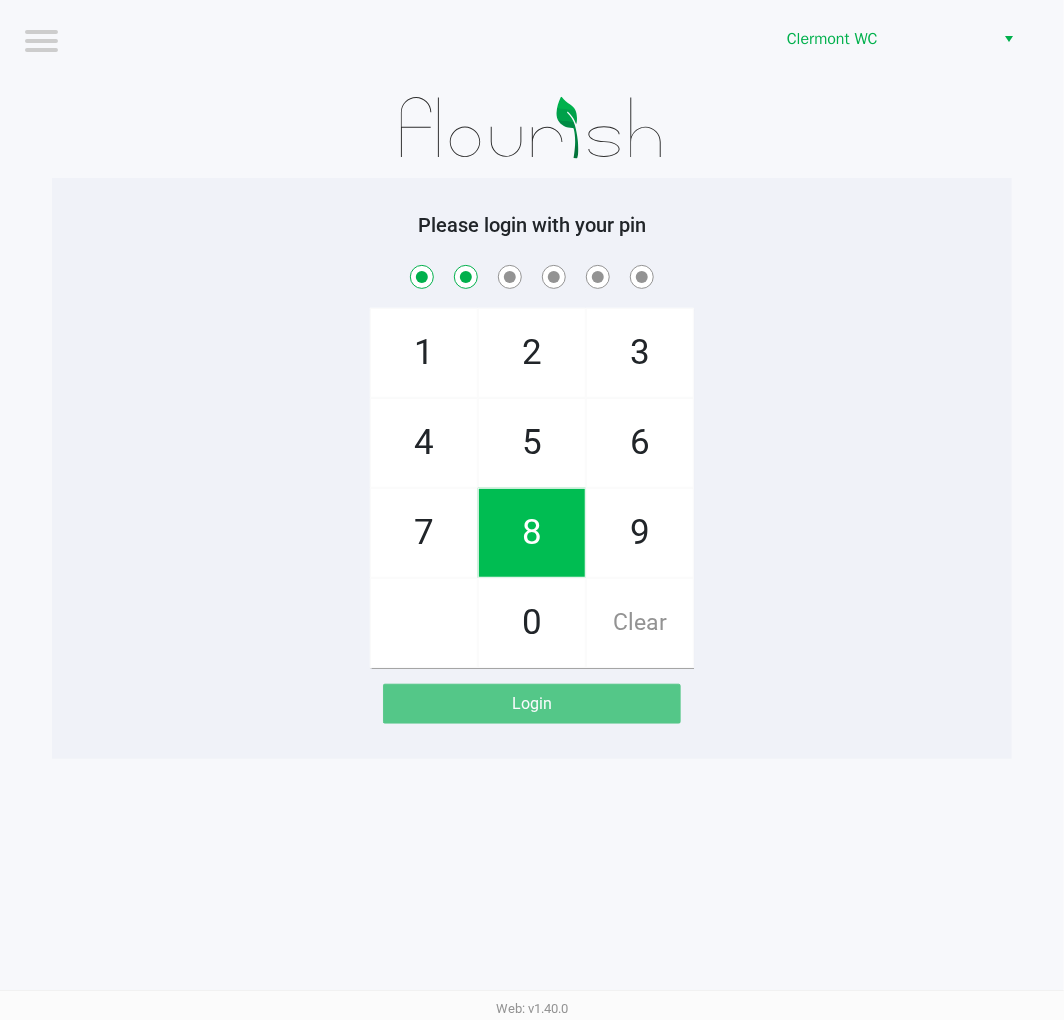 checkbox on "true" 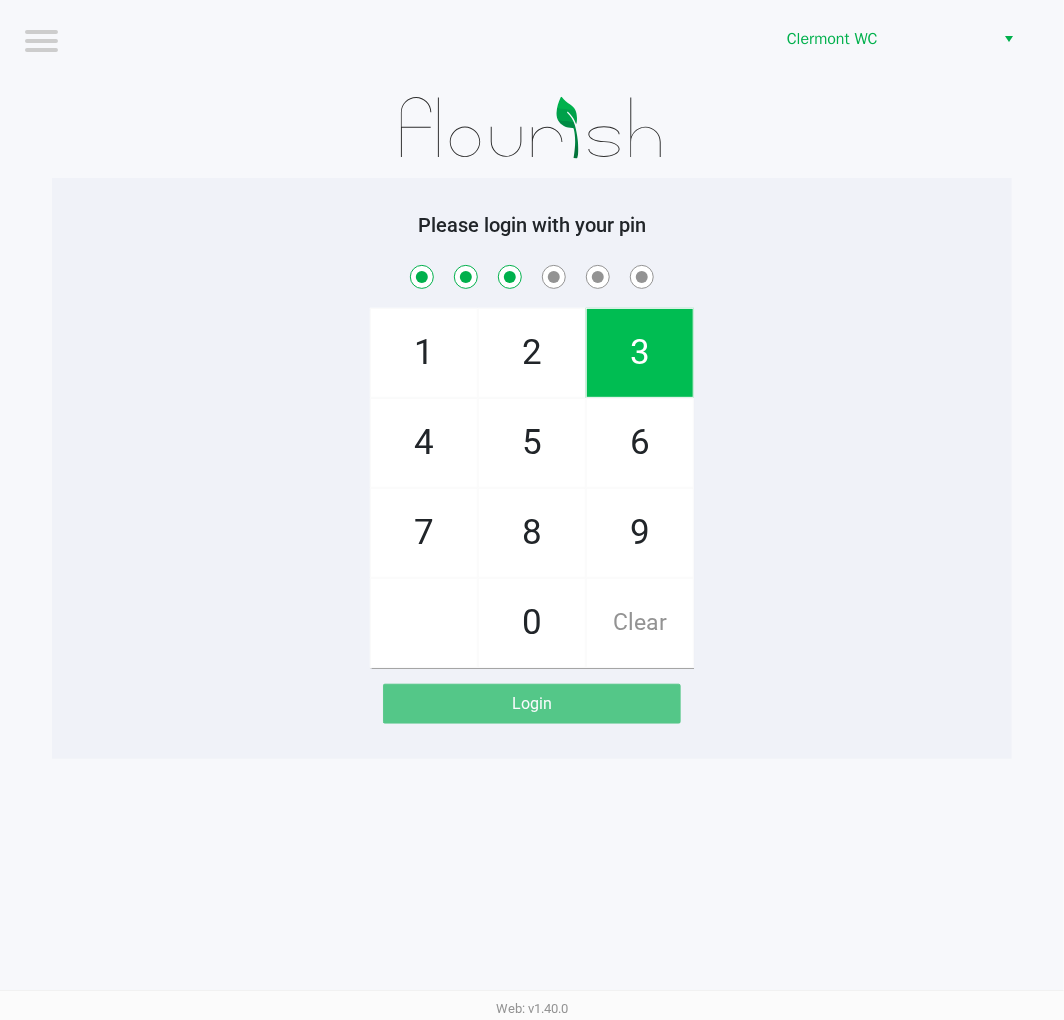checkbox on "true" 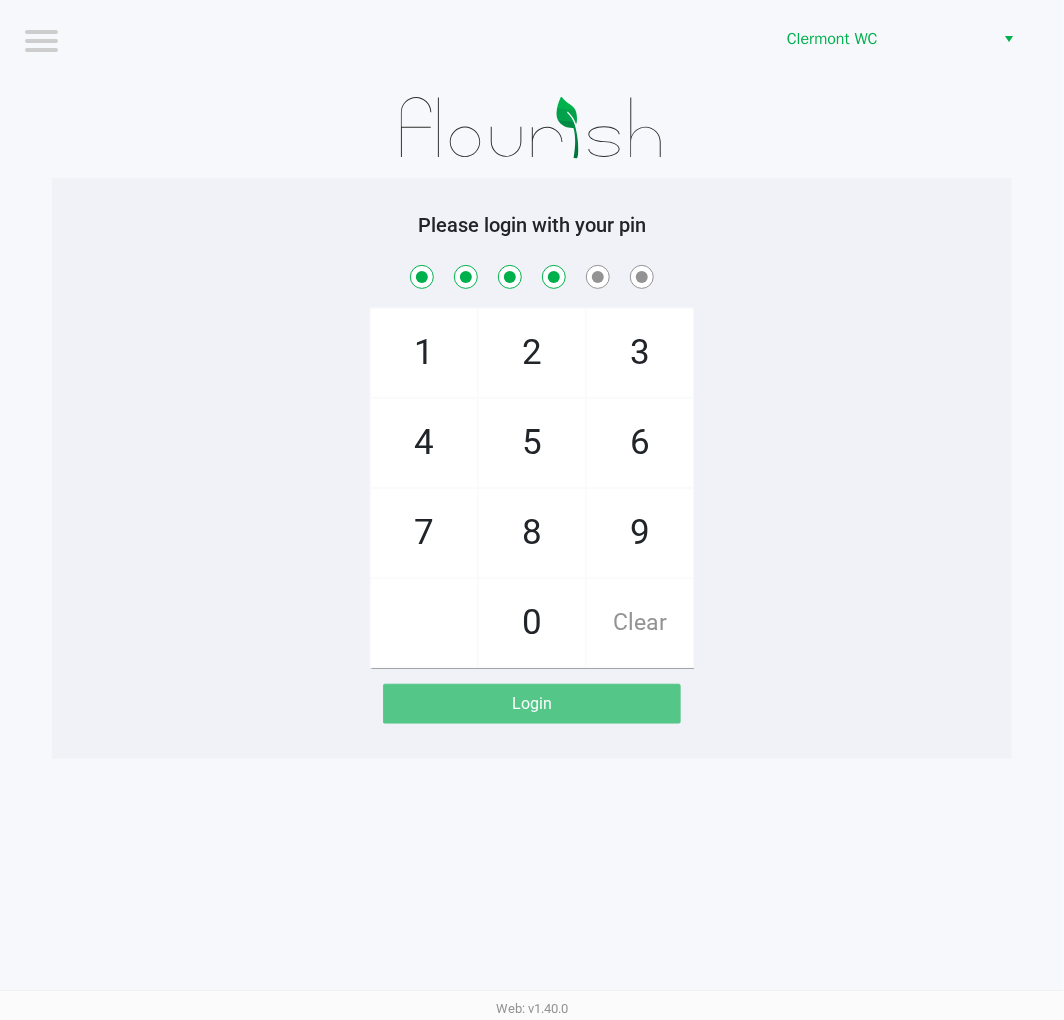 checkbox on "true" 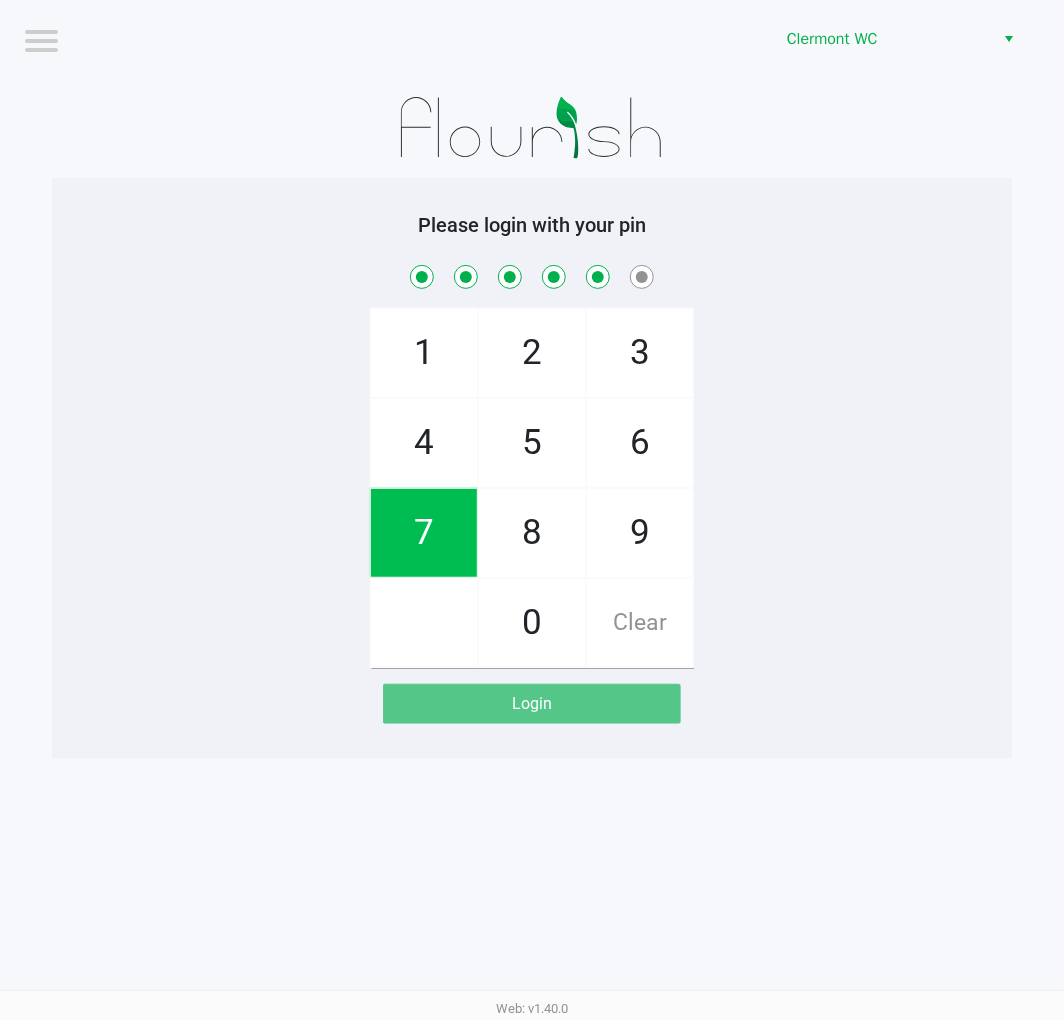 checkbox on "true" 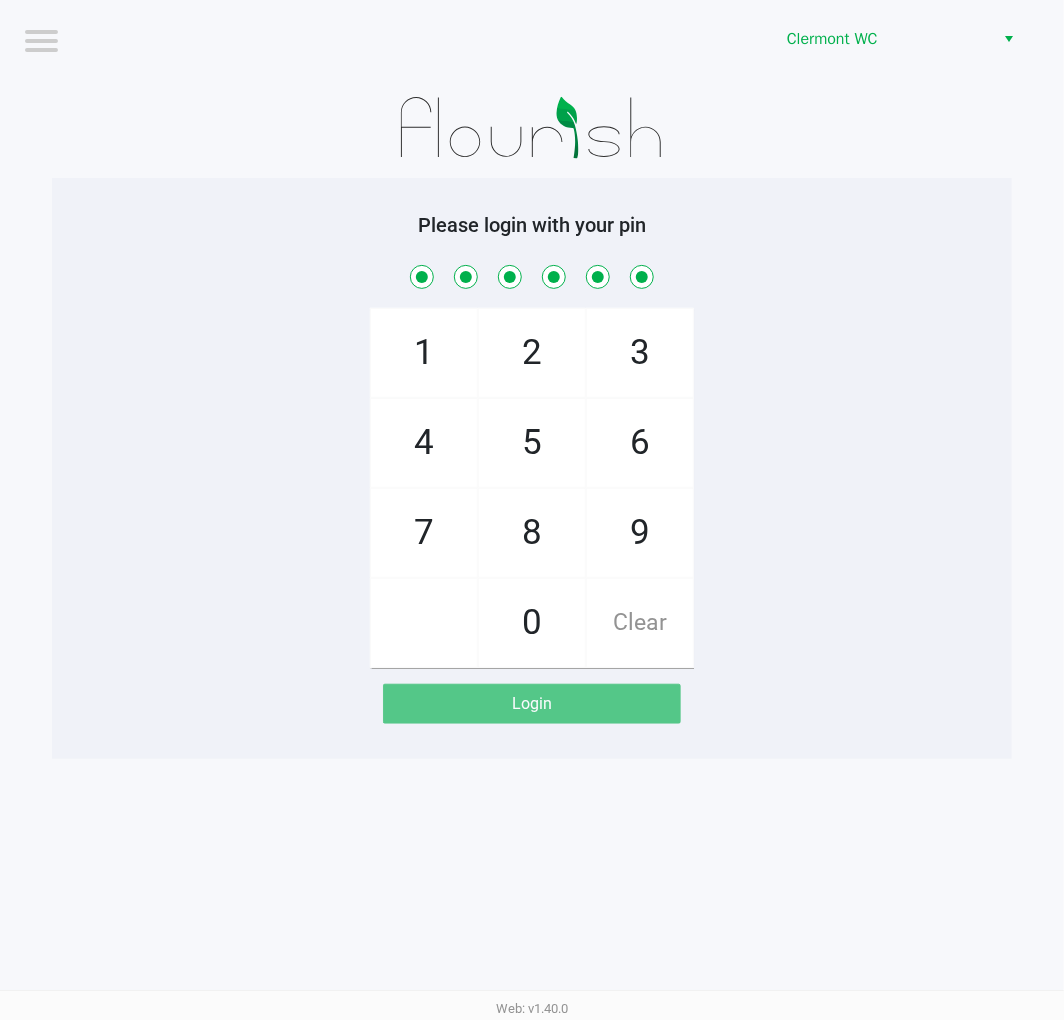 checkbox on "true" 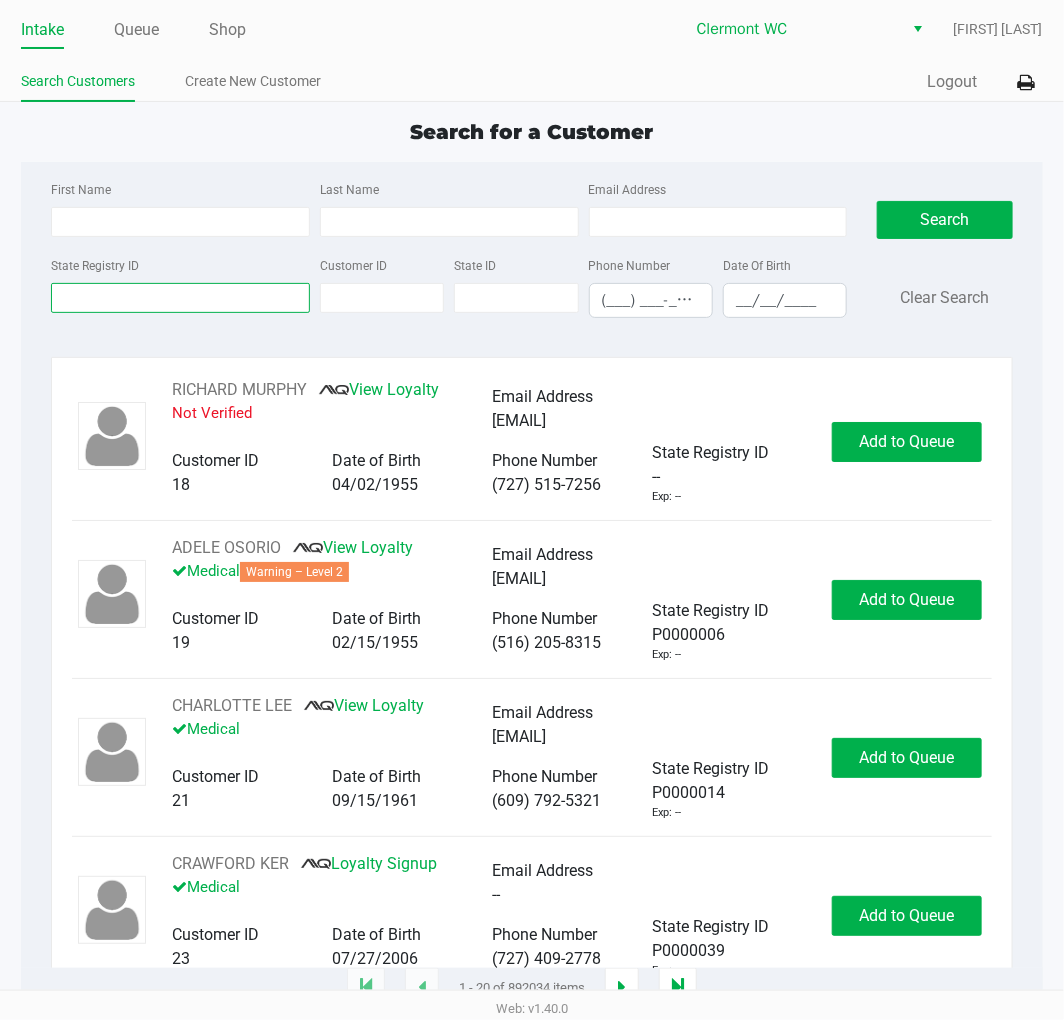 click on "State Registry ID" at bounding box center (180, 298) 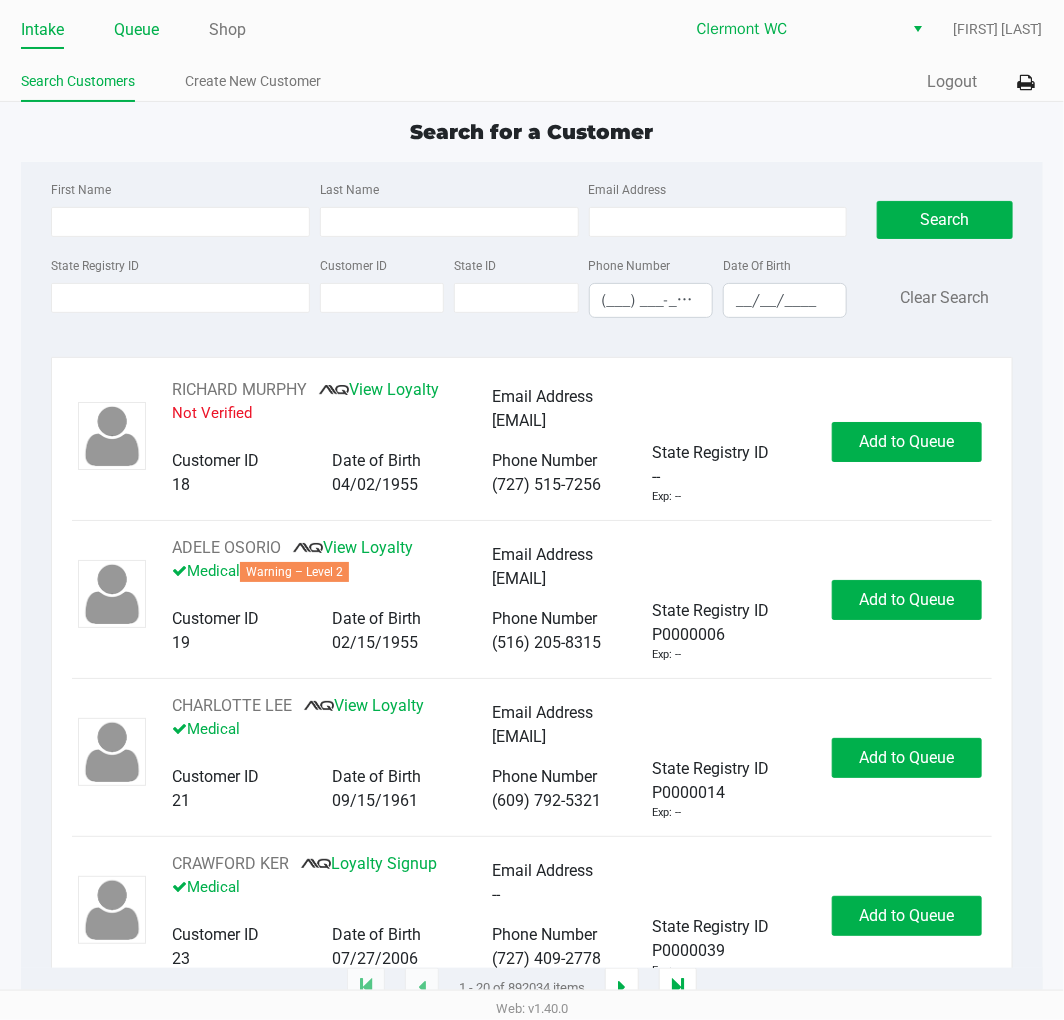 click on "Queue" 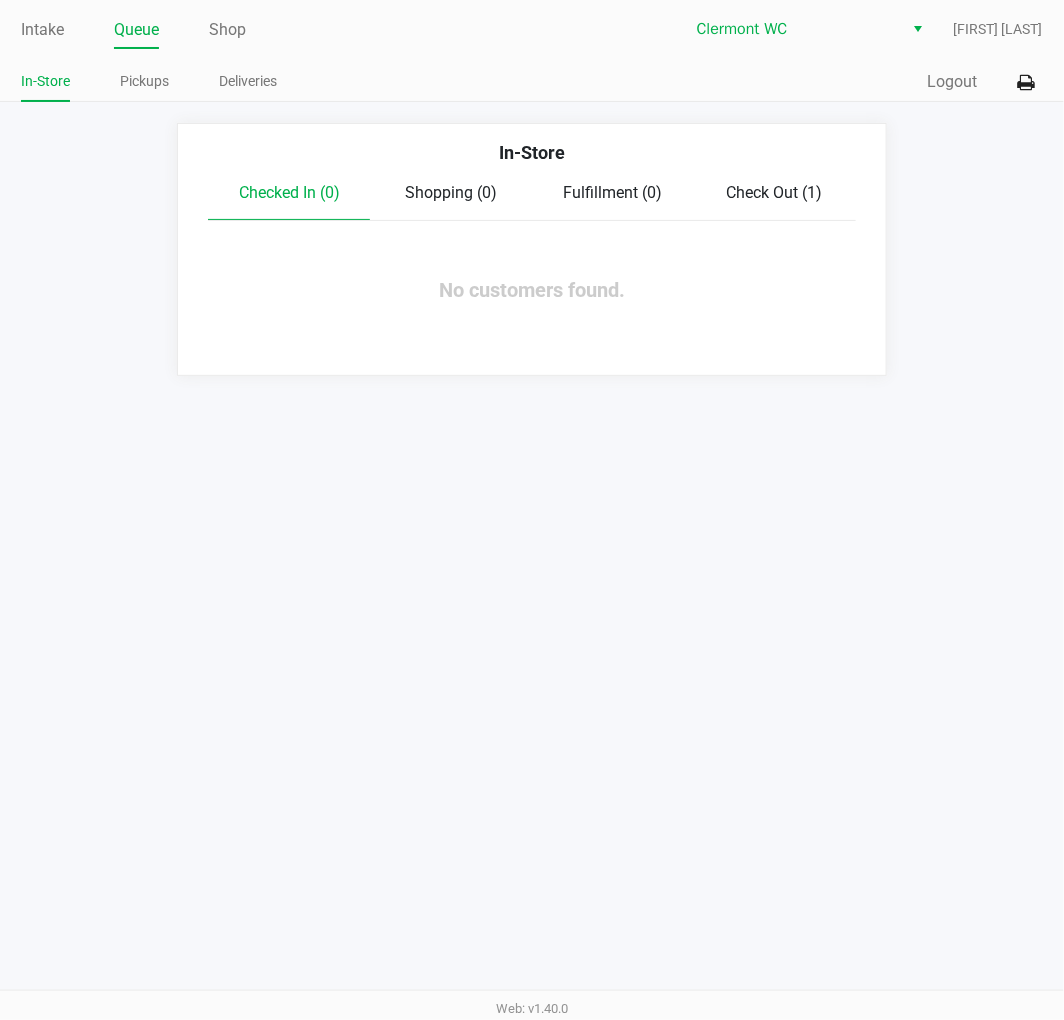 click on "Intake" 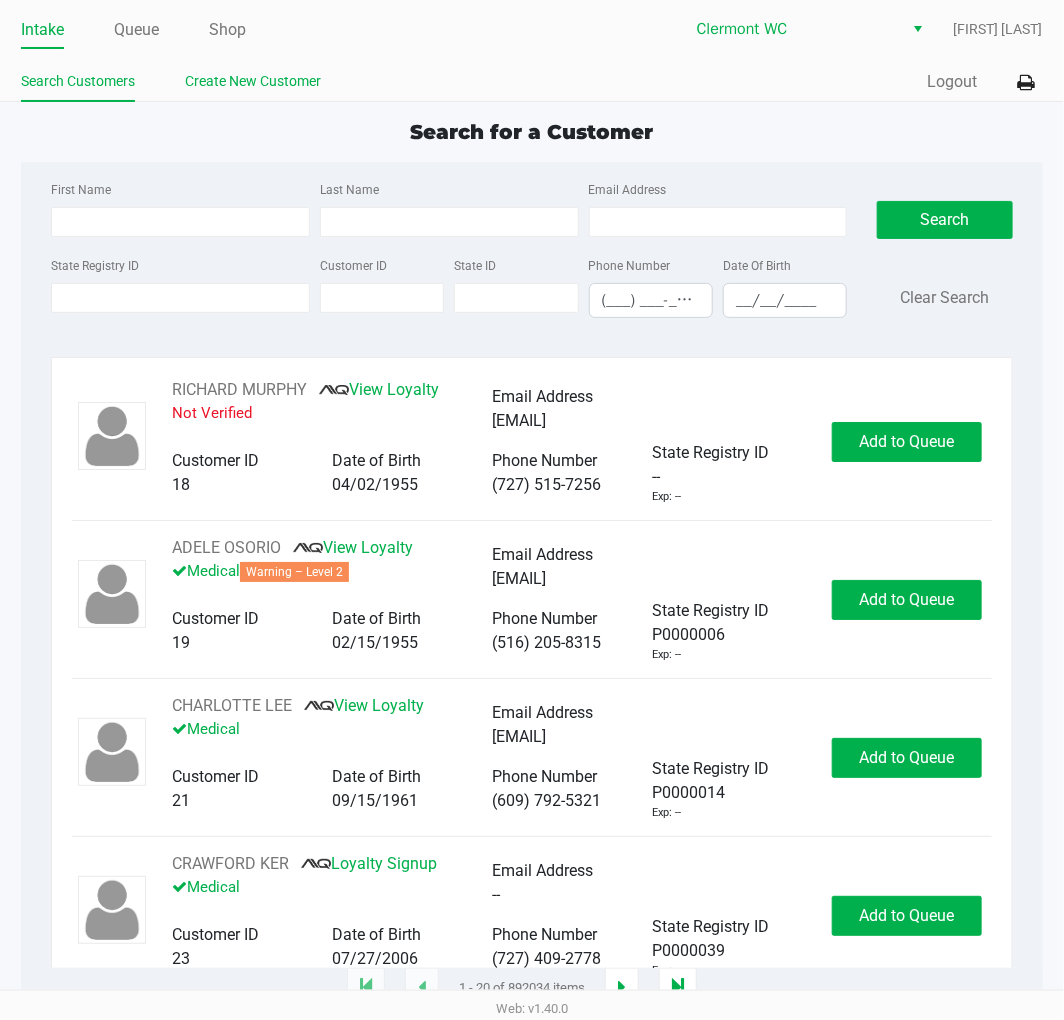 drag, startPoint x: 255, startPoint y: 75, endPoint x: 250, endPoint y: 95, distance: 20.615528 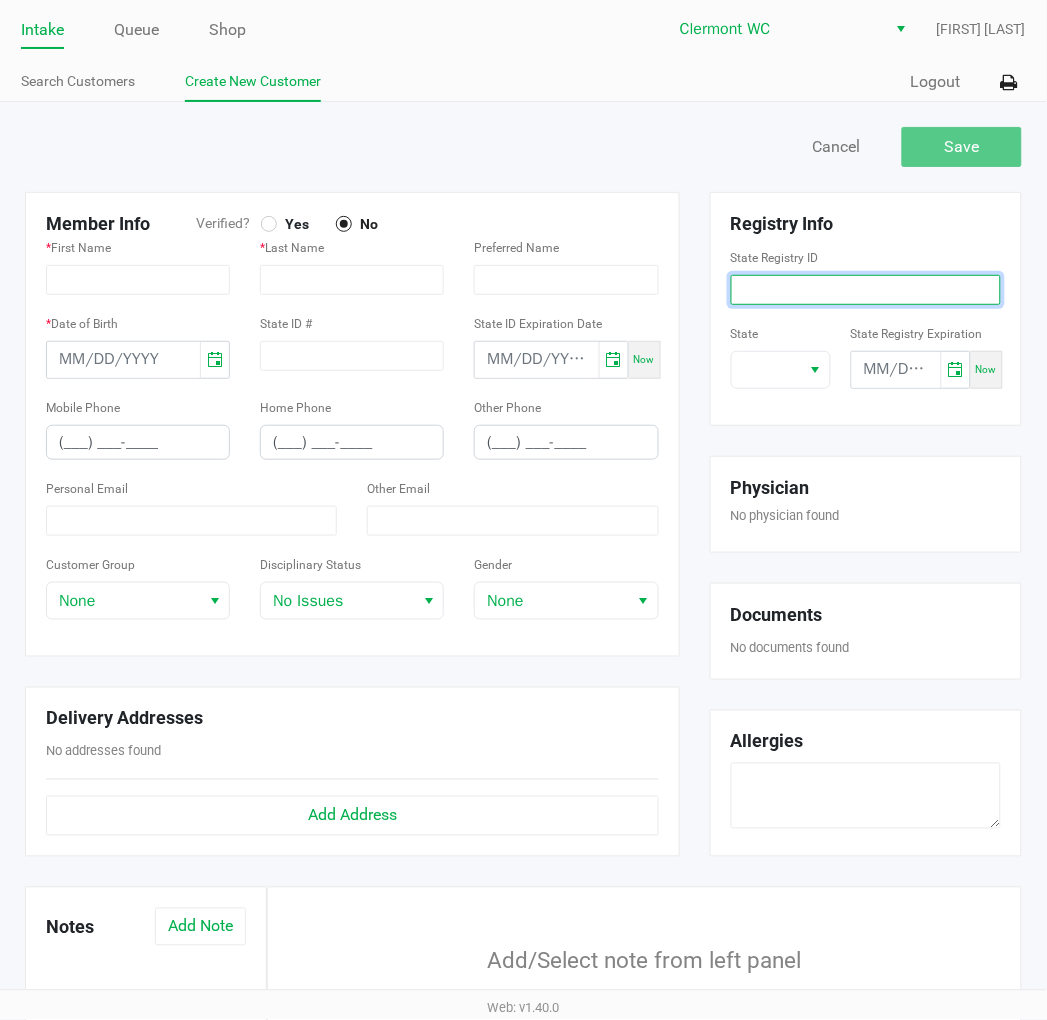 click 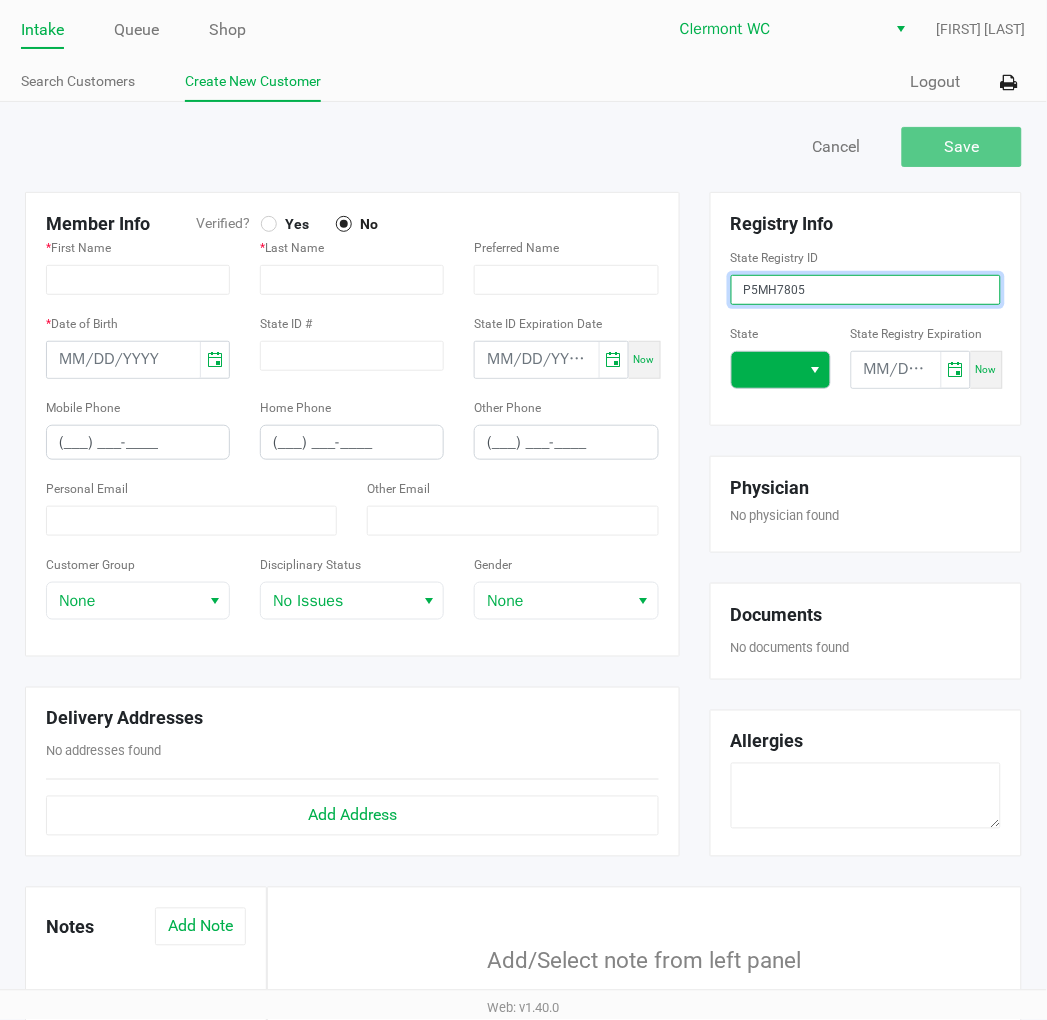 type on "P5MH7805" 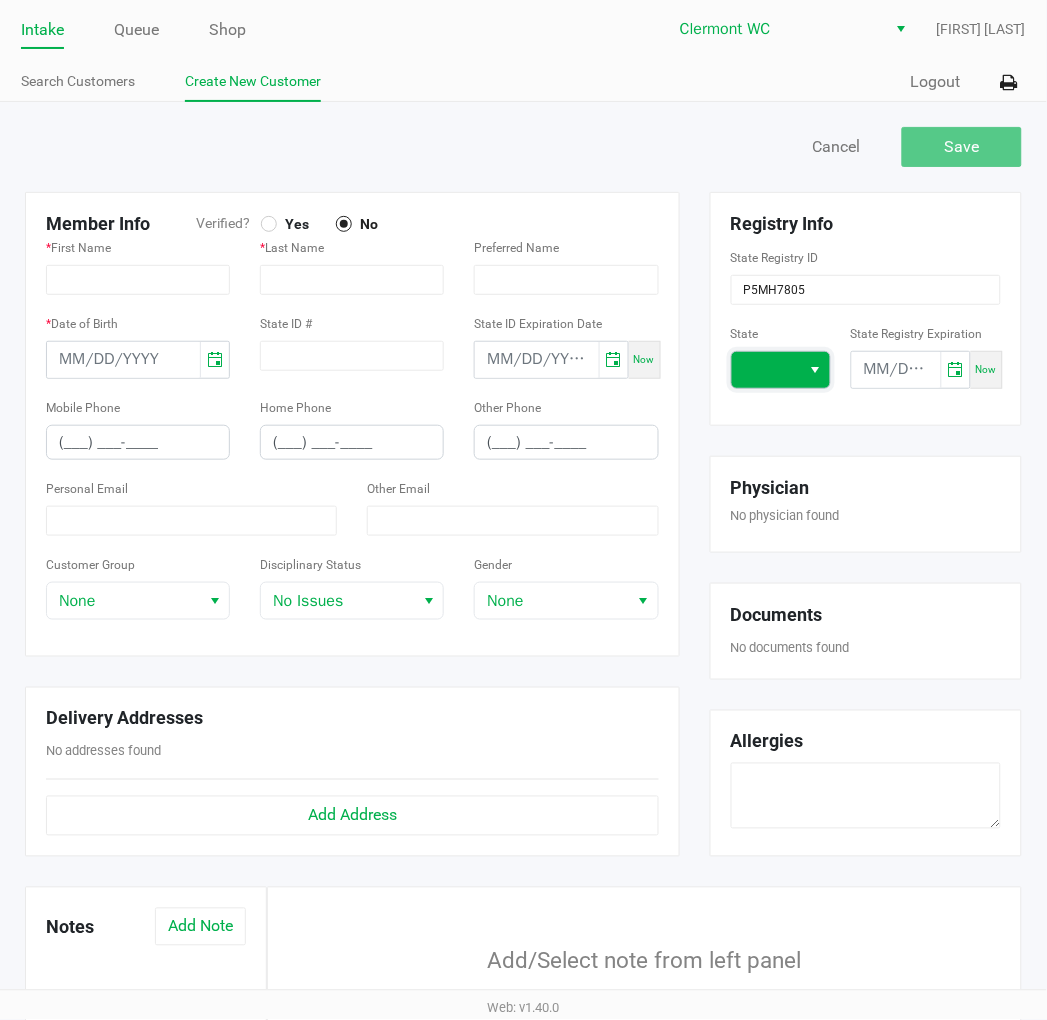 click at bounding box center [766, 370] 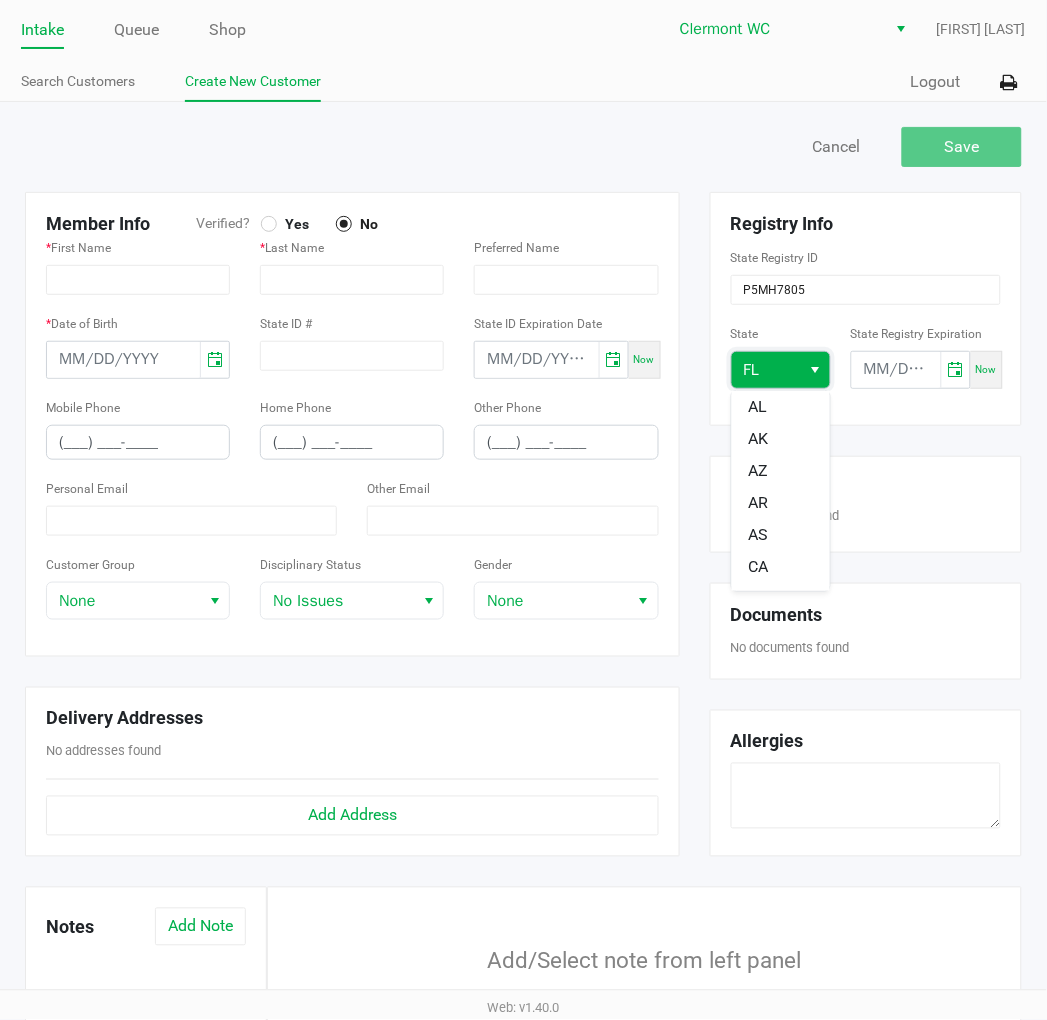 scroll, scrollTop: 152, scrollLeft: 0, axis: vertical 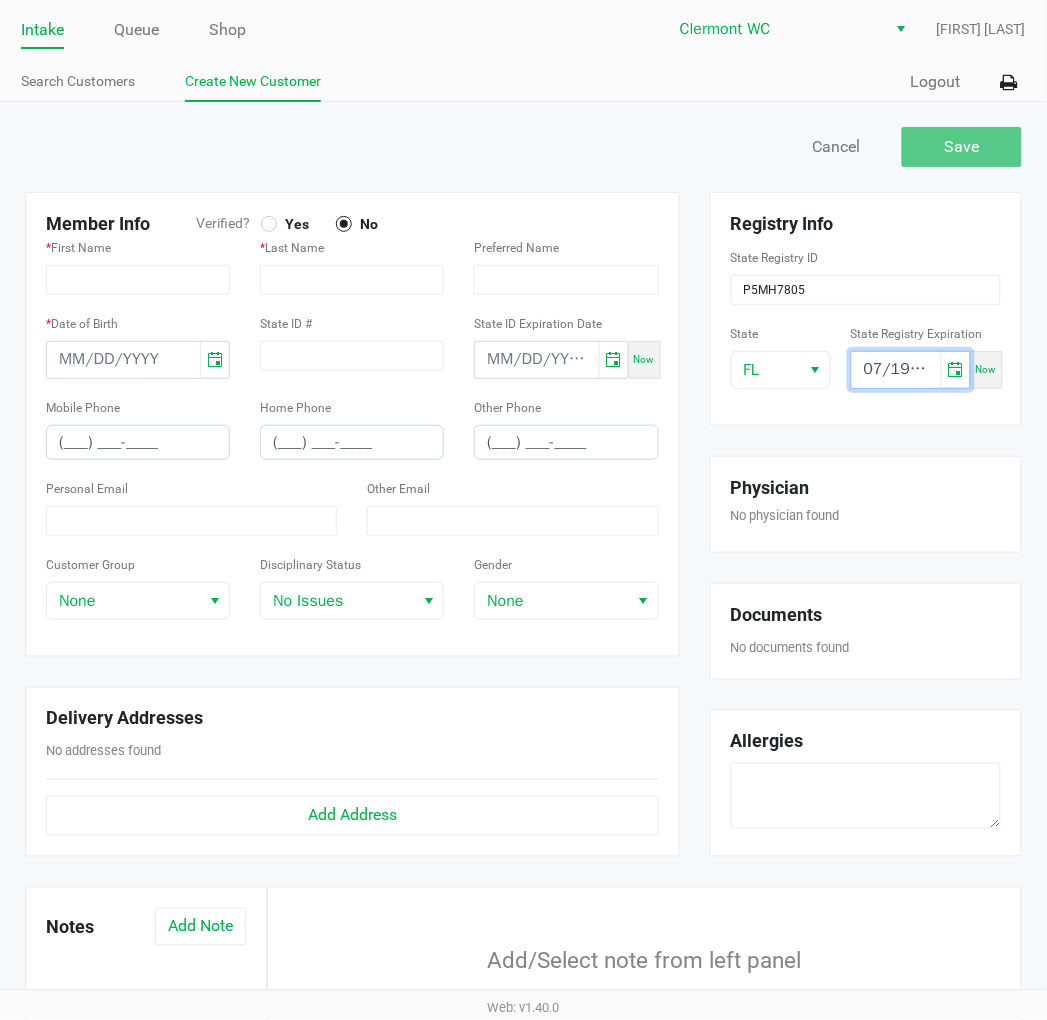 click on "07/19/year" at bounding box center (896, 370) 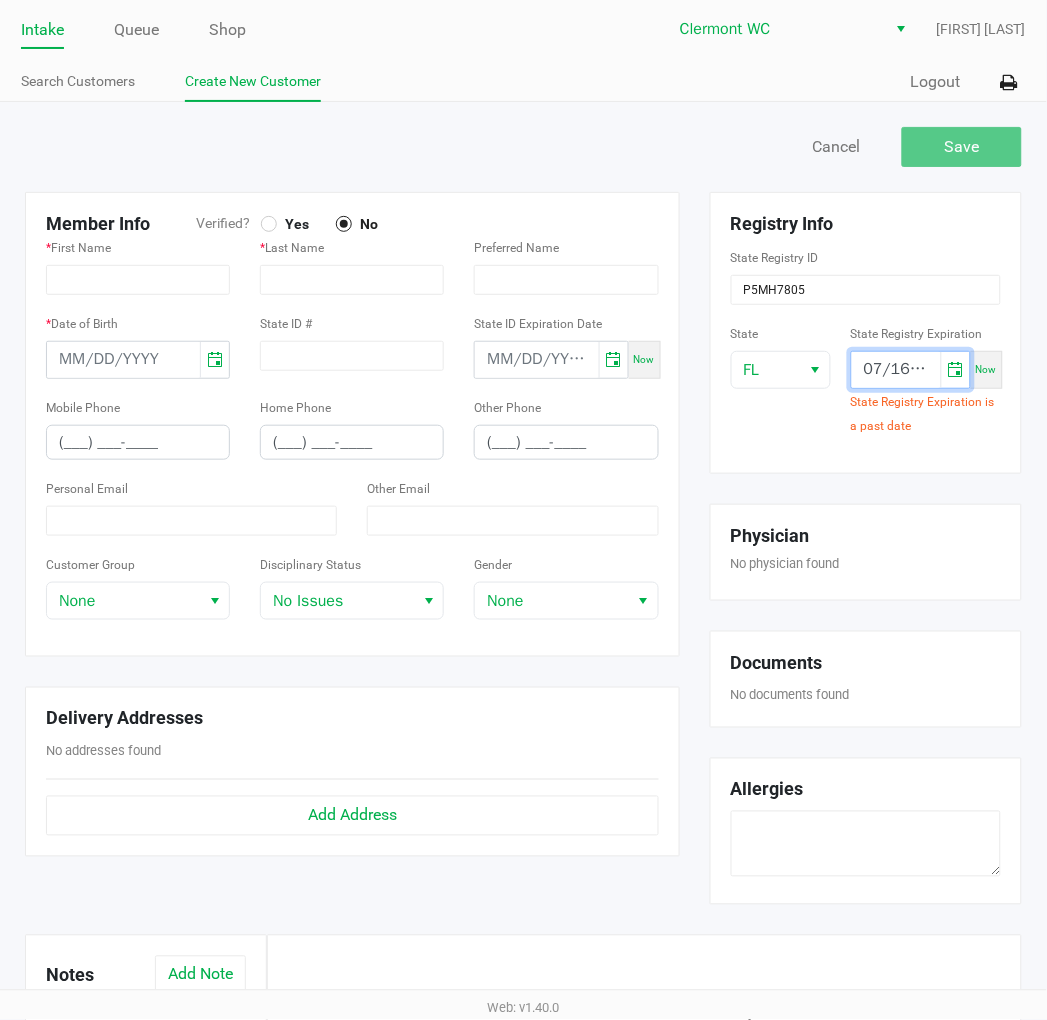 click on "Other Phone  (___) ___-____" 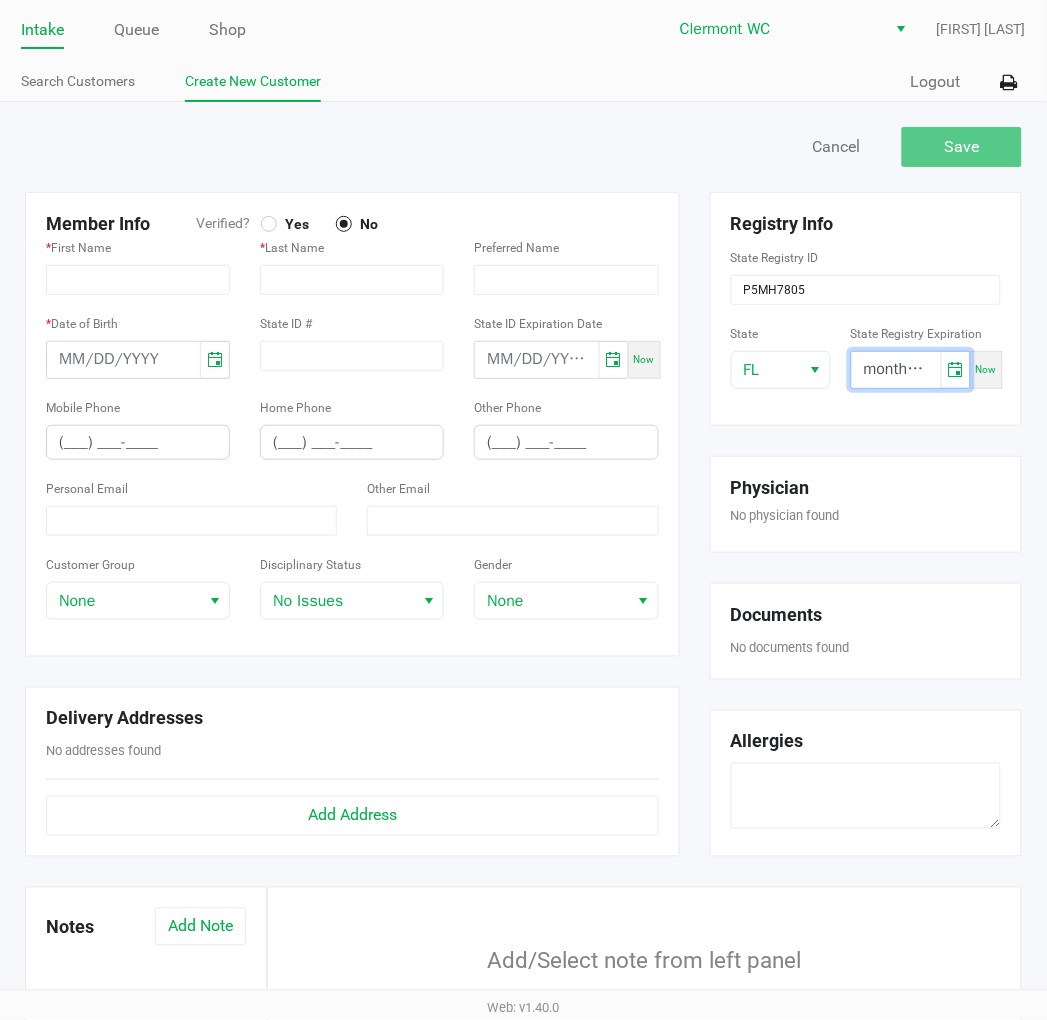 type on "month/day/year" 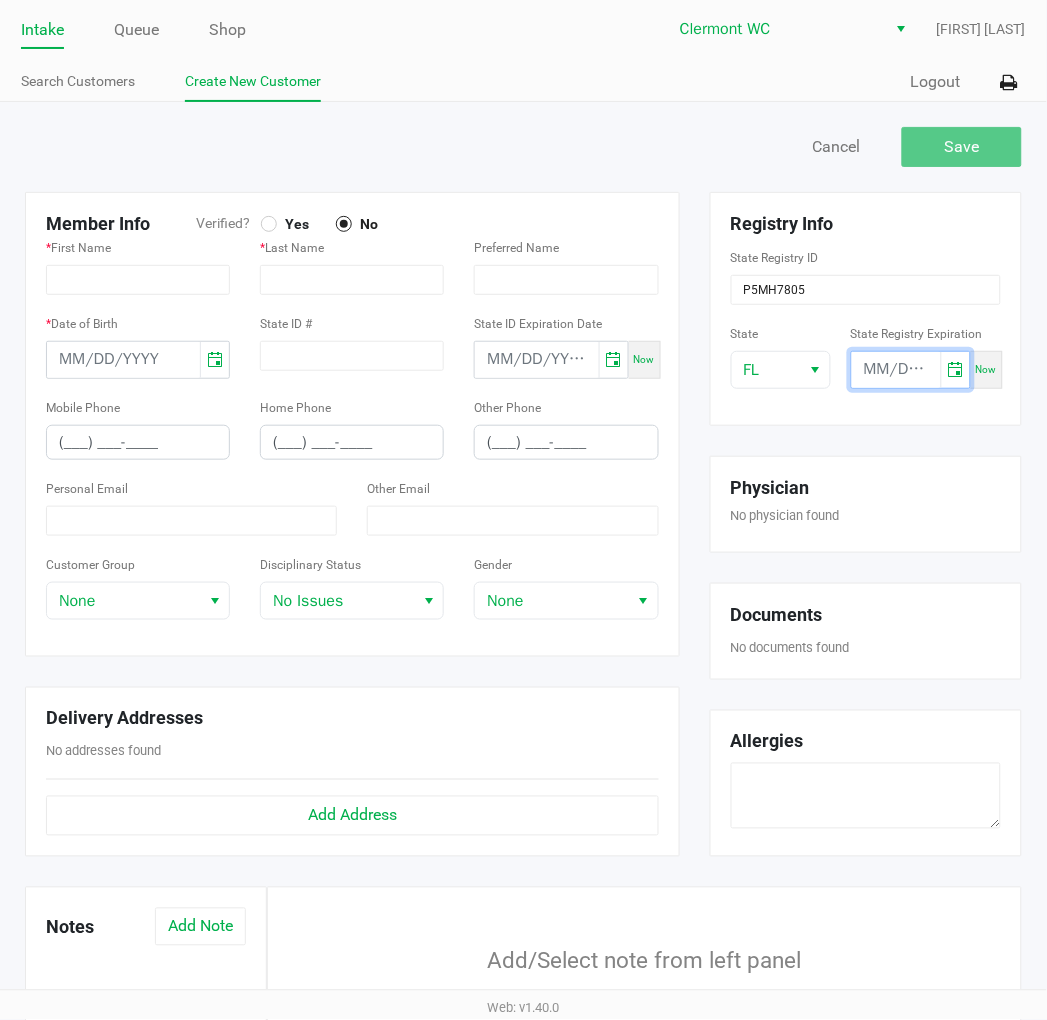 click on "Member Info   Verified?  Yes No *  First Name  *  Last Name   Preferred Name  *  Date of Birth   State ID #   State ID Expiration Date  Now  Mobile Phone  (___) ___-____  Home Phone  (___) ___-____  Other Phone  (___) ___-____  Personal Email   Other Email   Customer Group  None  Disciplinary Status  No Issues  Gender  None" 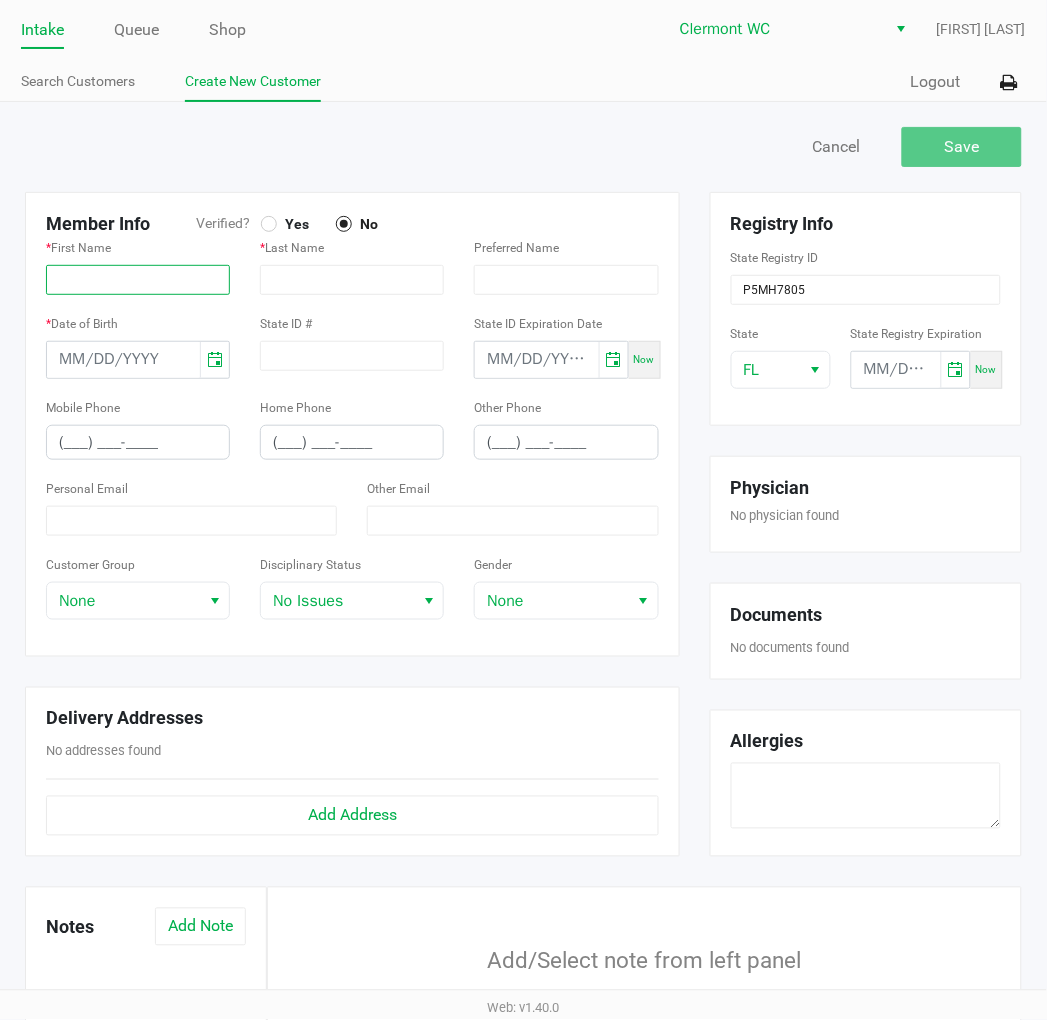 click 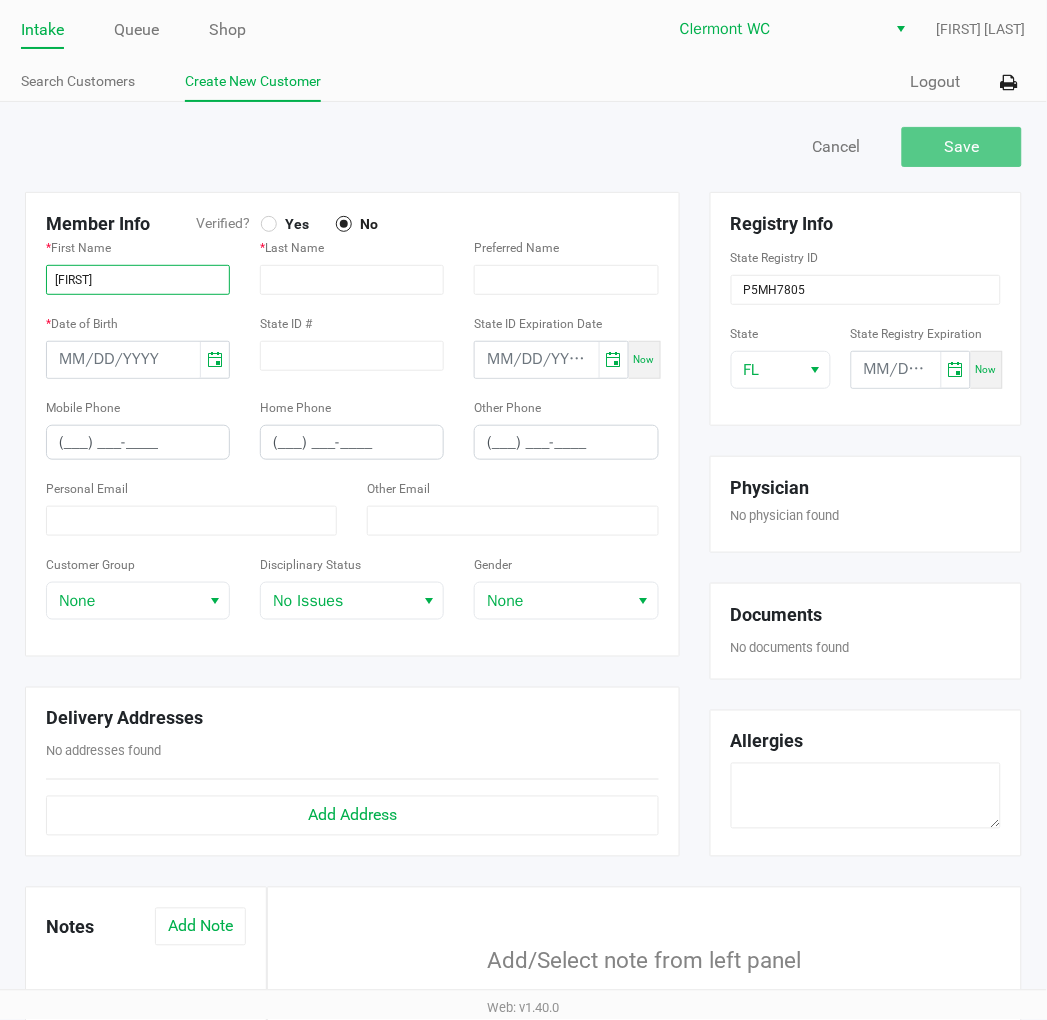 type on "[FIRST]" 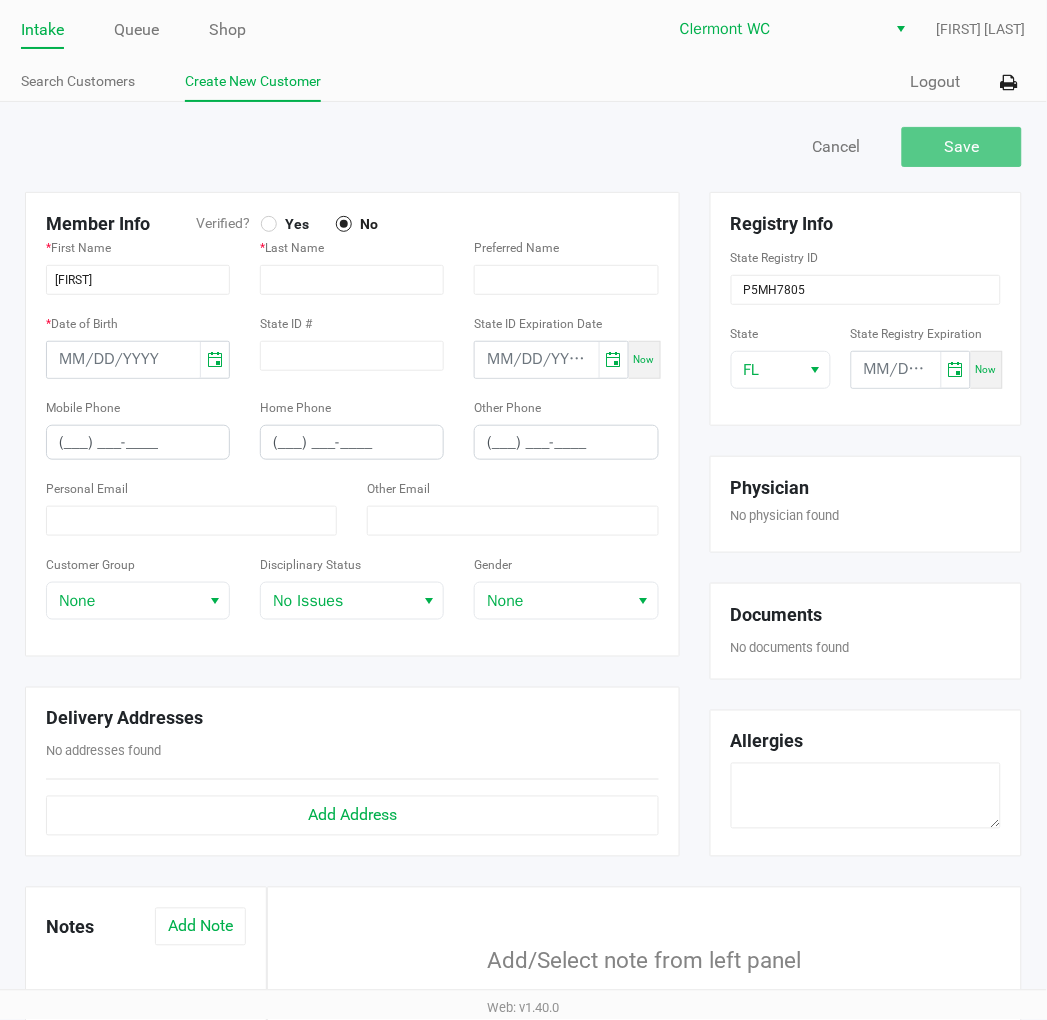 click on "Yes" 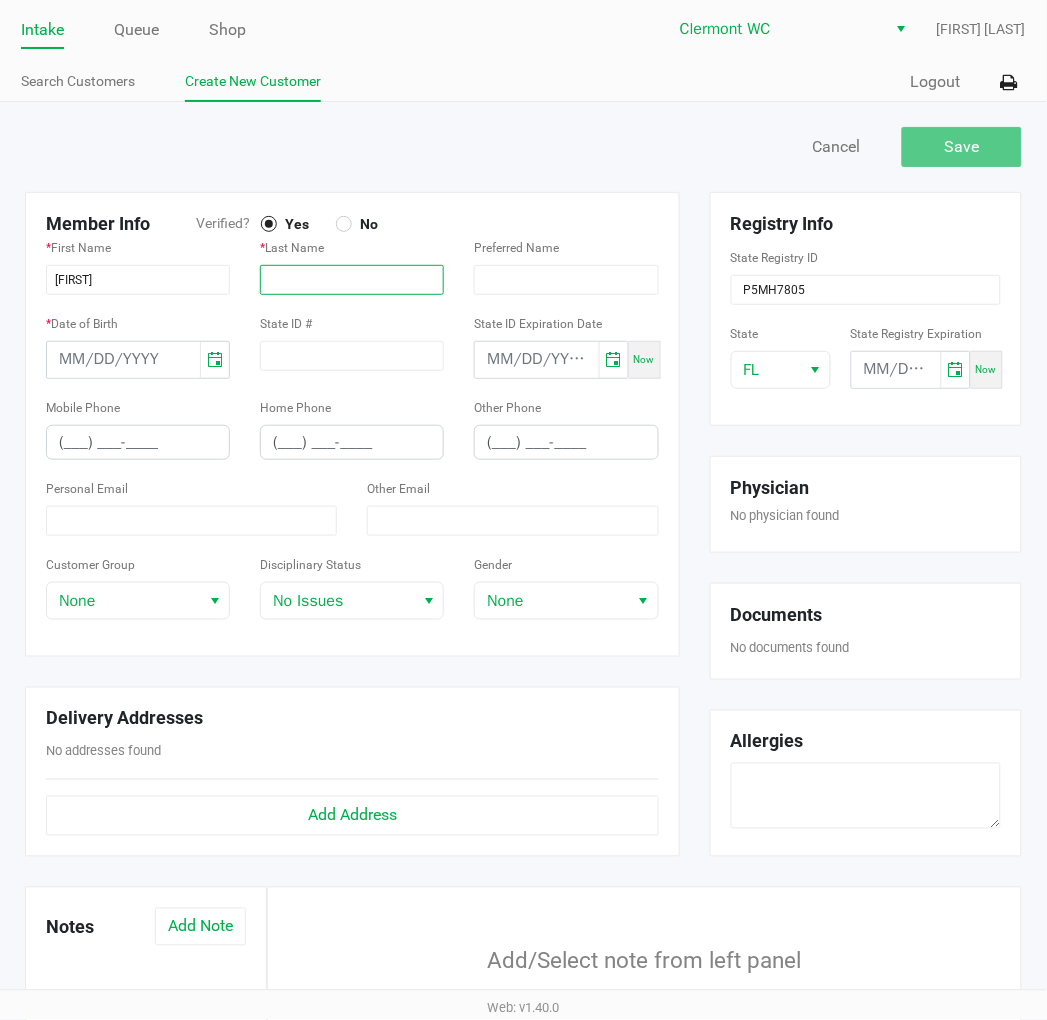 click on "*  Last Name" 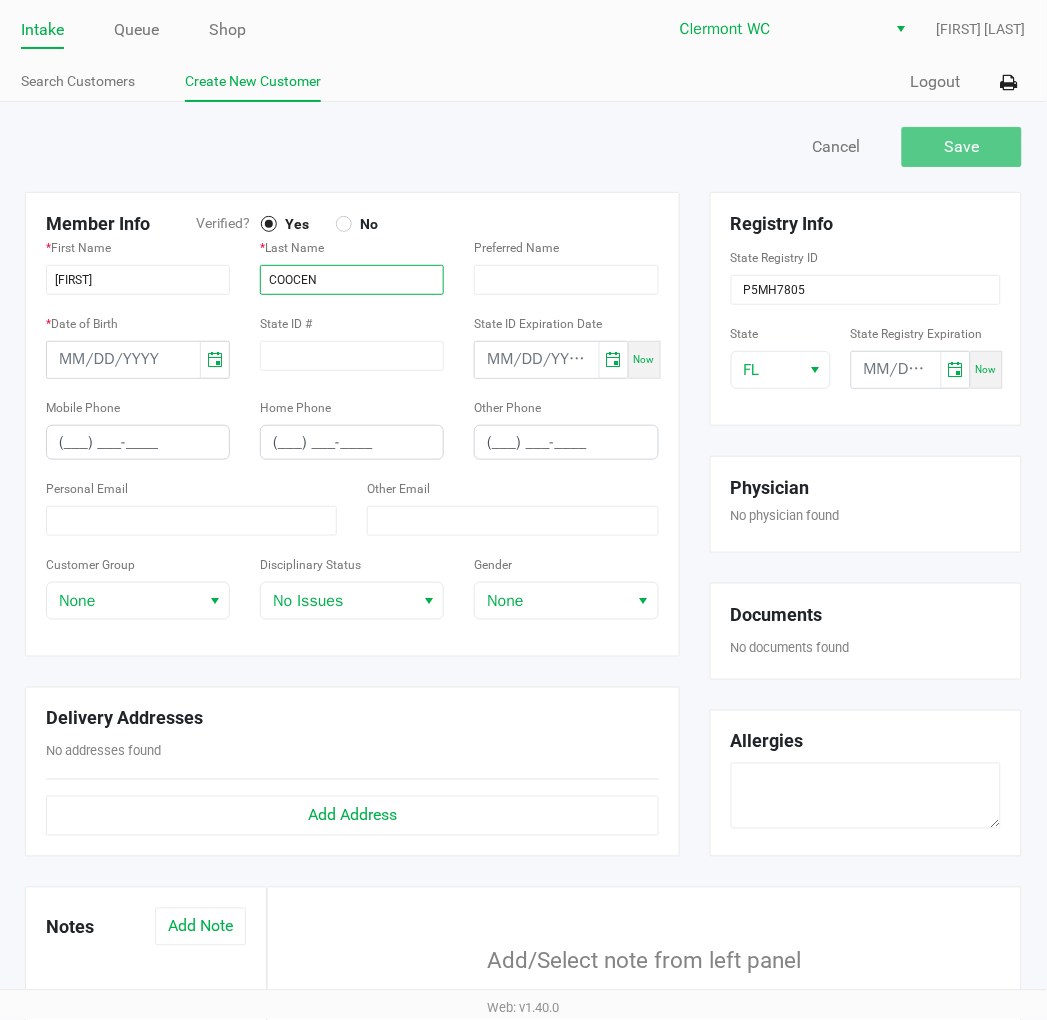 type on "COOCEN" 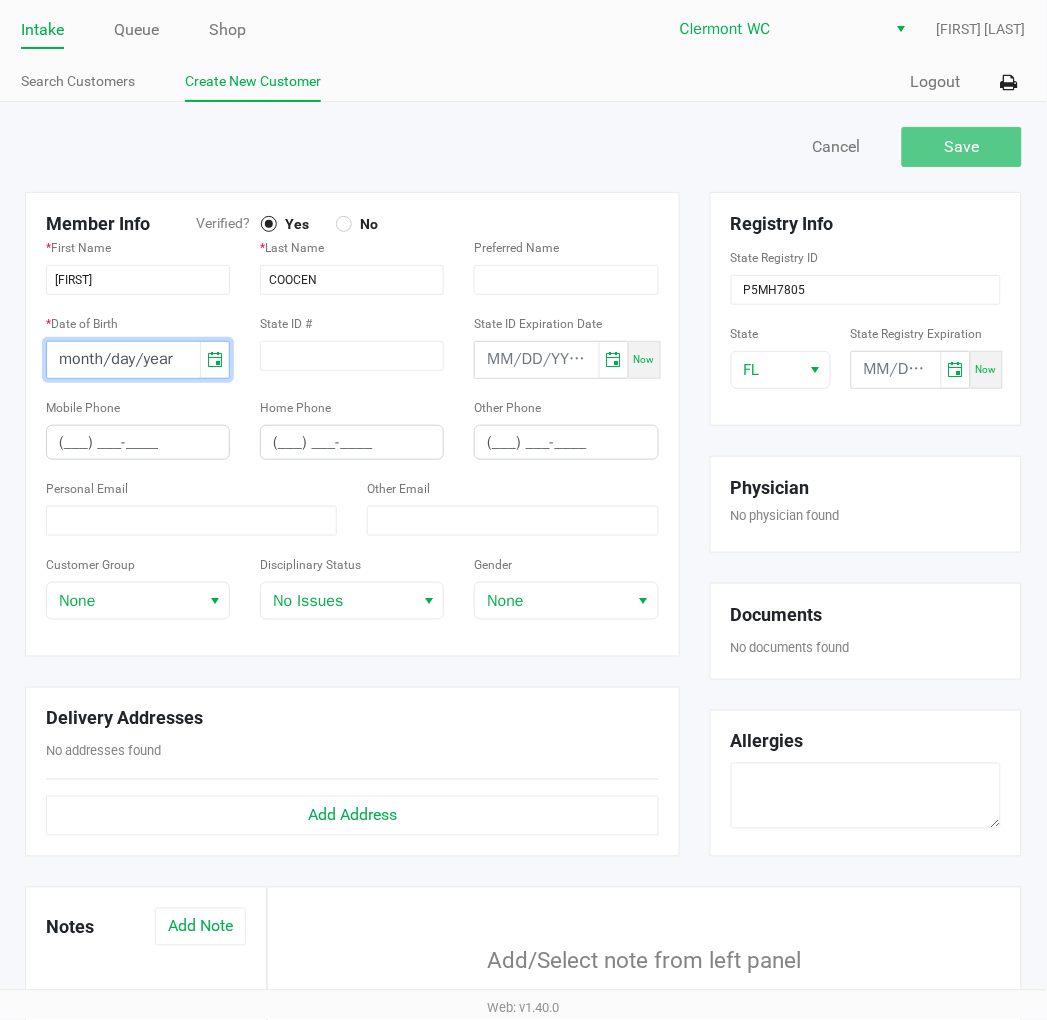 click on "month/day/year" at bounding box center [123, 360] 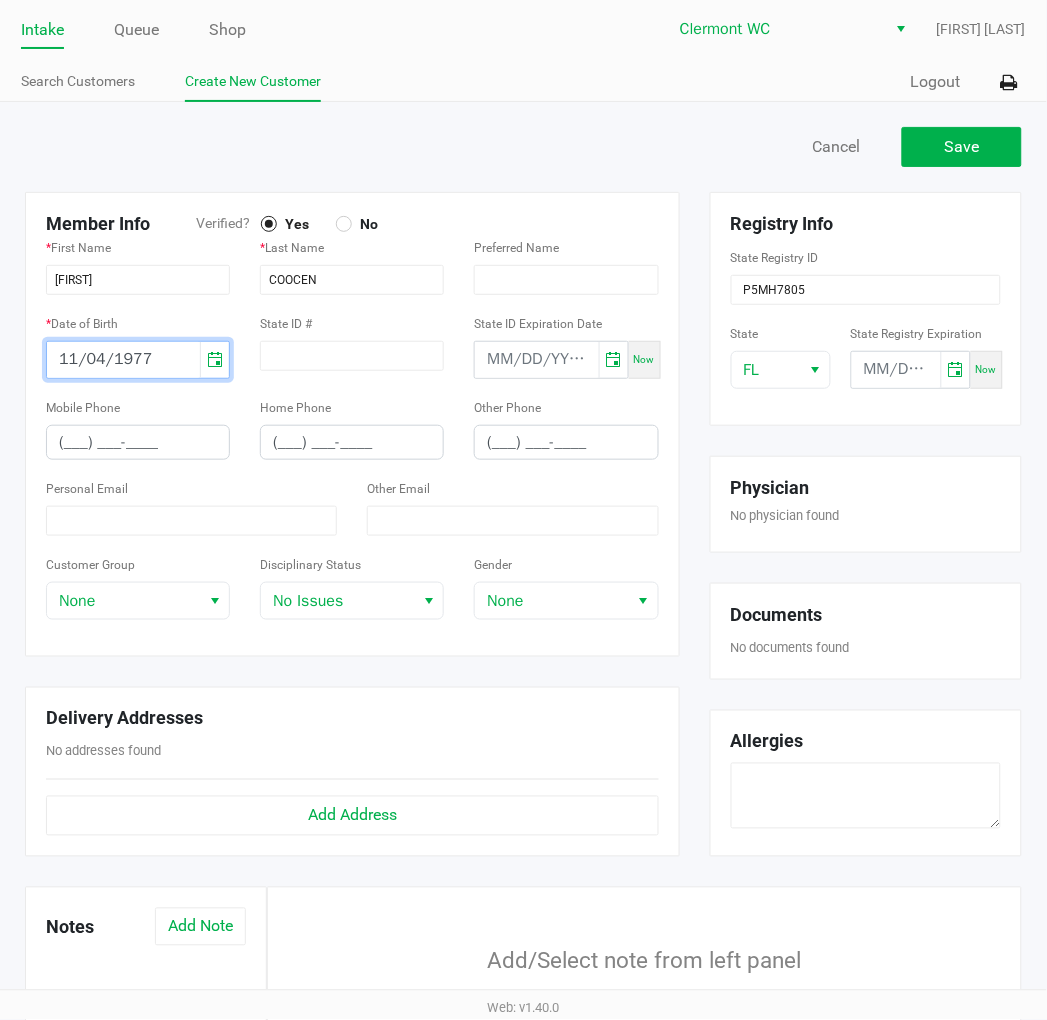 type on "11/04/1977" 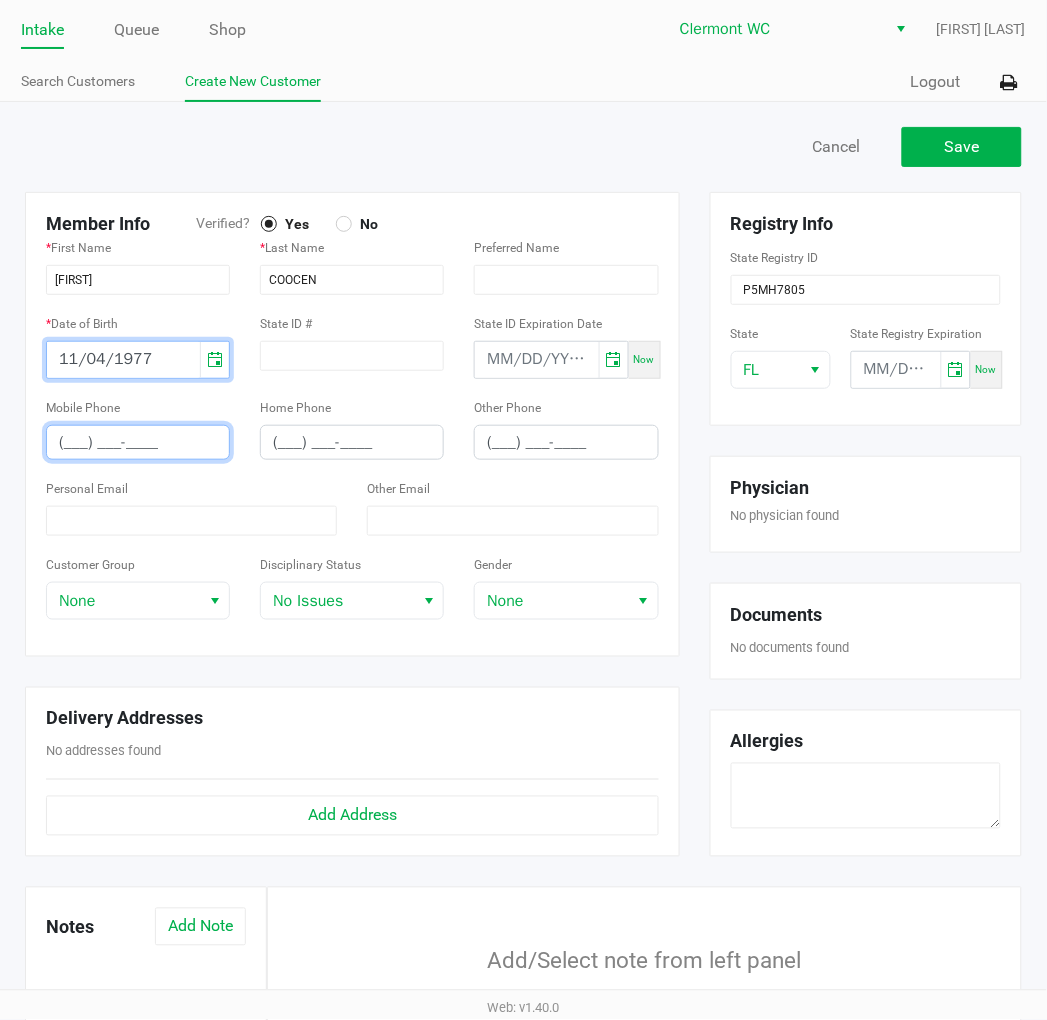 drag, startPoint x: 66, startPoint y: 453, endPoint x: 83, endPoint y: 456, distance: 17.262676 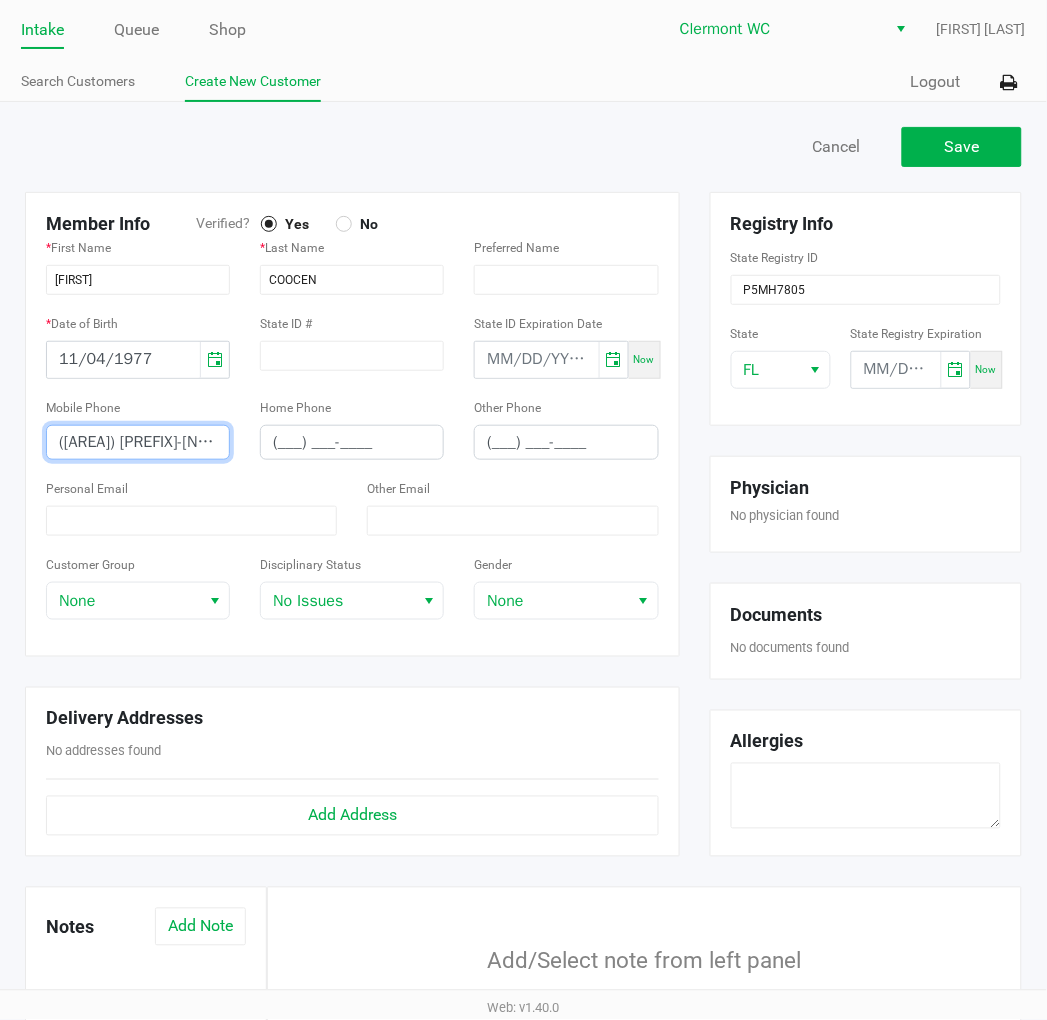 type on "([AREA]) [PREFIX]-[NUMBER]" 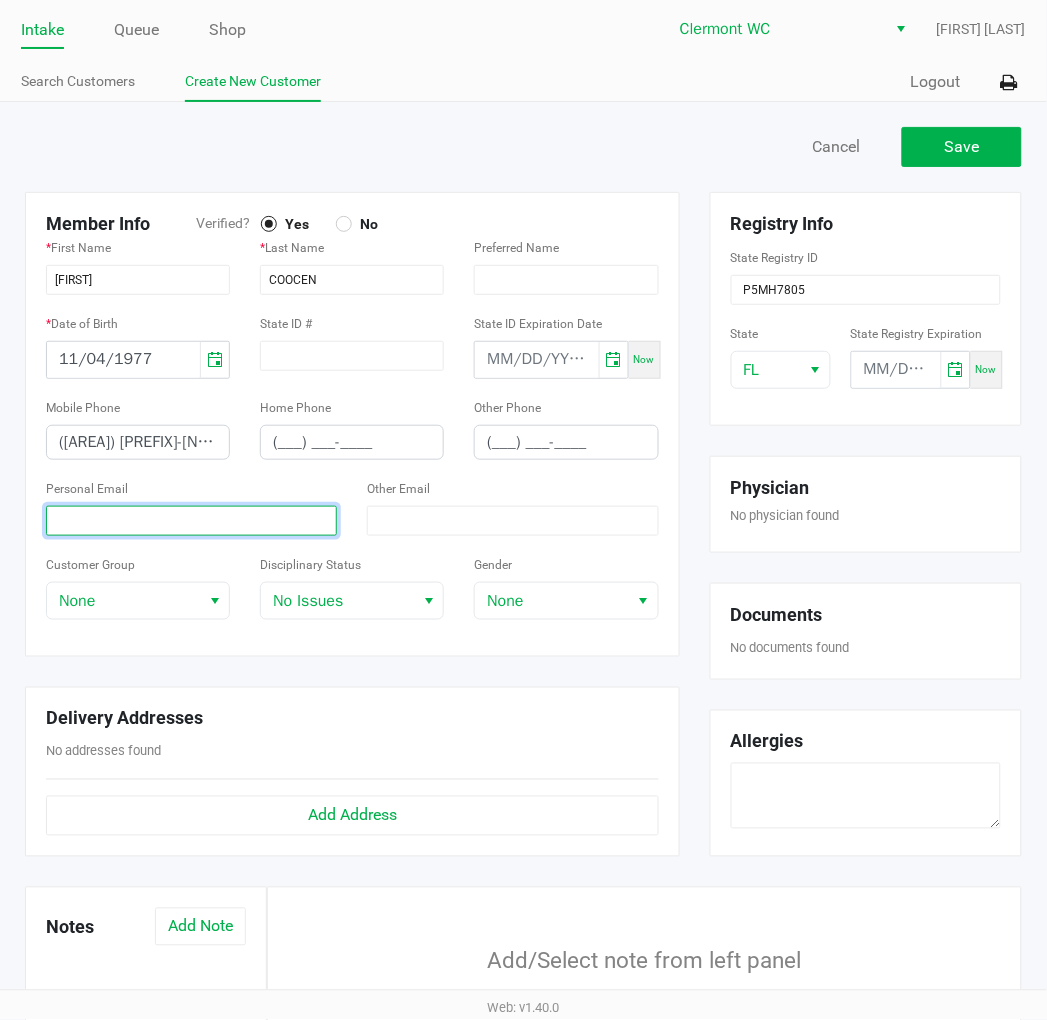 click 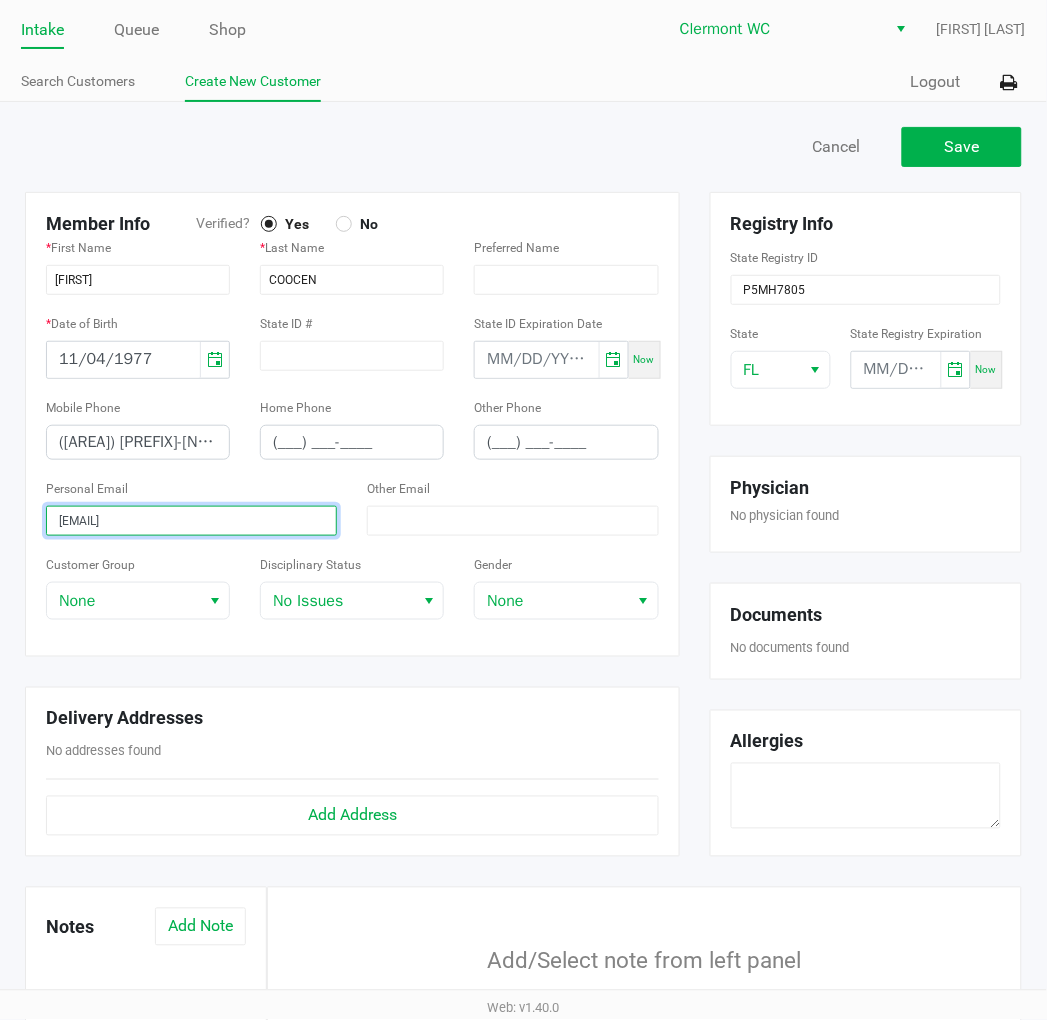 type on "[EMAIL]" 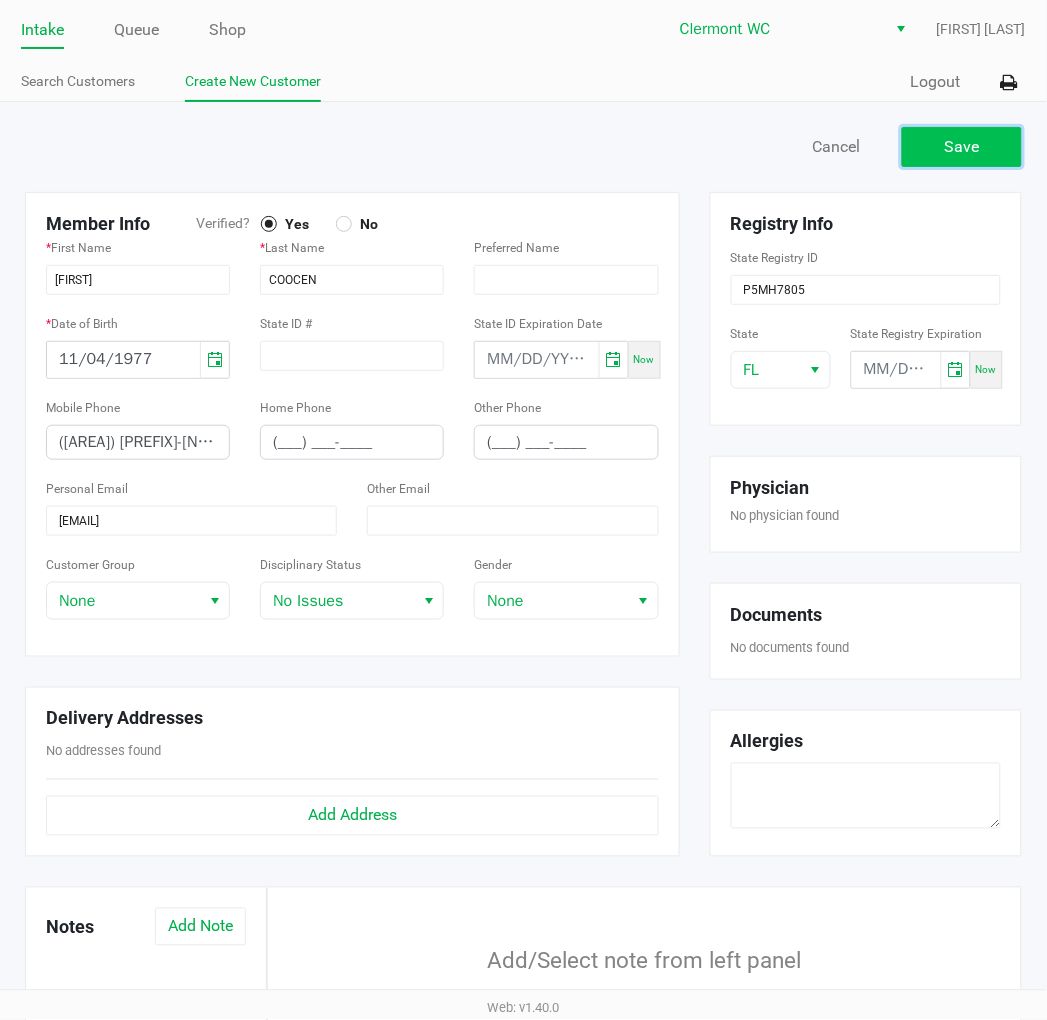 click on "Save" 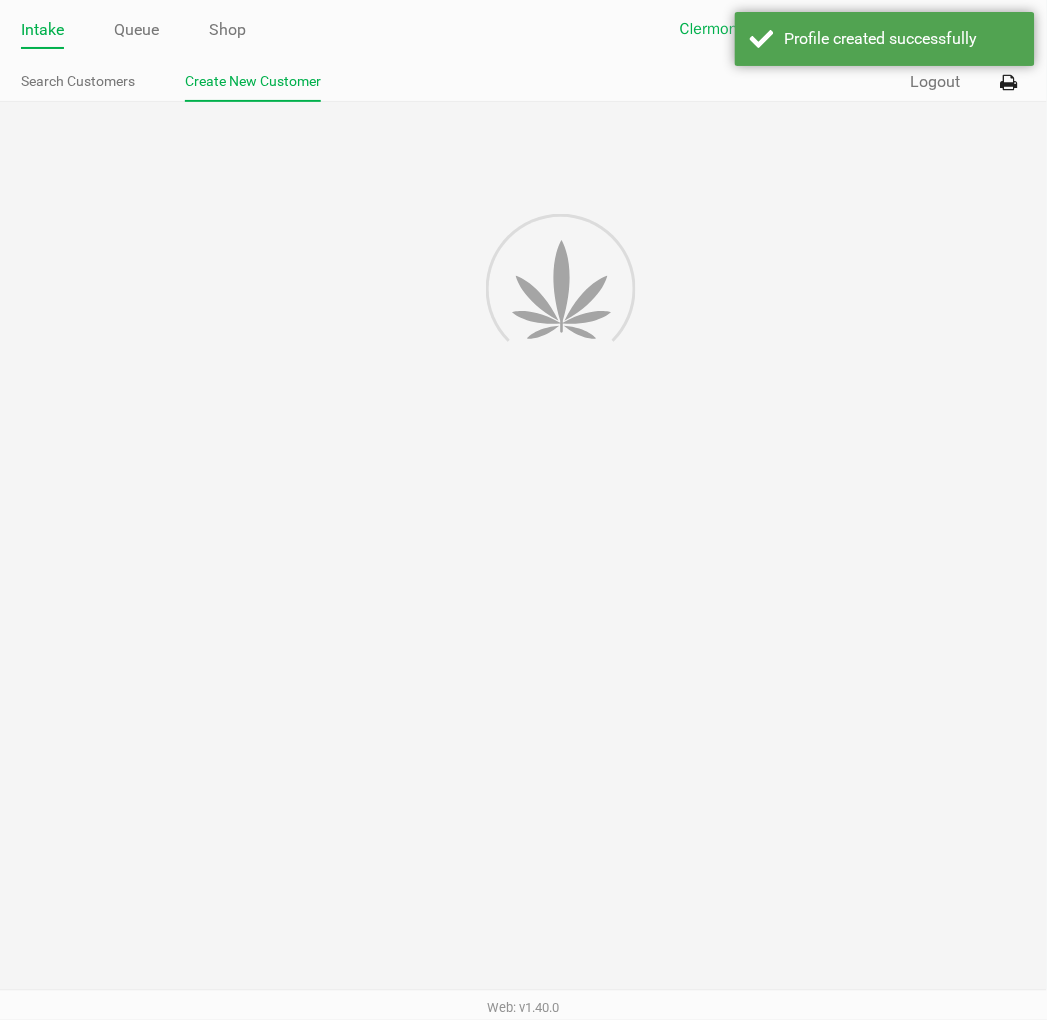 type on "---" 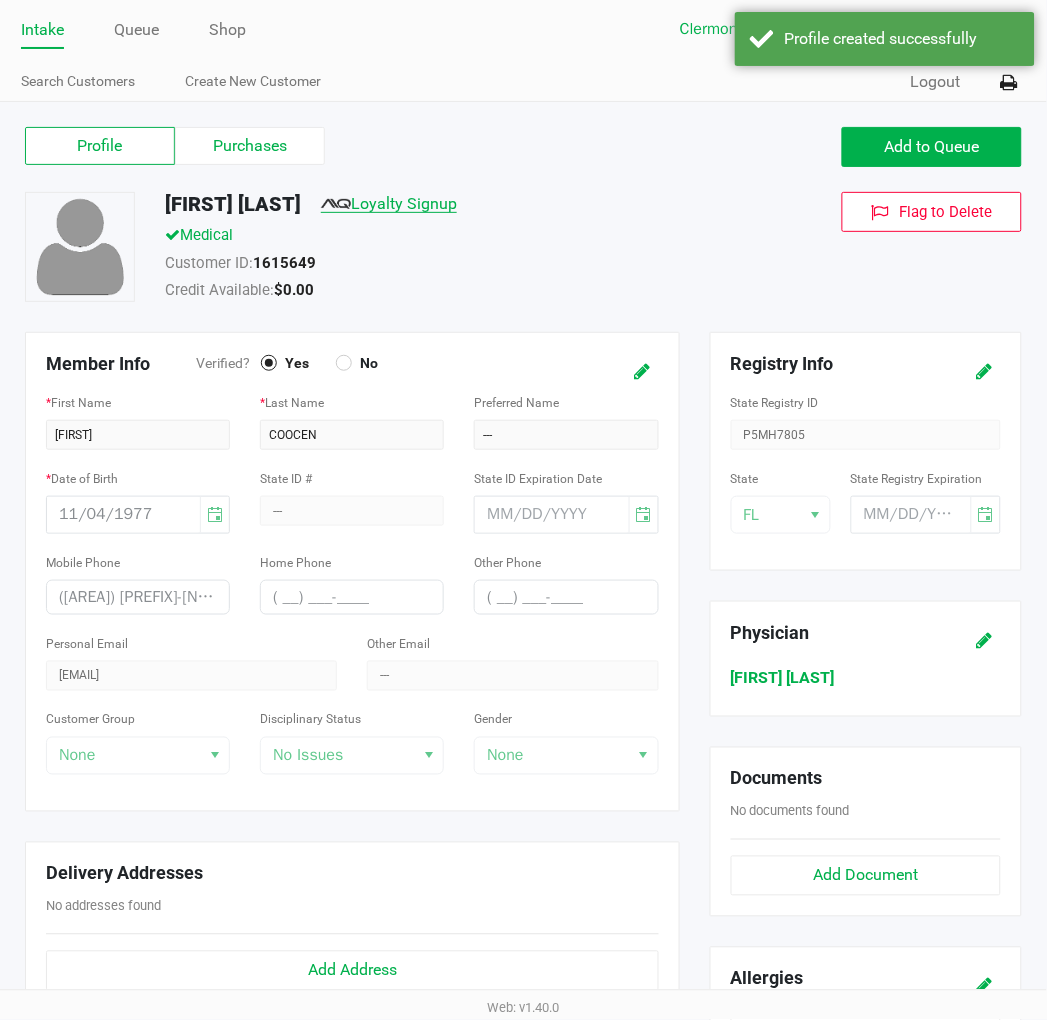 click on "Loyalty Signup" 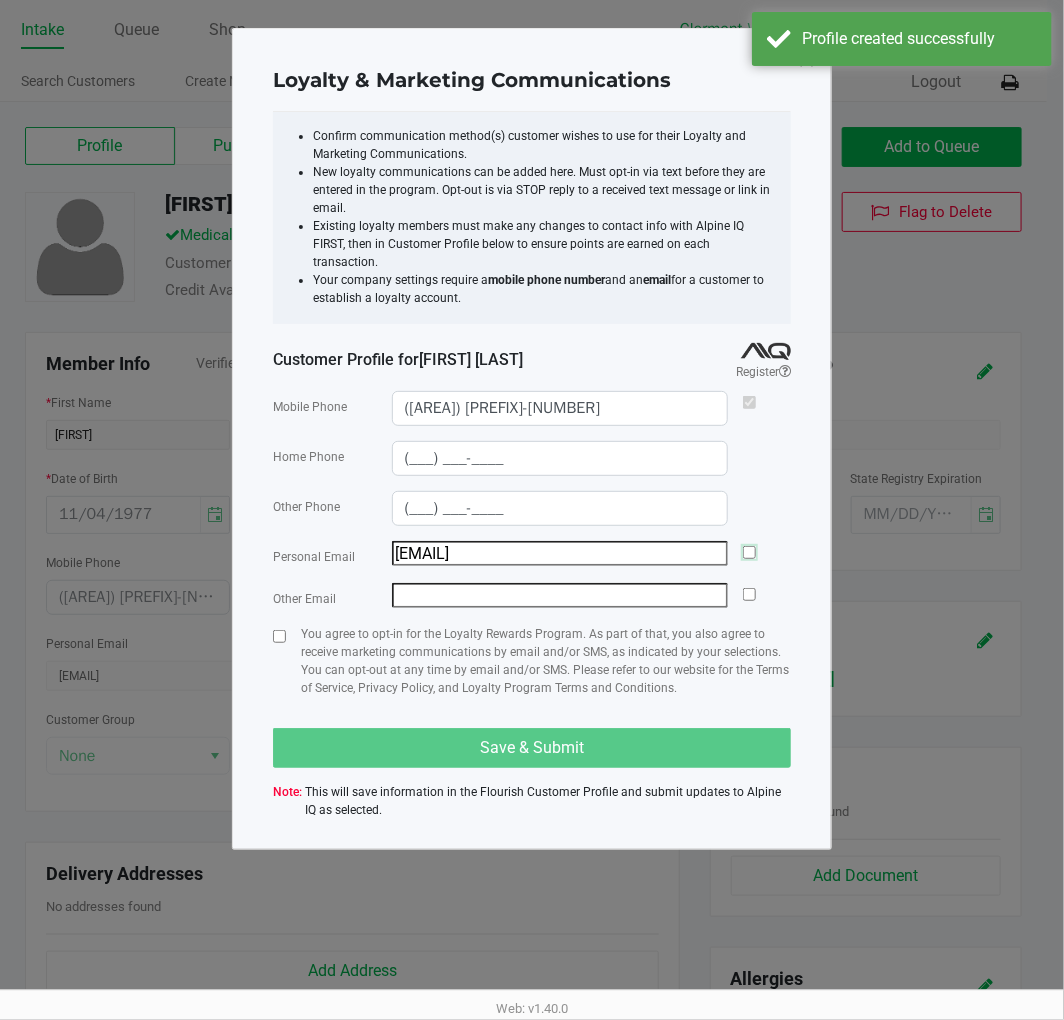 click 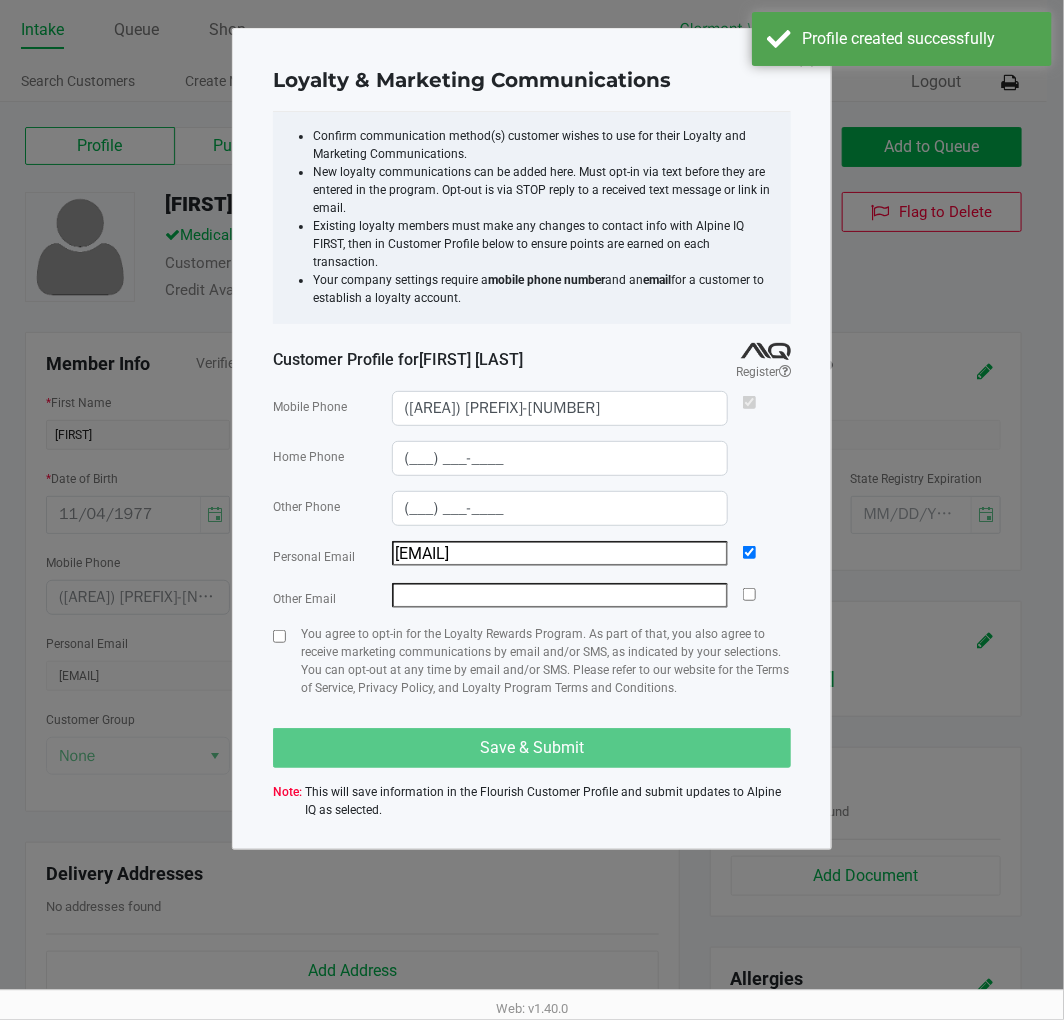 click 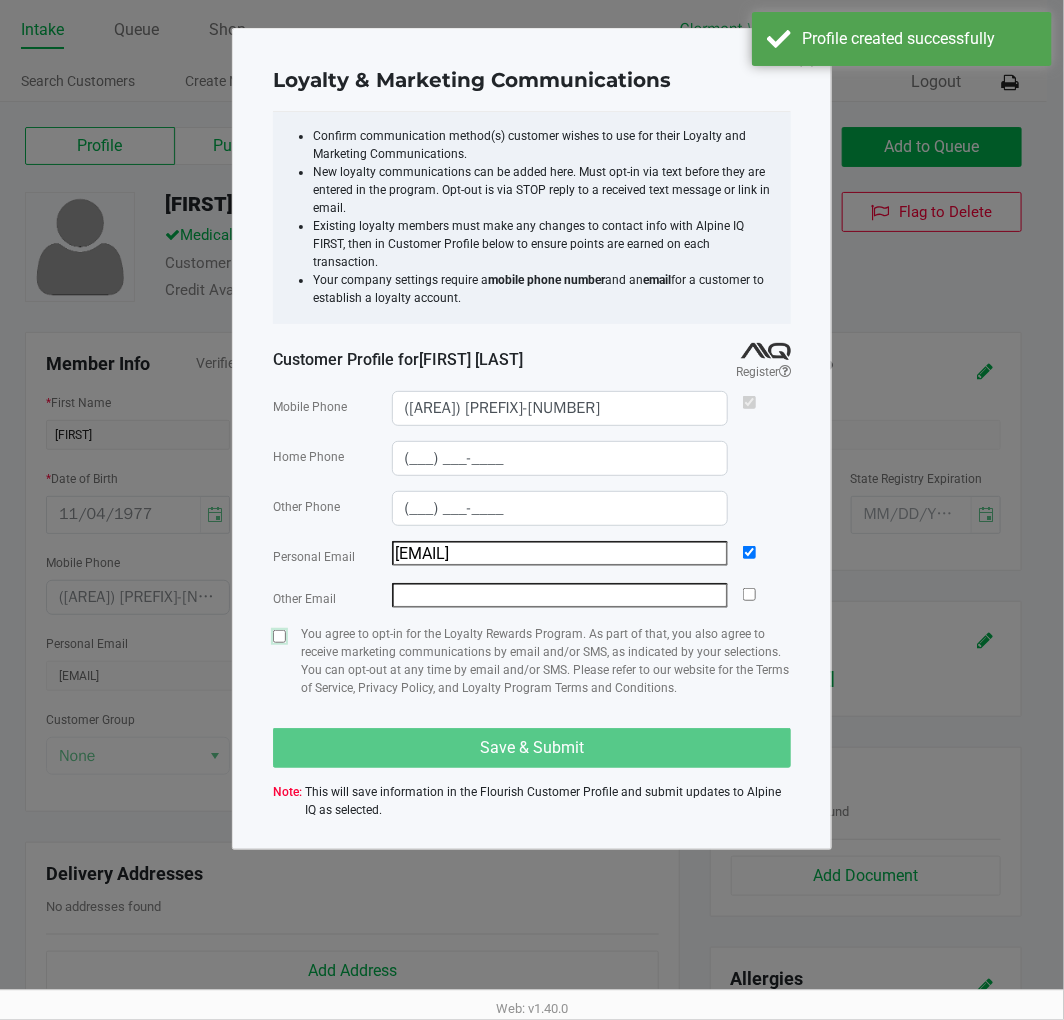 checkbox on "true" 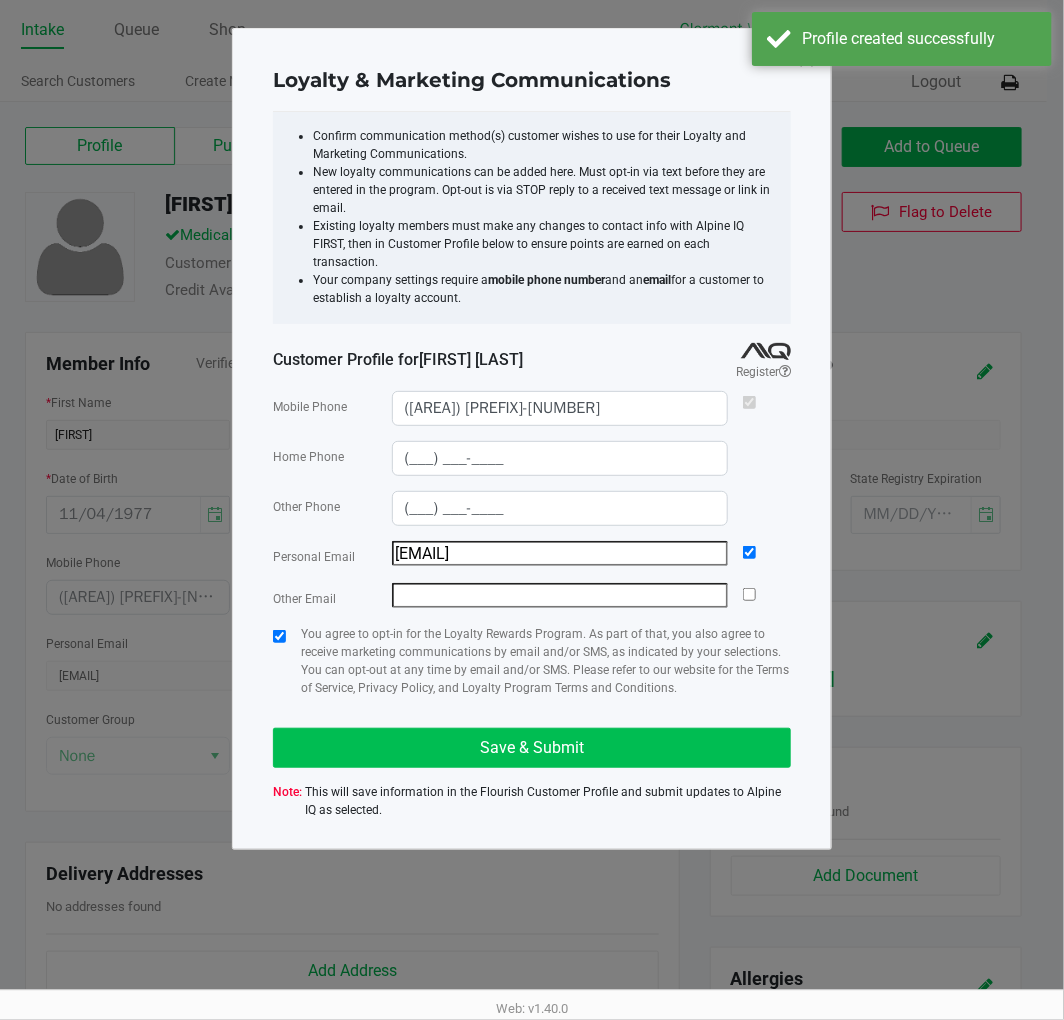 click on "Save & Submit" 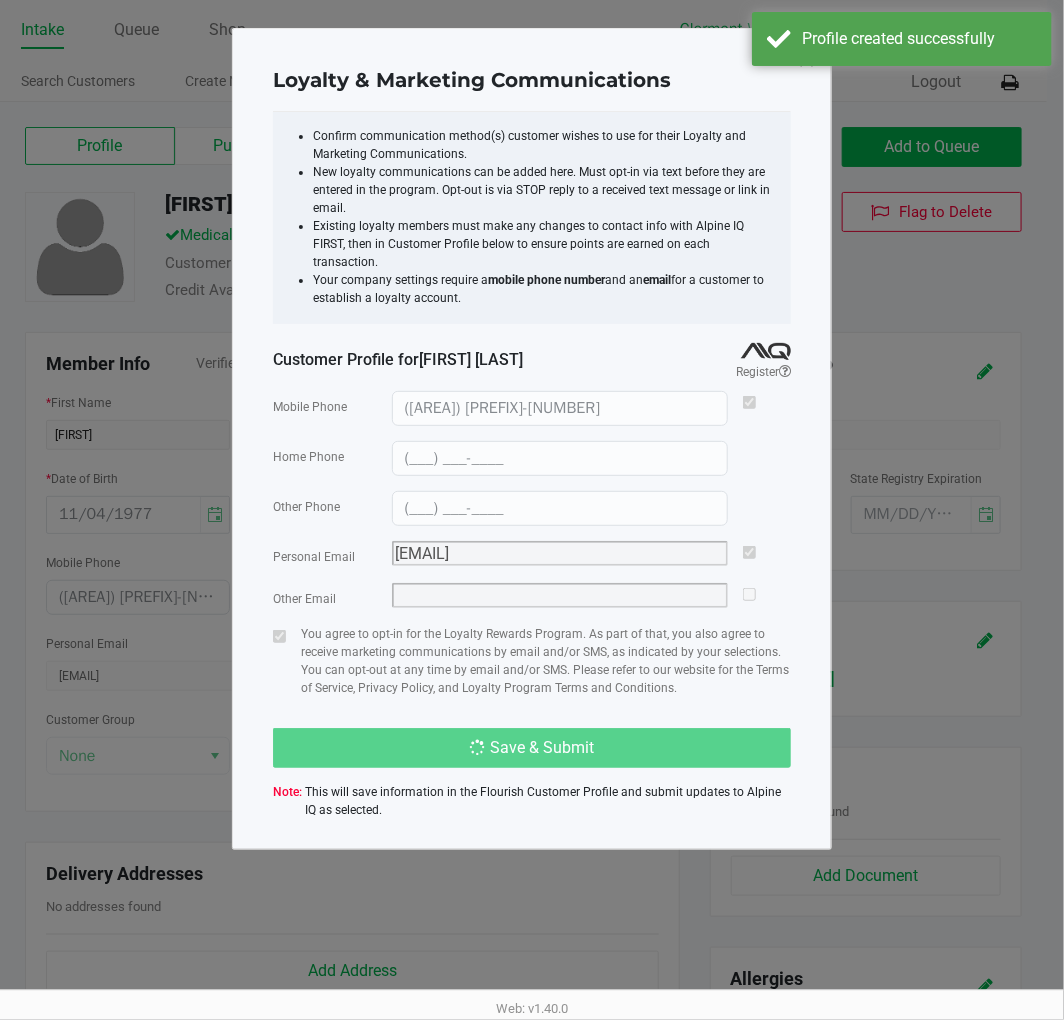 type on "(___) ___-____" 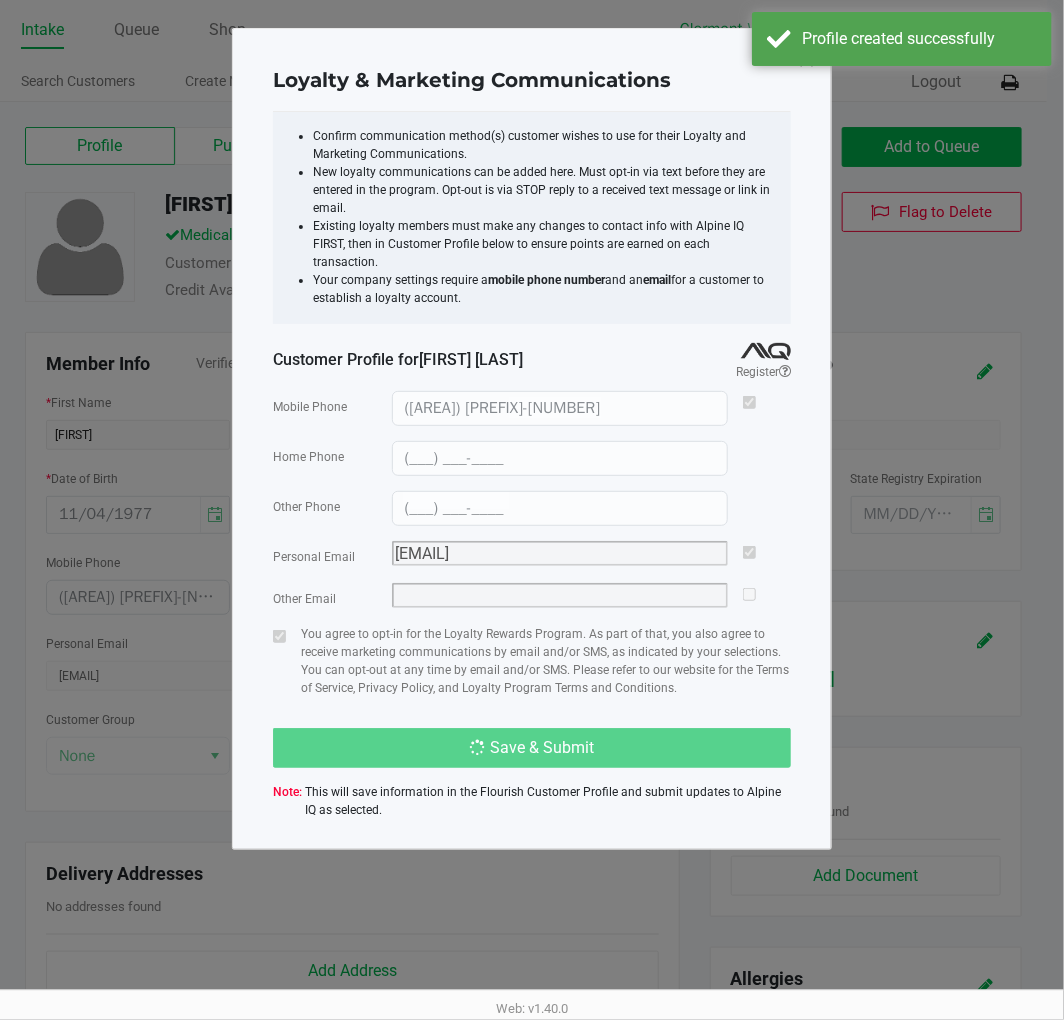 type on "(___) ___-____" 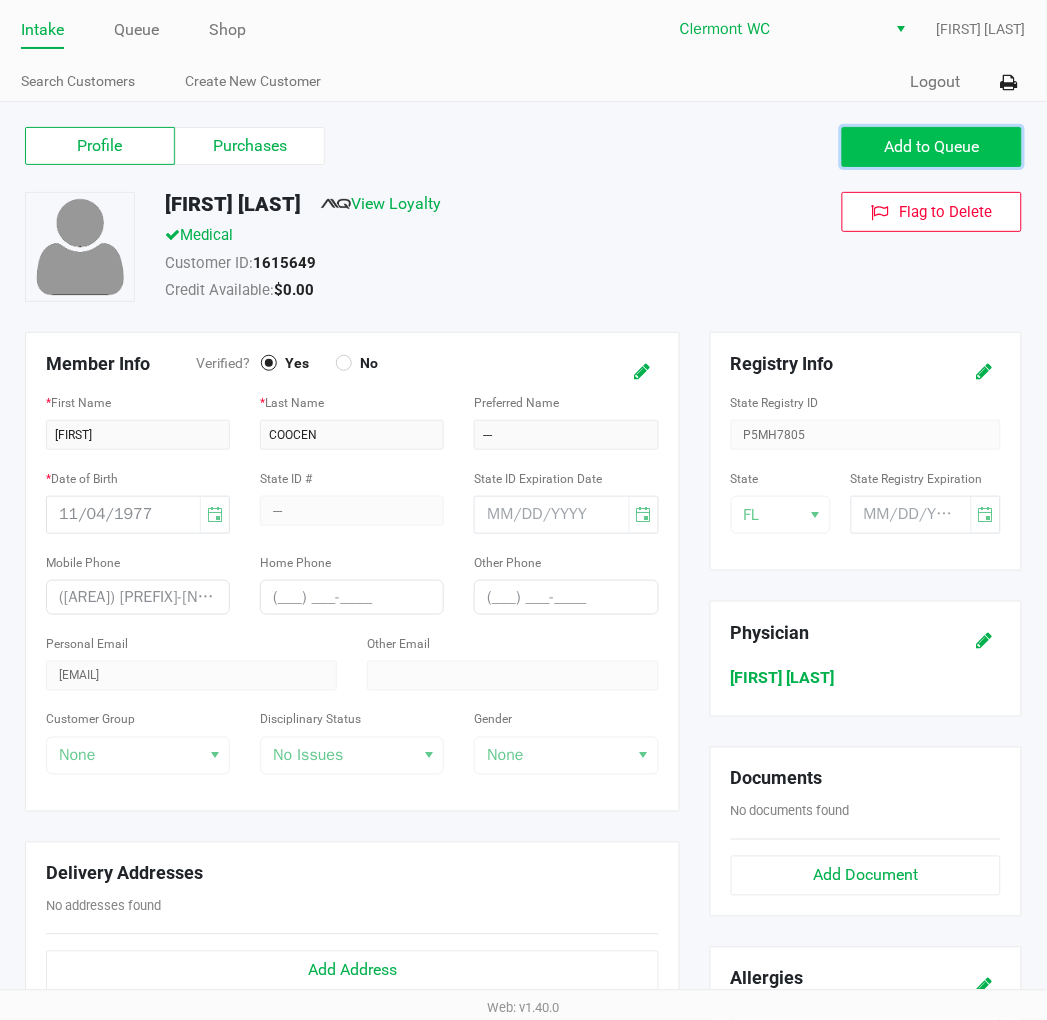 click on "Add to Queue" 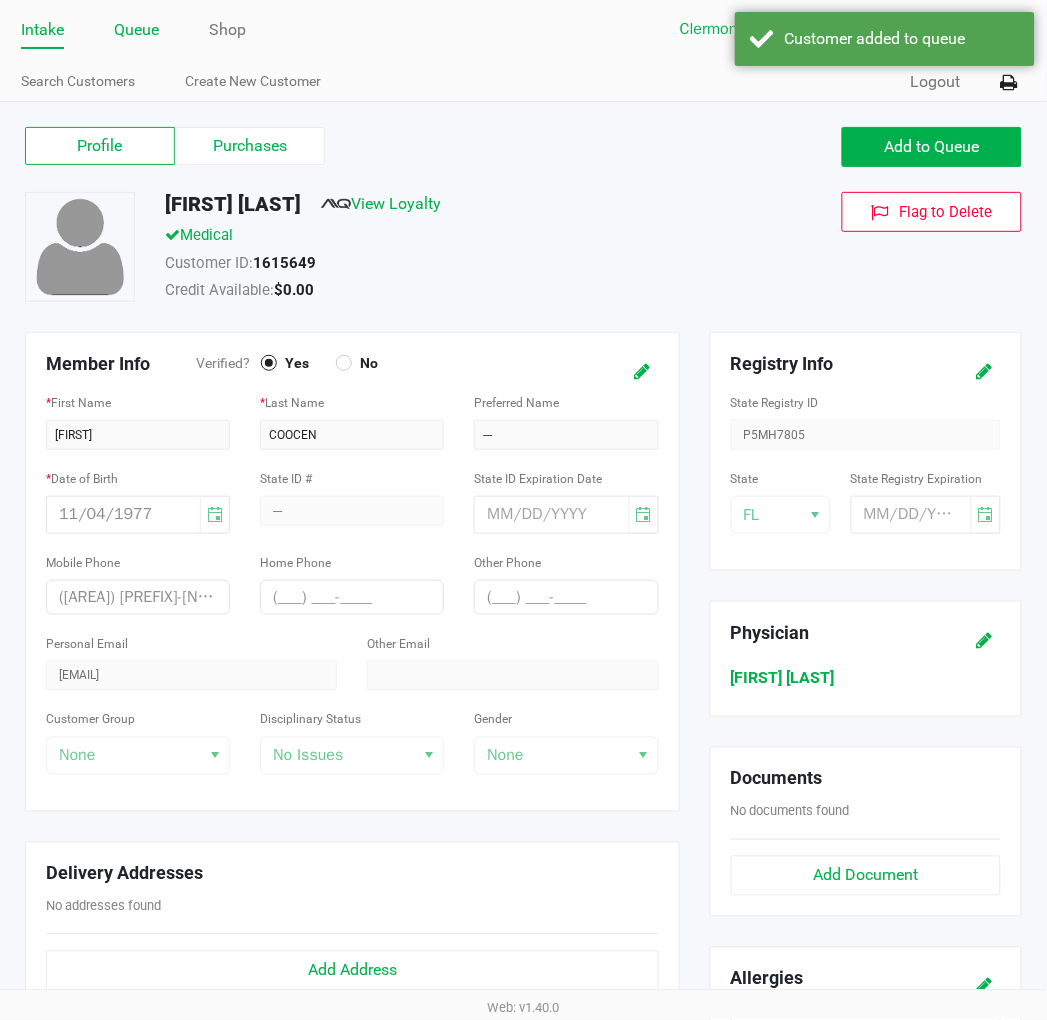 click on "Queue" 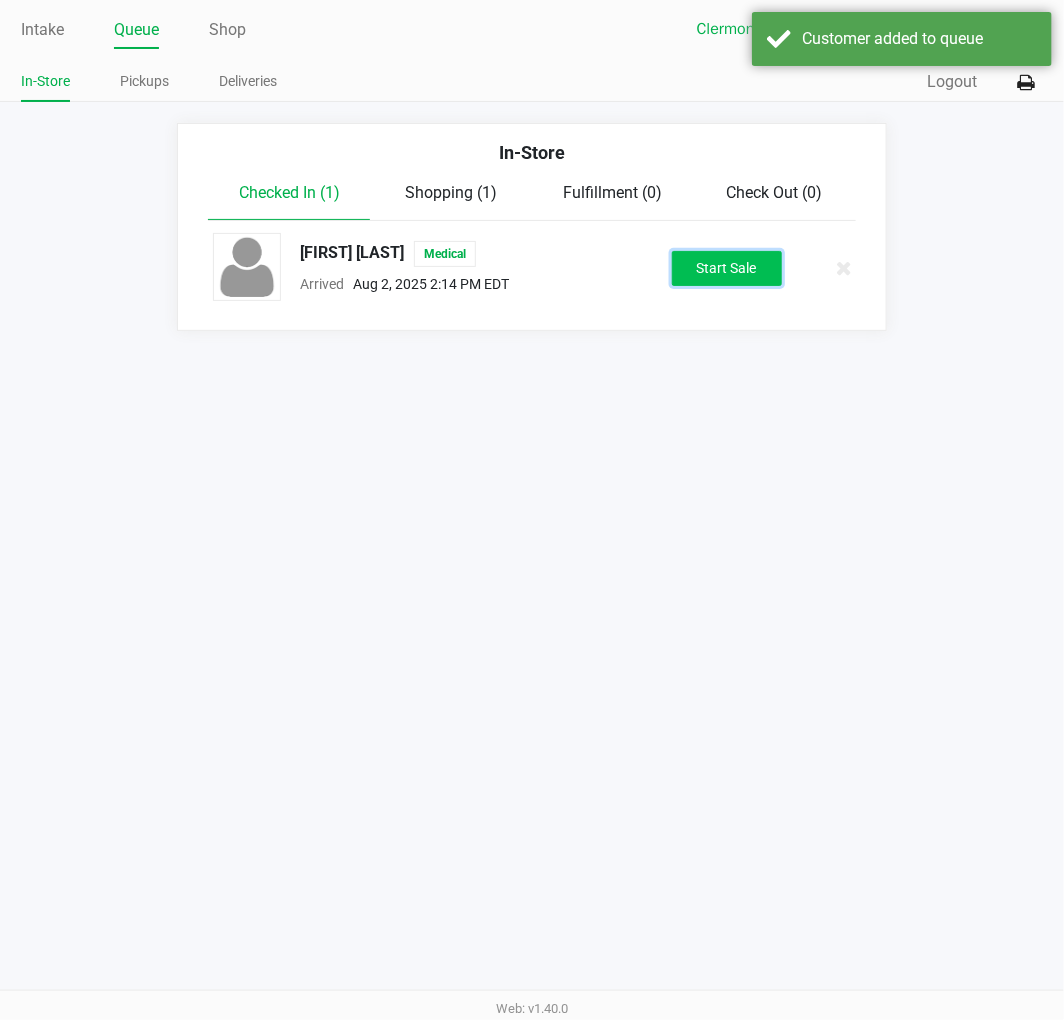click on "Start Sale" 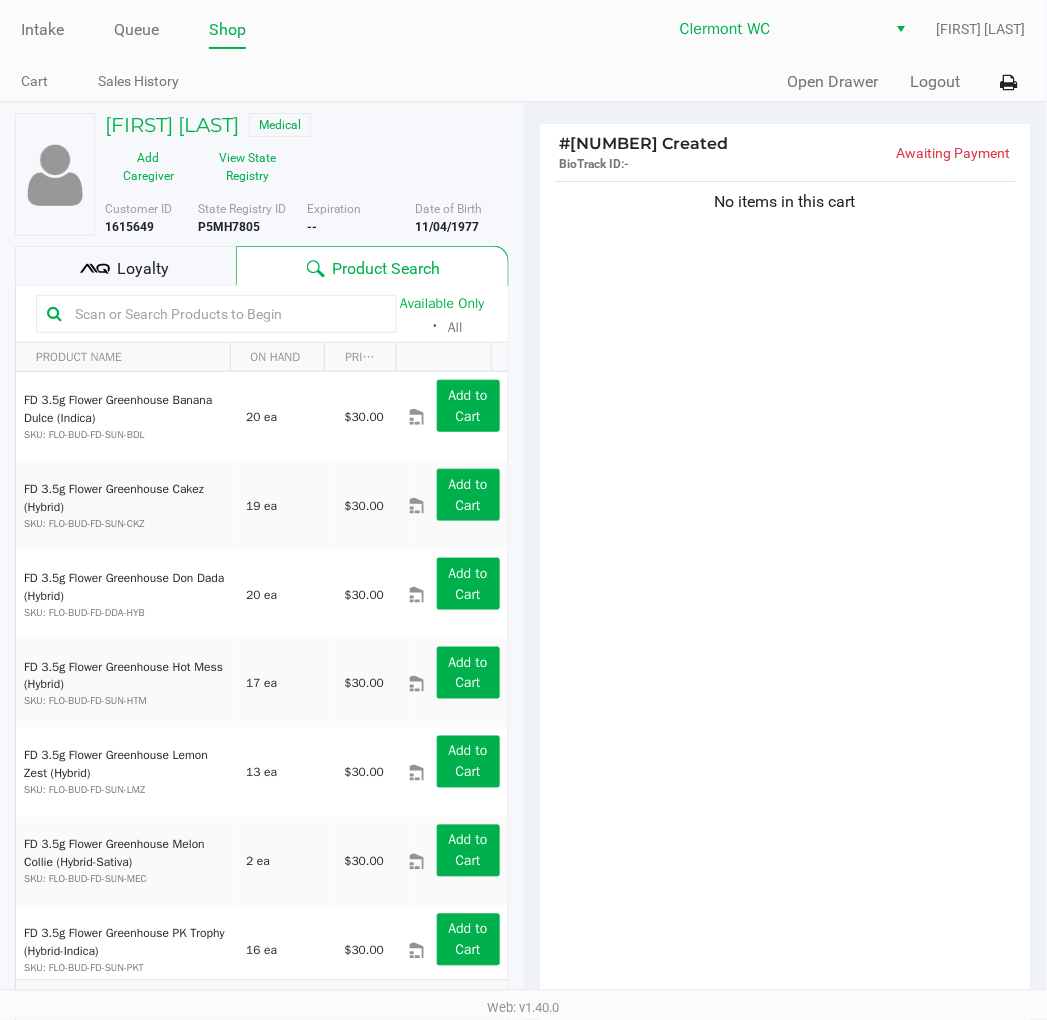 click 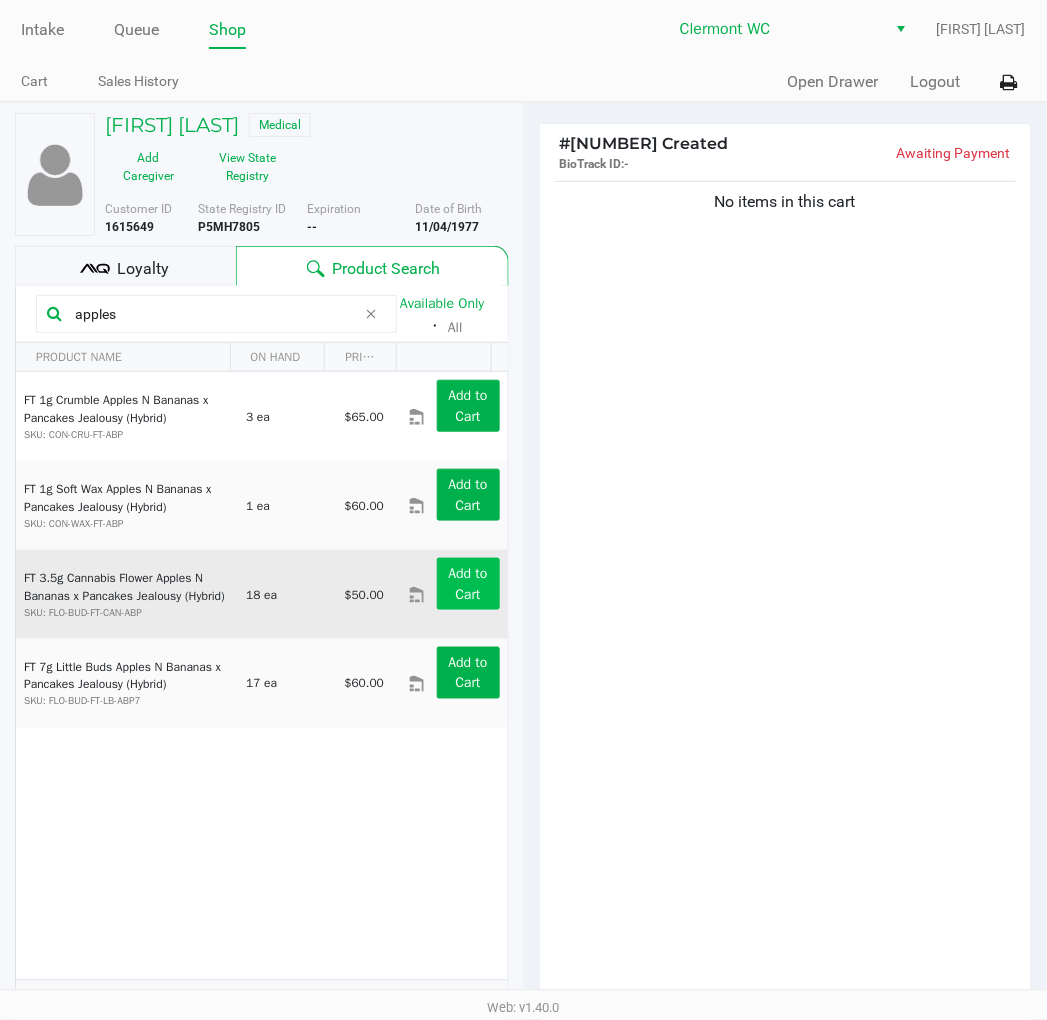 type on "apples" 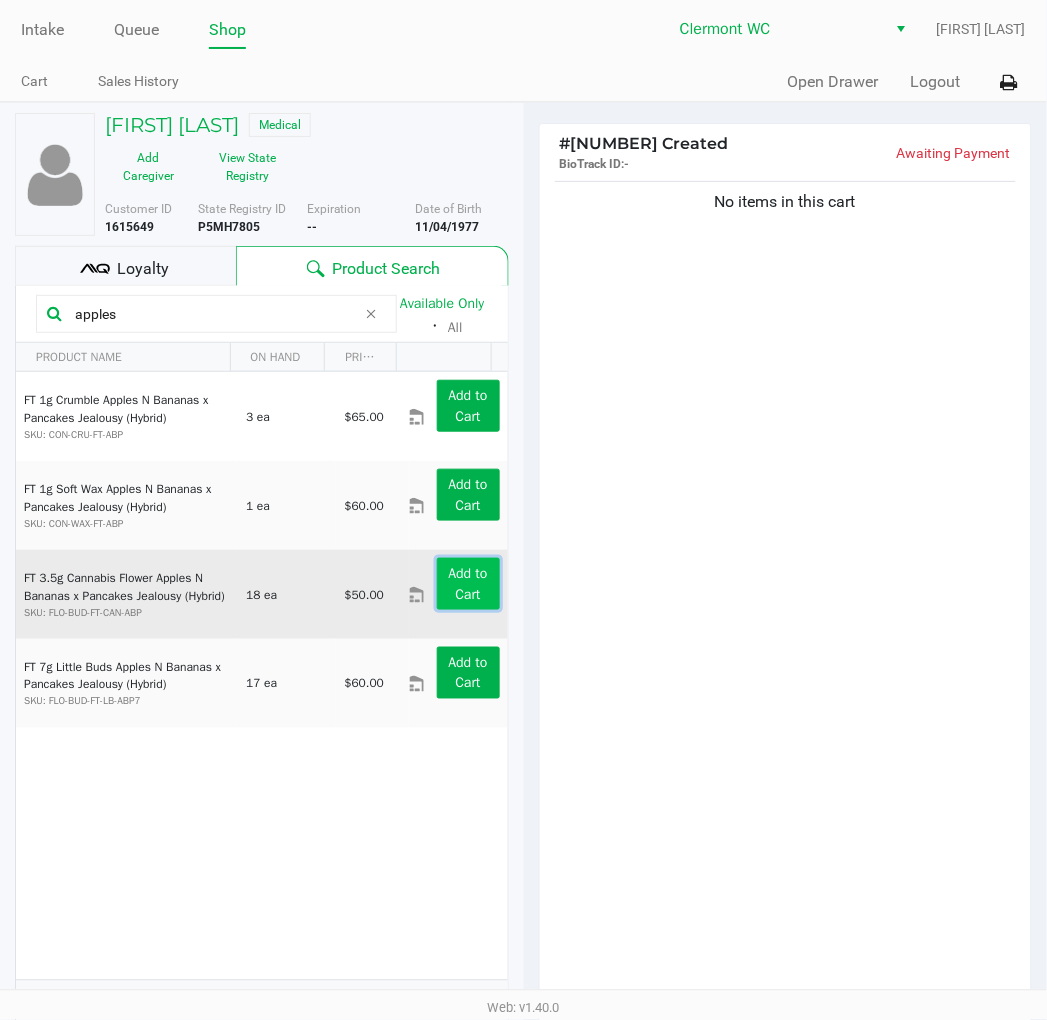 click on "Add to Cart" 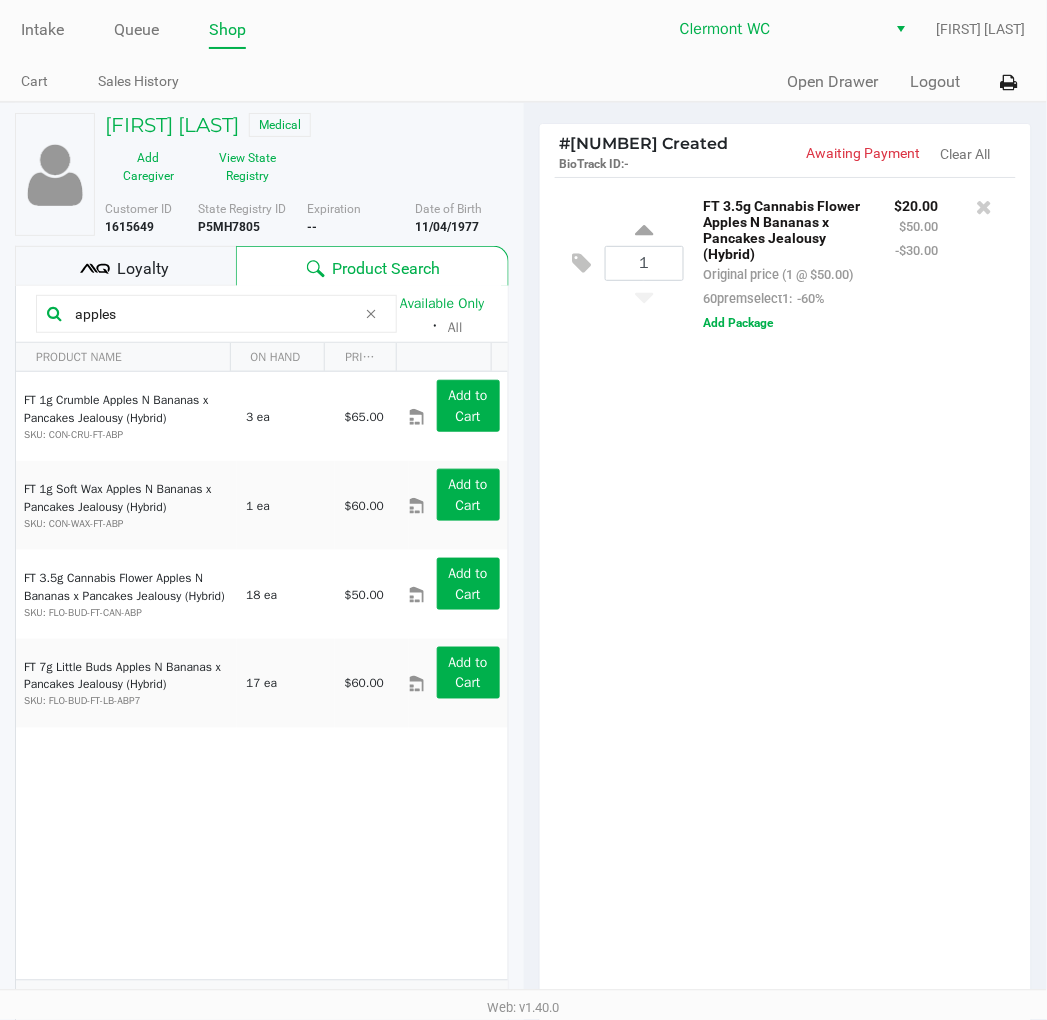 drag, startPoint x: 176, startPoint y: 314, endPoint x: -998, endPoint y: 313, distance: 1174.0004 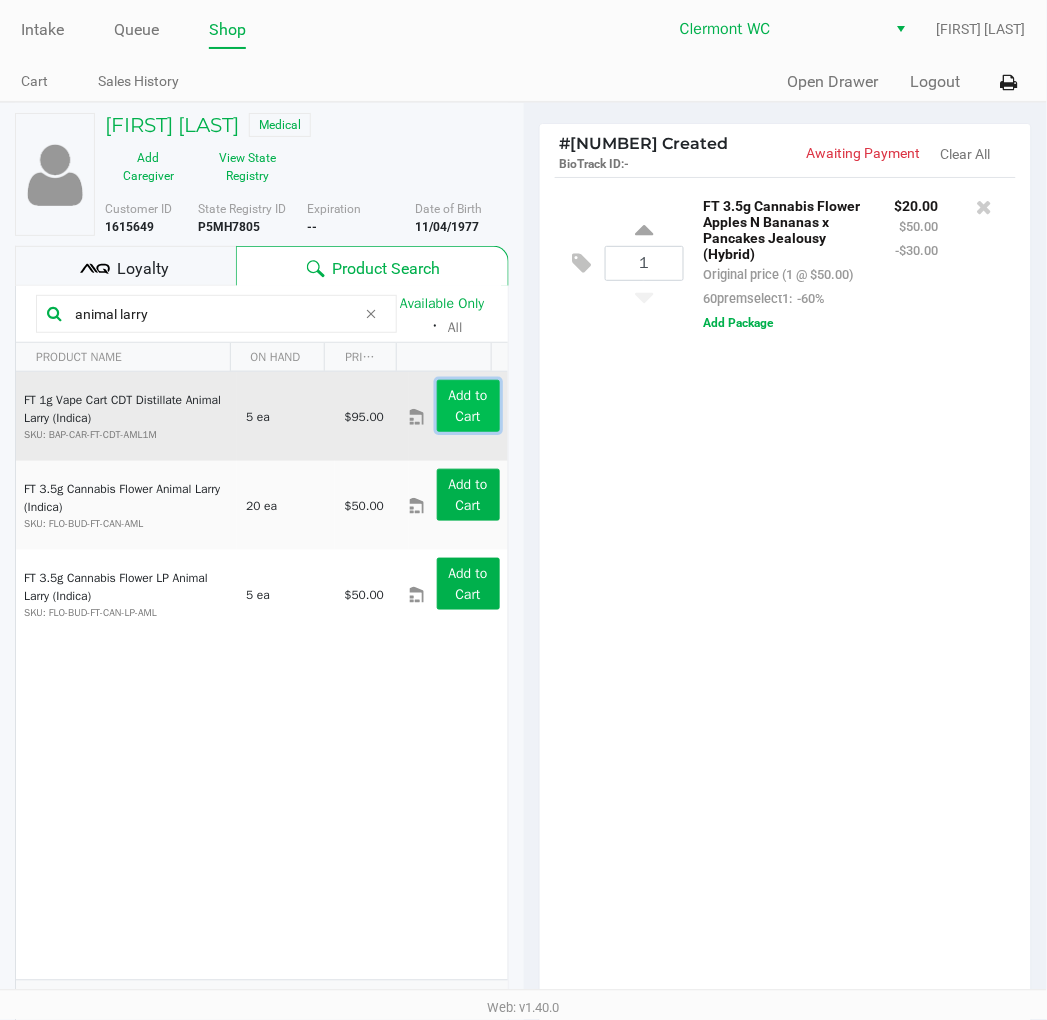 click on "Add to Cart" 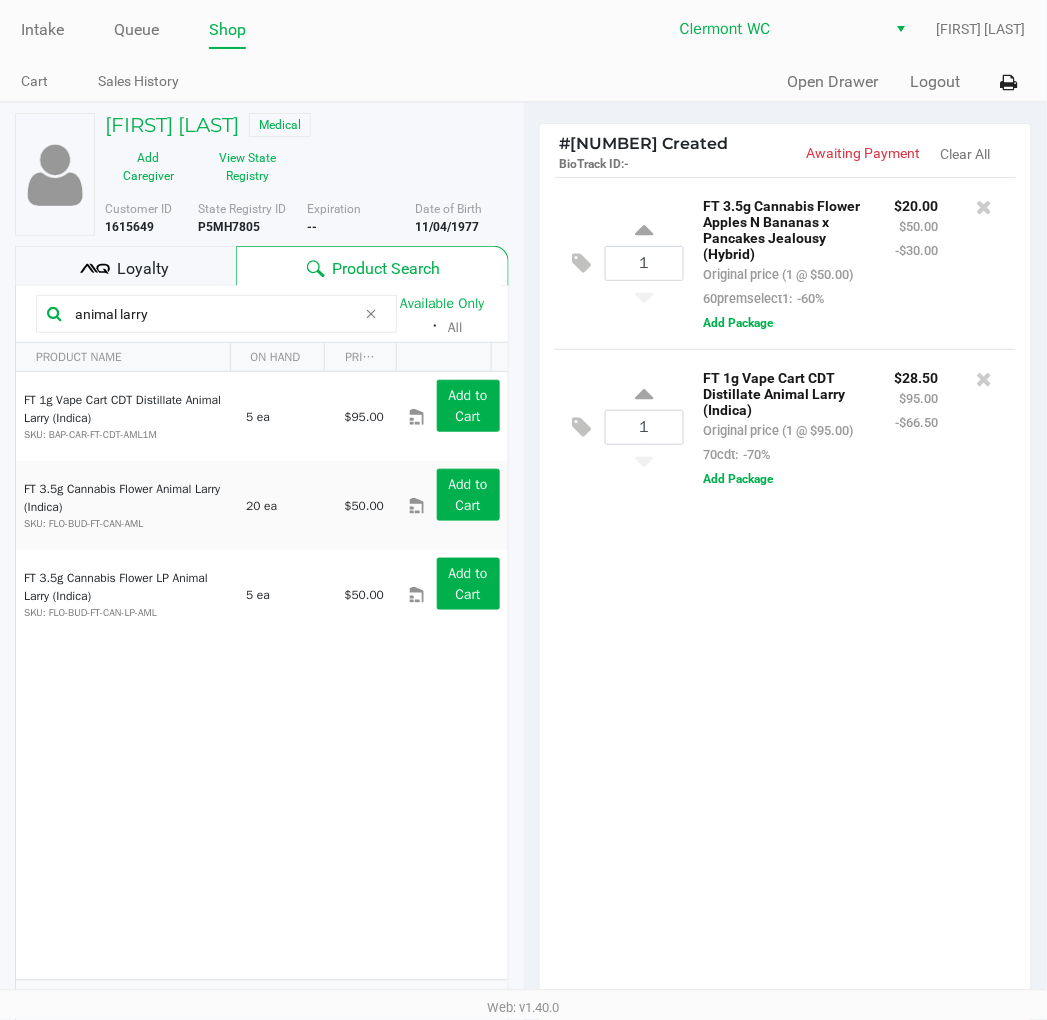 drag, startPoint x: 185, startPoint y: 326, endPoint x: -1028, endPoint y: 258, distance: 1214.9045 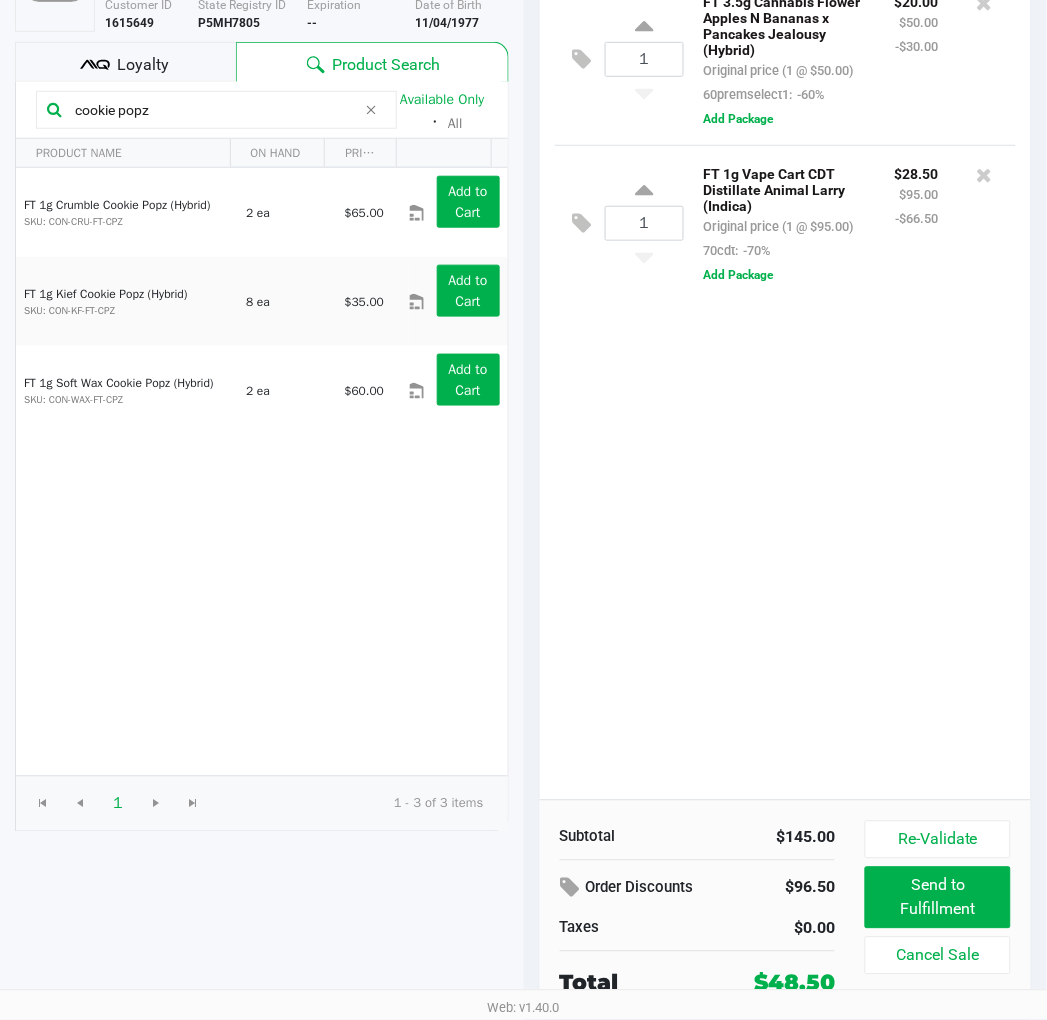scroll, scrollTop: 206, scrollLeft: 0, axis: vertical 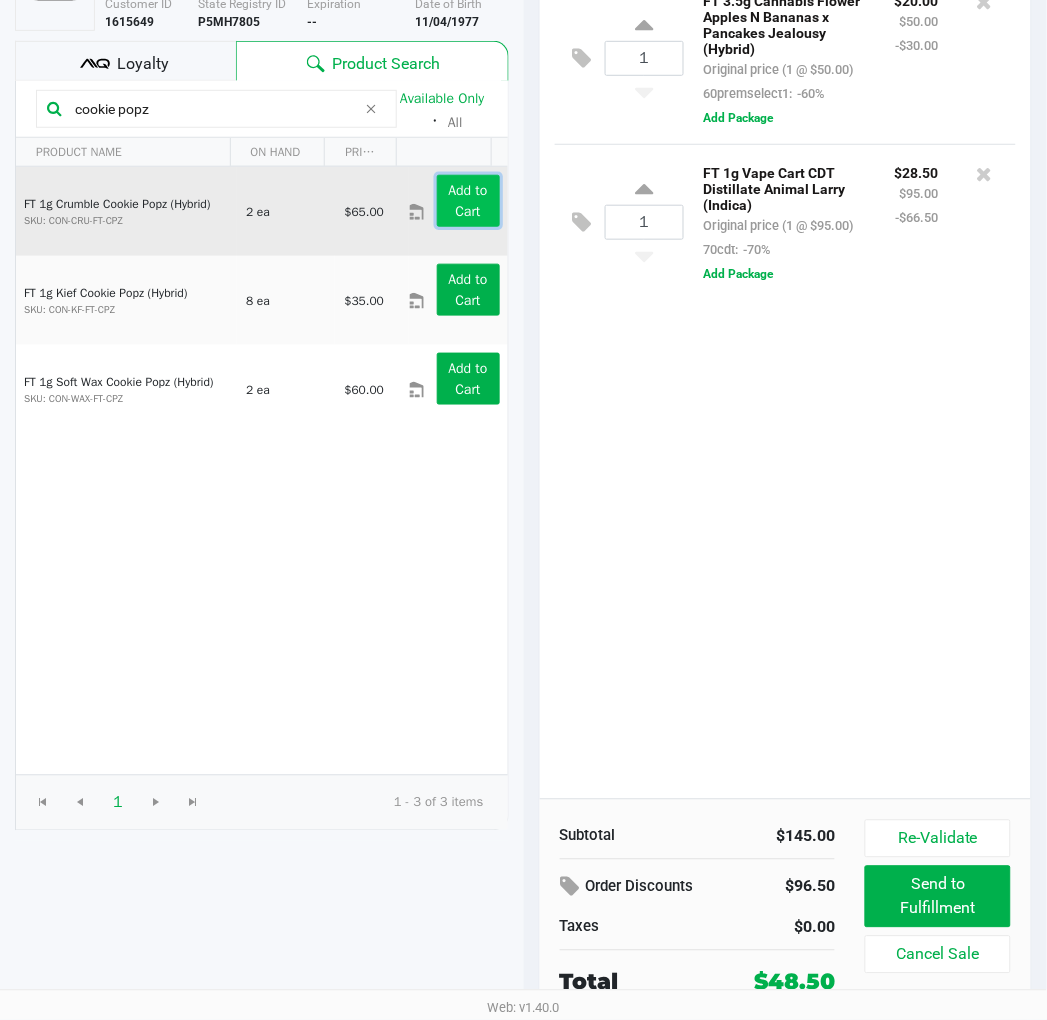 click on "Add to Cart" 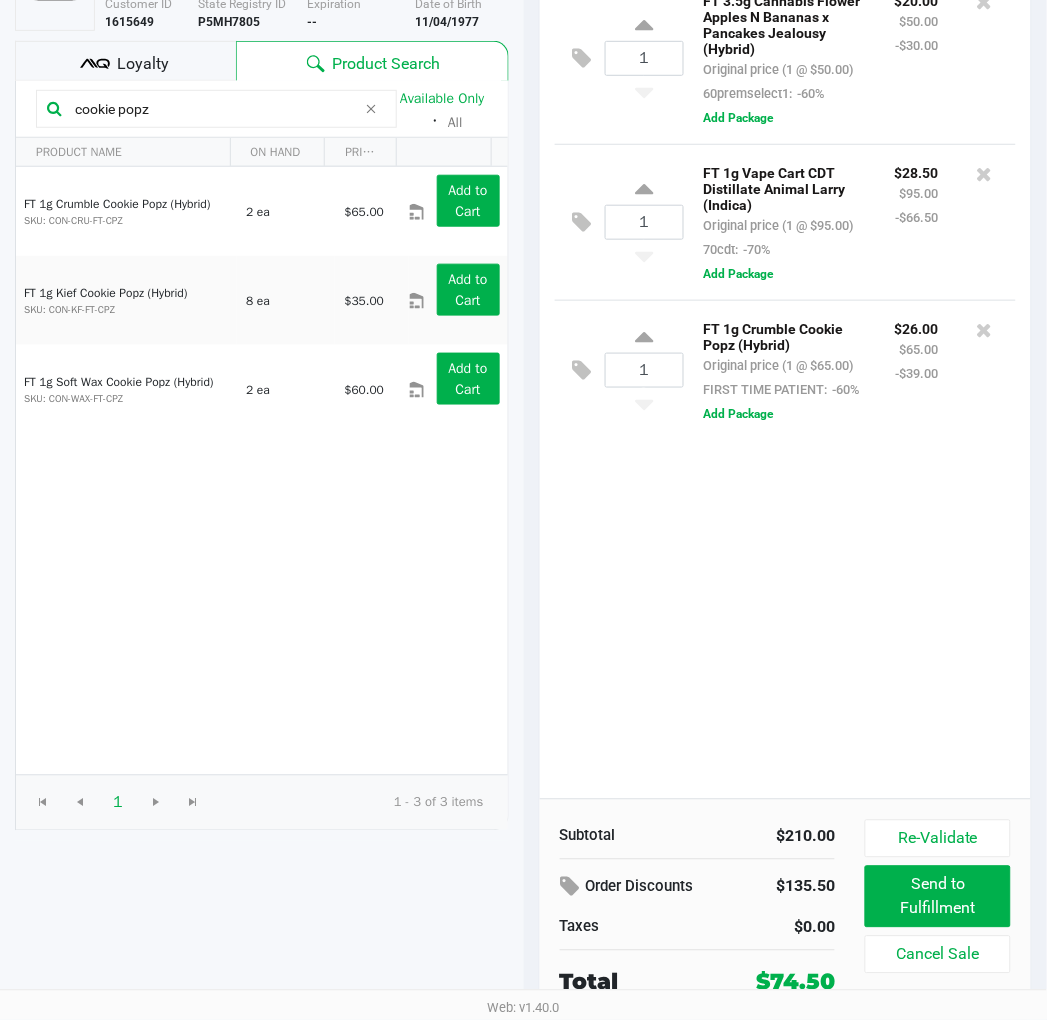 drag, startPoint x: 181, startPoint y: 115, endPoint x: -1068, endPoint y: 185, distance: 1250.9601 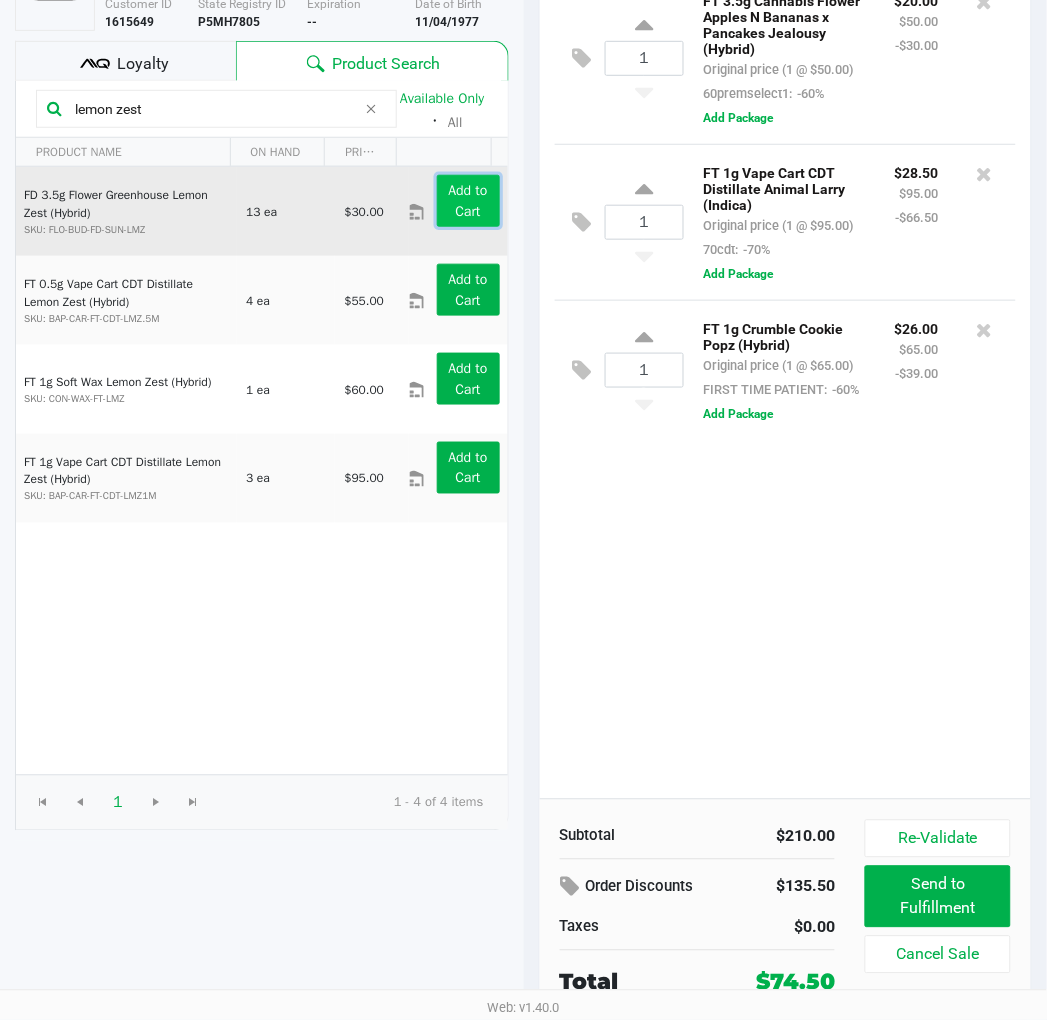 click on "Add to Cart" 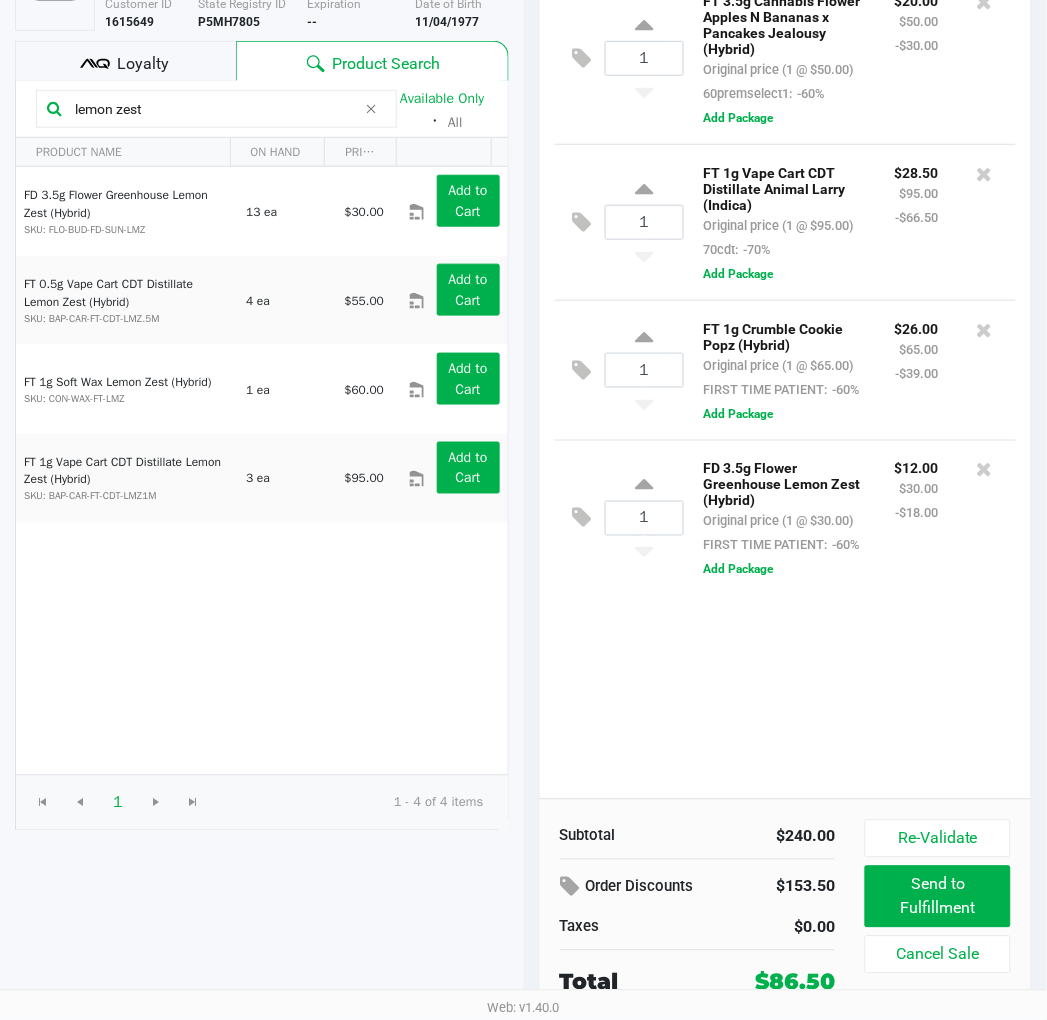 drag, startPoint x: 178, startPoint y: 112, endPoint x: -814, endPoint y: 152, distance: 992.80615 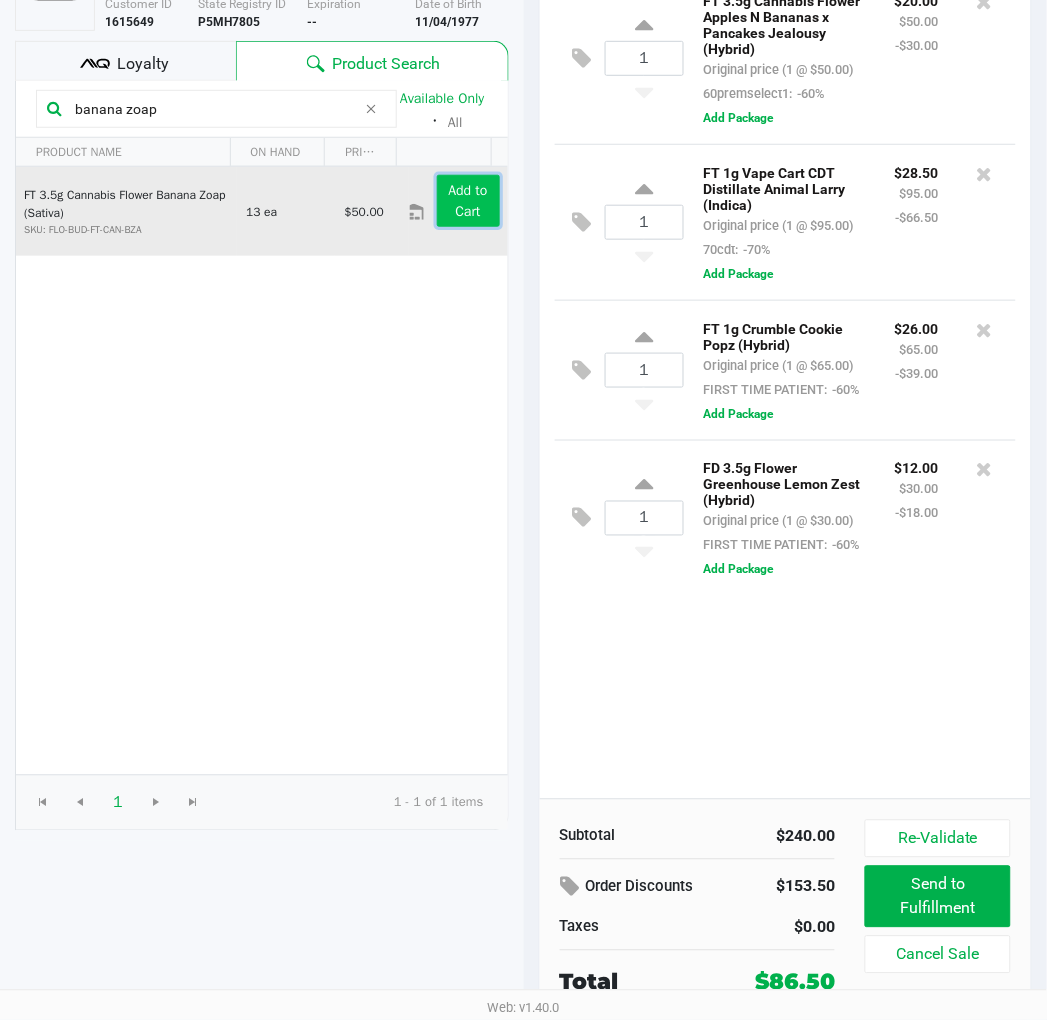 click on "Add to Cart" 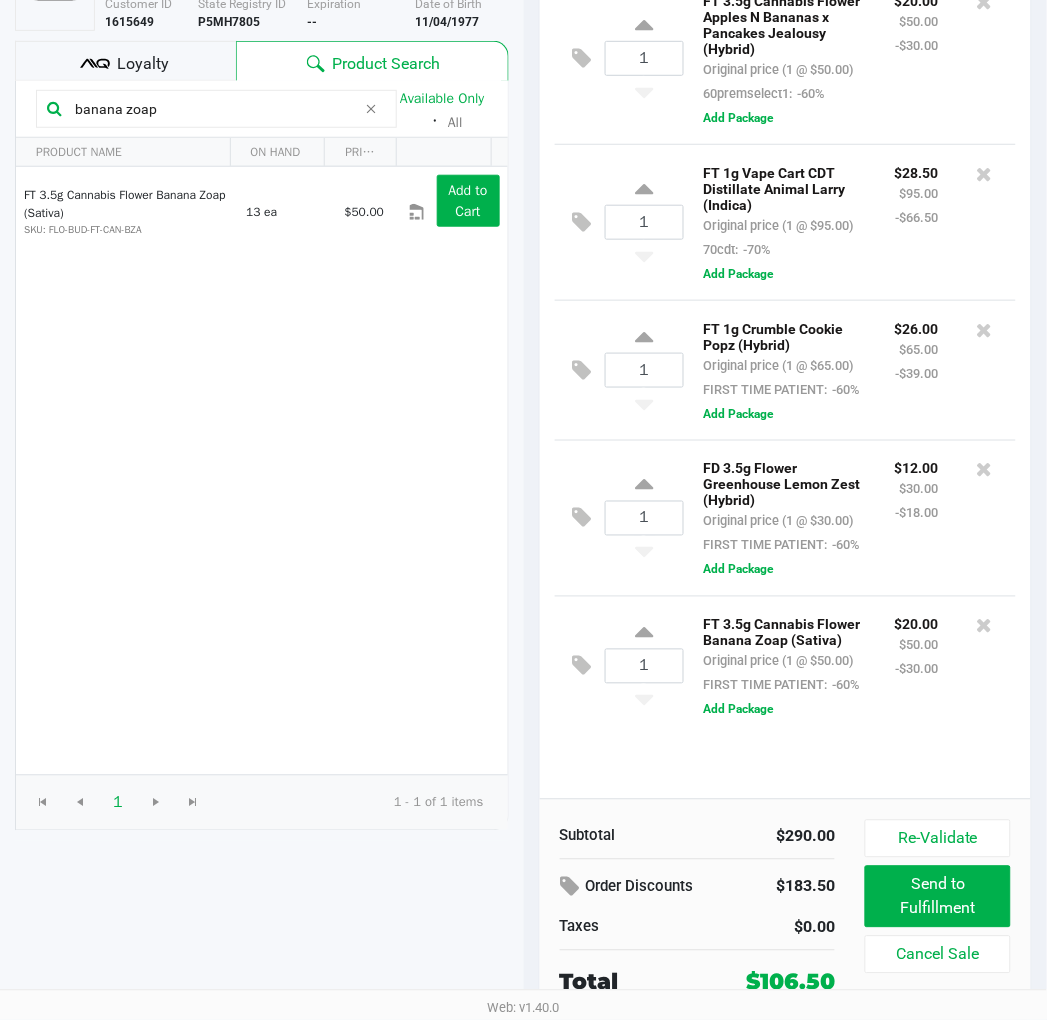 scroll, scrollTop: 0, scrollLeft: 0, axis: both 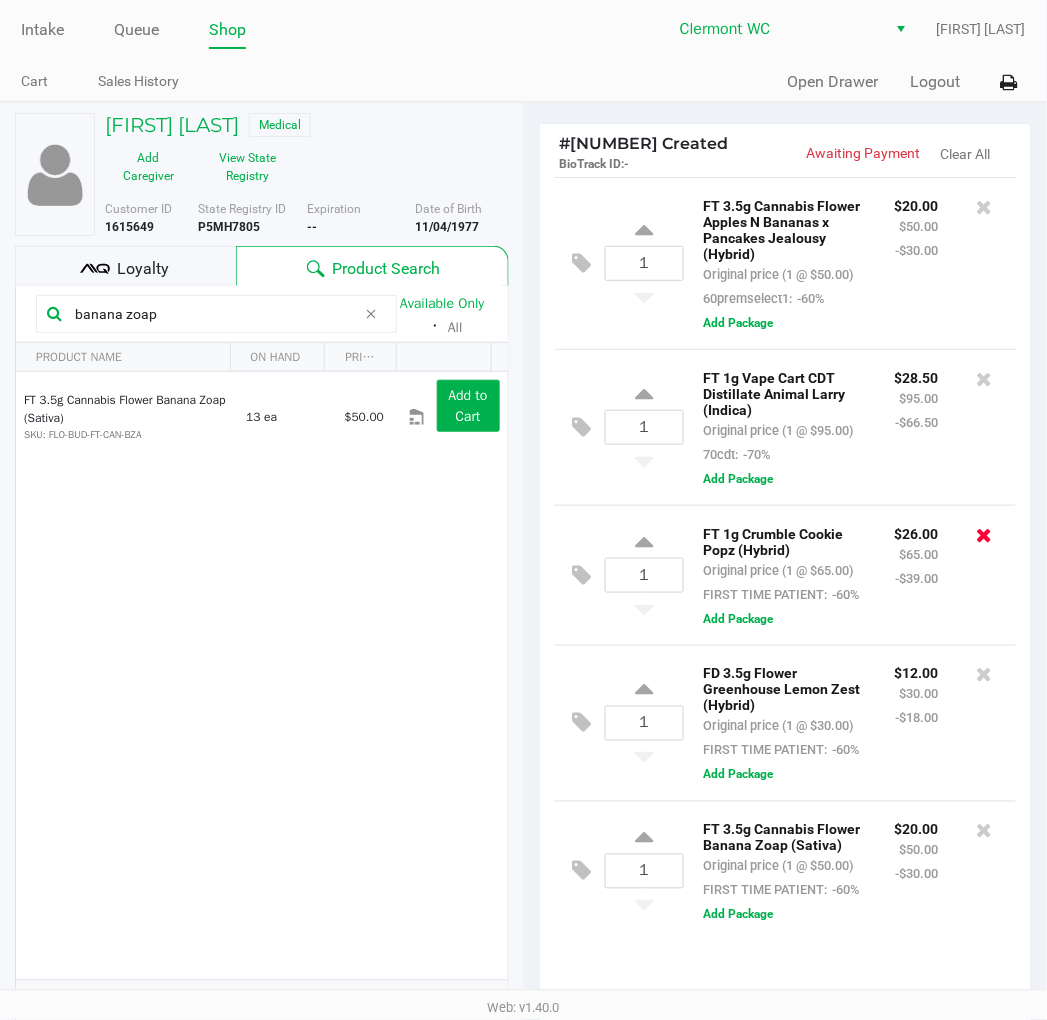 click 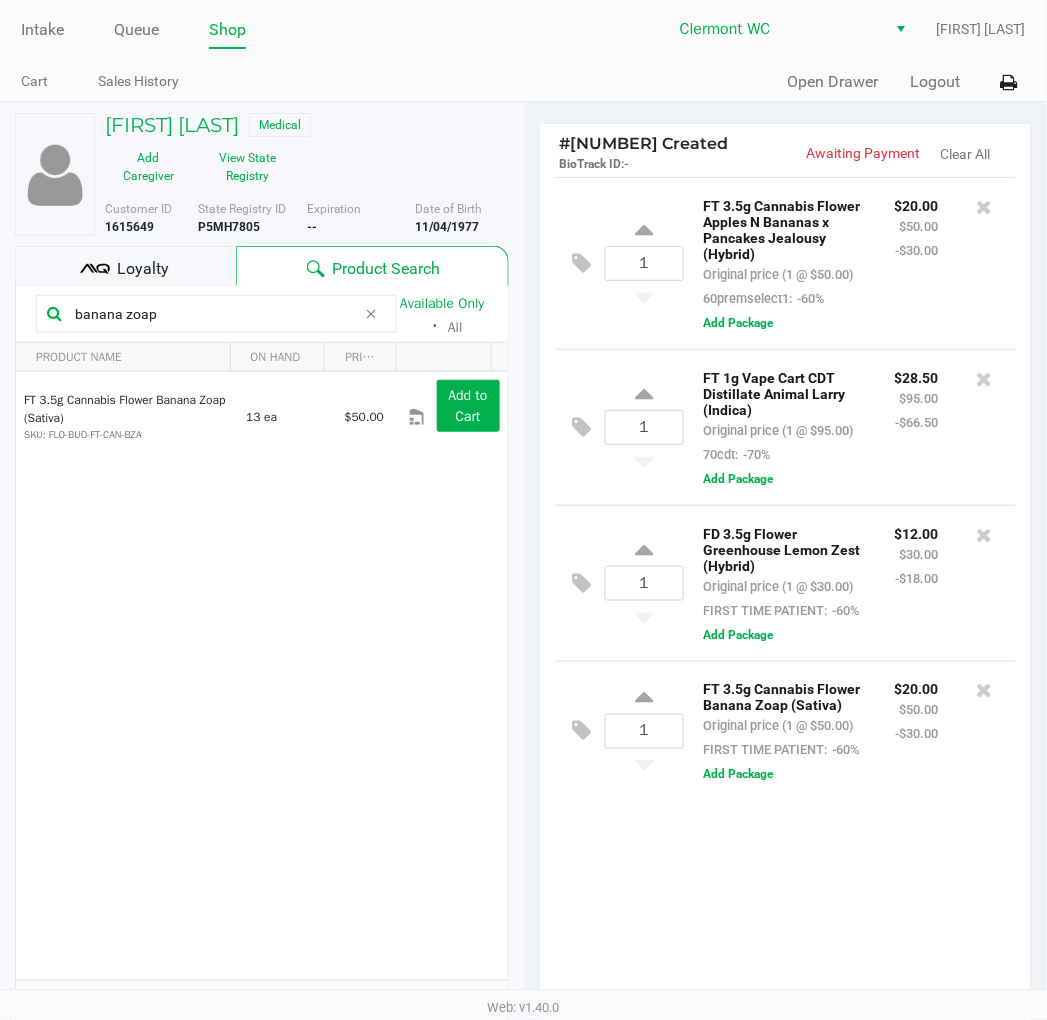 drag, startPoint x: 174, startPoint y: 330, endPoint x: -395, endPoint y: 241, distance: 575.9184 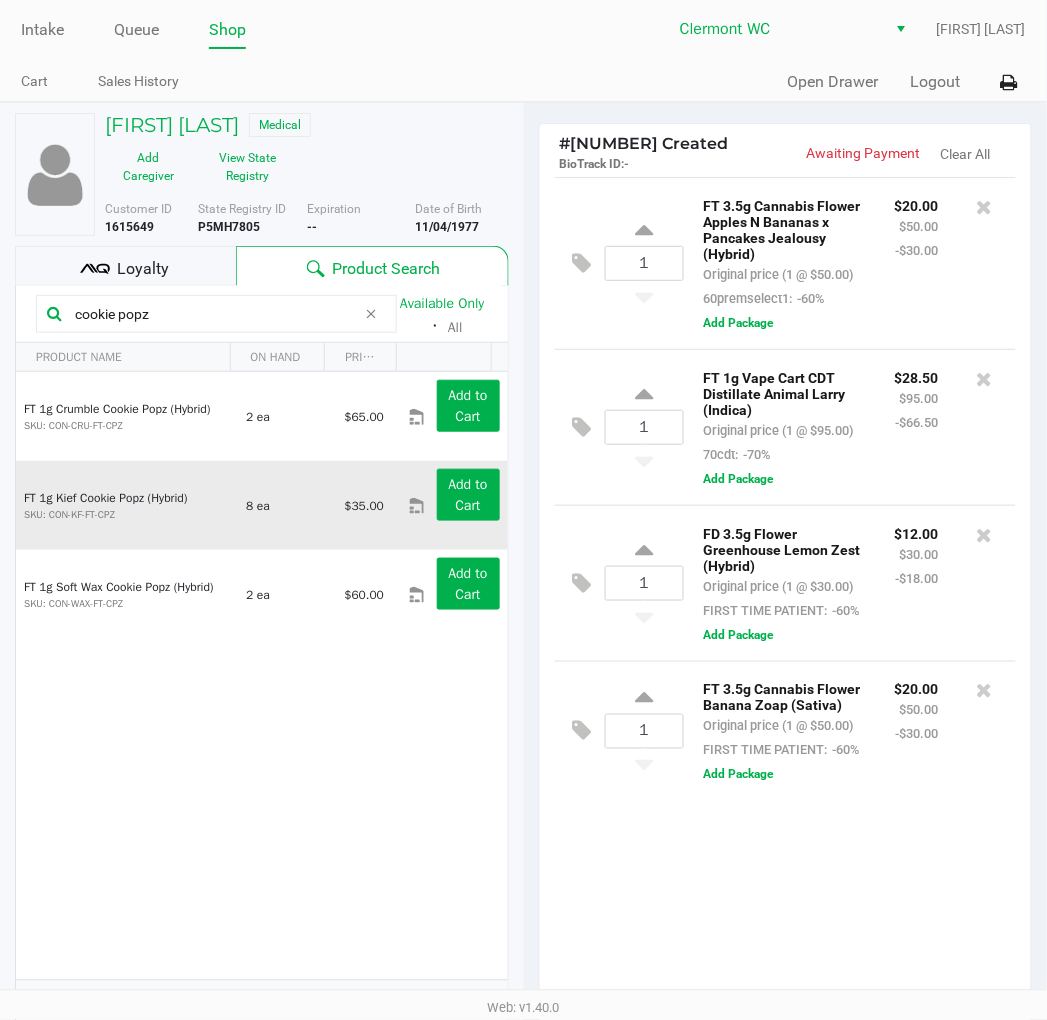 type on "cookie popz" 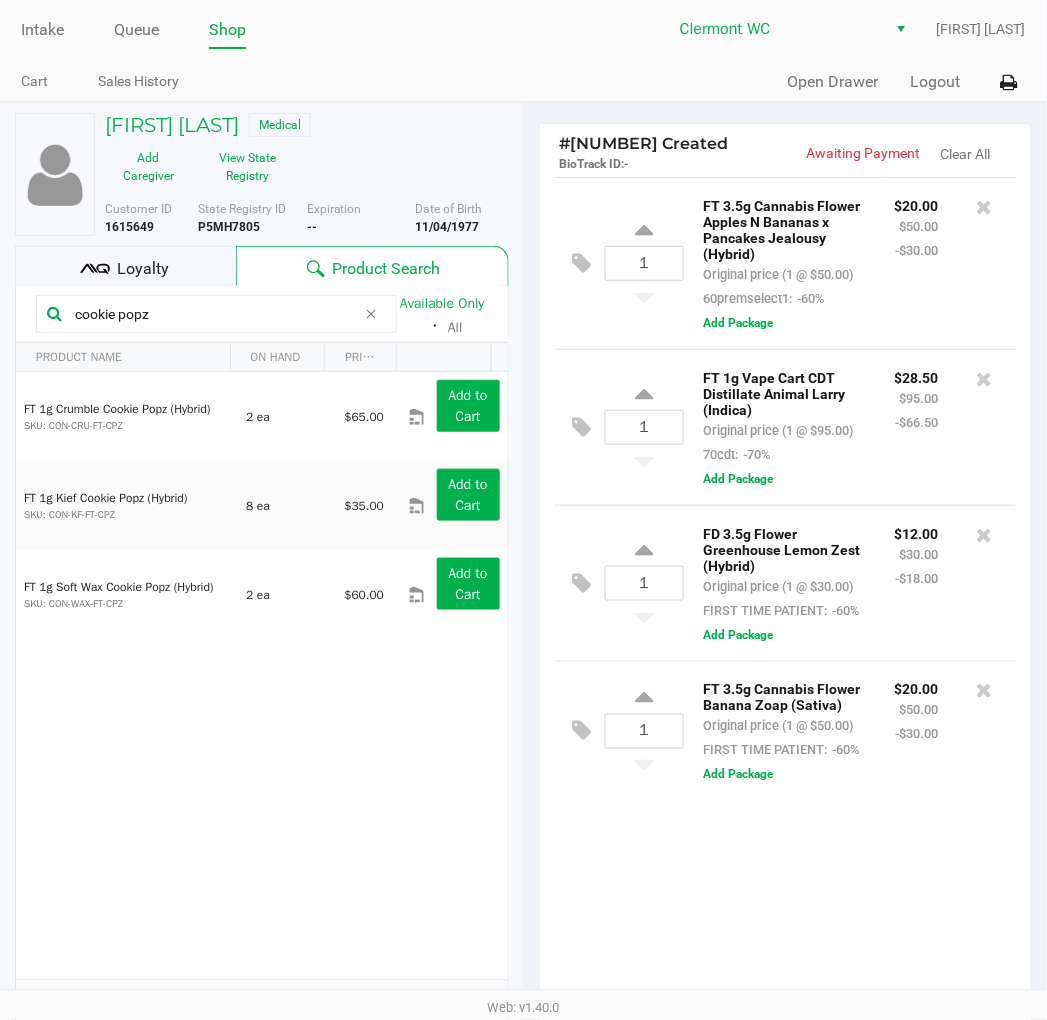 click on "1  FT 3.5g Cannabis Flower Apples N Bananas x Pancakes Jealousy (Hybrid)   Original price (1 @ $50.00)  60premselect1:  -60% $20.00 $50.00 -$30.00  Add Package  1  FT 1g Vape Cart CDT Distillate Animal Larry (Indica)   Original price (1 @ $95.00)  70cdt:  -70% $28.50 $95.00 -$66.50  Add Package  1  FD 3.5g Flower Greenhouse Lemon Zest (Hybrid)   Original price (1 @ $30.00)  FIRST TIME PATIENT:  -60% $12.00 $30.00 -$18.00  Add Package  1  FT 3.5g Cannabis Flower Banana Zoap (Sativa)   Original price (1 @ $50.00)  FIRST TIME PATIENT:  -60% $20.00 $50.00 -$30.00  Add Package" 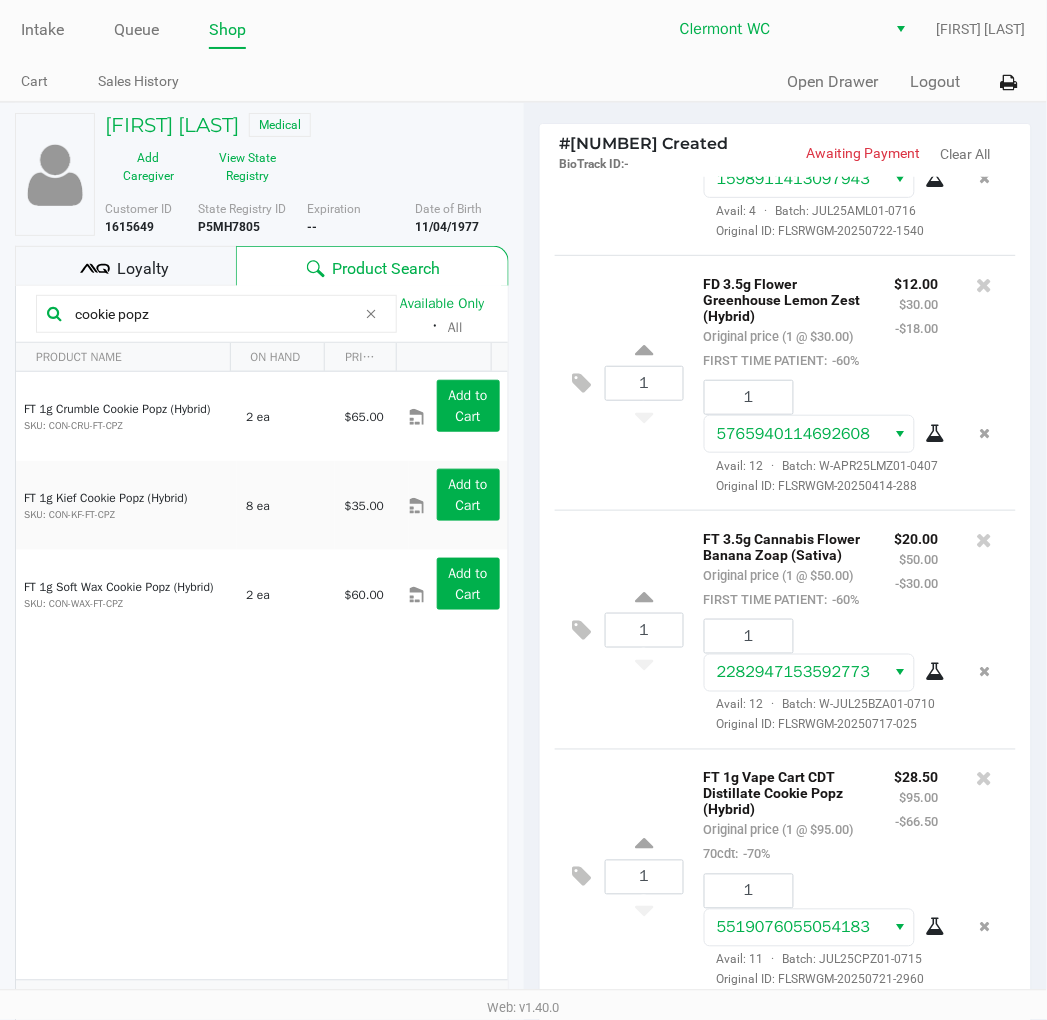 scroll, scrollTop: 623, scrollLeft: 0, axis: vertical 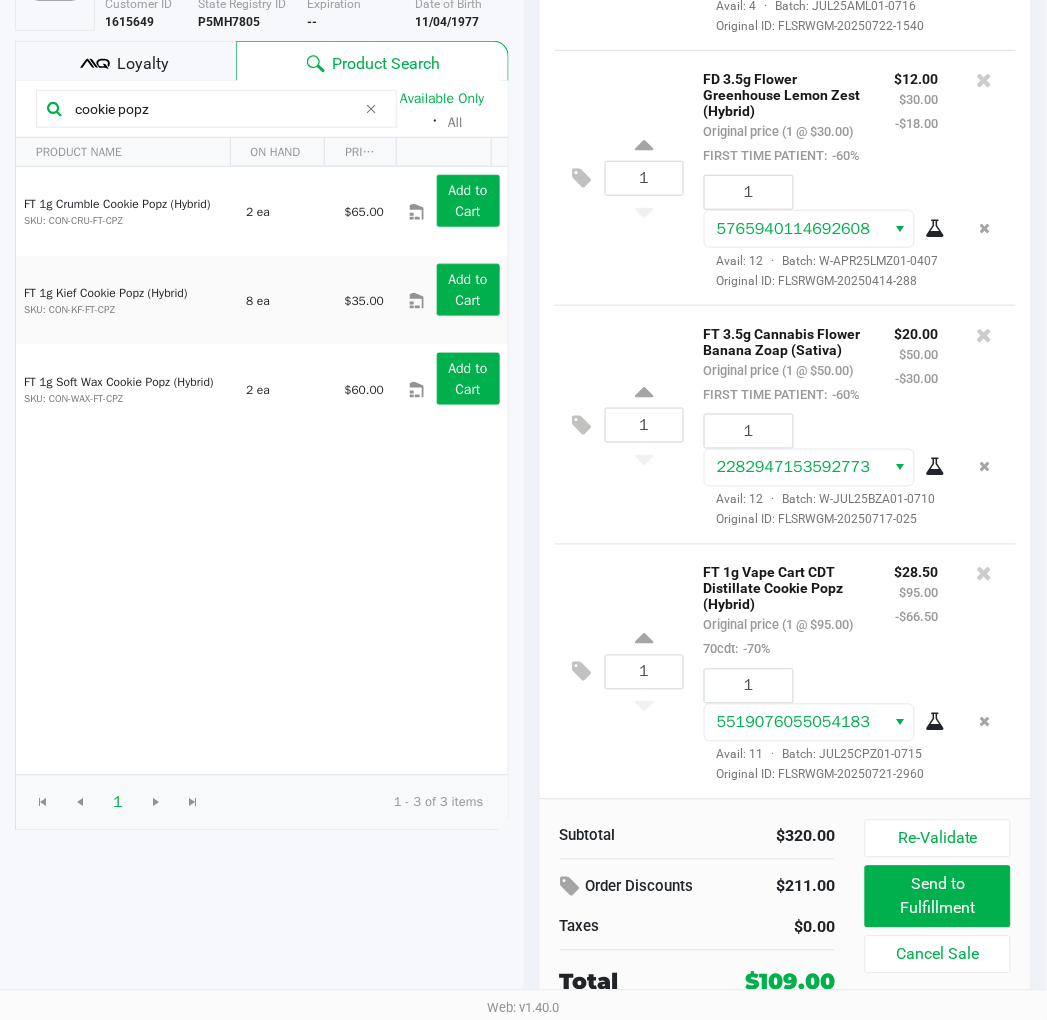 drag, startPoint x: 235, startPoint y: 124, endPoint x: -705, endPoint y: 126, distance: 940.00214 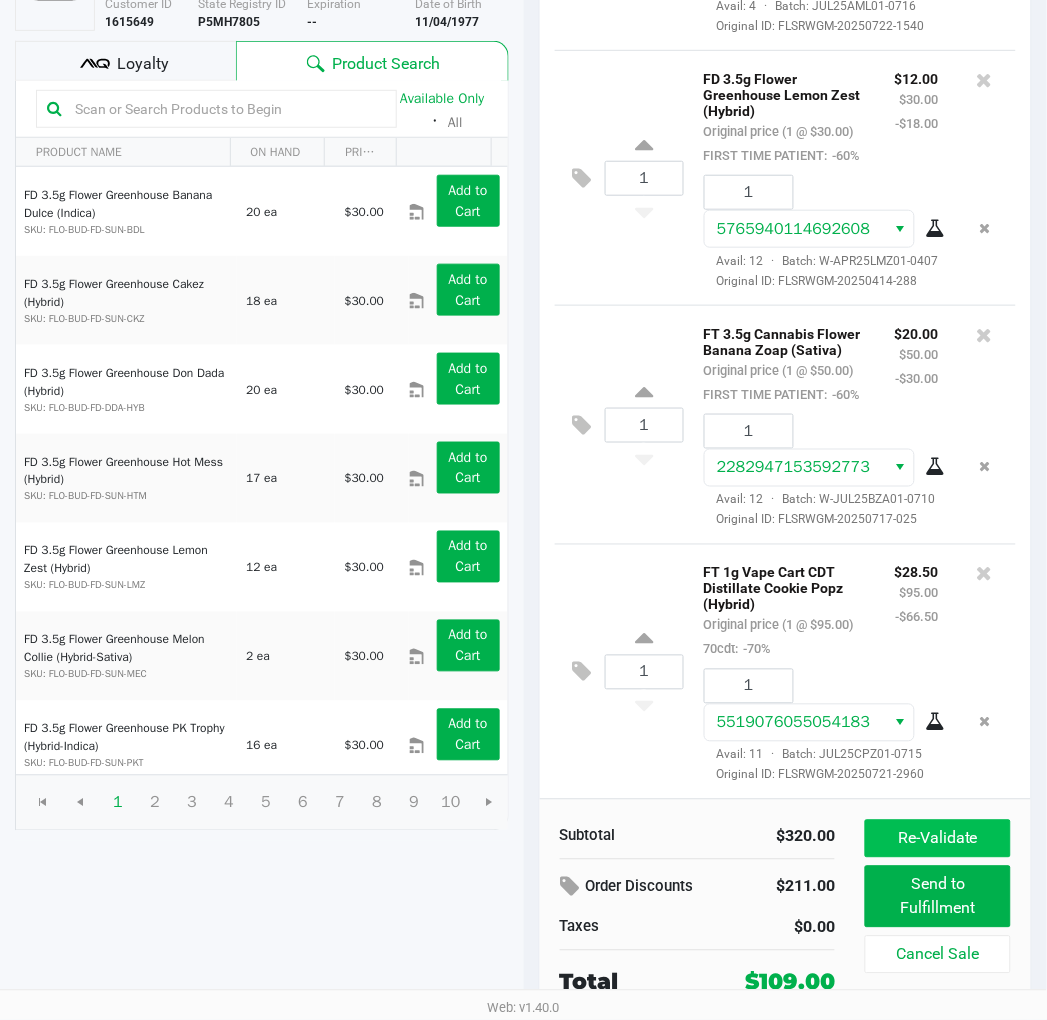 type 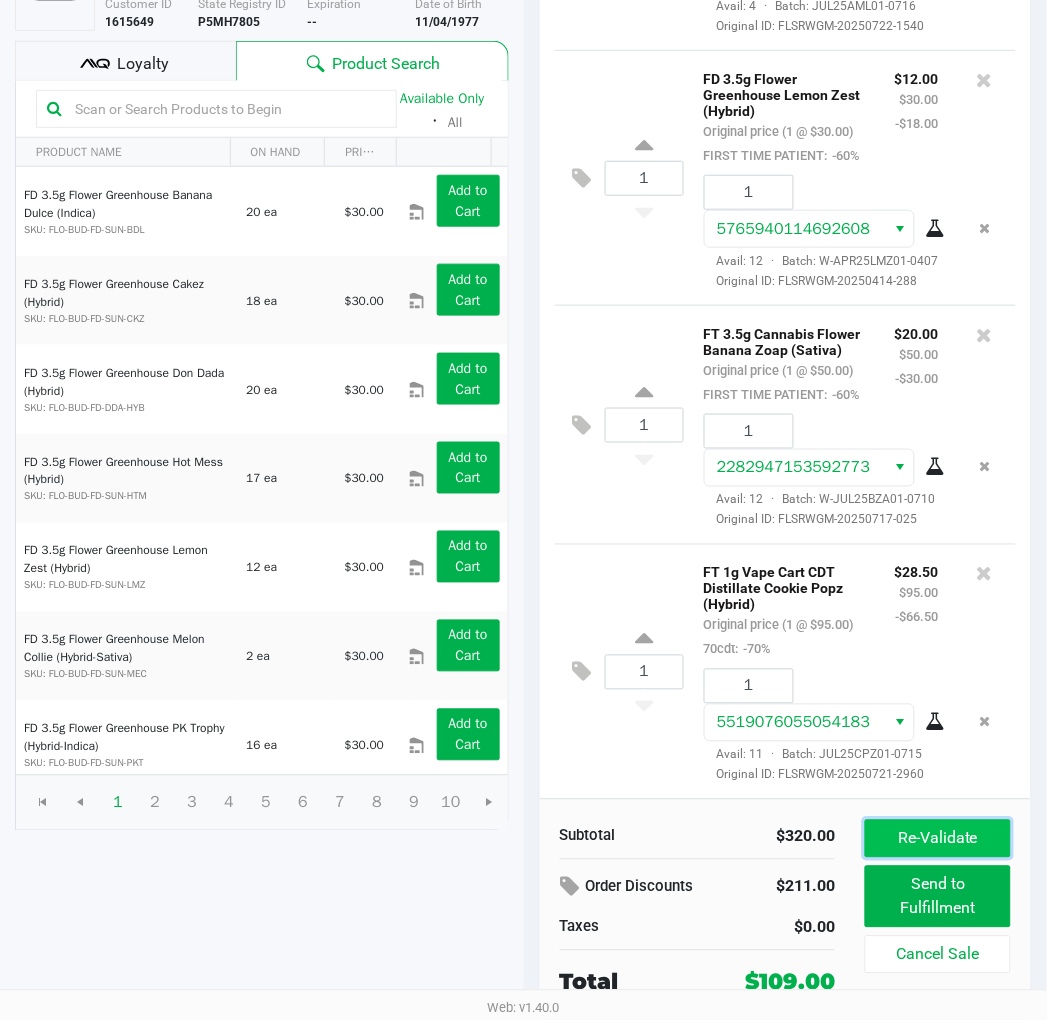 click on "Re-Validate" 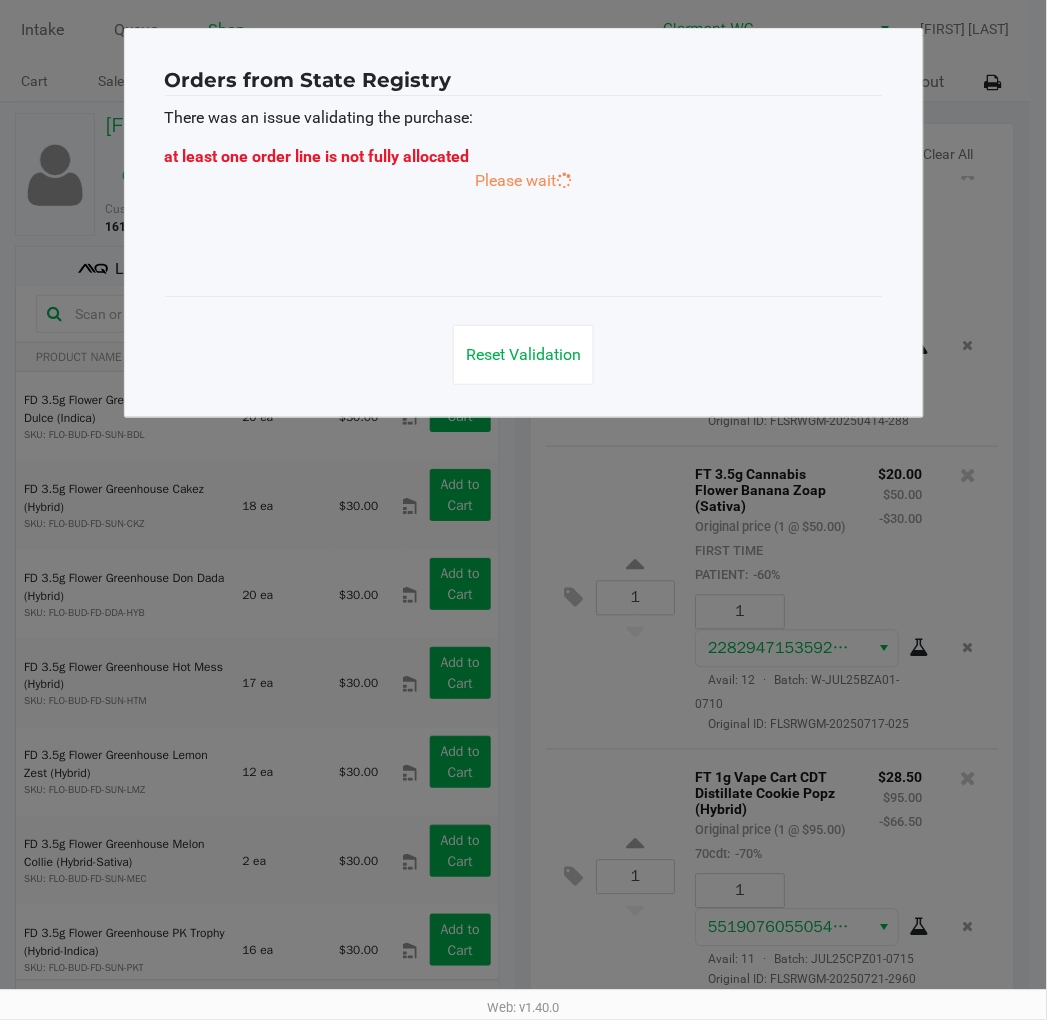 scroll, scrollTop: 0, scrollLeft: 0, axis: both 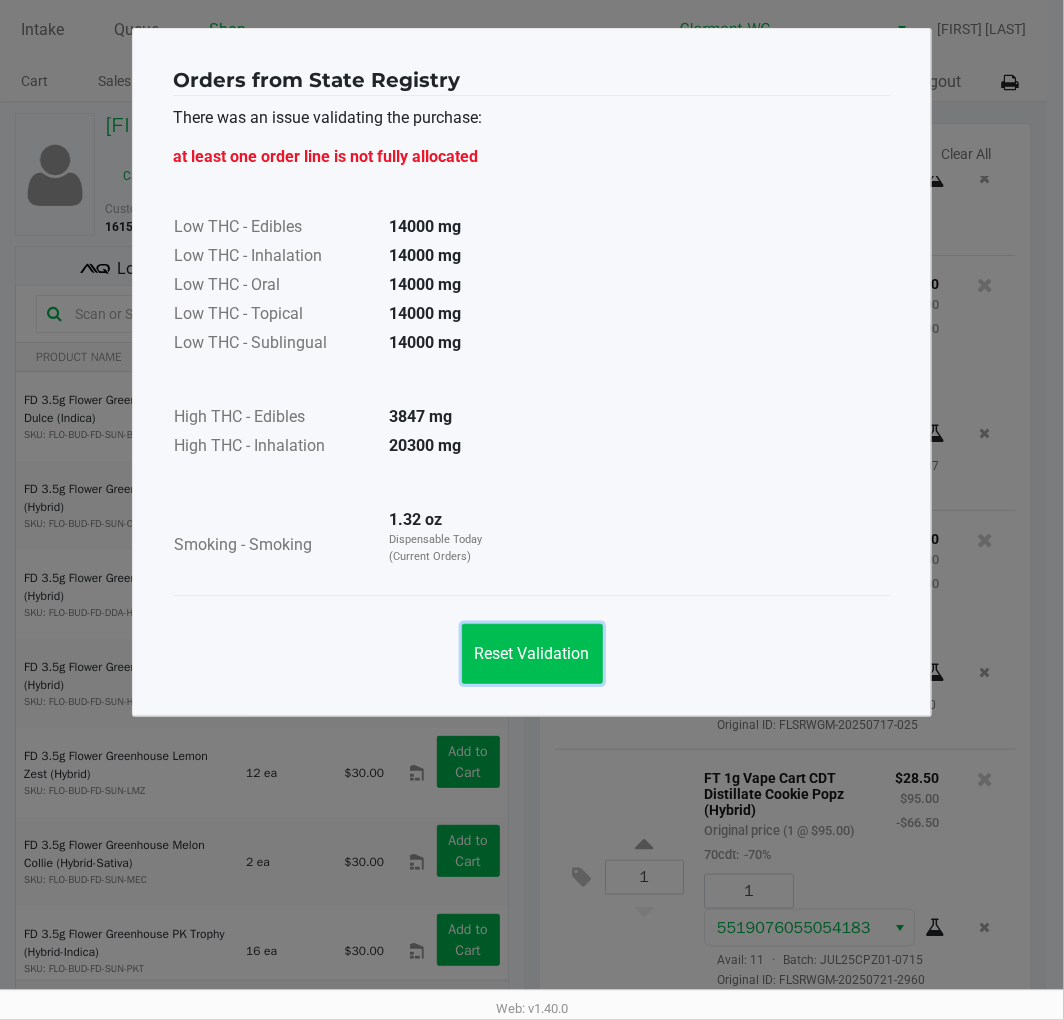 click on "Reset Validation" 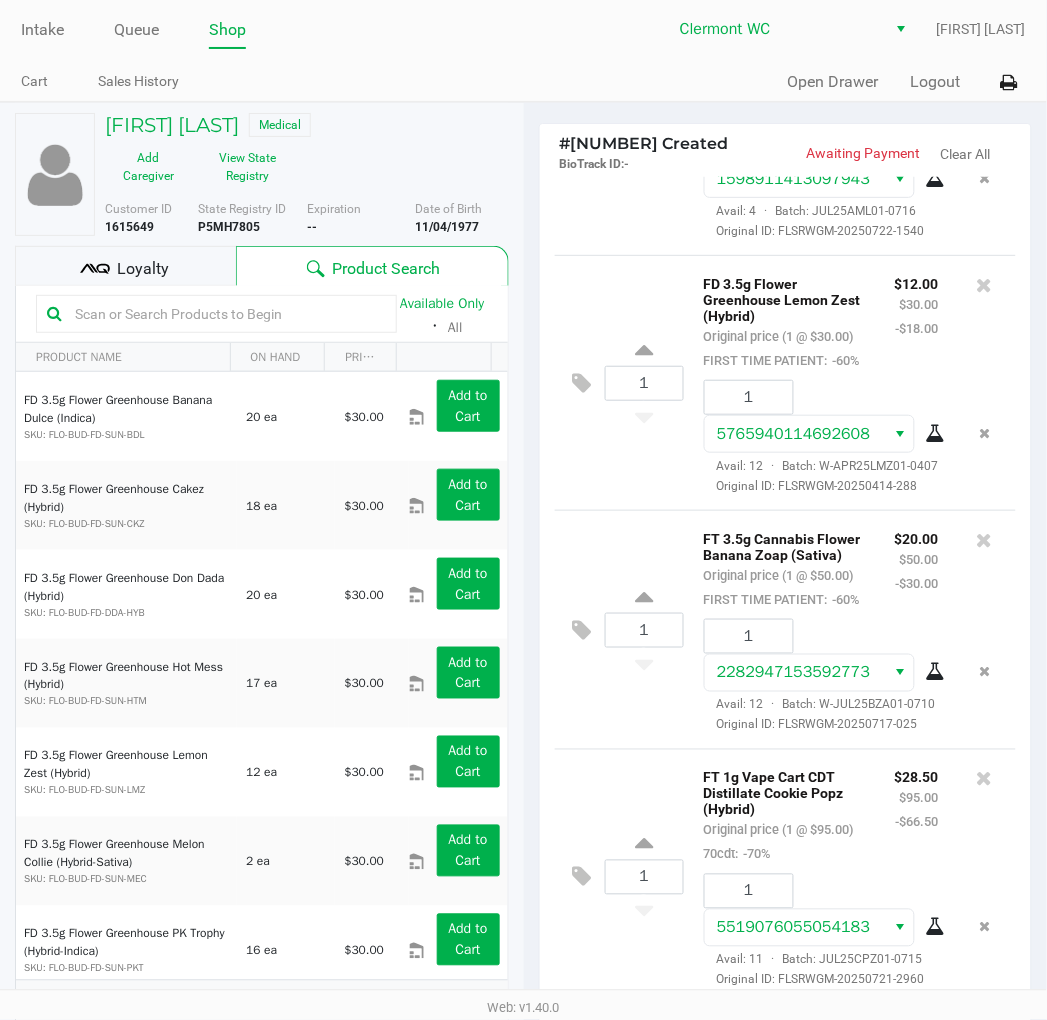 scroll, scrollTop: 747, scrollLeft: 0, axis: vertical 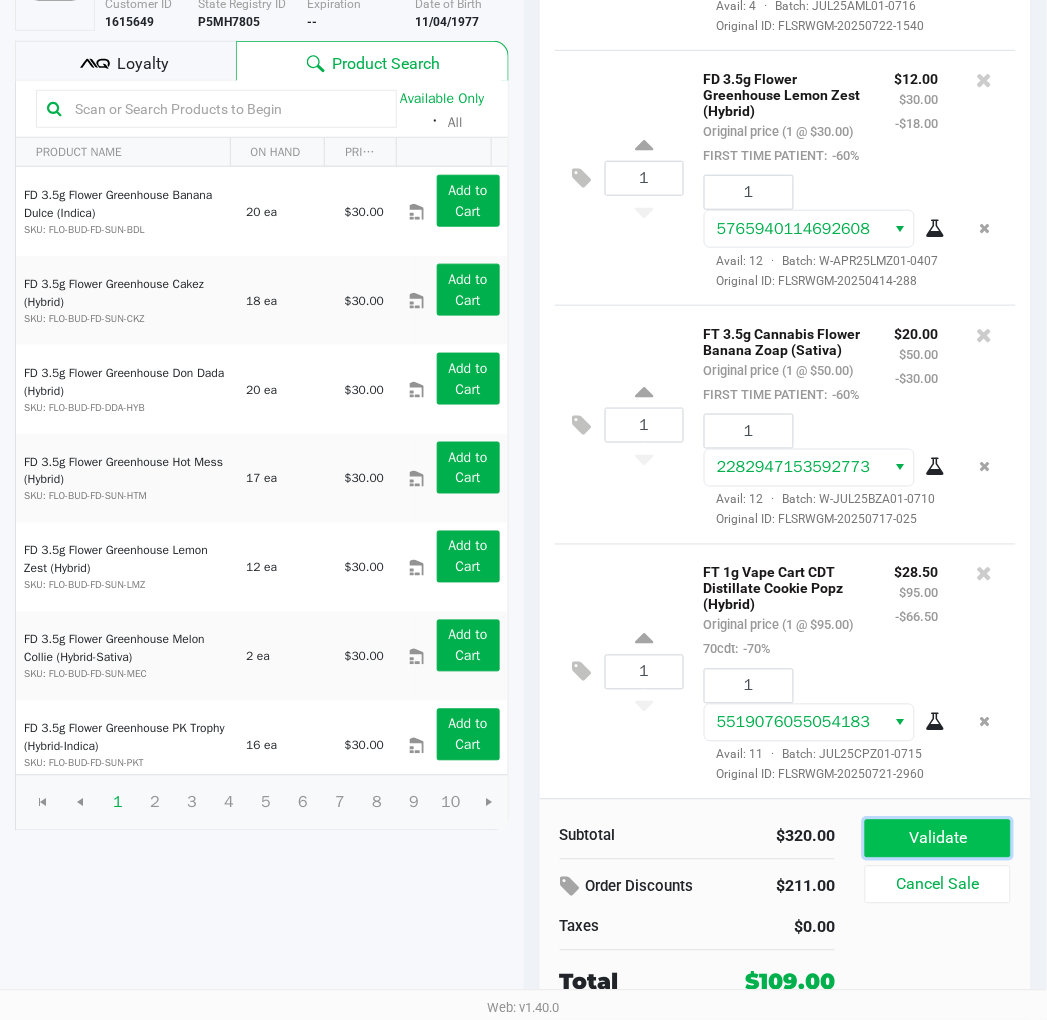 click on "Validate" 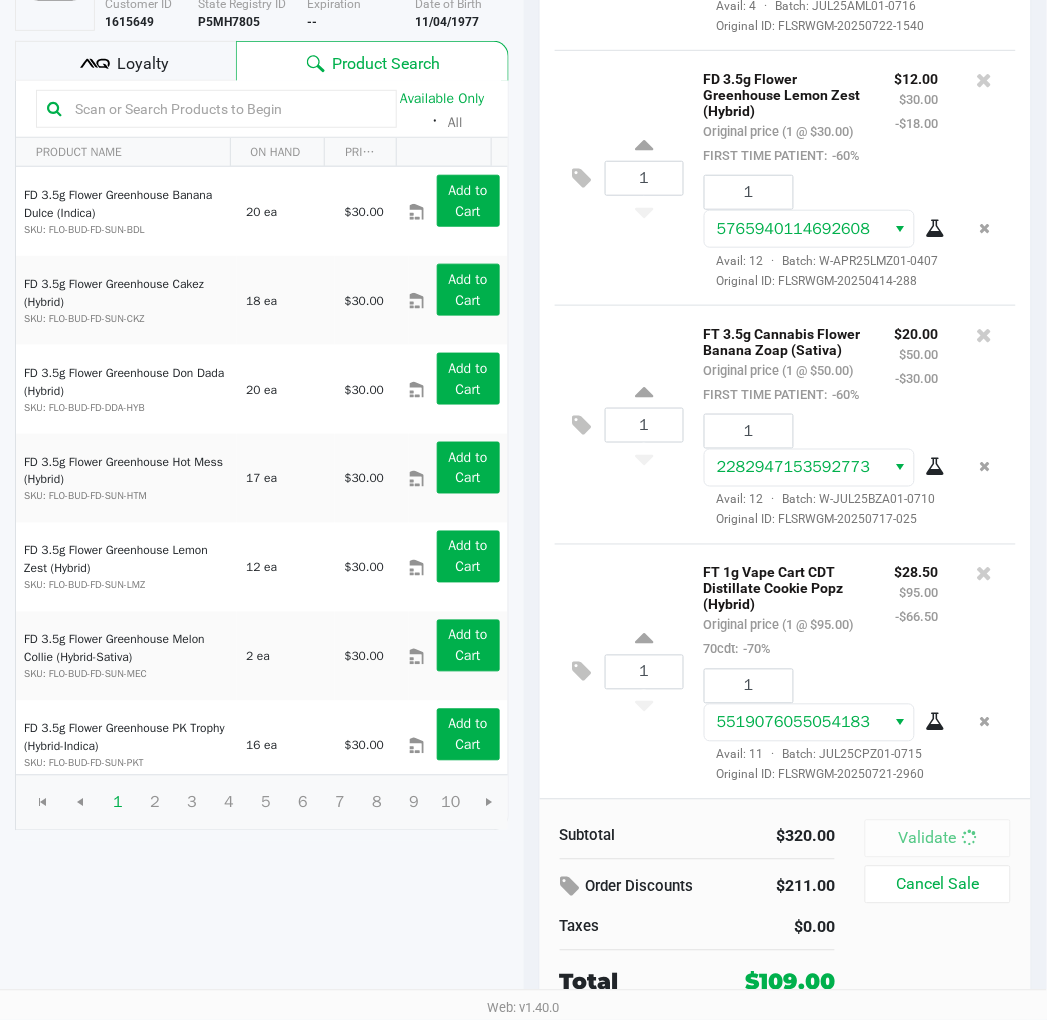 scroll, scrollTop: 0, scrollLeft: 0, axis: both 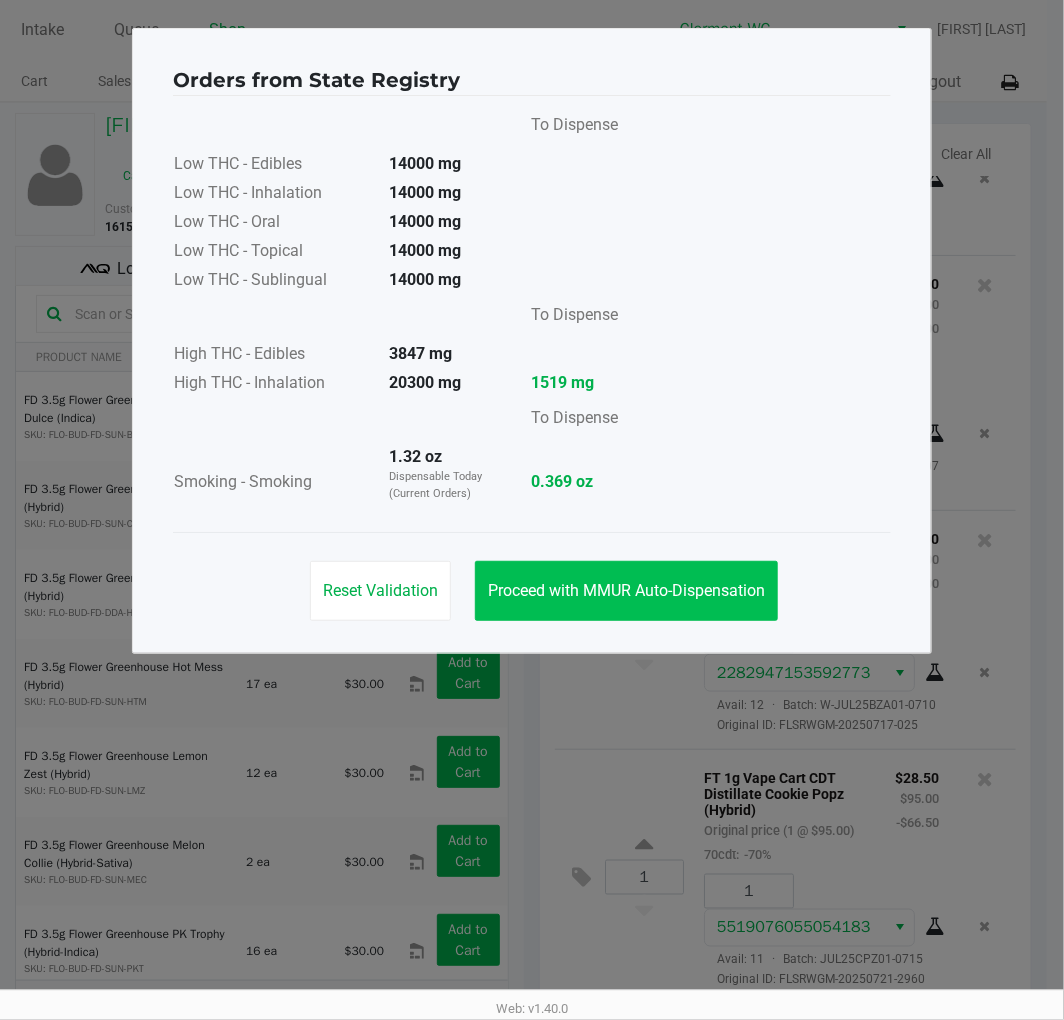 click on "Proceed with MMUR Auto-Dispensation" 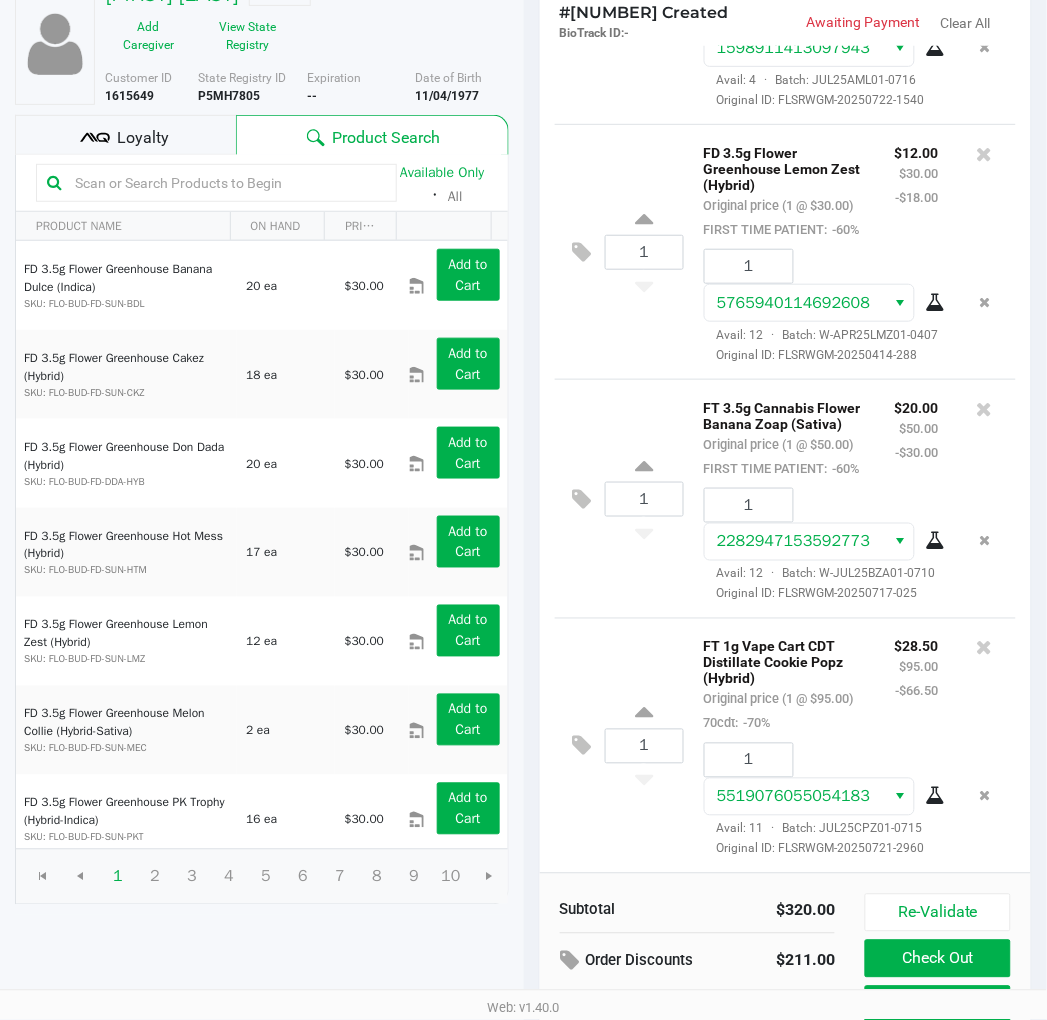 scroll, scrollTop: 227, scrollLeft: 0, axis: vertical 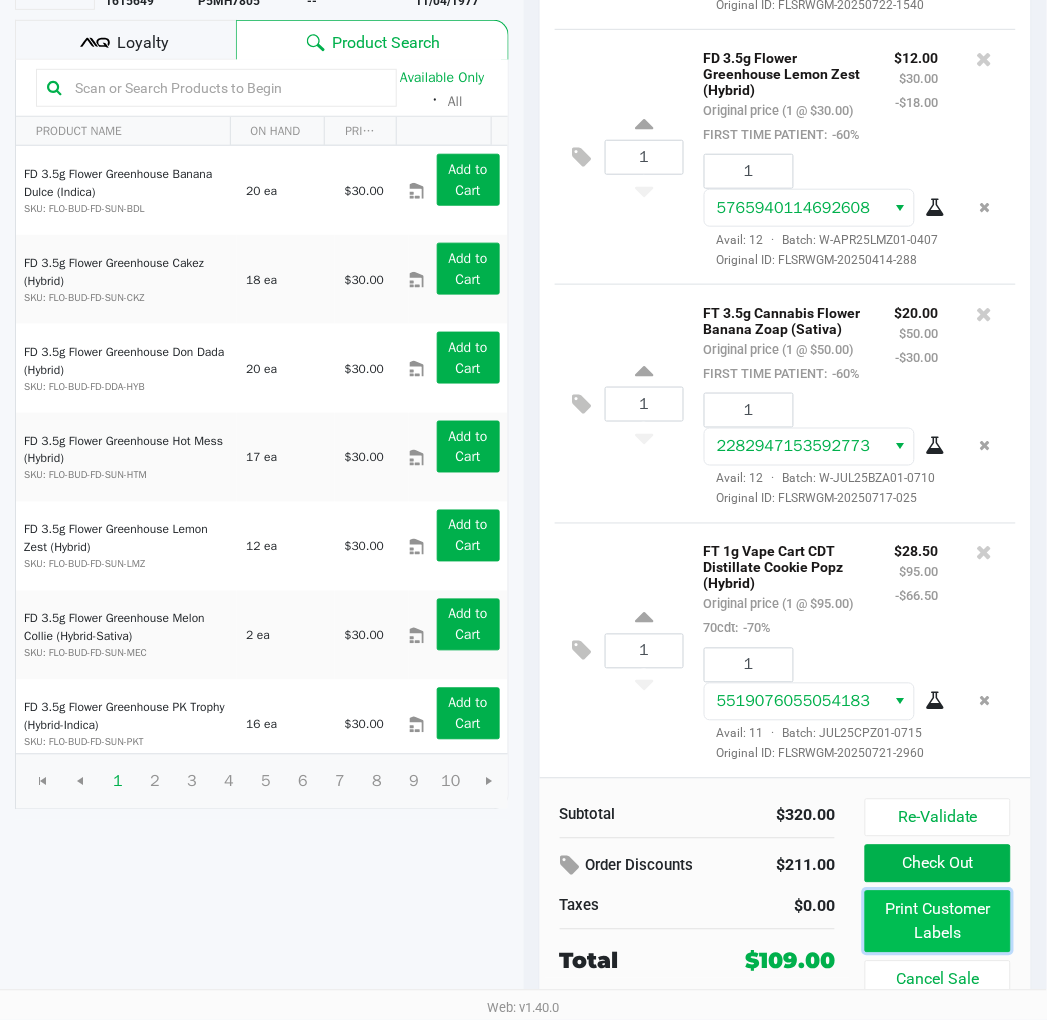 click on "Print Customer Labels" 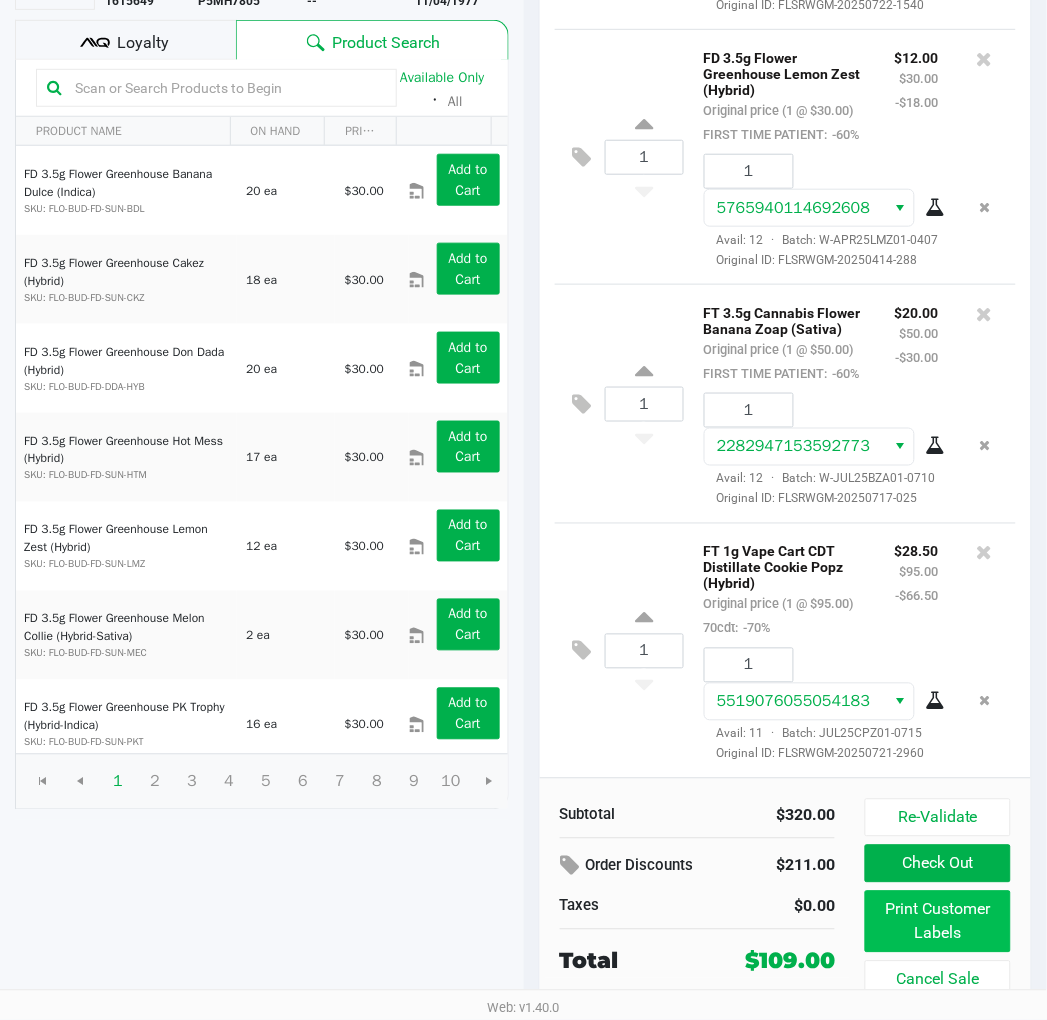 scroll, scrollTop: 0, scrollLeft: 0, axis: both 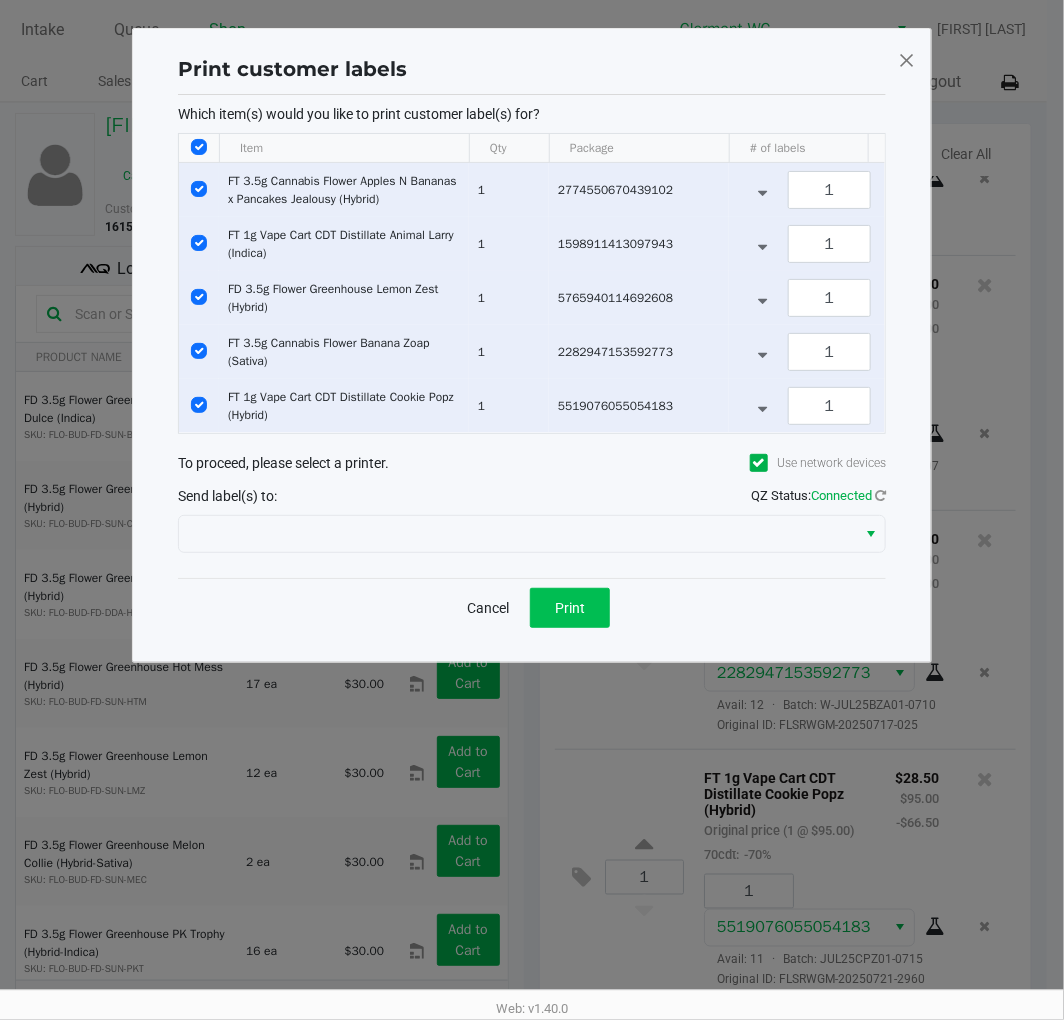 click on "Print" 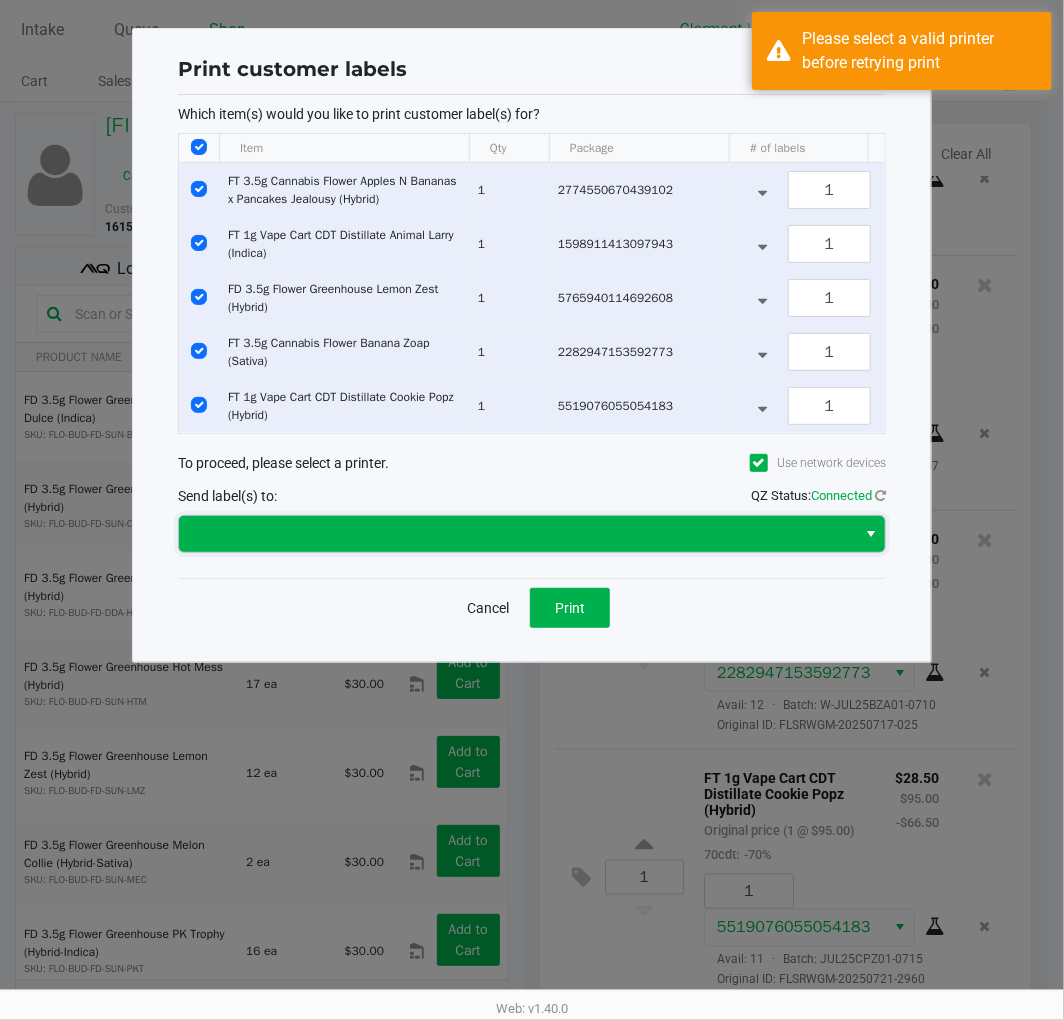 click at bounding box center (517, 534) 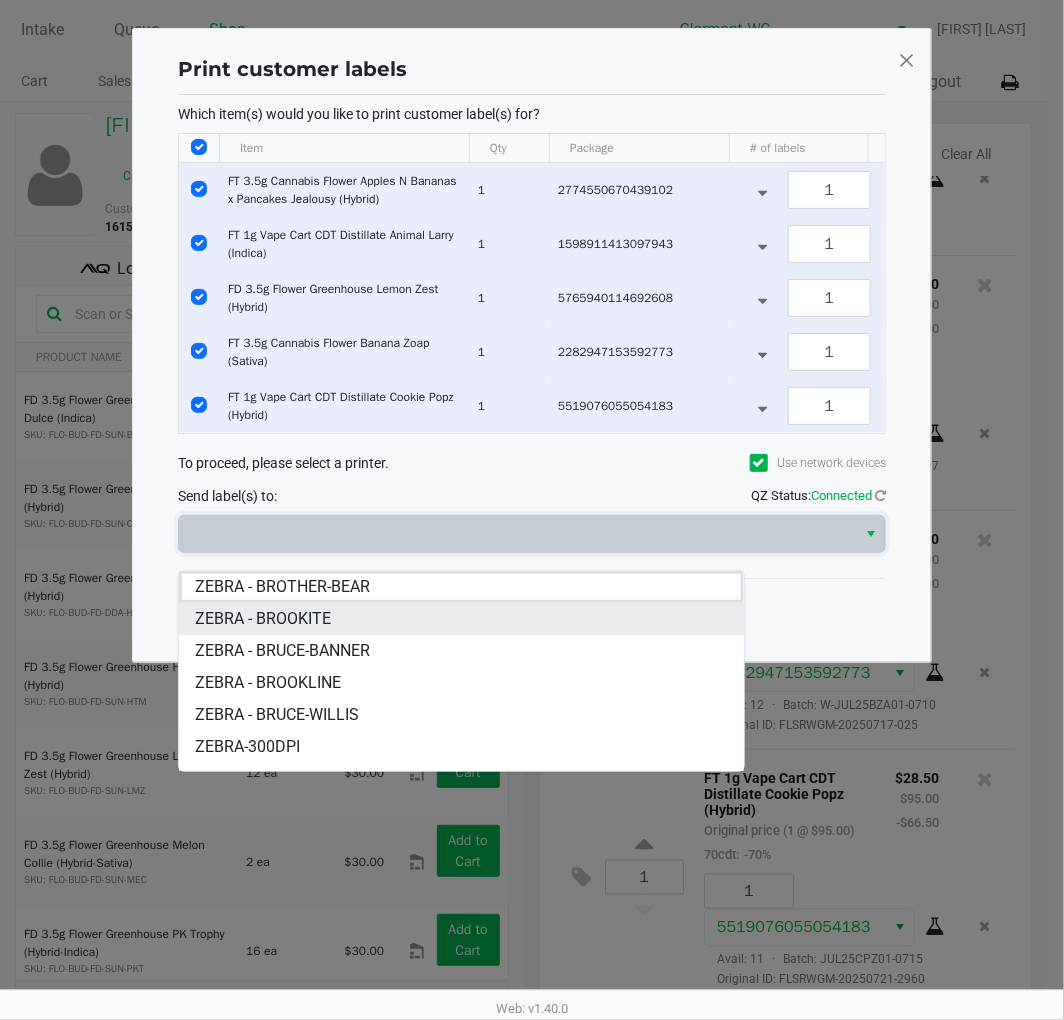 click on "ZEBRA - BROOKITE" at bounding box center [461, 619] 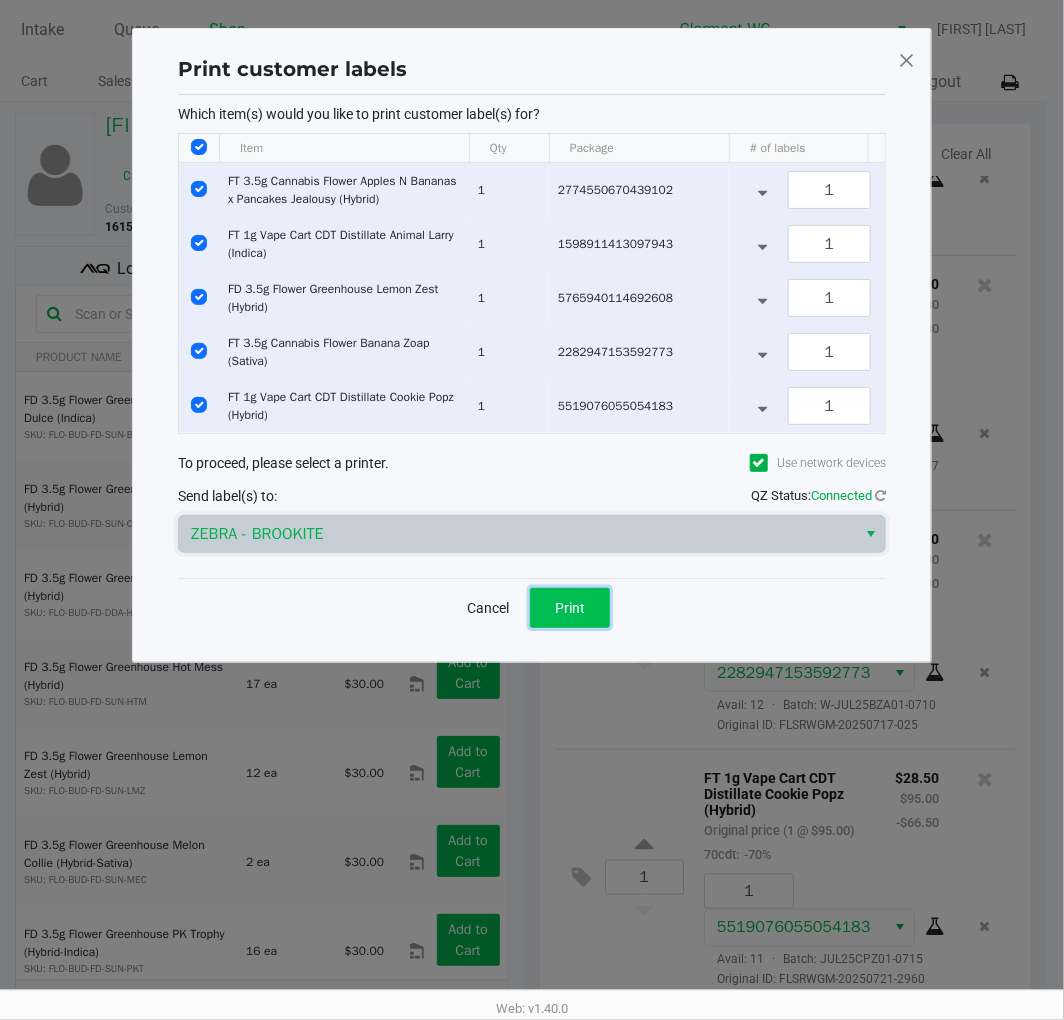 click on "Print" 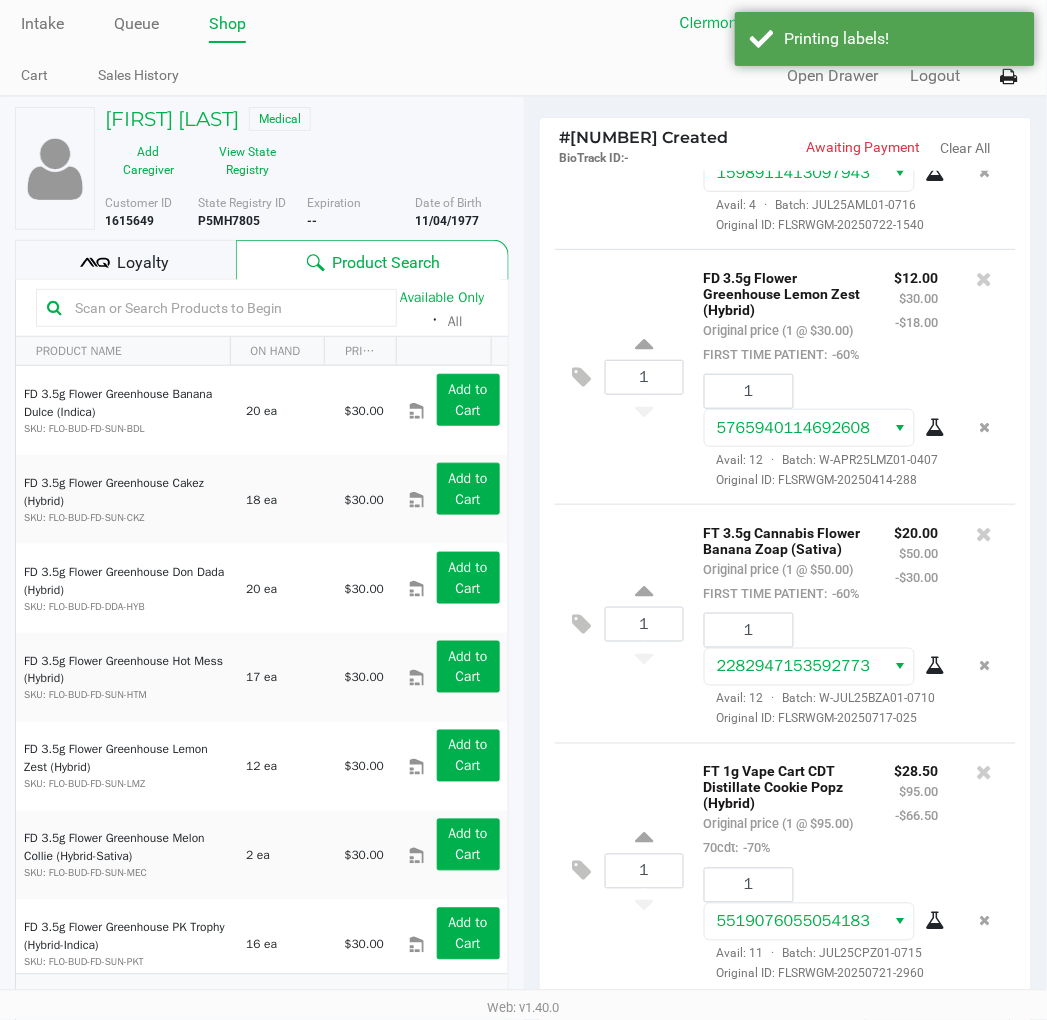 scroll, scrollTop: 227, scrollLeft: 0, axis: vertical 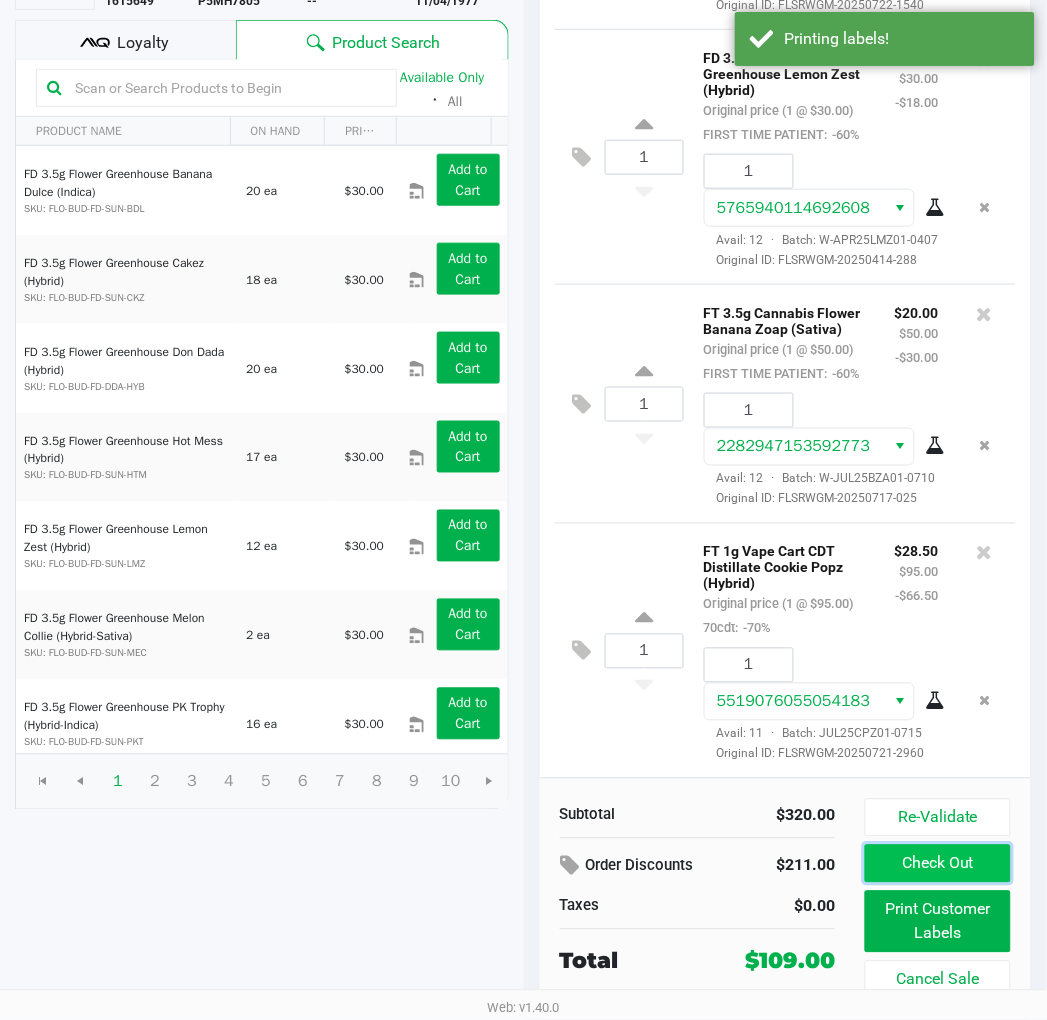 click on "Check Out" 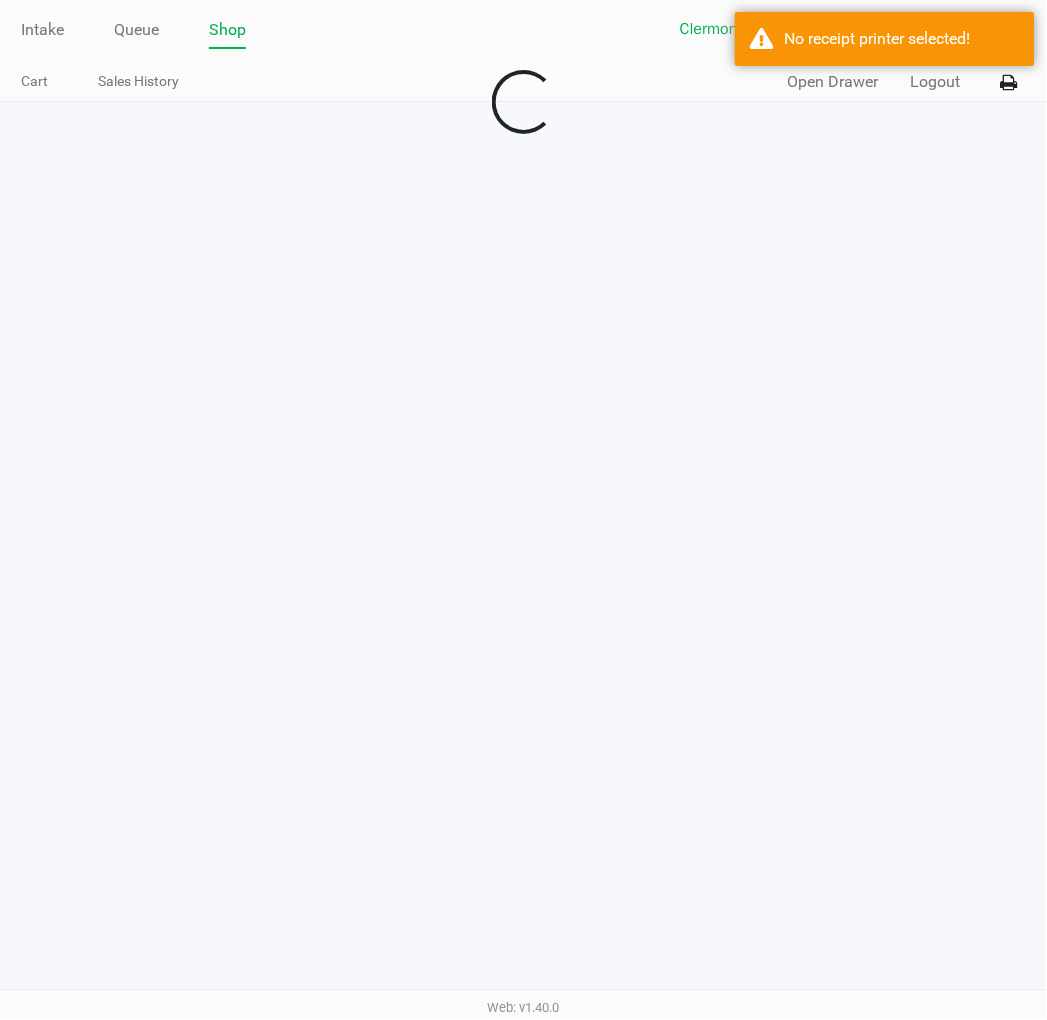 scroll, scrollTop: 0, scrollLeft: 0, axis: both 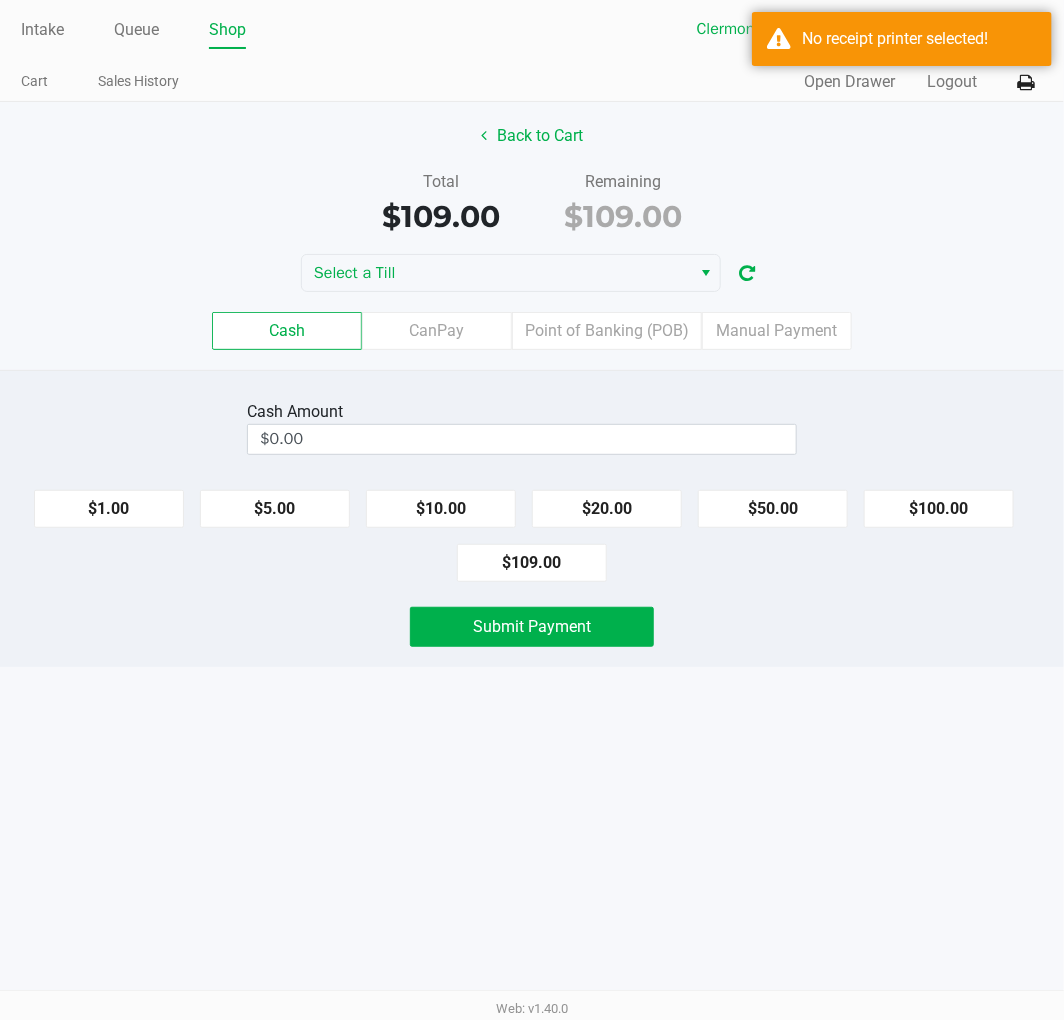 click on "Cash   CanPay   Point of Banking (POB)   Manual Payment" 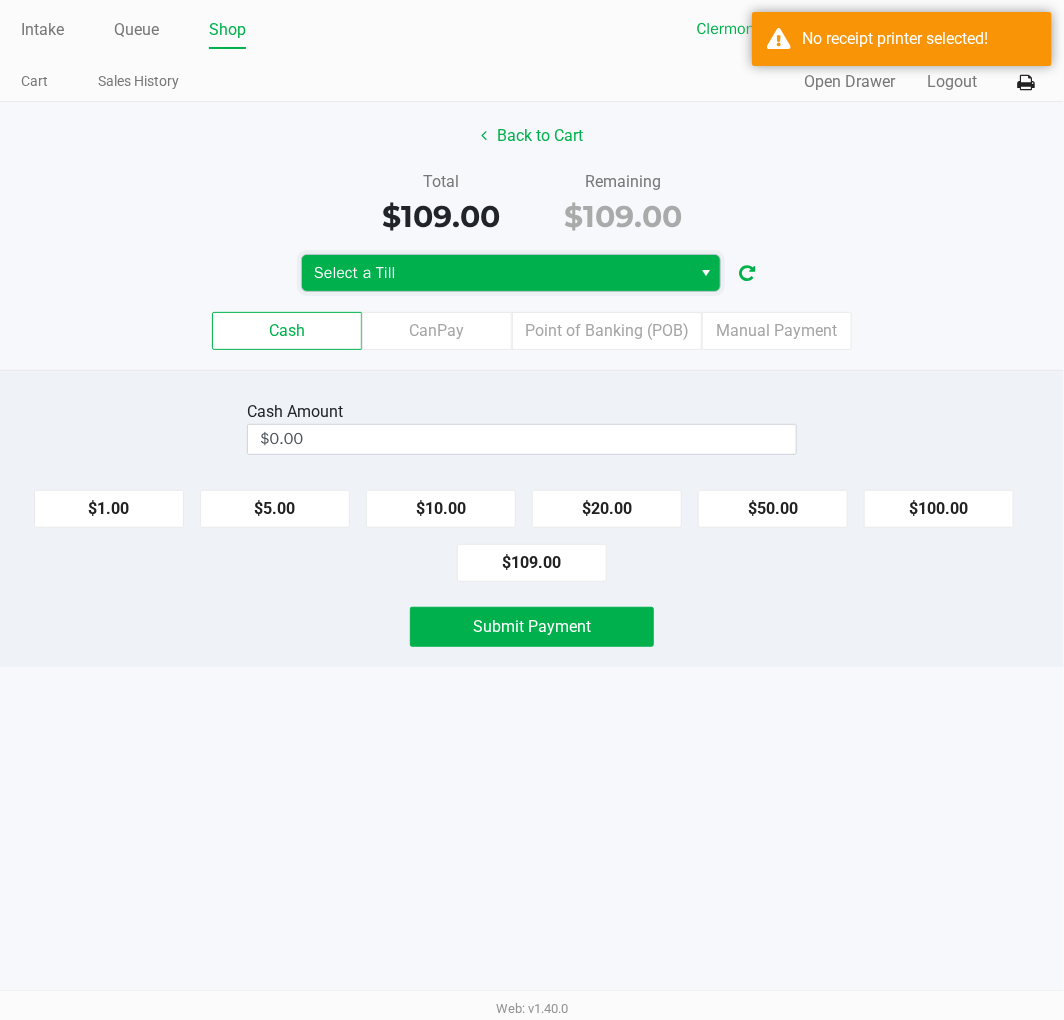drag, startPoint x: 577, startPoint y: 275, endPoint x: 567, endPoint y: 267, distance: 12.806249 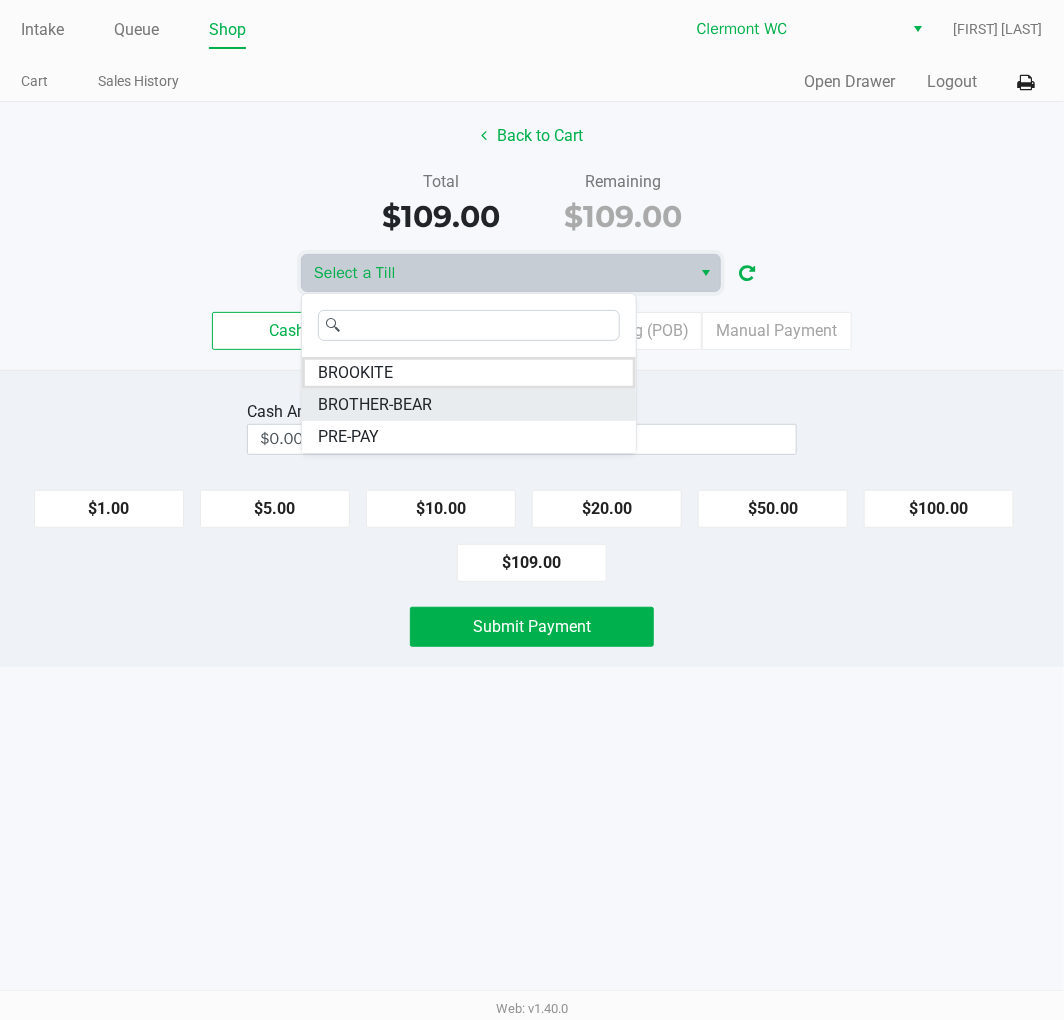 click on "BROTHER-BEAR" at bounding box center (469, 405) 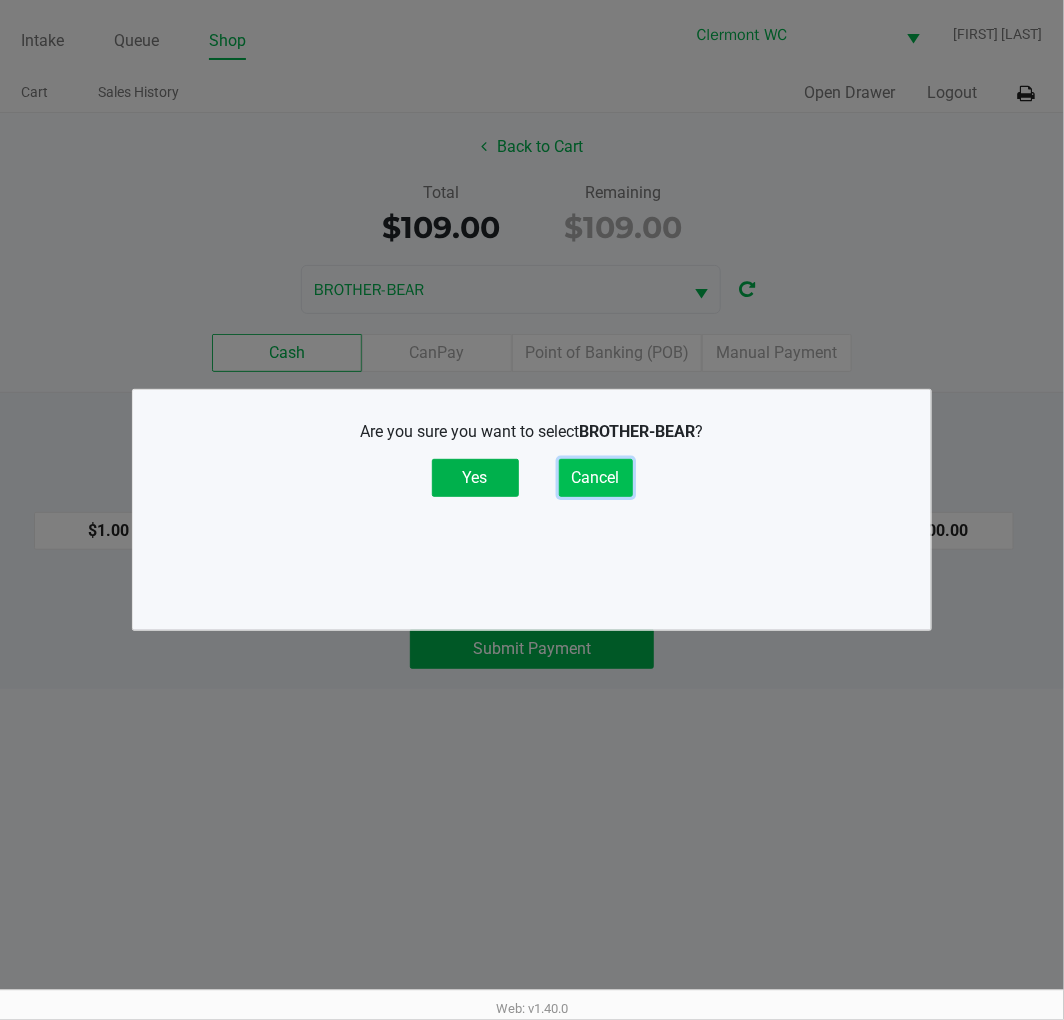 click on "Cancel" 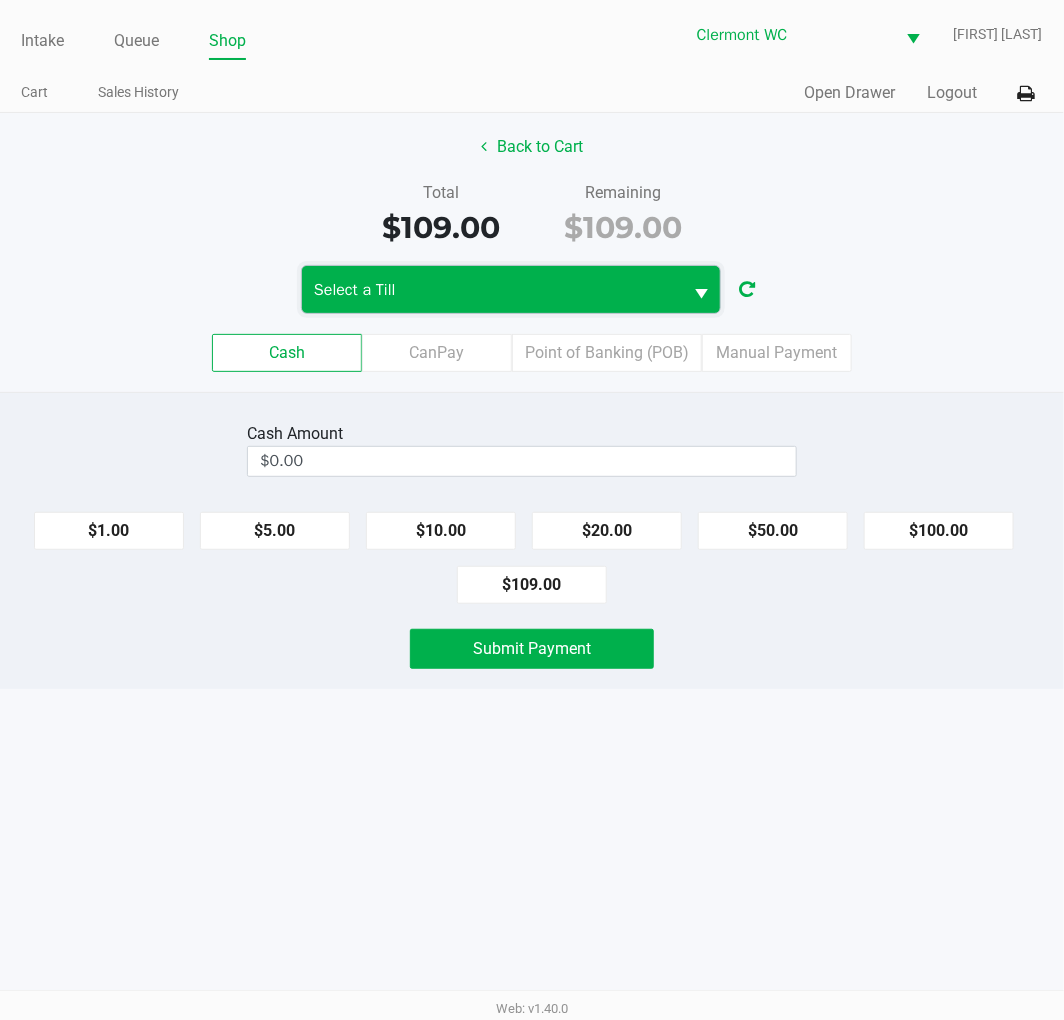 click on "Select a Till" at bounding box center [492, 290] 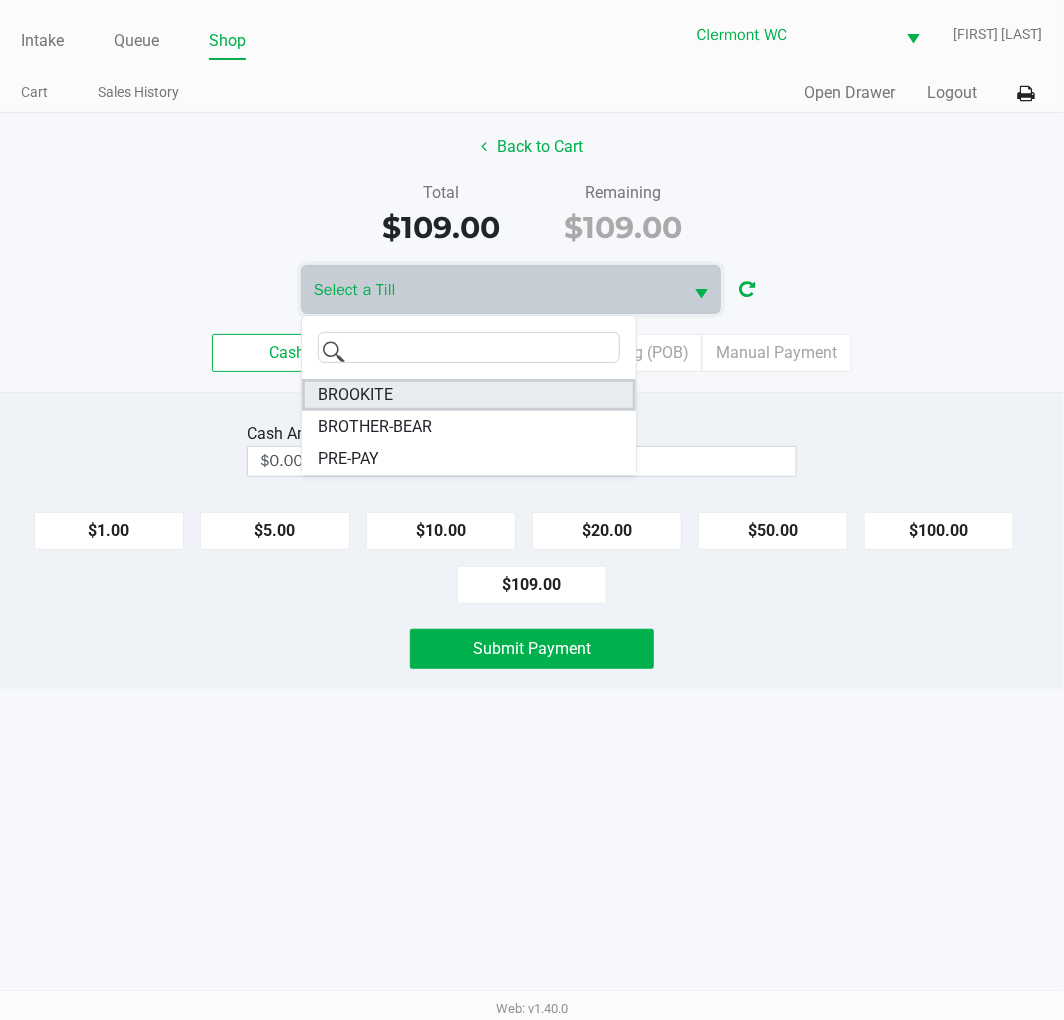 click on "BROOKITE" at bounding box center (469, 395) 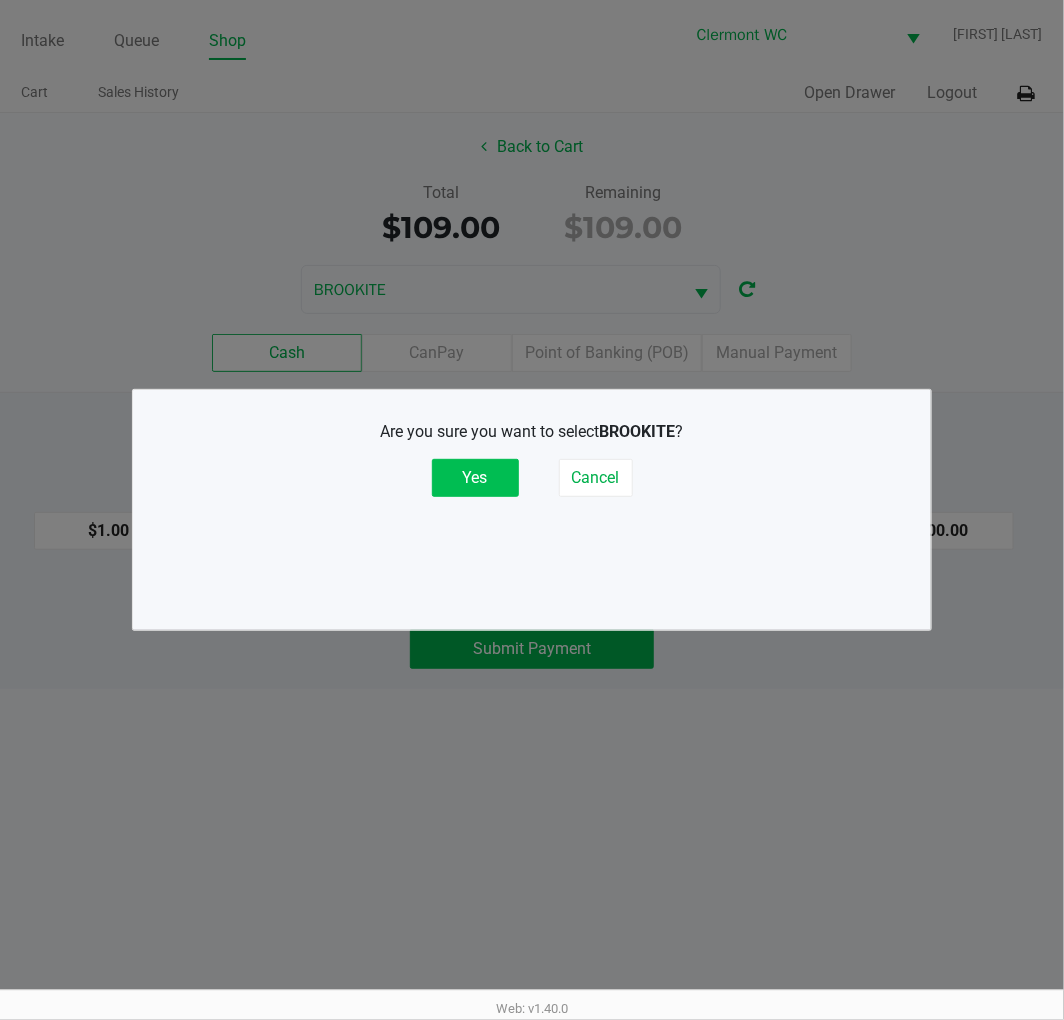 click on "Yes" 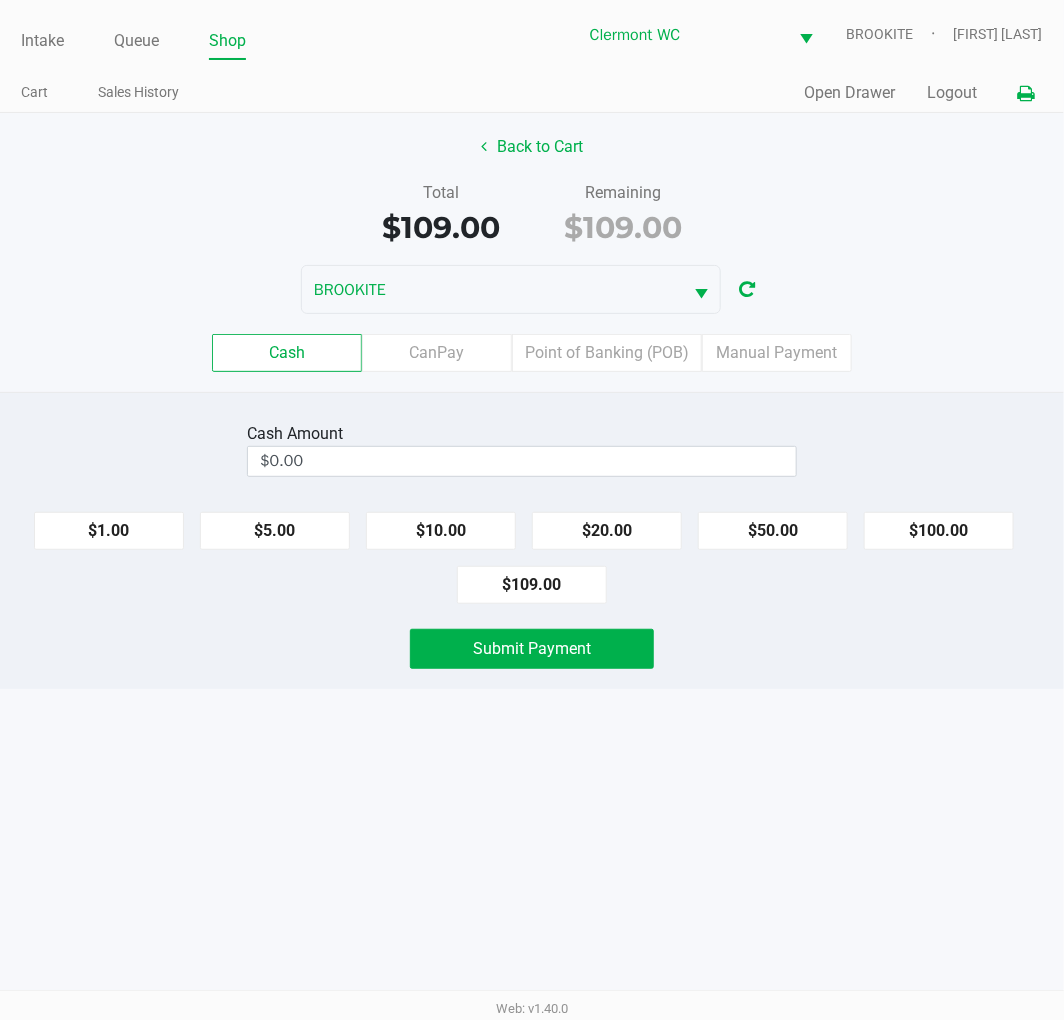 click 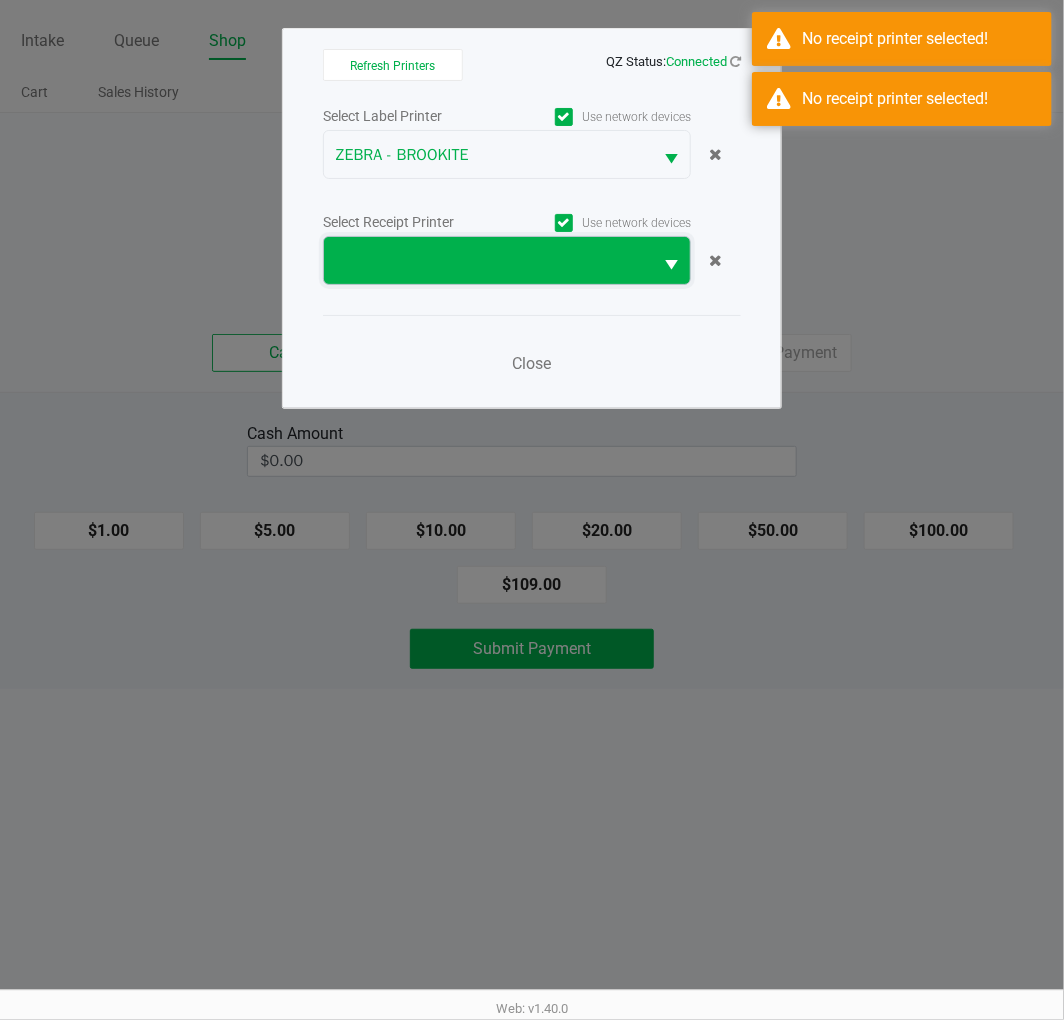 click at bounding box center (488, 261) 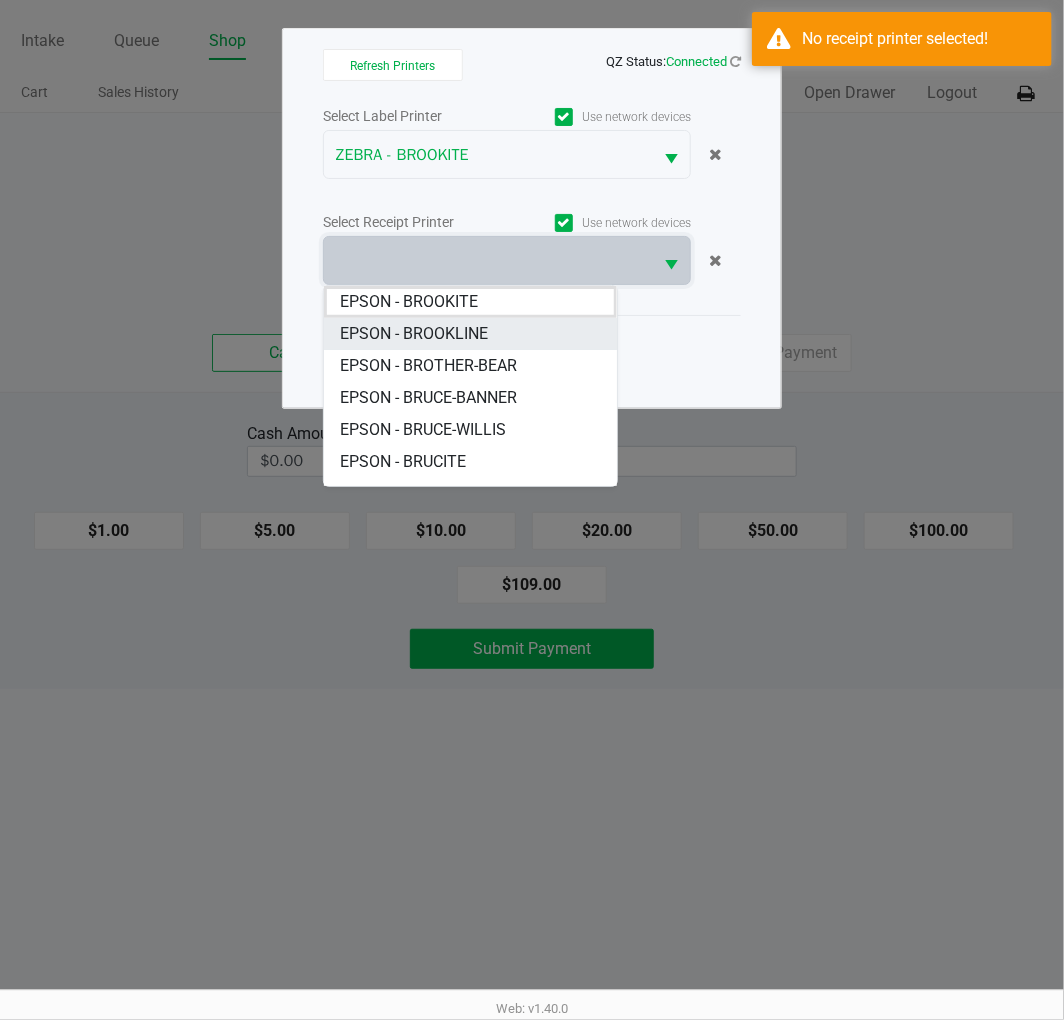 click on "EPSON - BROOKLINE" at bounding box center (414, 334) 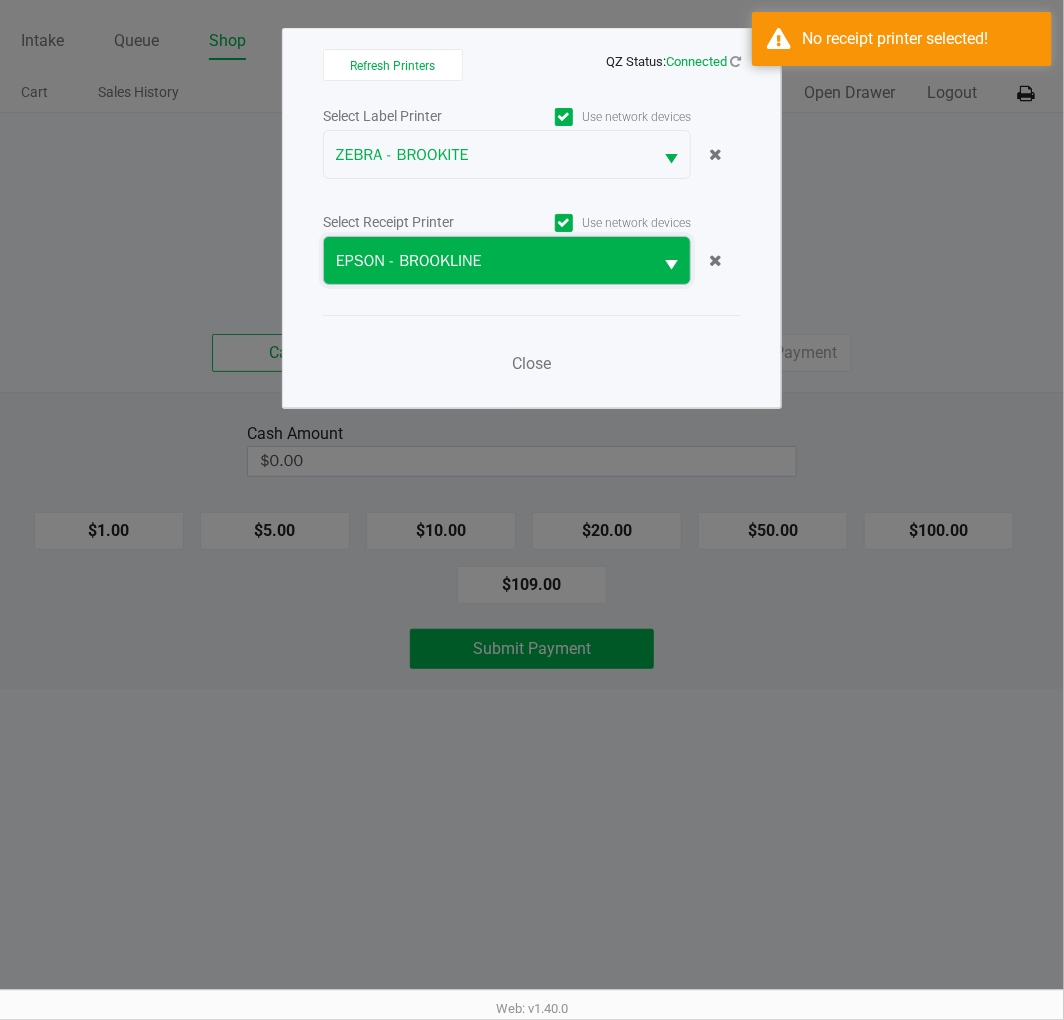 click on "EPSON - BROOKLINE" at bounding box center (488, 261) 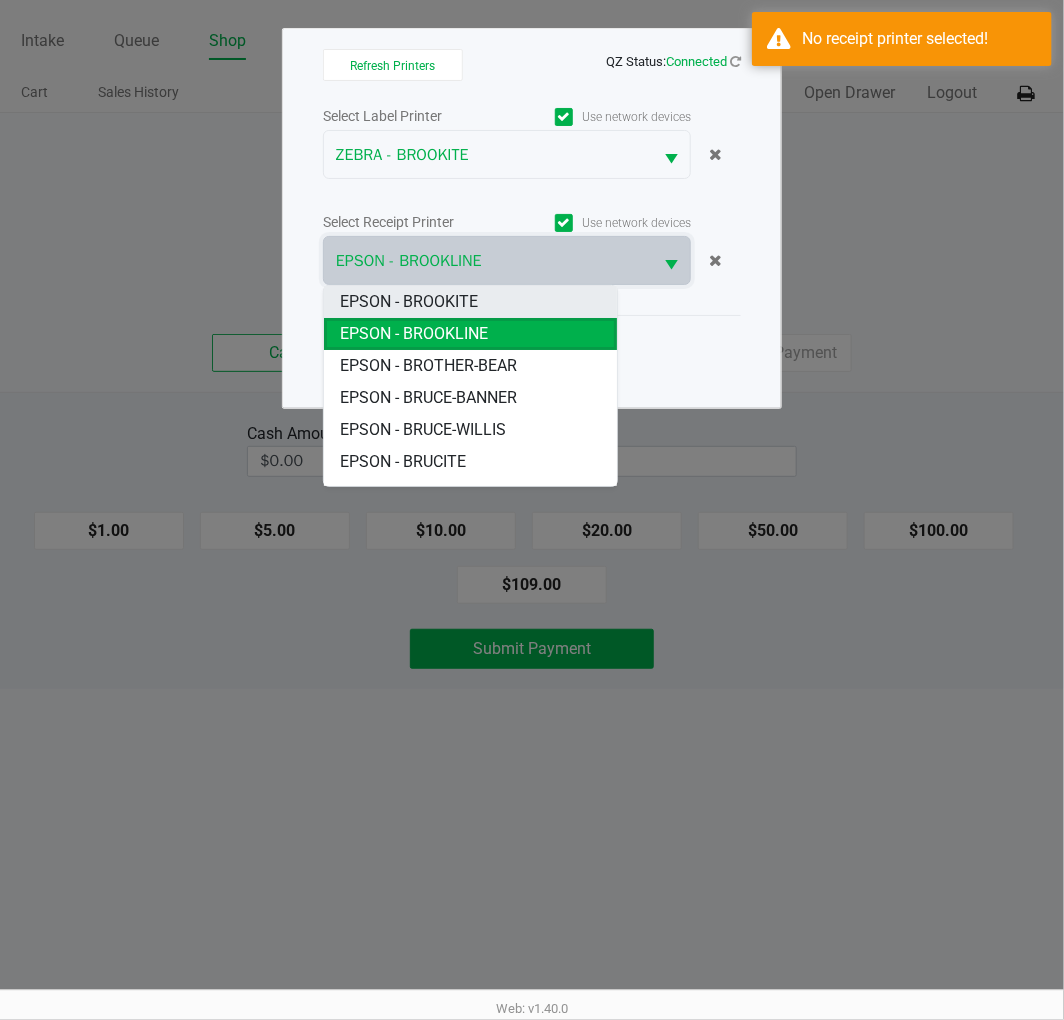 click on "EPSON - BROOKITE" at bounding box center (470, 302) 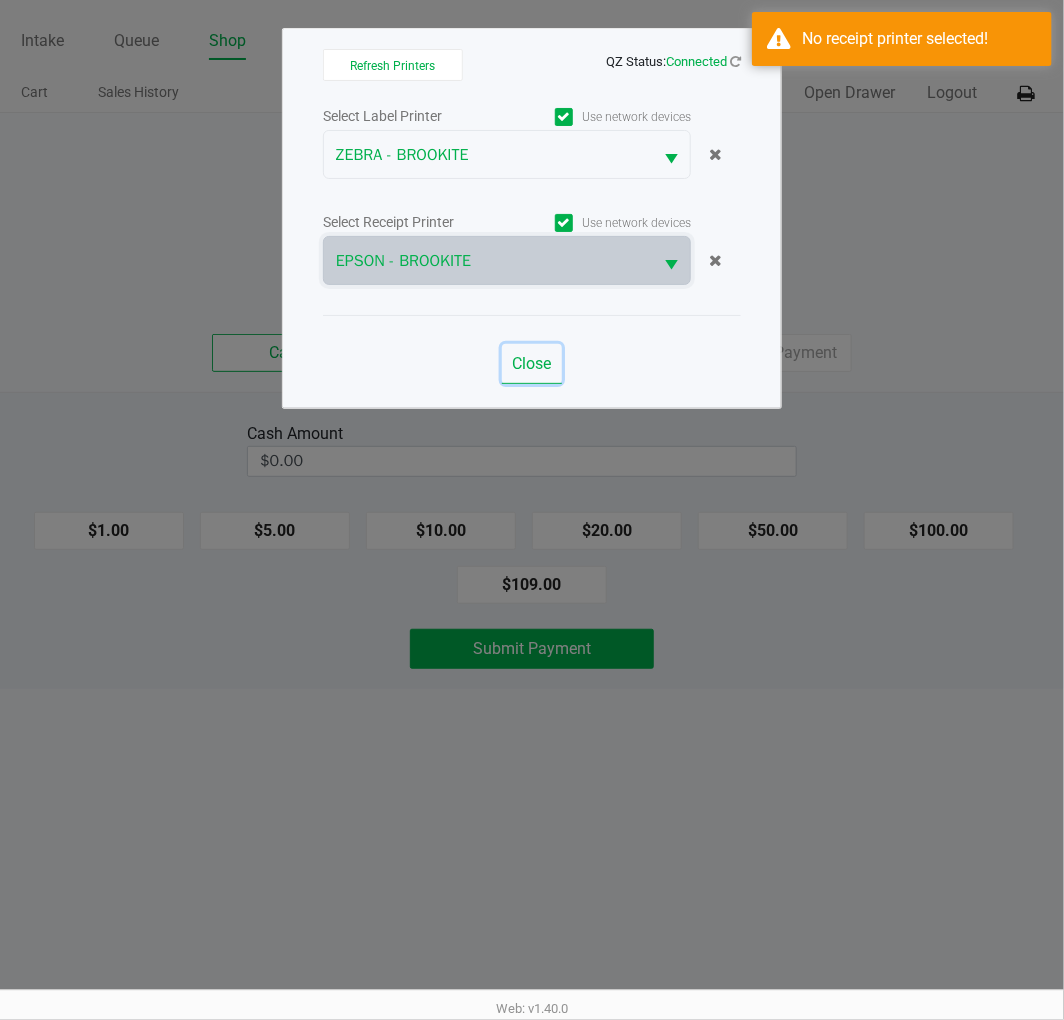 click on "Close" 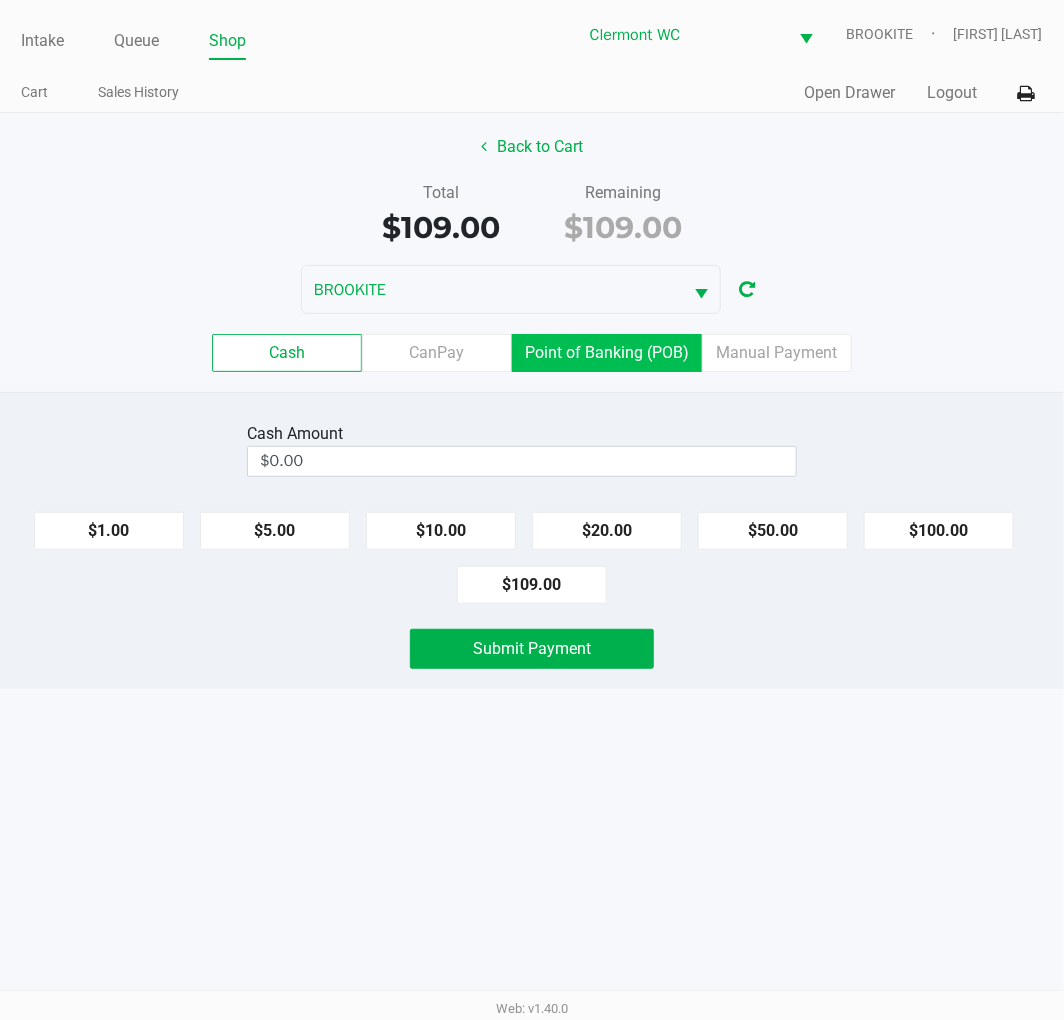 click on "Point of Banking (POB)" 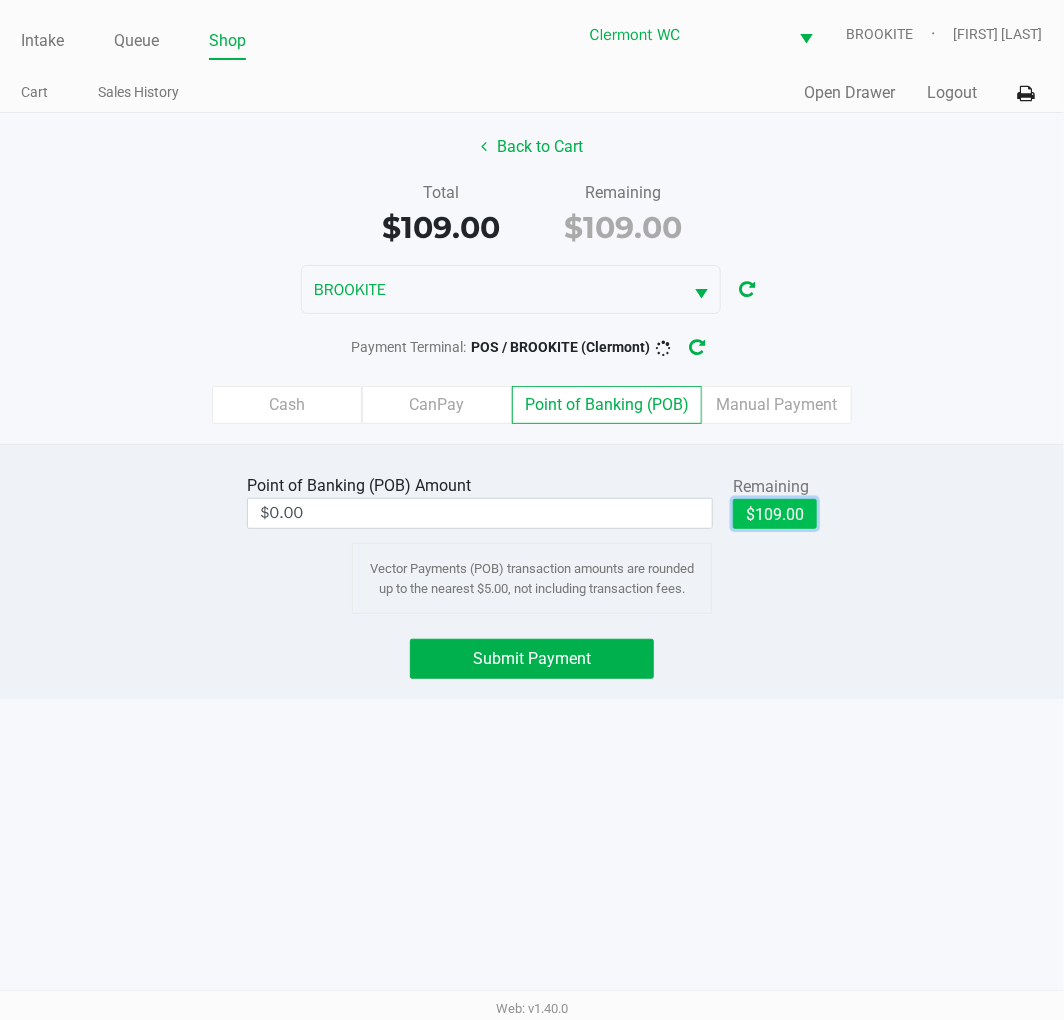 drag, startPoint x: 768, startPoint y: 522, endPoint x: 555, endPoint y: 576, distance: 219.73848 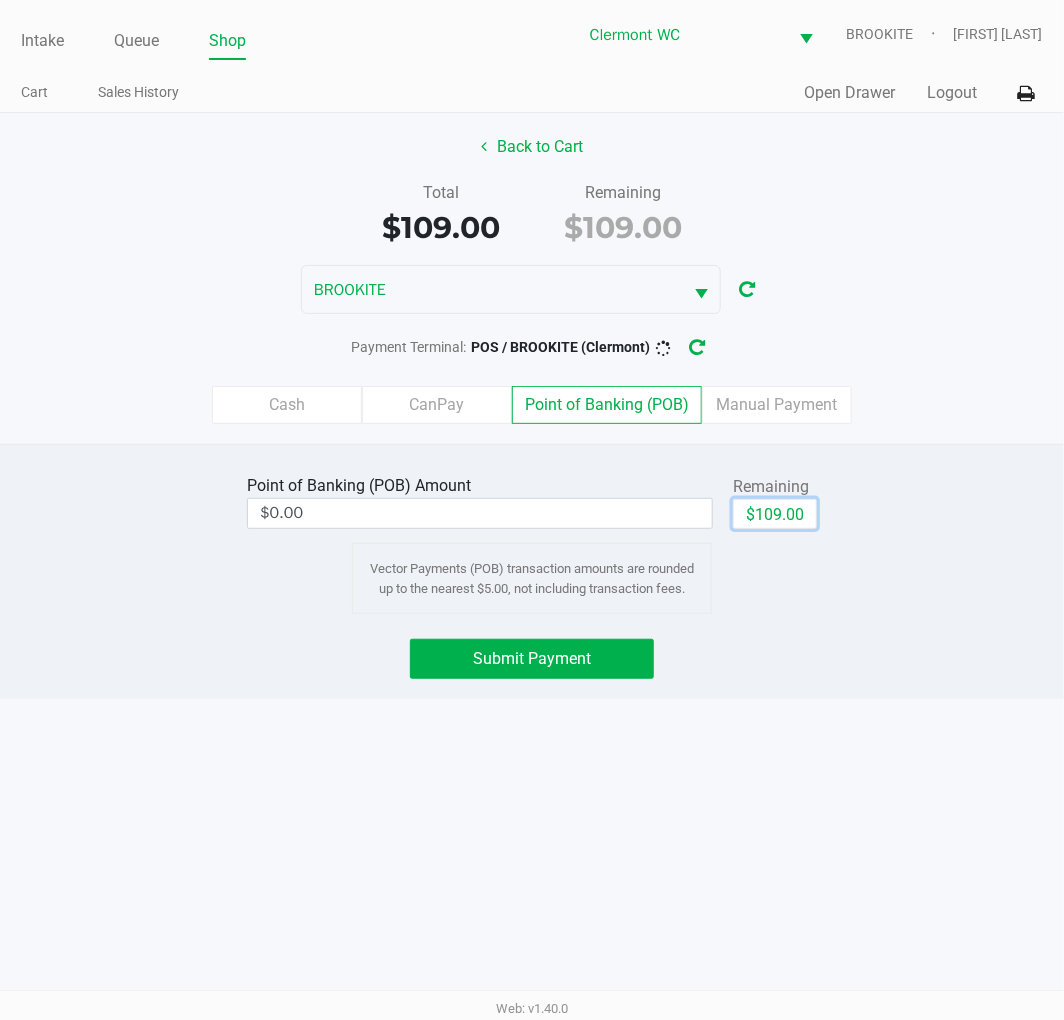 type on "$109.00" 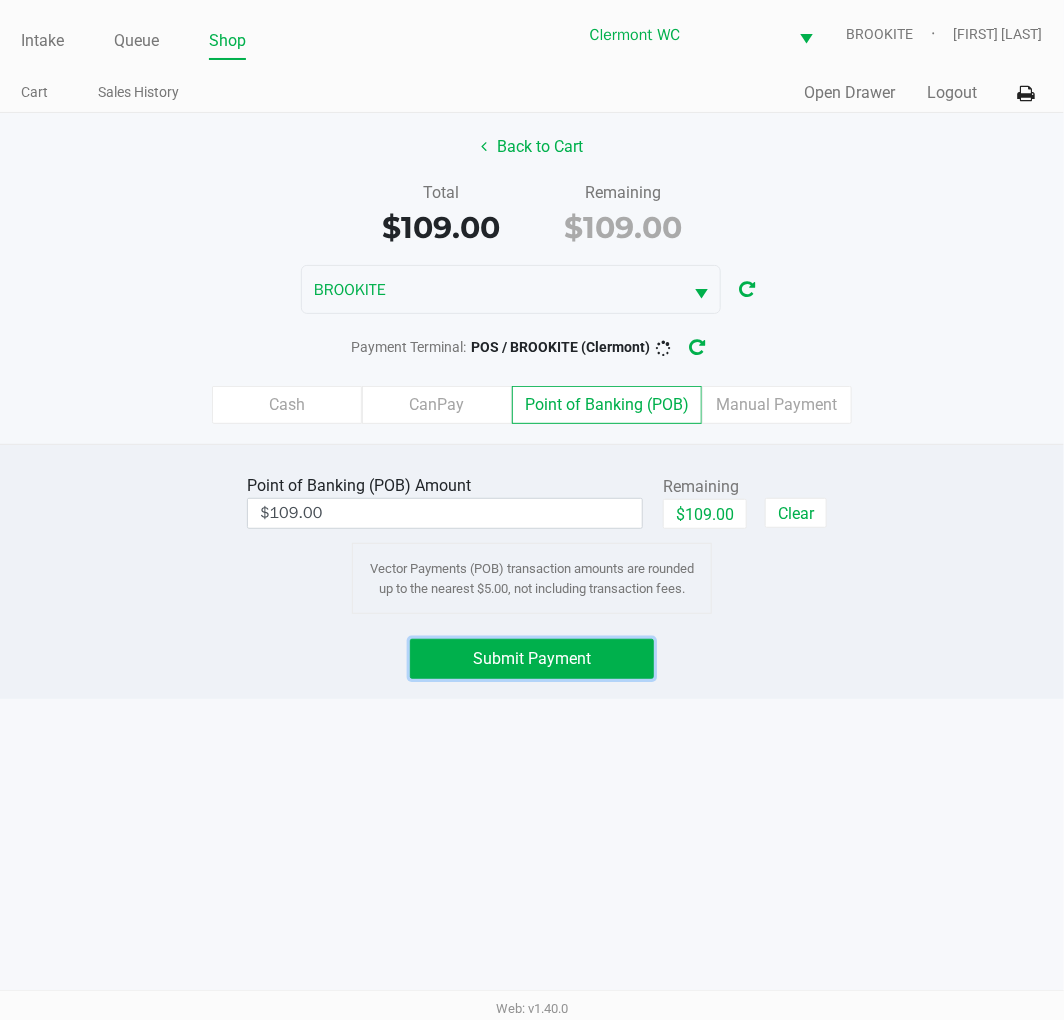 drag, startPoint x: 456, startPoint y: 665, endPoint x: 1031, endPoint y: 742, distance: 580.13275 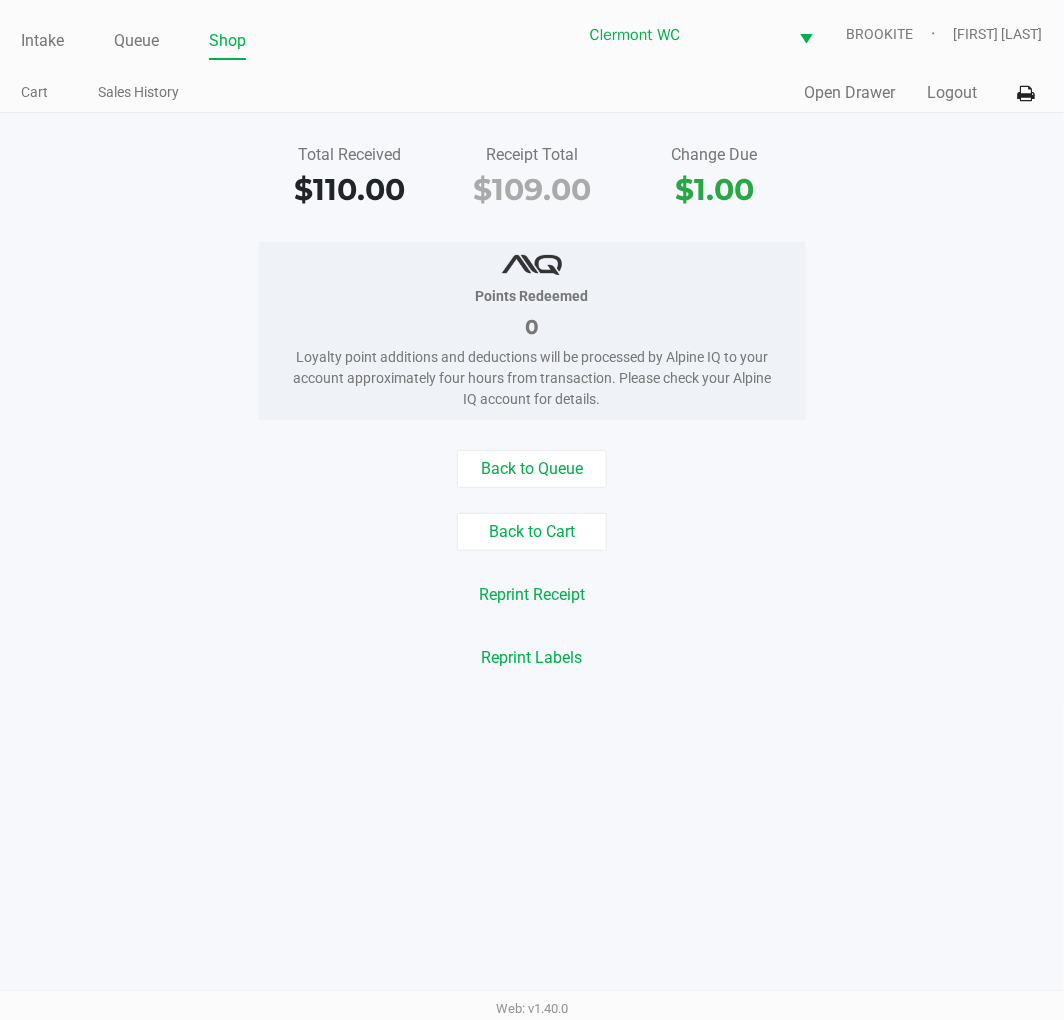 click on "Queue" 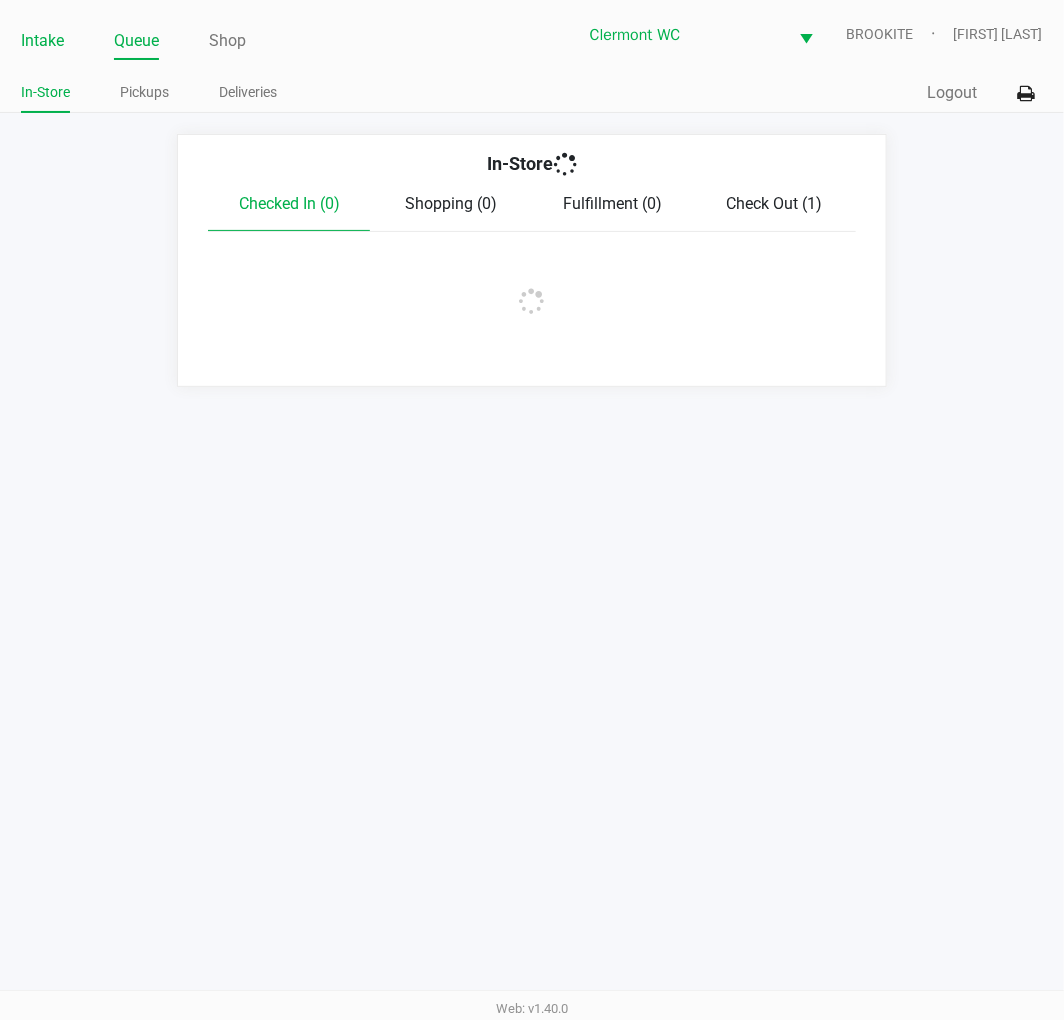 click on "Intake" 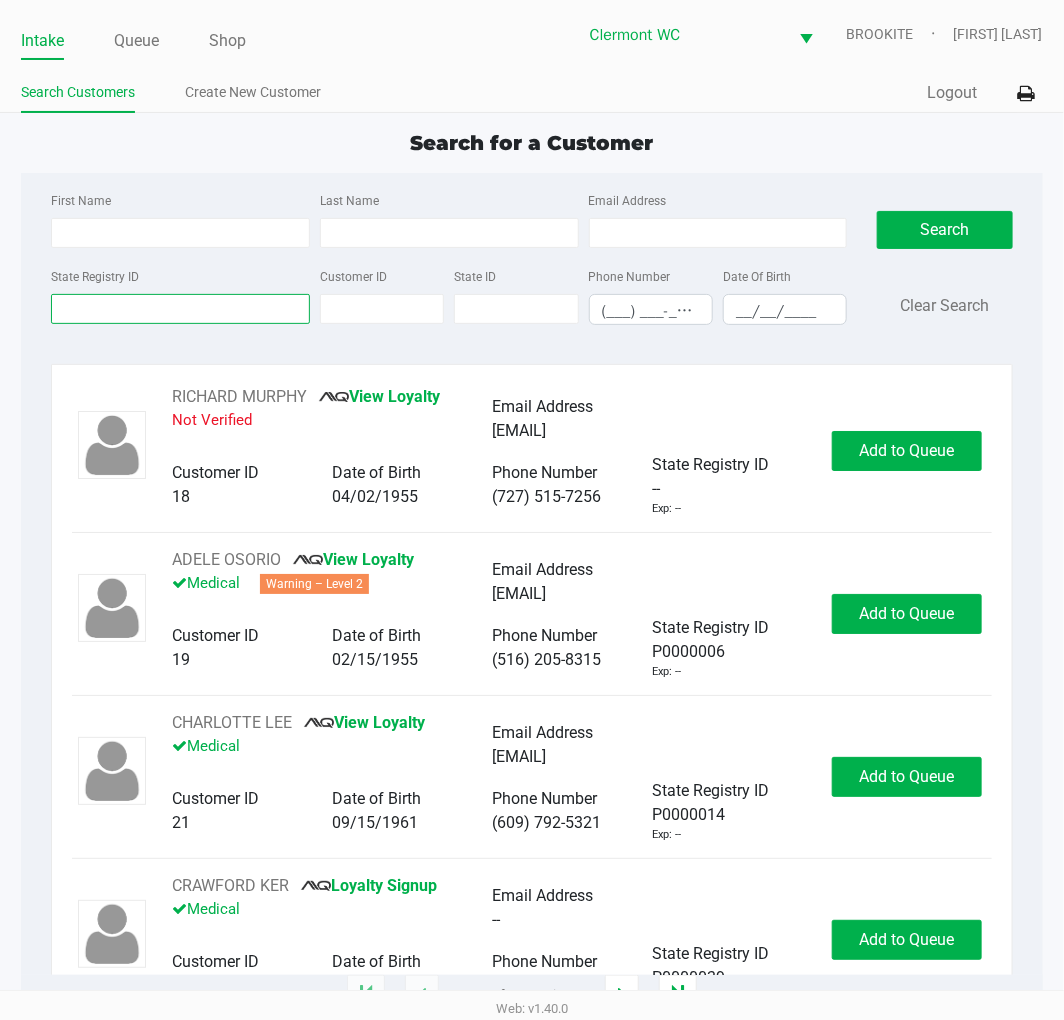 click on "State Registry ID" at bounding box center [180, 309] 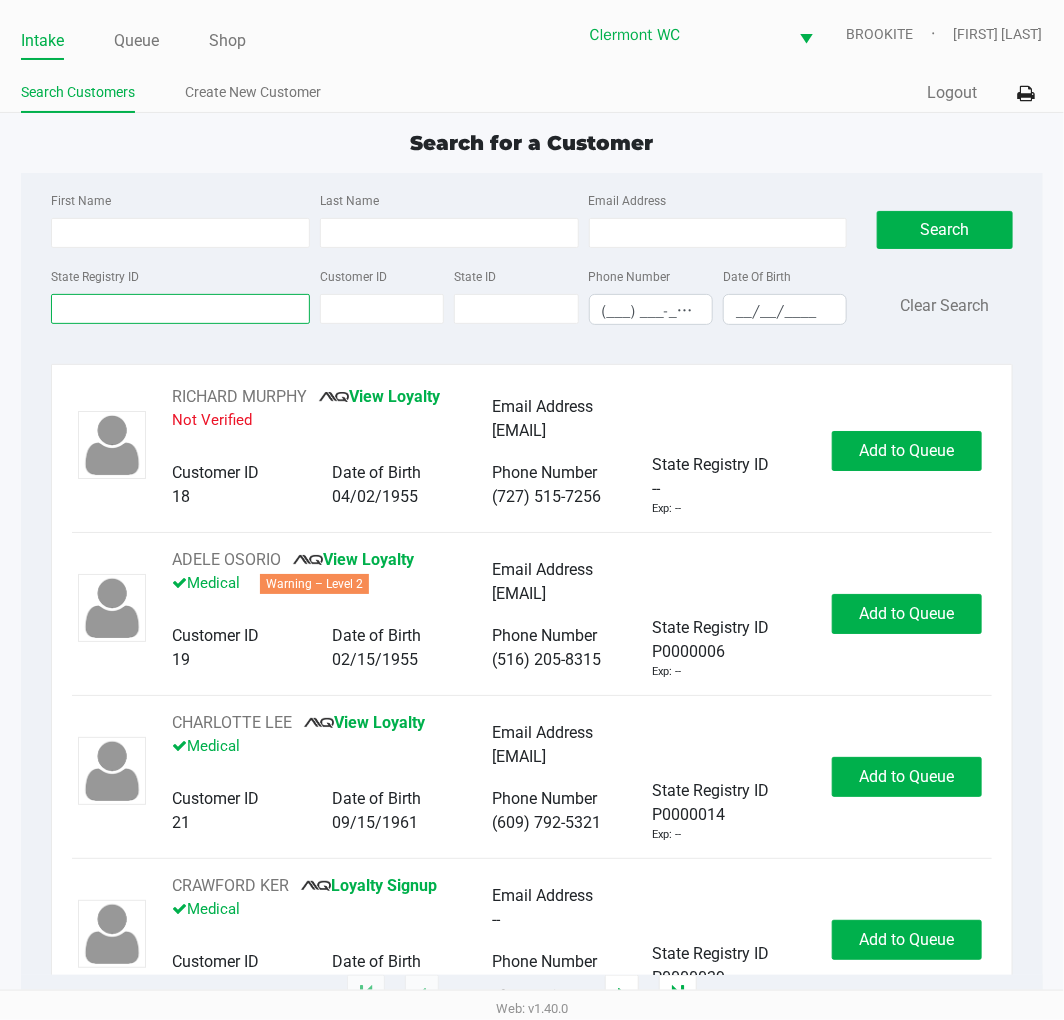 click on "State Registry ID" at bounding box center [180, 309] 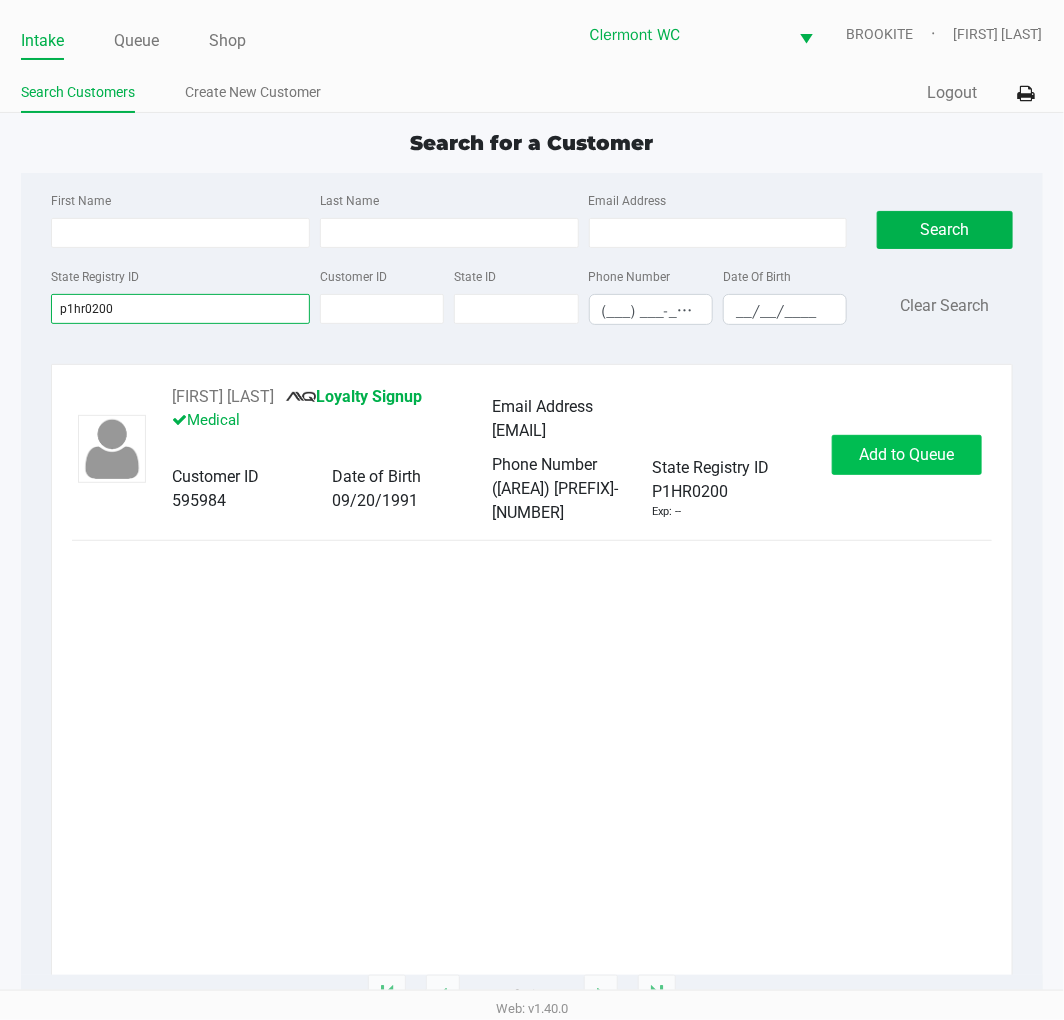 type on "p1hr0200" 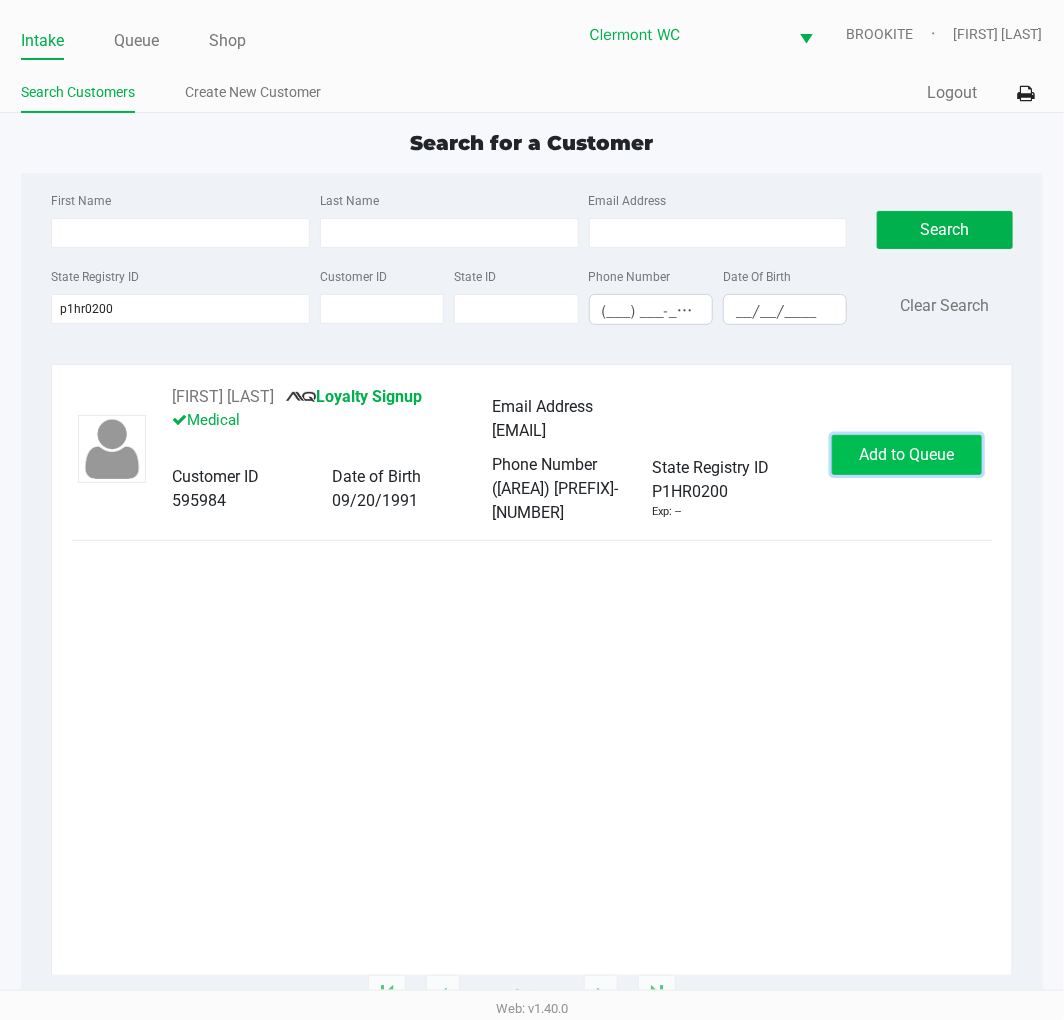 click on "Add to Queue" 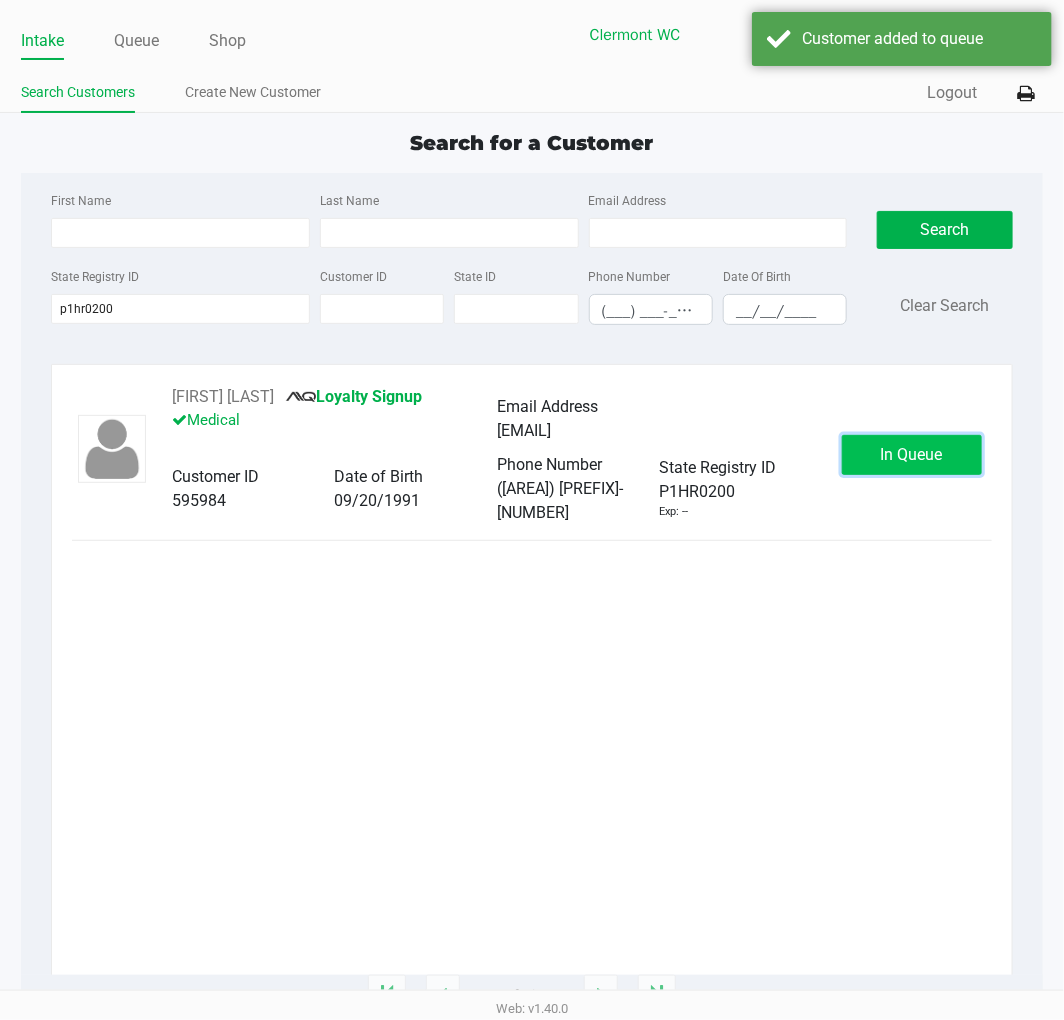 click on "In Queue" 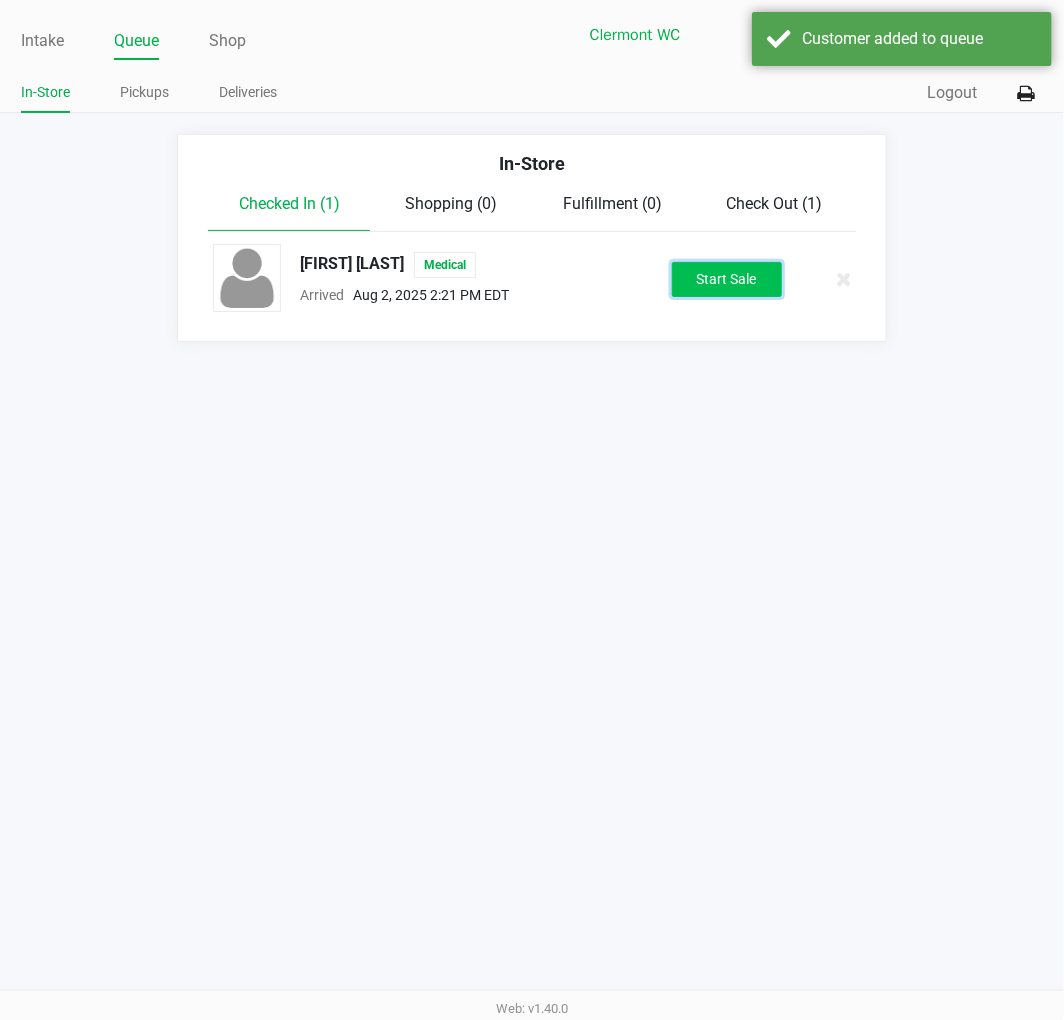 drag, startPoint x: 717, startPoint y: 275, endPoint x: 637, endPoint y: 298, distance: 83.240616 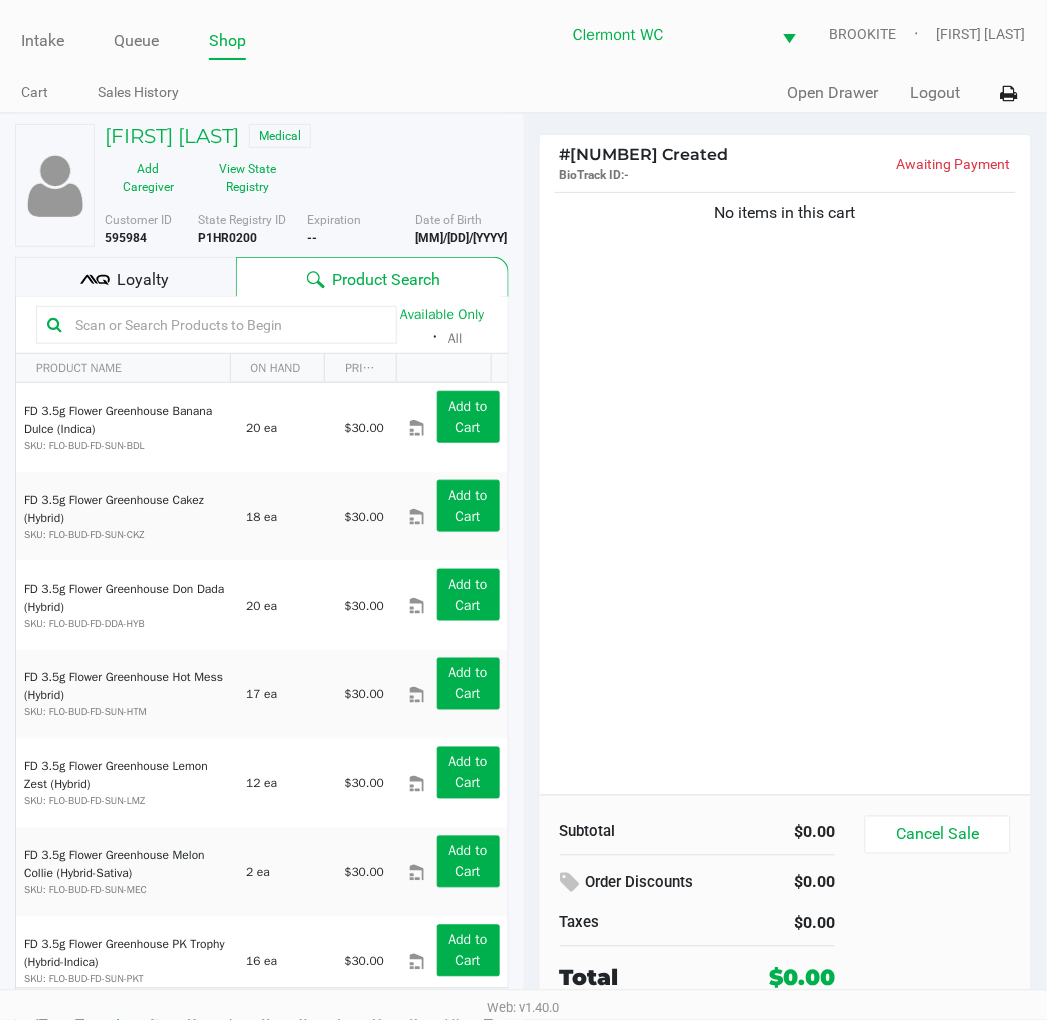 click on "No items in this cart" 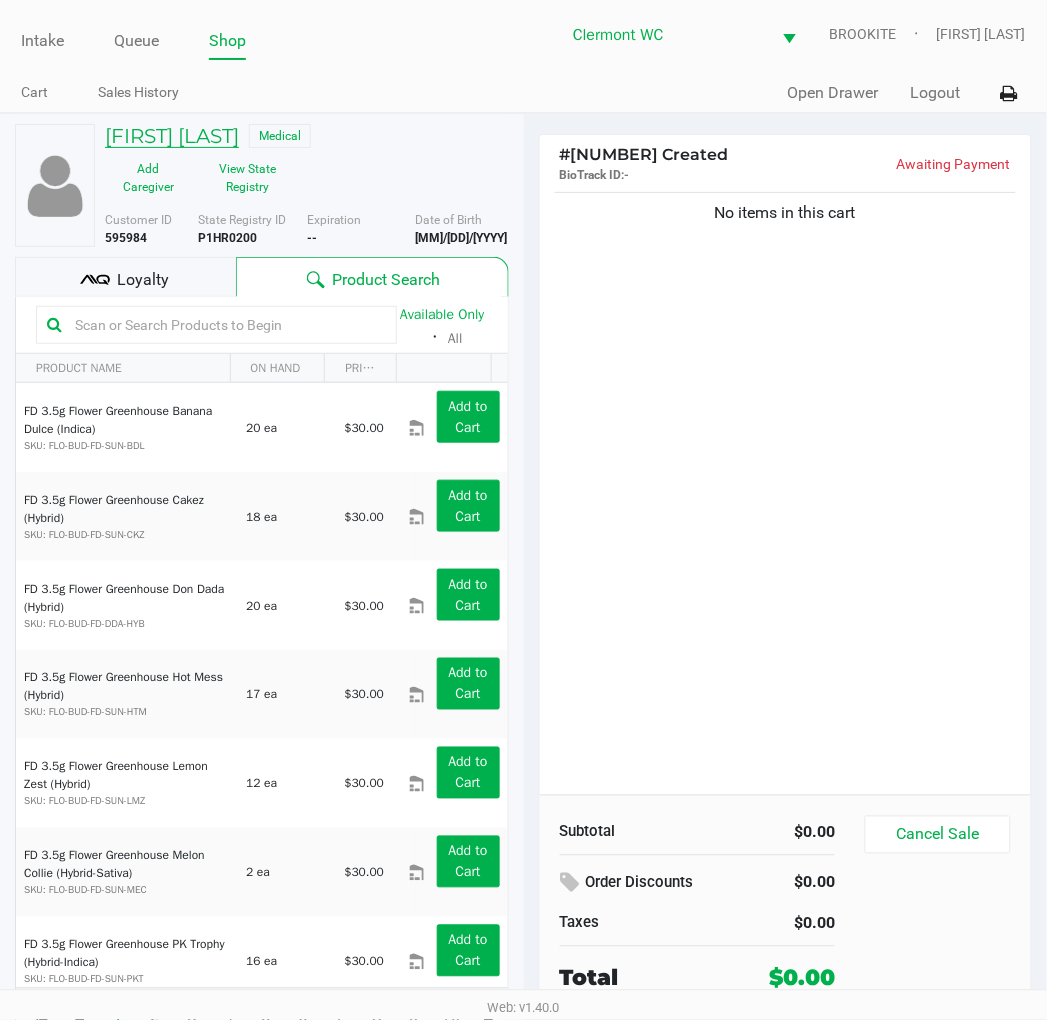 click on "MALIA GRANT" 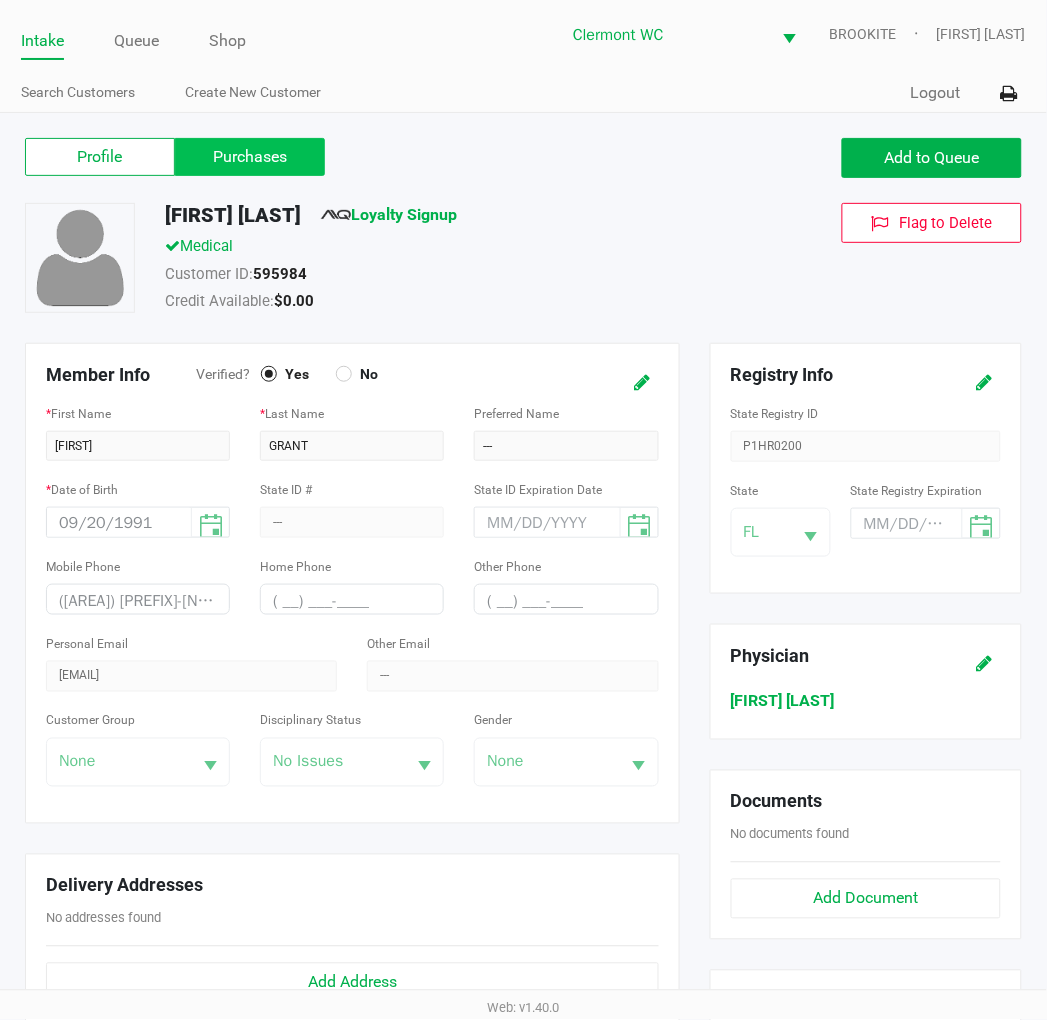 click on "Purchases" 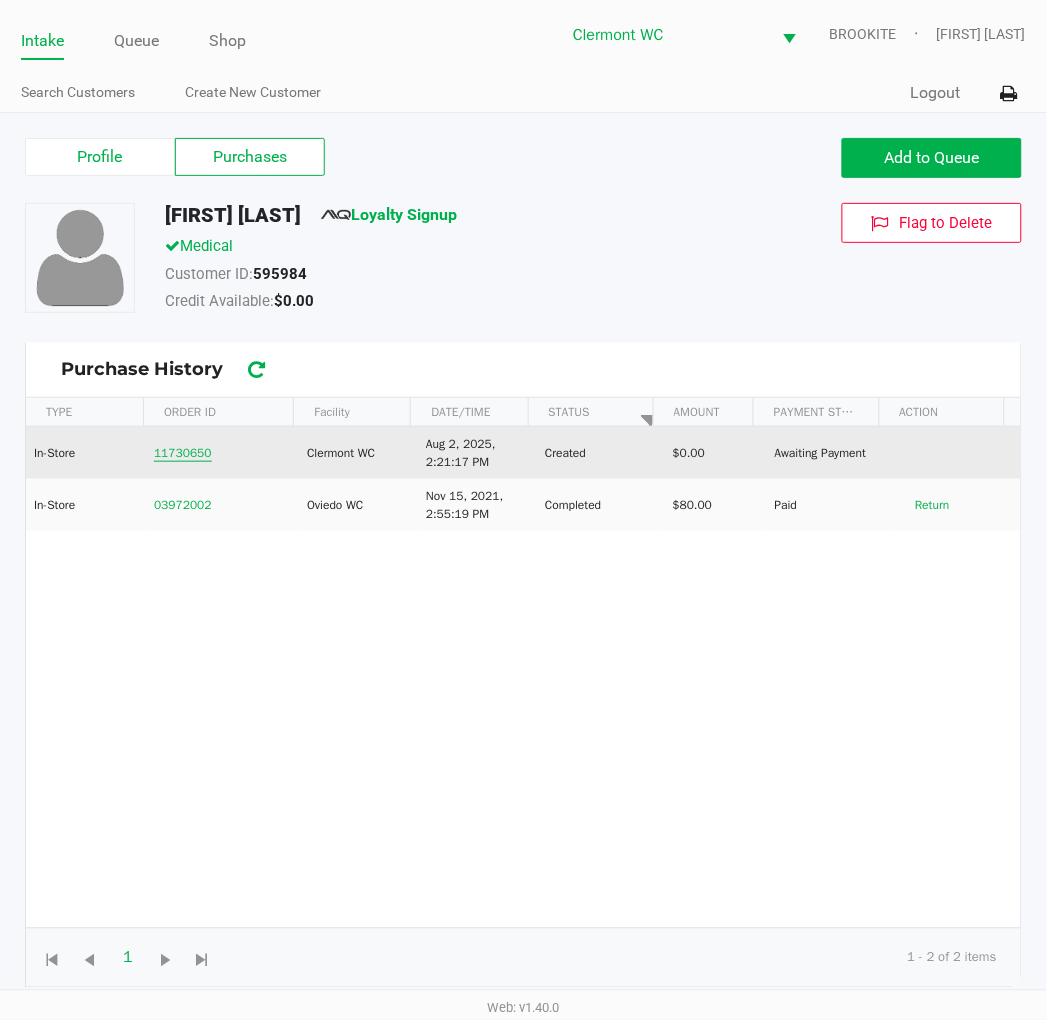 click on "11730650" 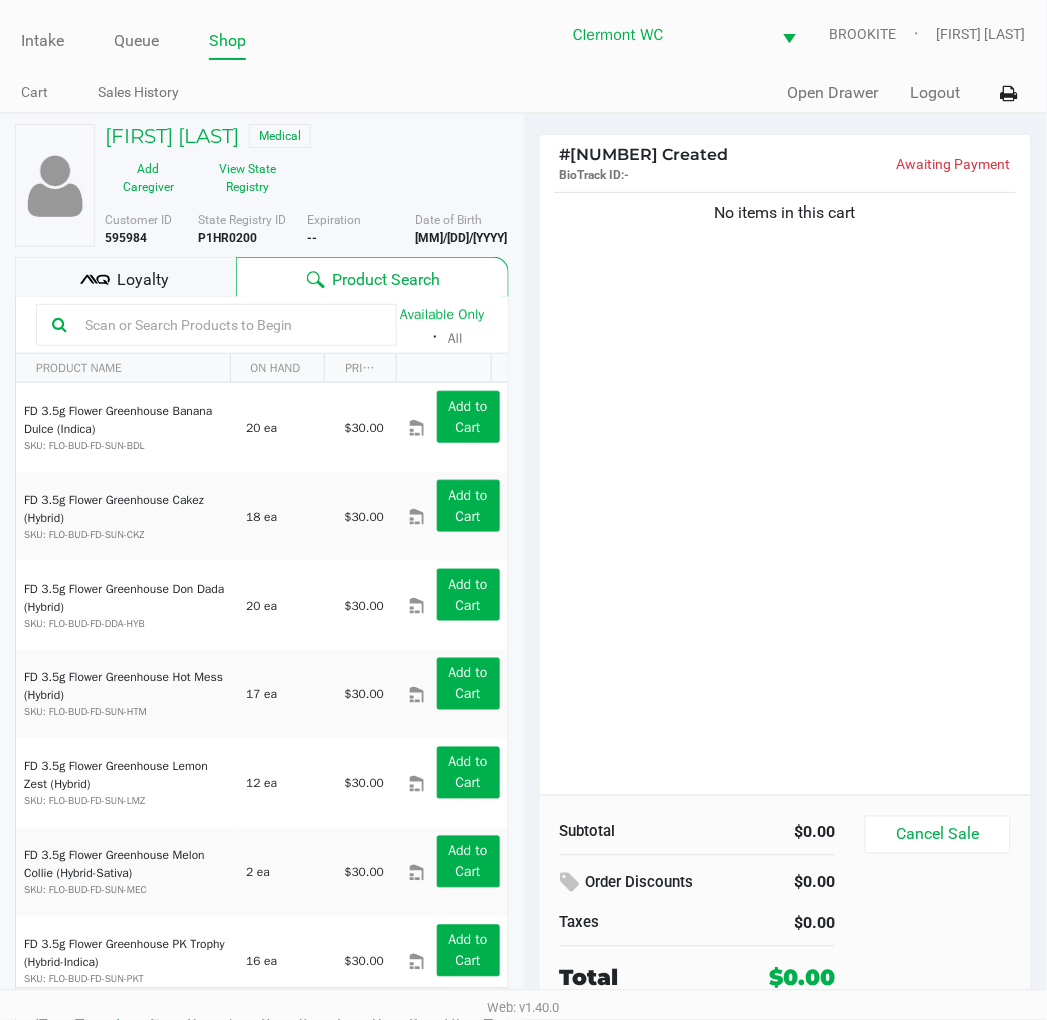 click 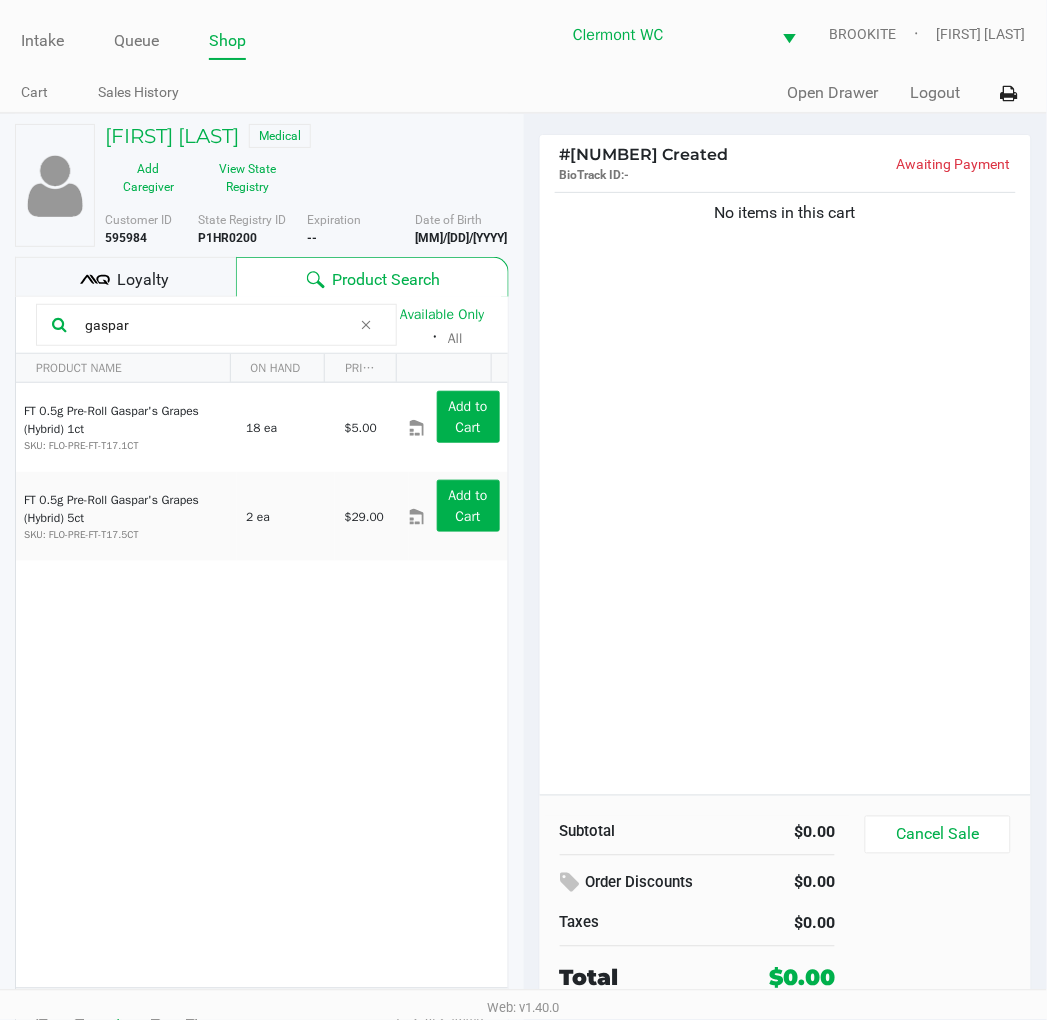 type on "gaspar" 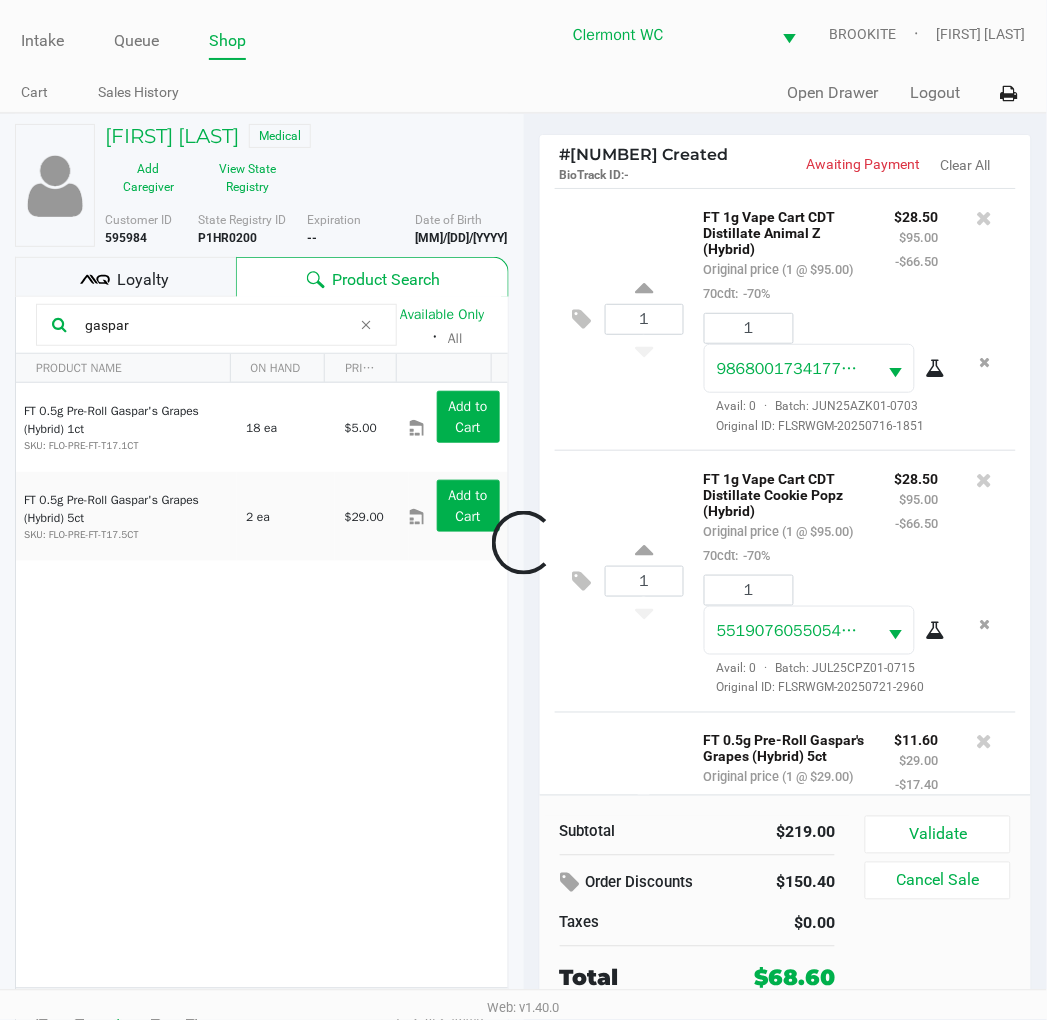 scroll, scrollTop: 252, scrollLeft: 0, axis: vertical 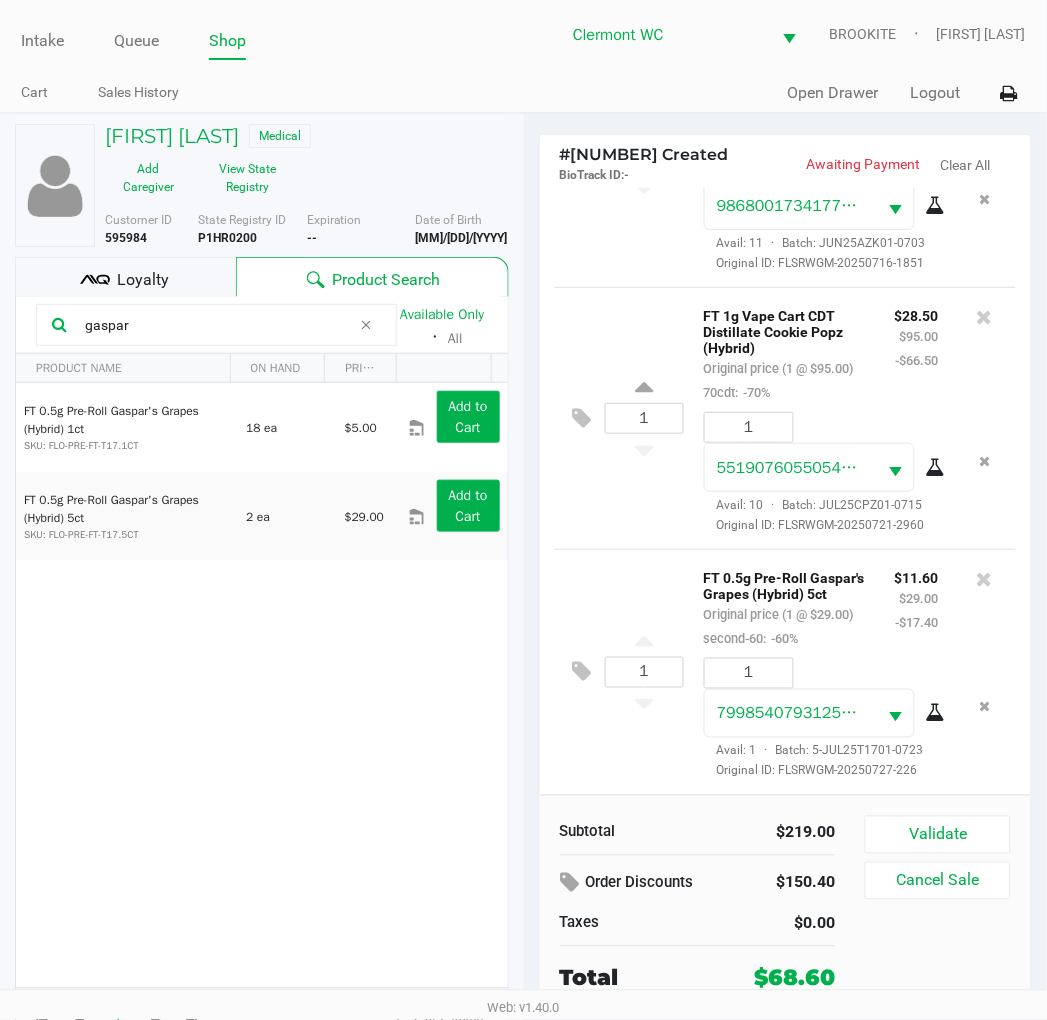 click on "Loyalty" 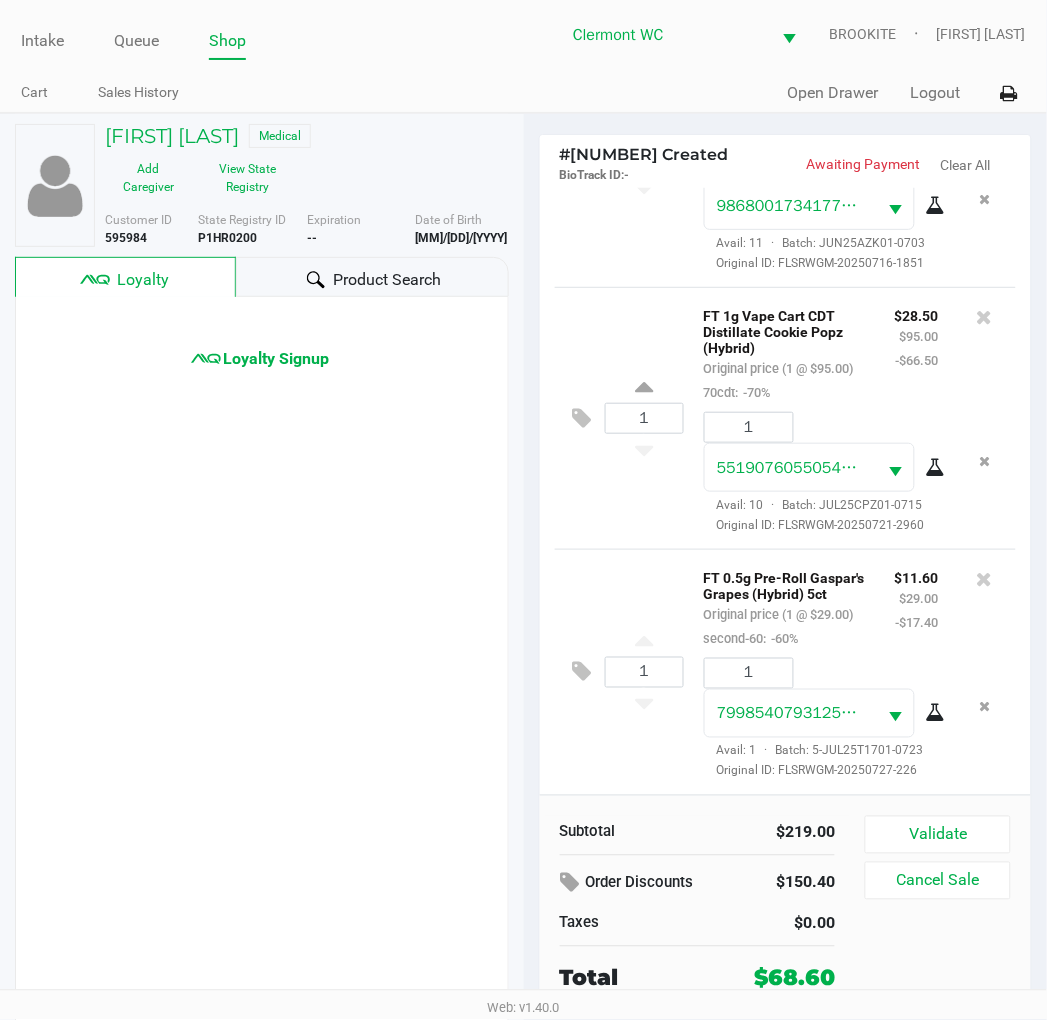 scroll, scrollTop: 330, scrollLeft: 0, axis: vertical 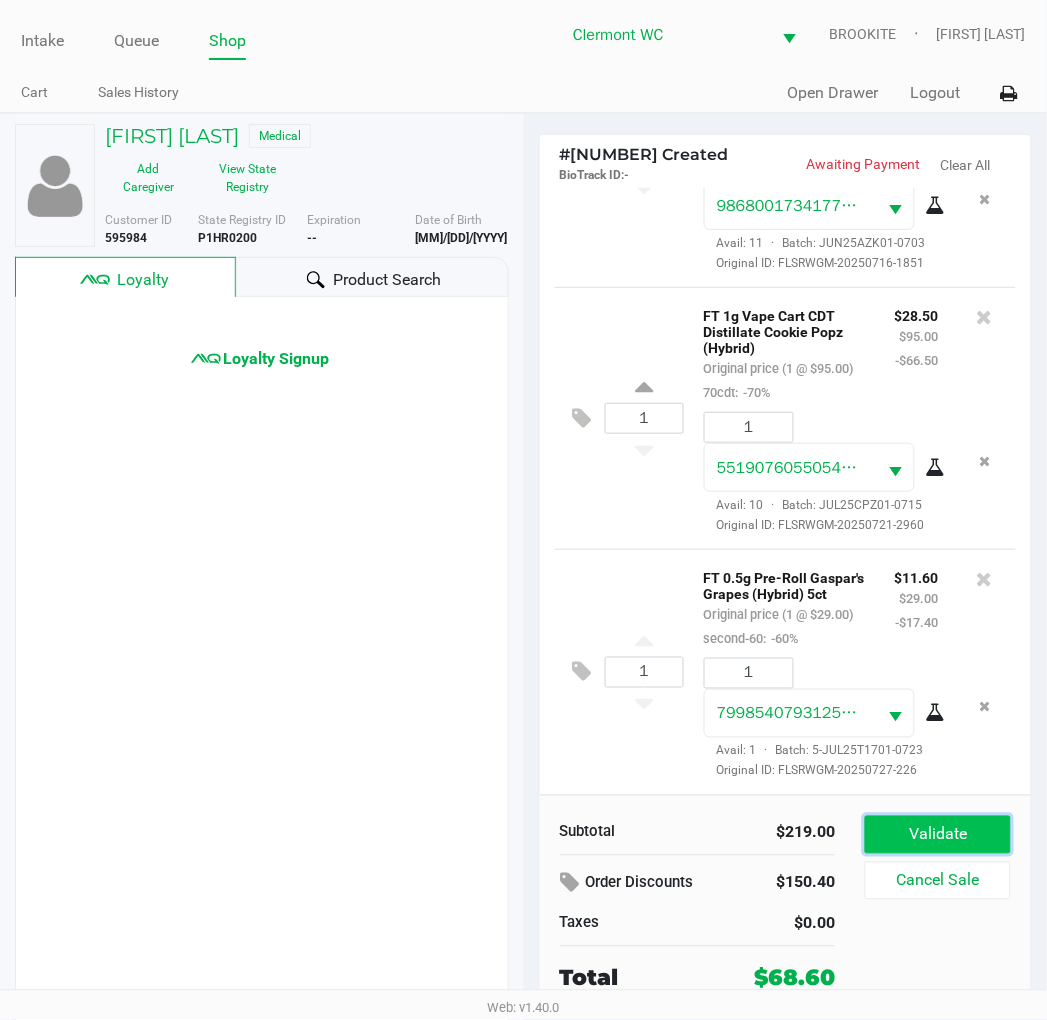 click on "Validate" 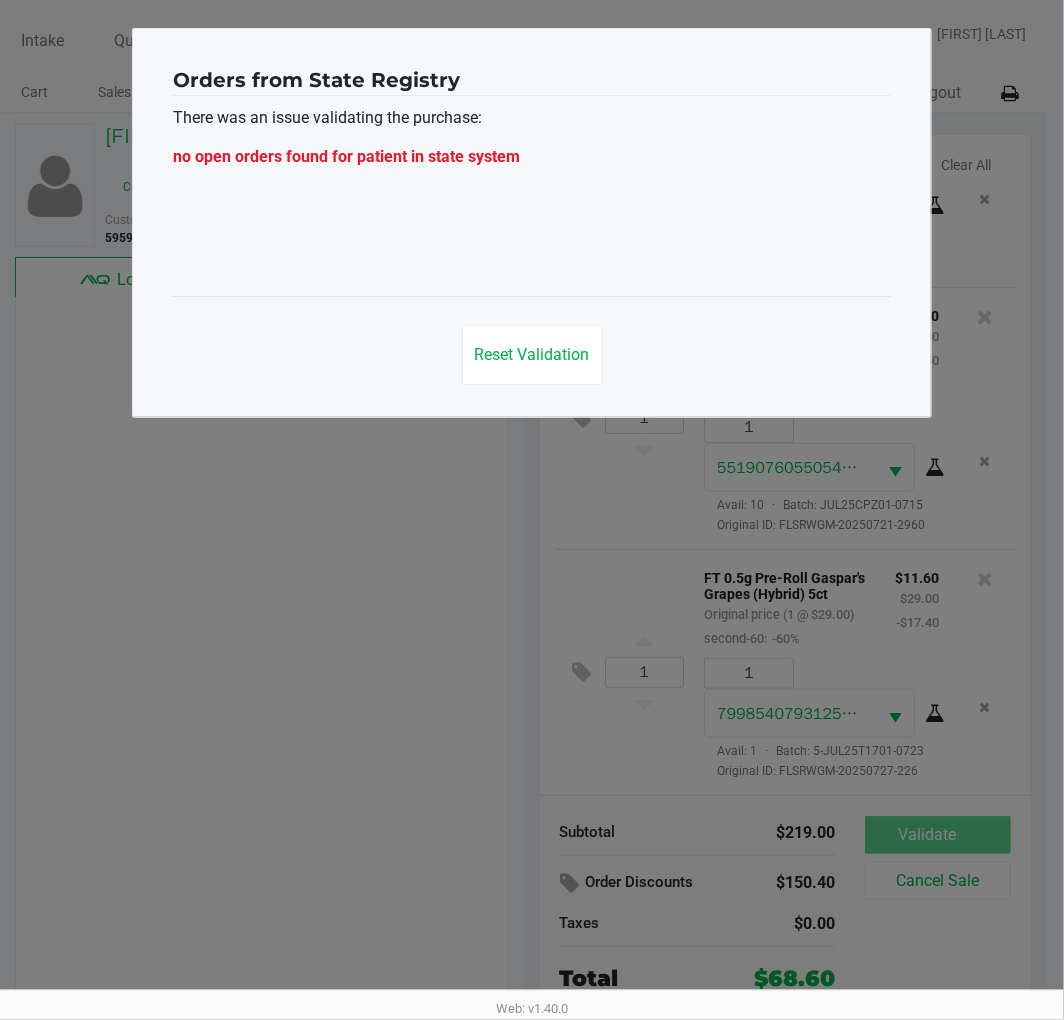 click on "Reset Validation" 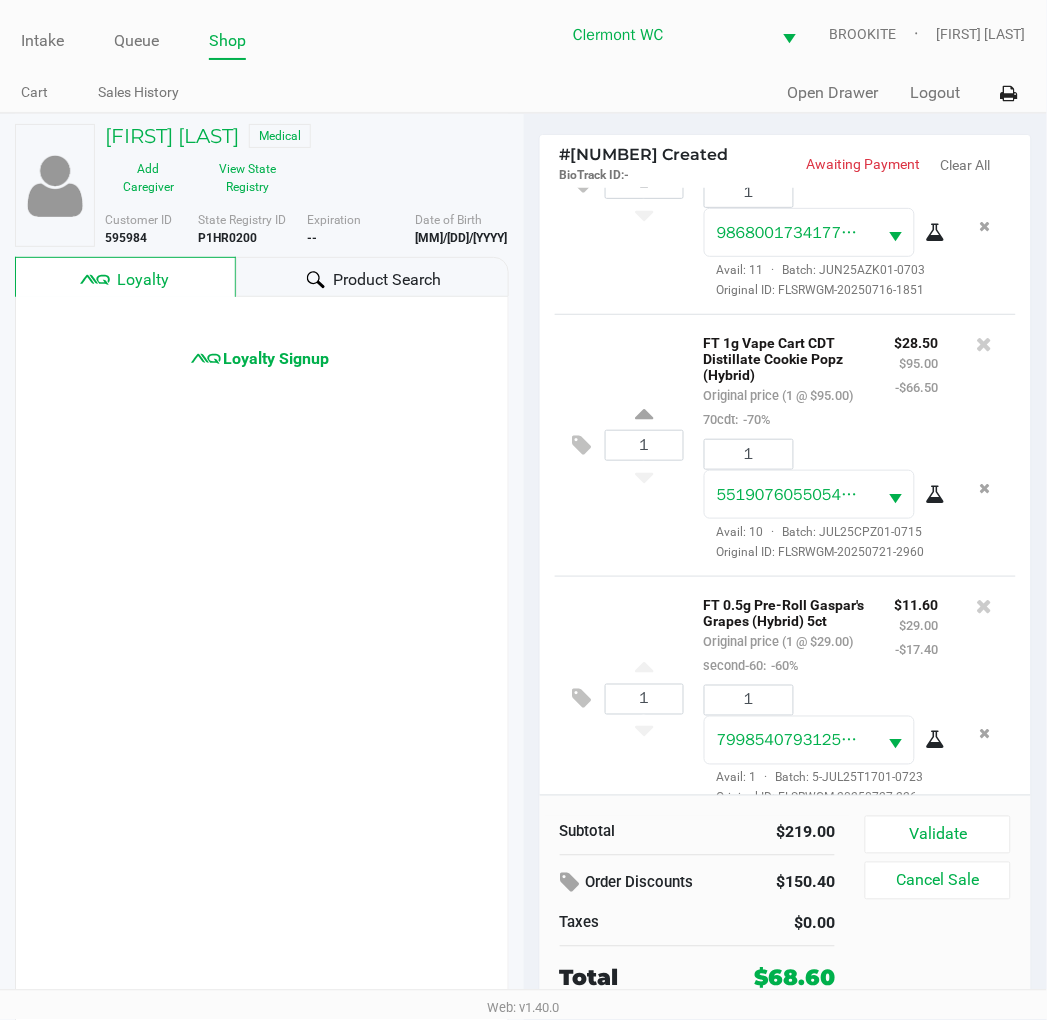 scroll, scrollTop: 330, scrollLeft: 0, axis: vertical 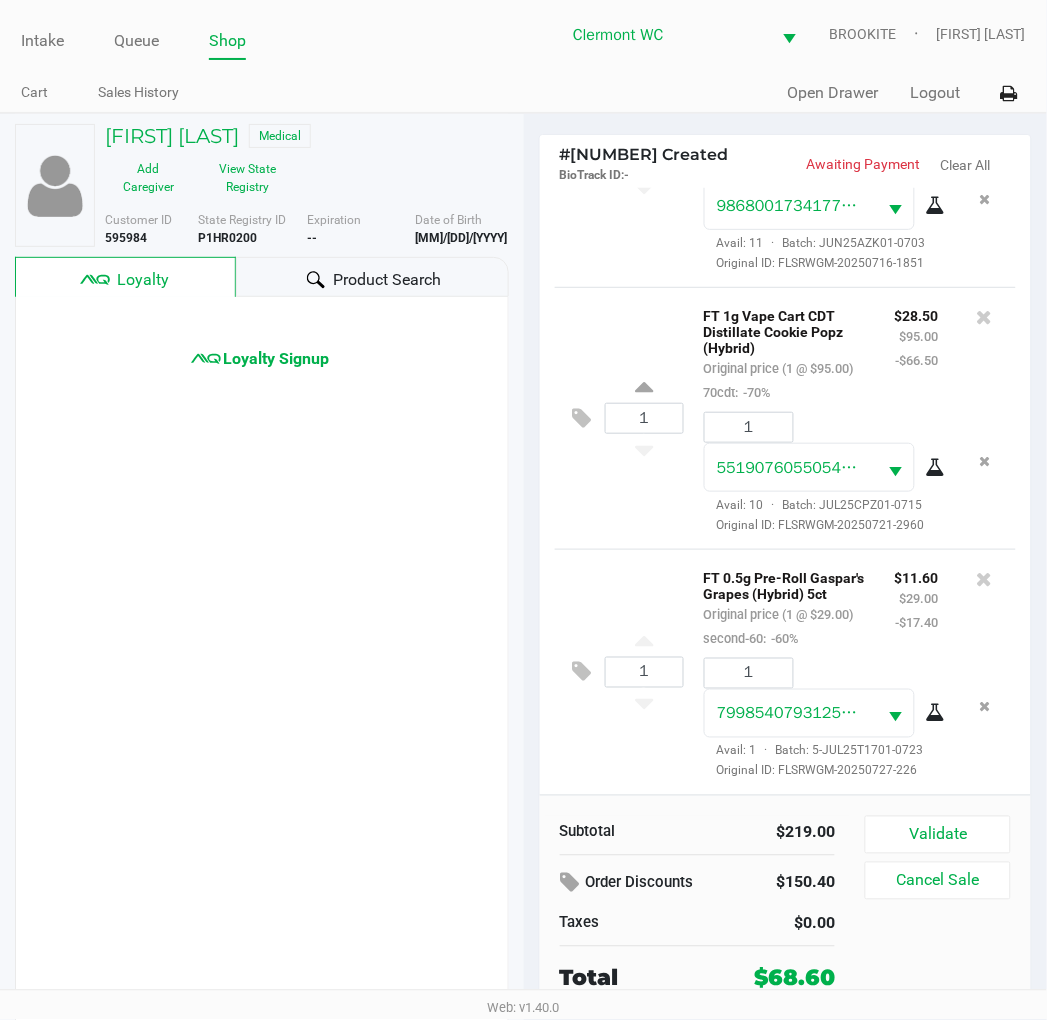 click on "Validate" 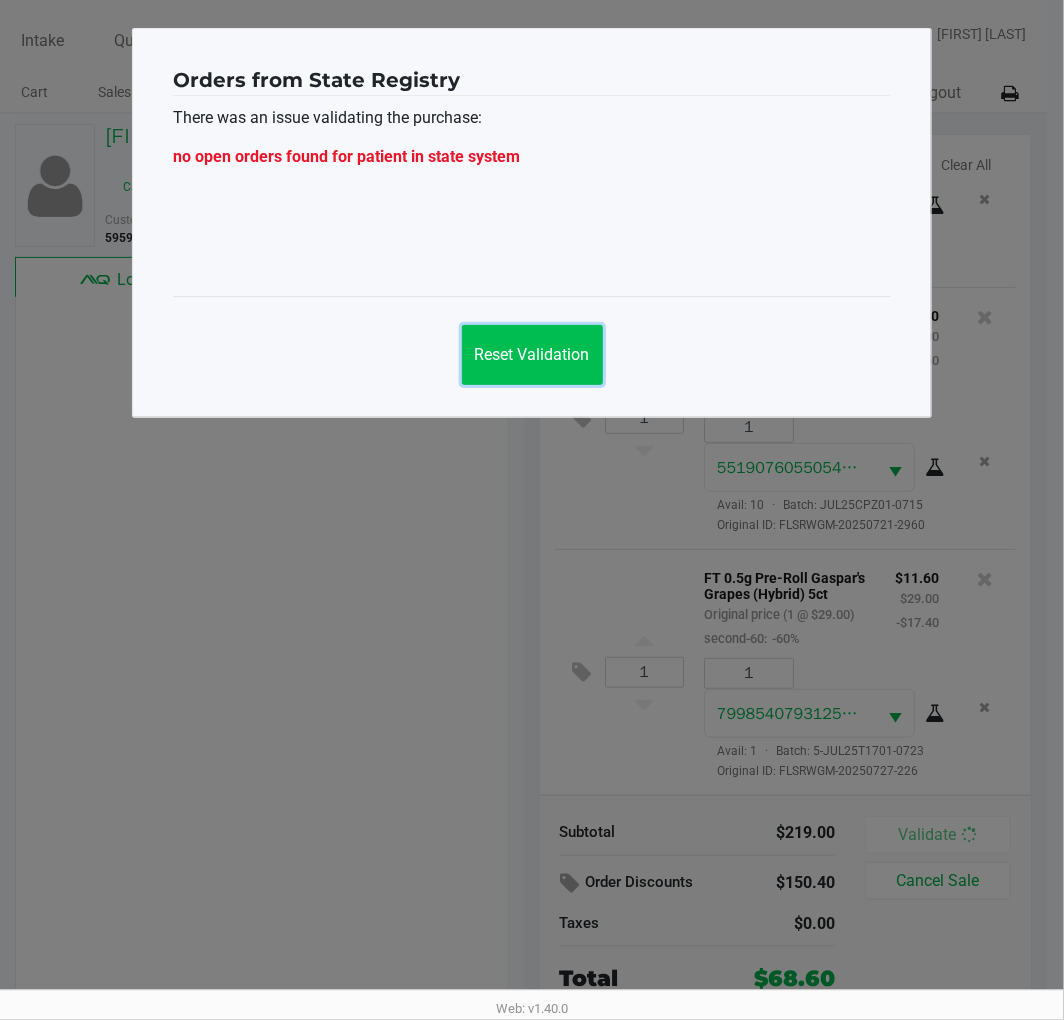 click on "Reset Validation" 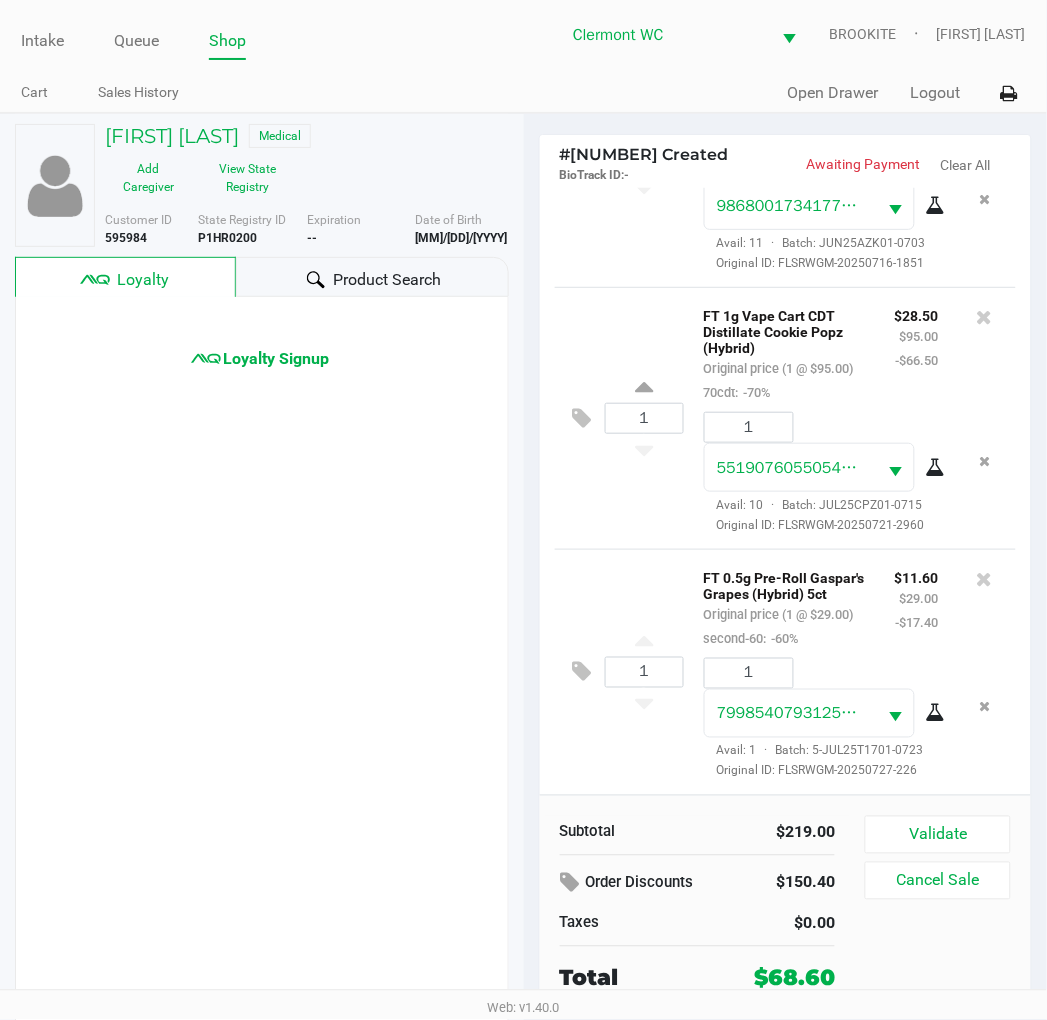 click on "MALIA GRANT   Medical" 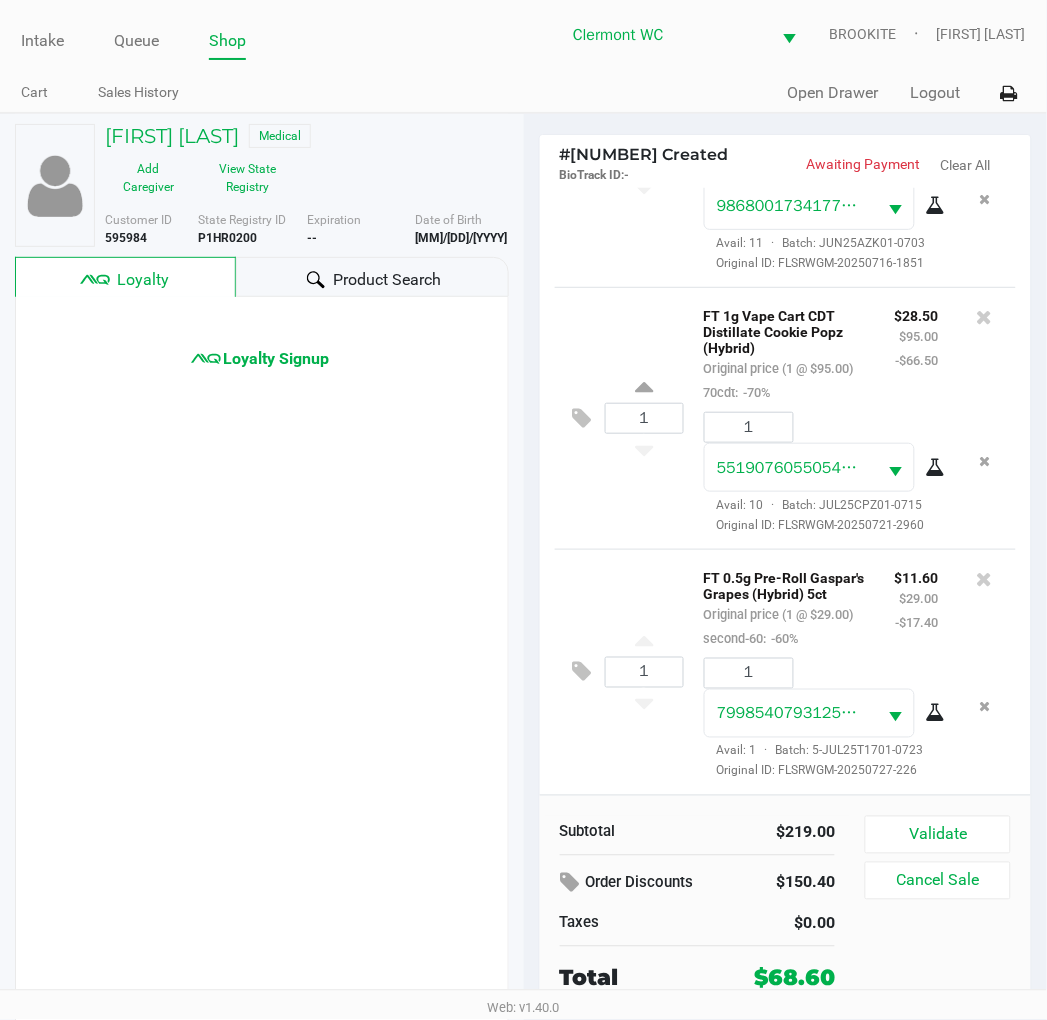 click on "Validate" 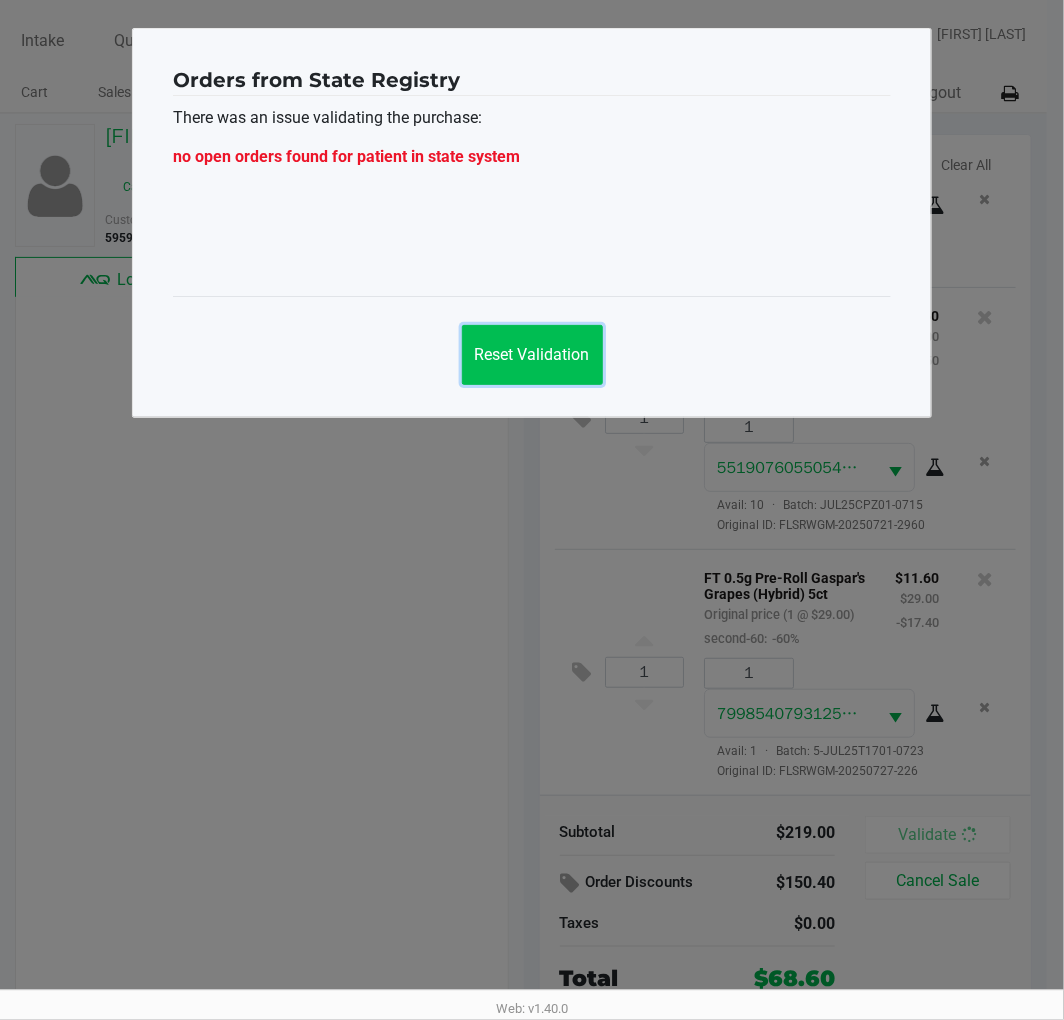 click on "Reset Validation" 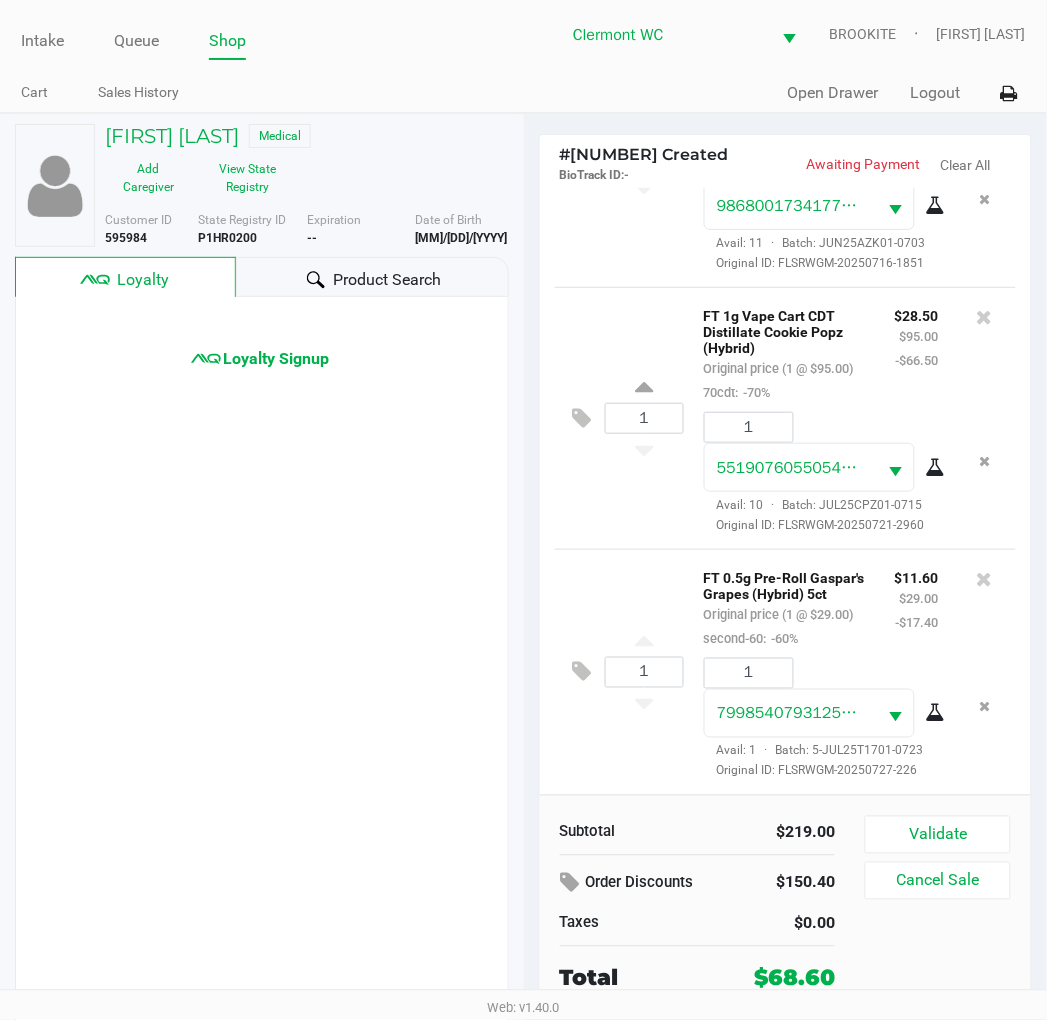 click on "State Registry ID  P1HR0200" 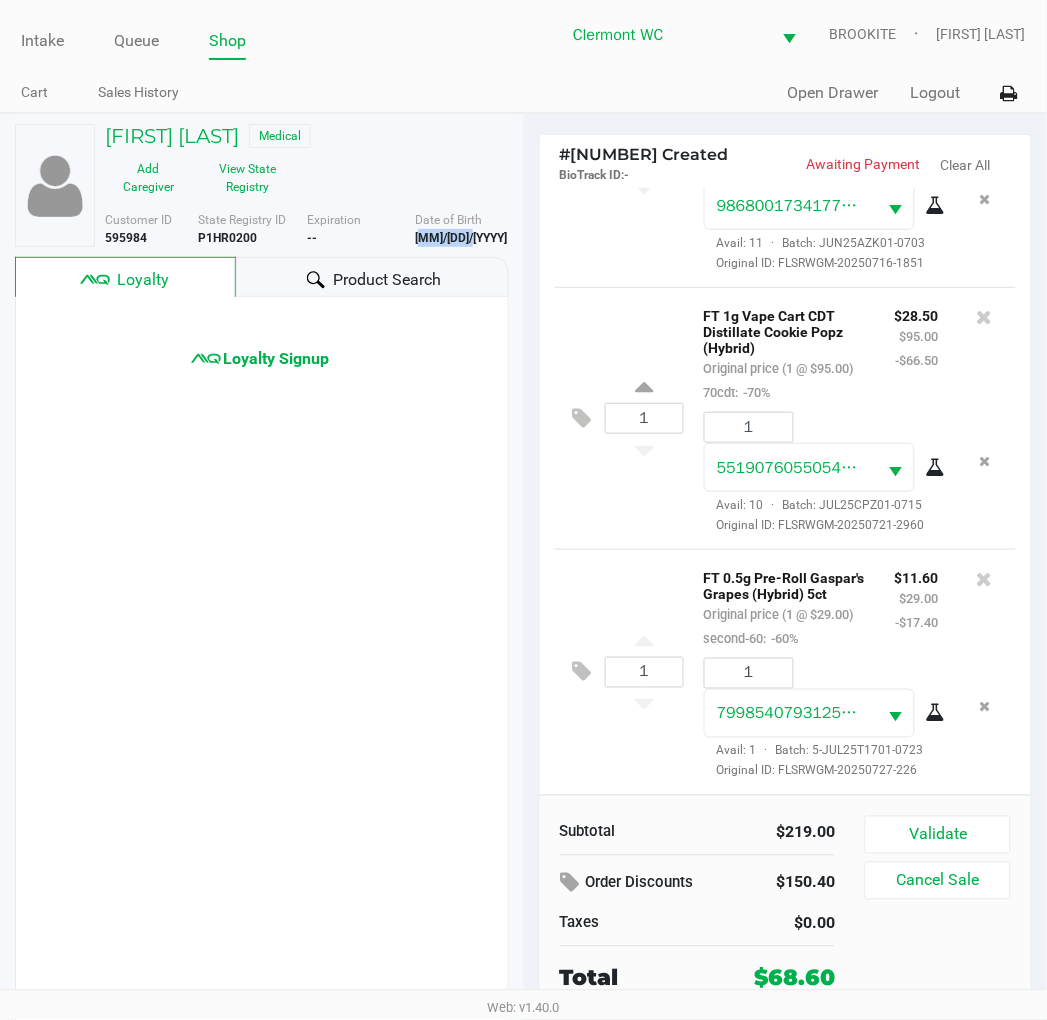 drag, startPoint x: 478, startPoint y: 242, endPoint x: 412, endPoint y: 252, distance: 66.75328 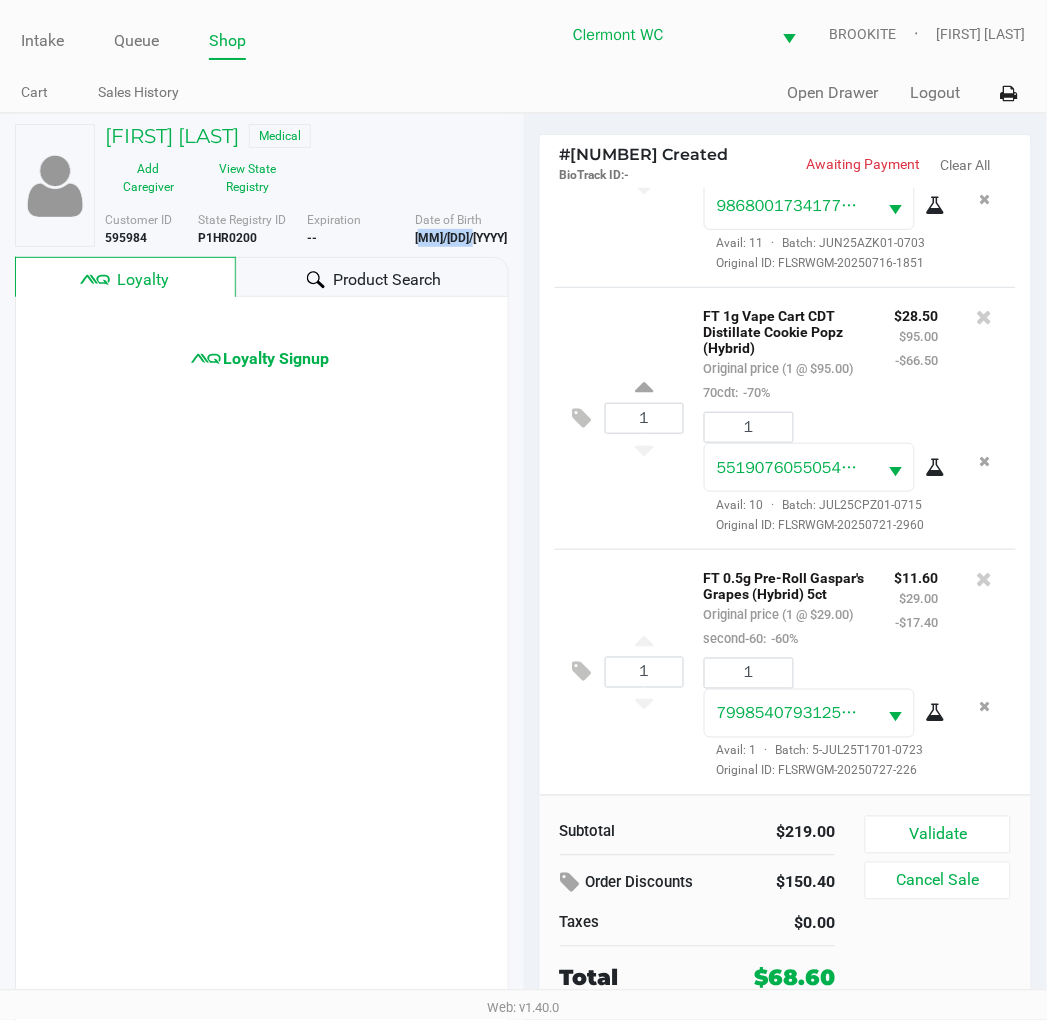 click on "More  Date of Birth   9/20/1991" 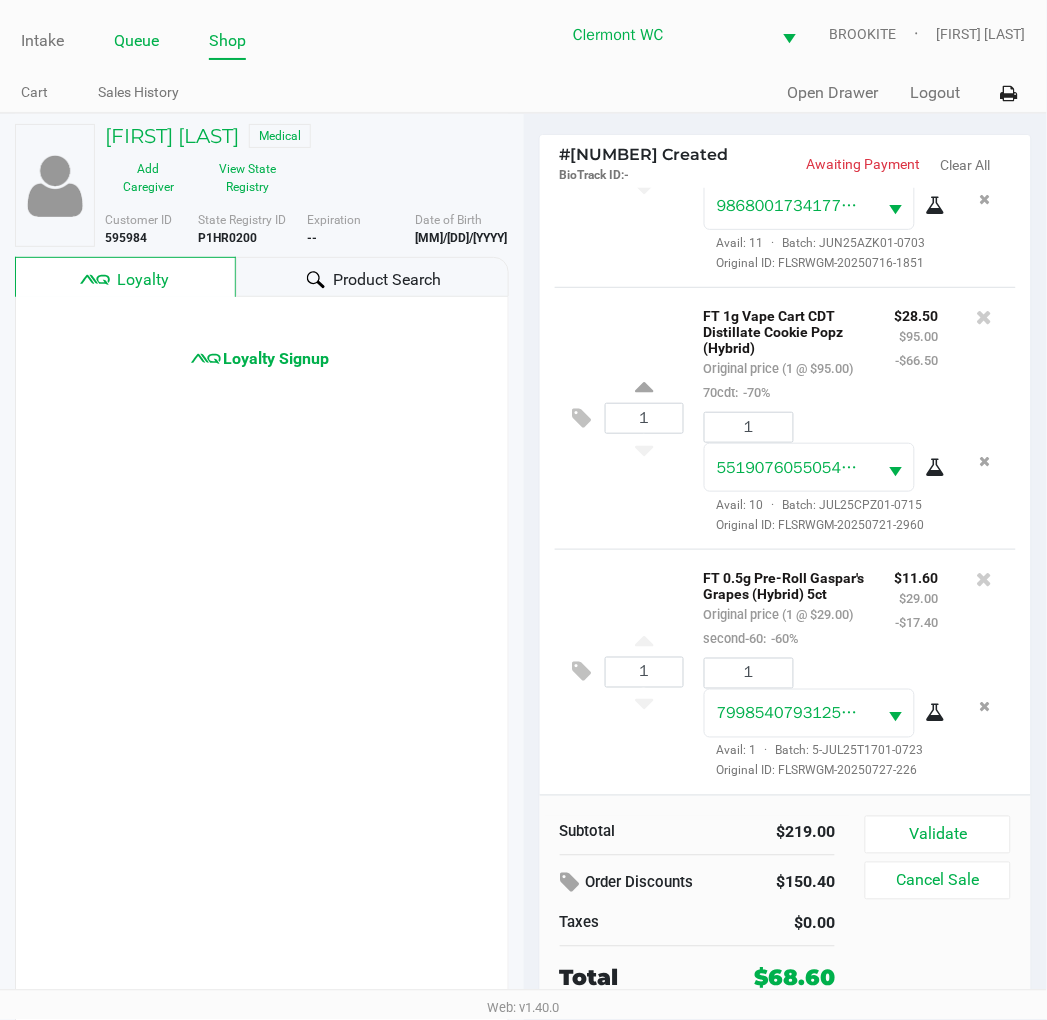 click on "Queue" 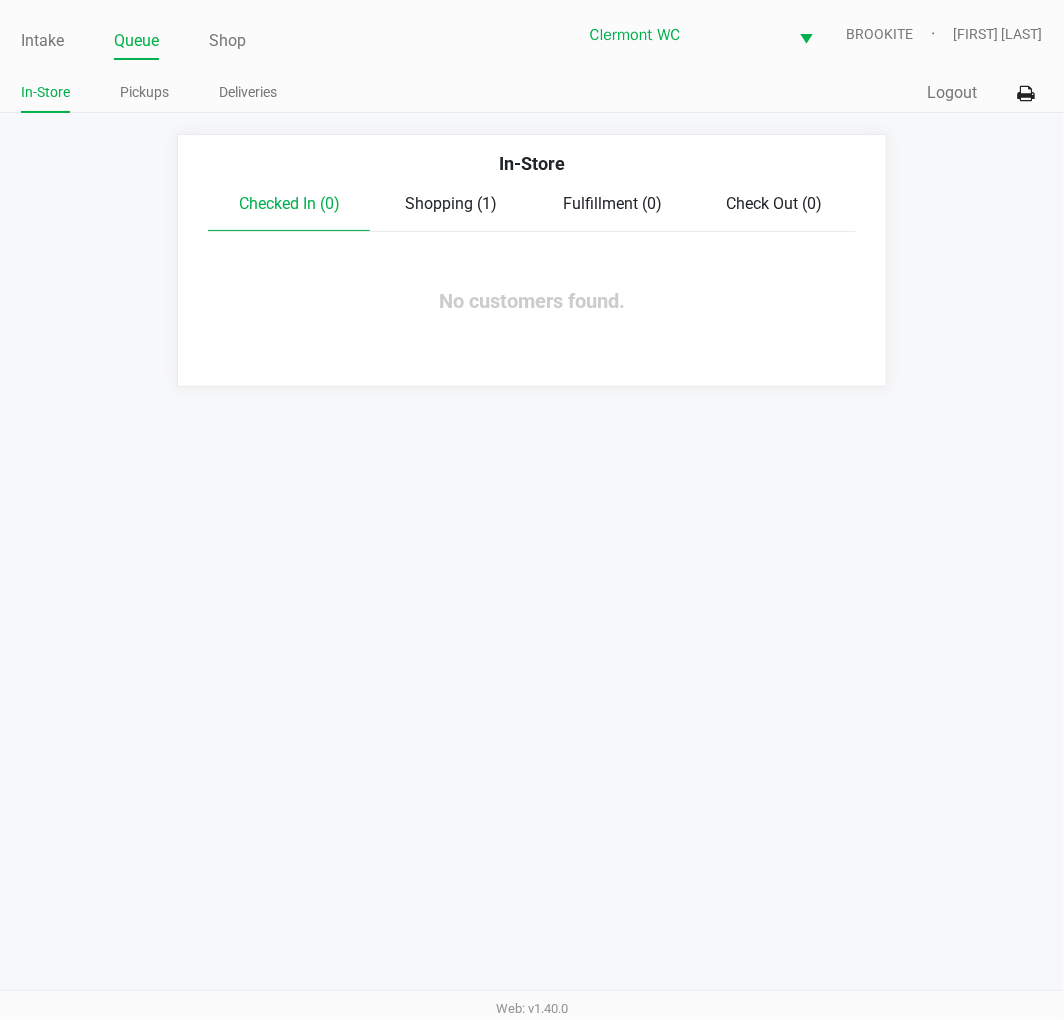 click on "Shopping (1)" 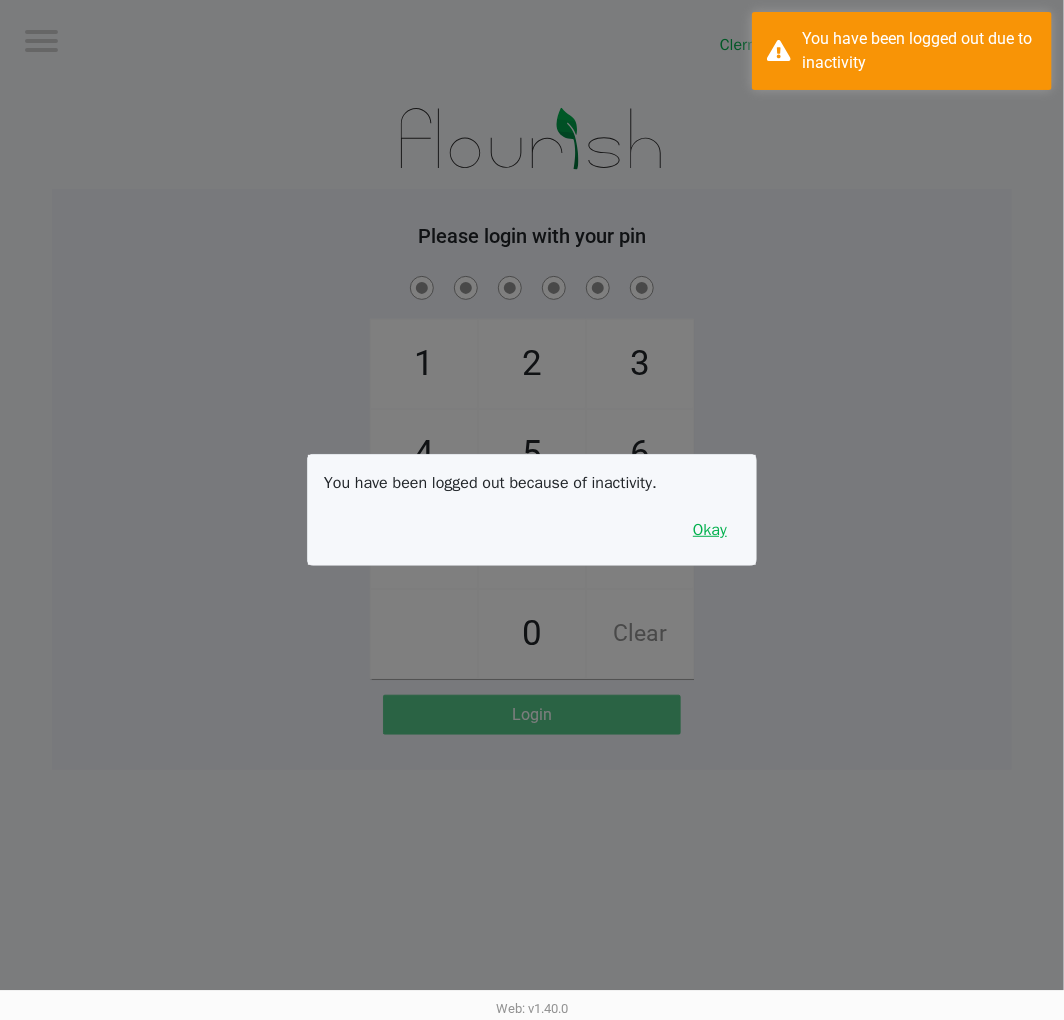 click on "Okay" at bounding box center (710, 530) 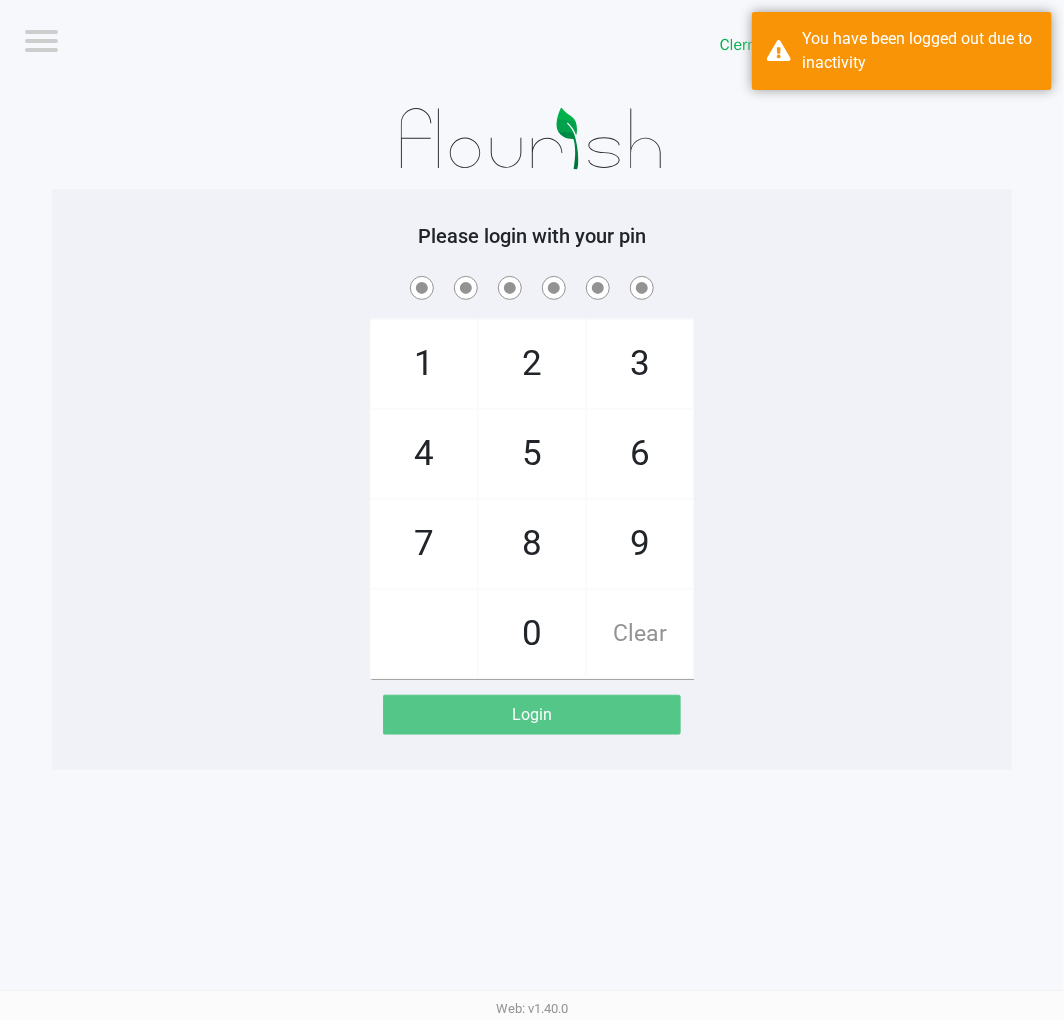 click on "1   4   7       2   5   8   0   3   6   9   Clear" 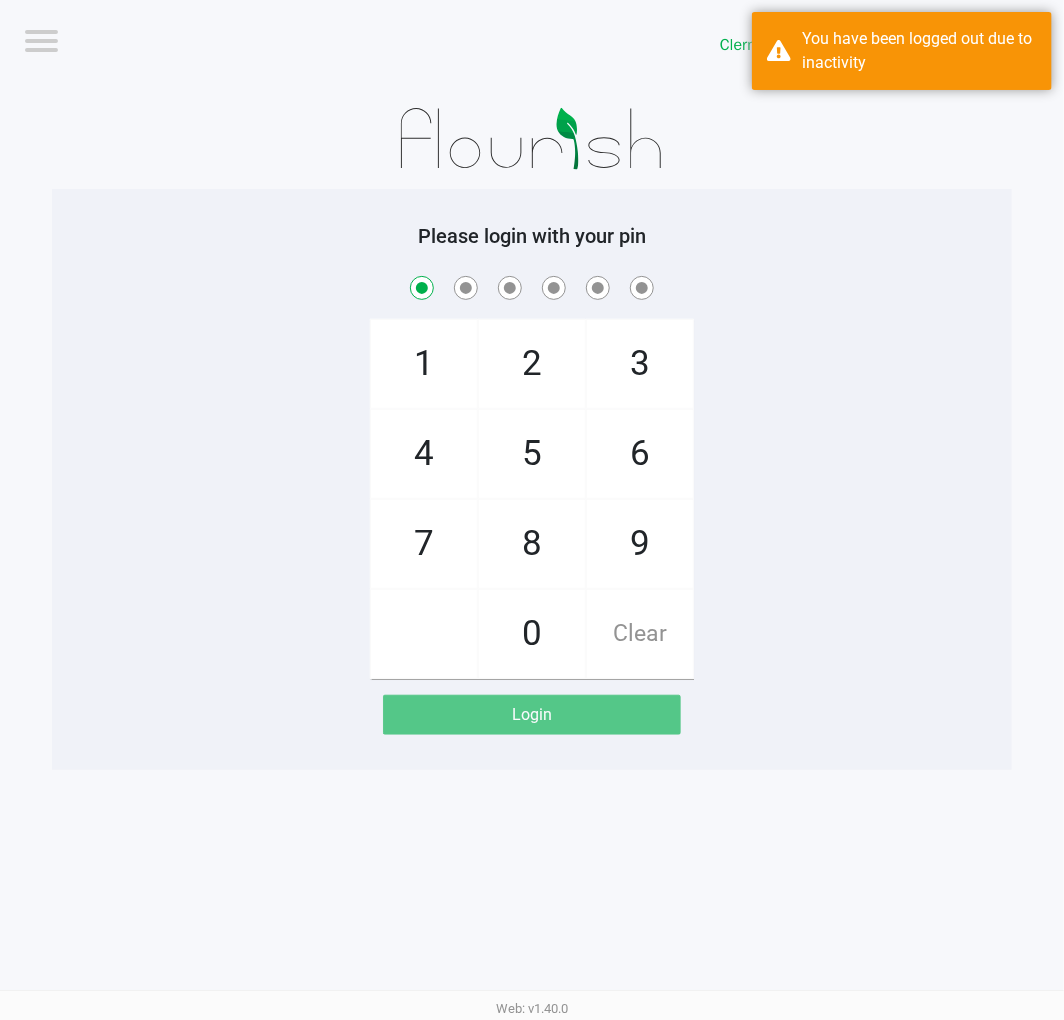 checkbox on "true" 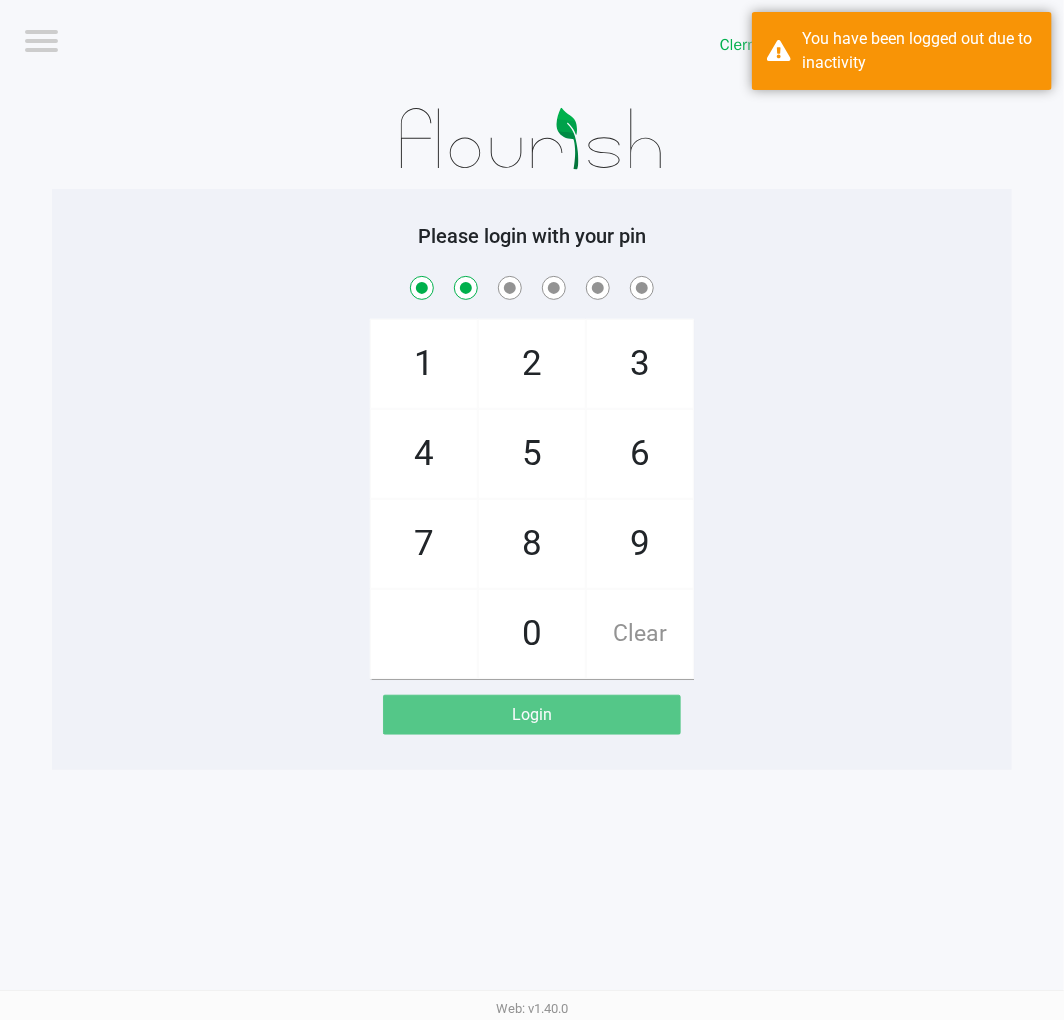 checkbox on "true" 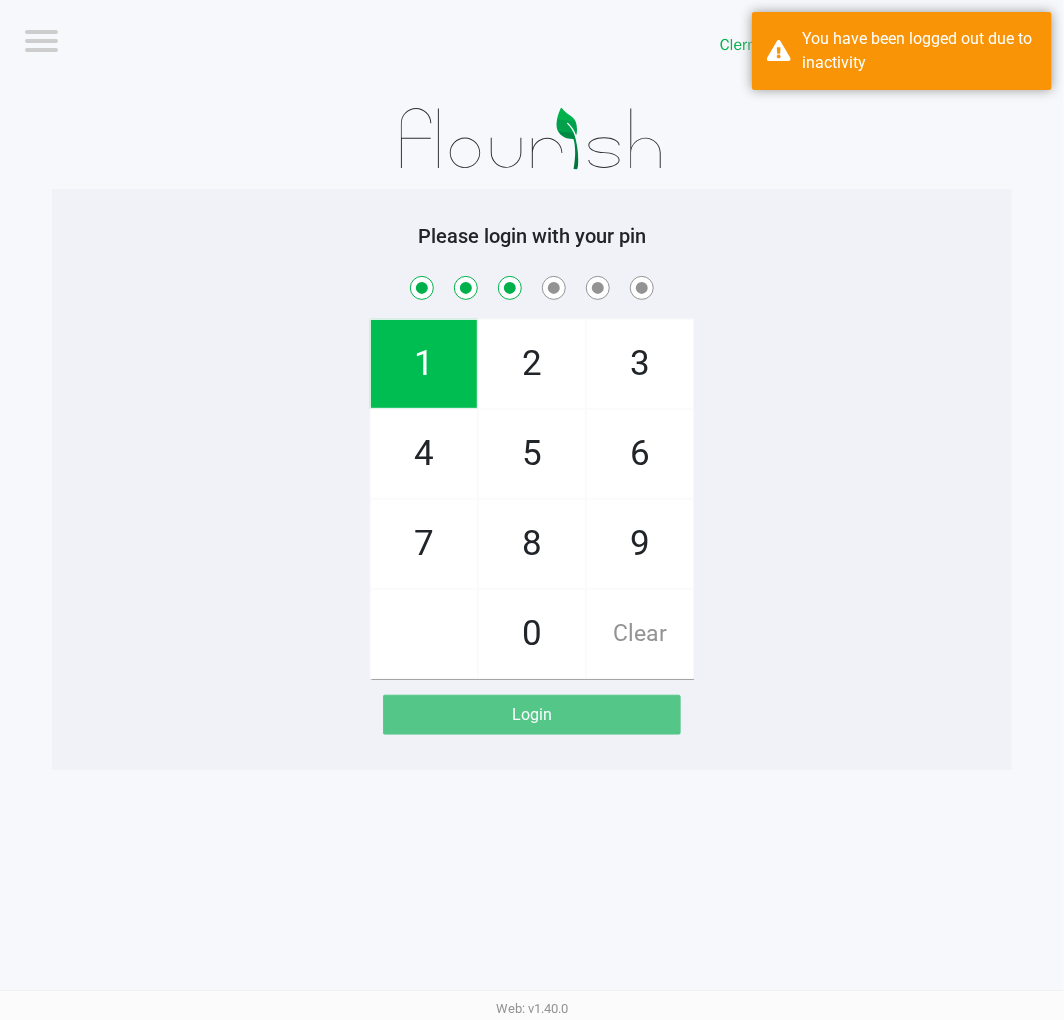 checkbox on "true" 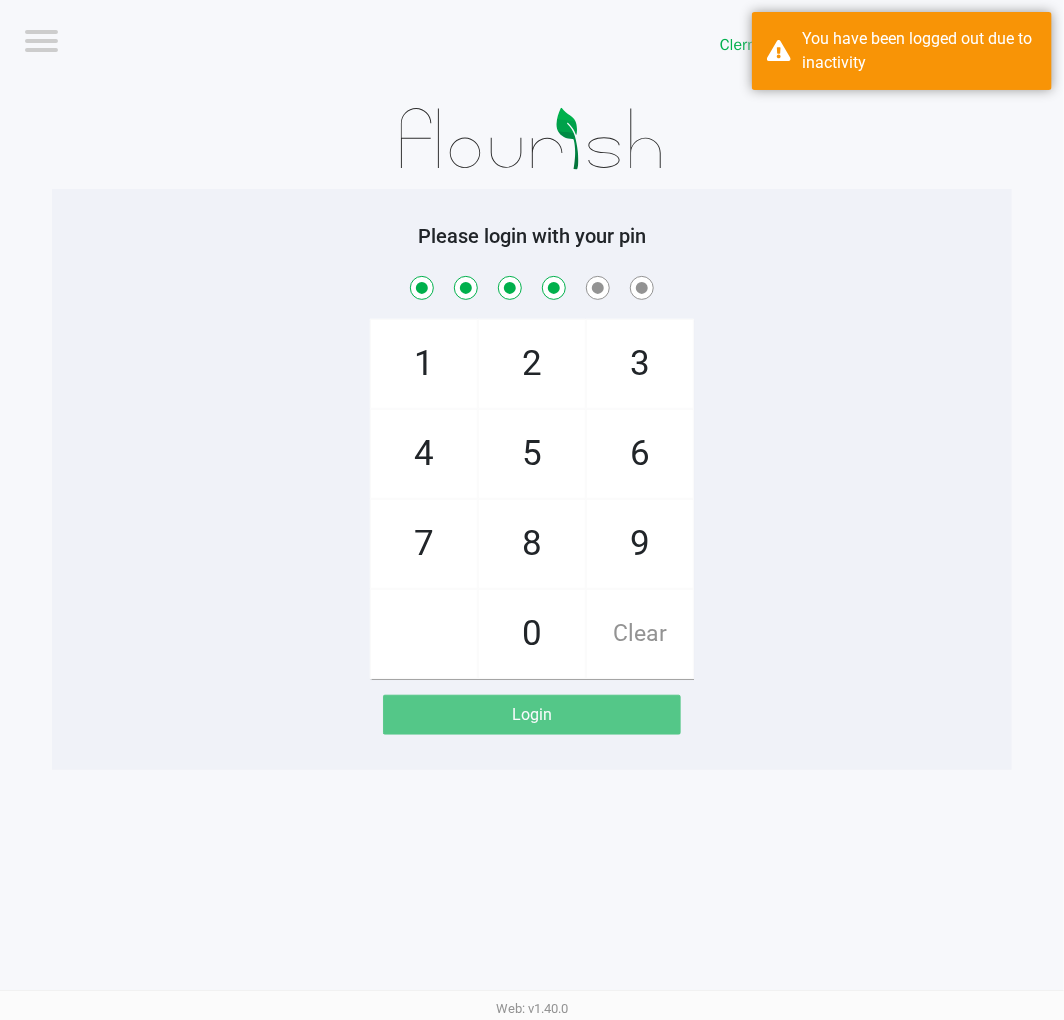 checkbox on "true" 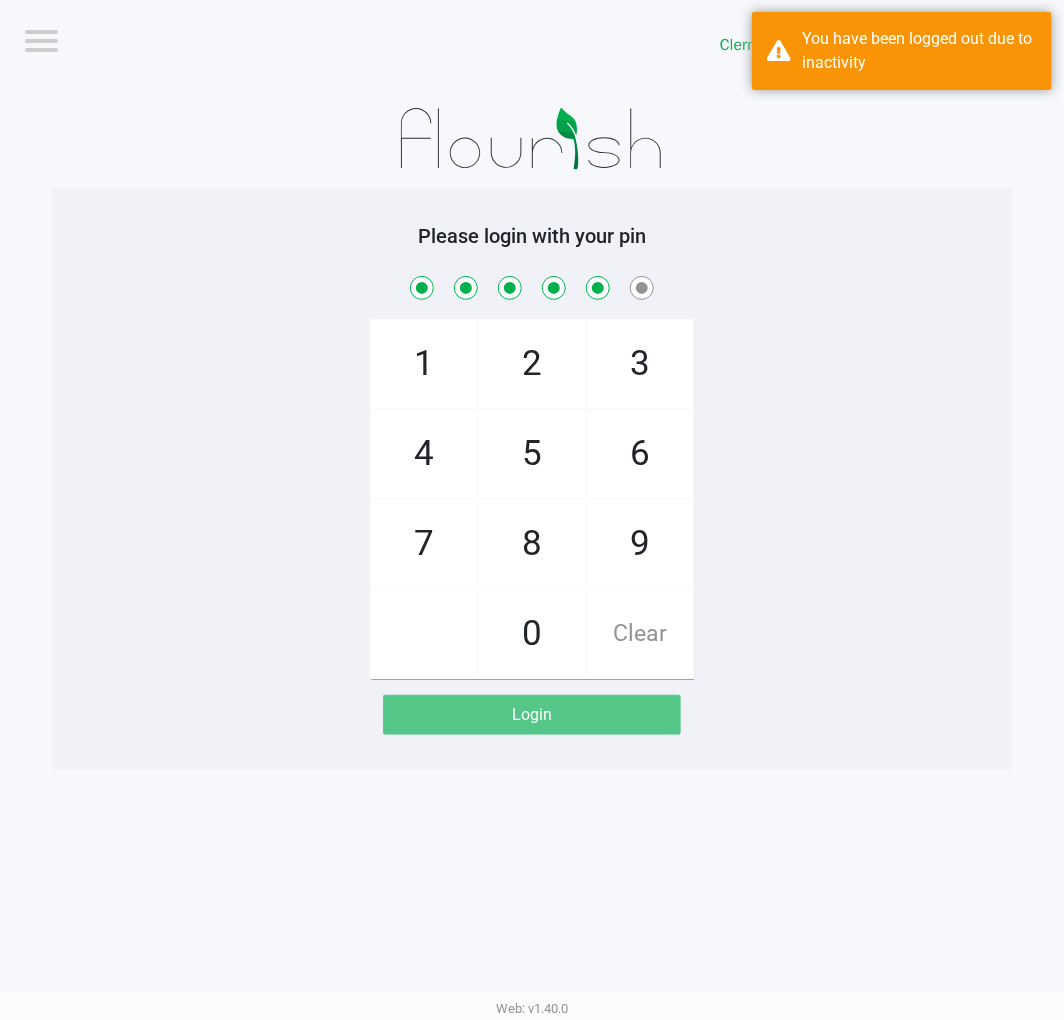 checkbox on "true" 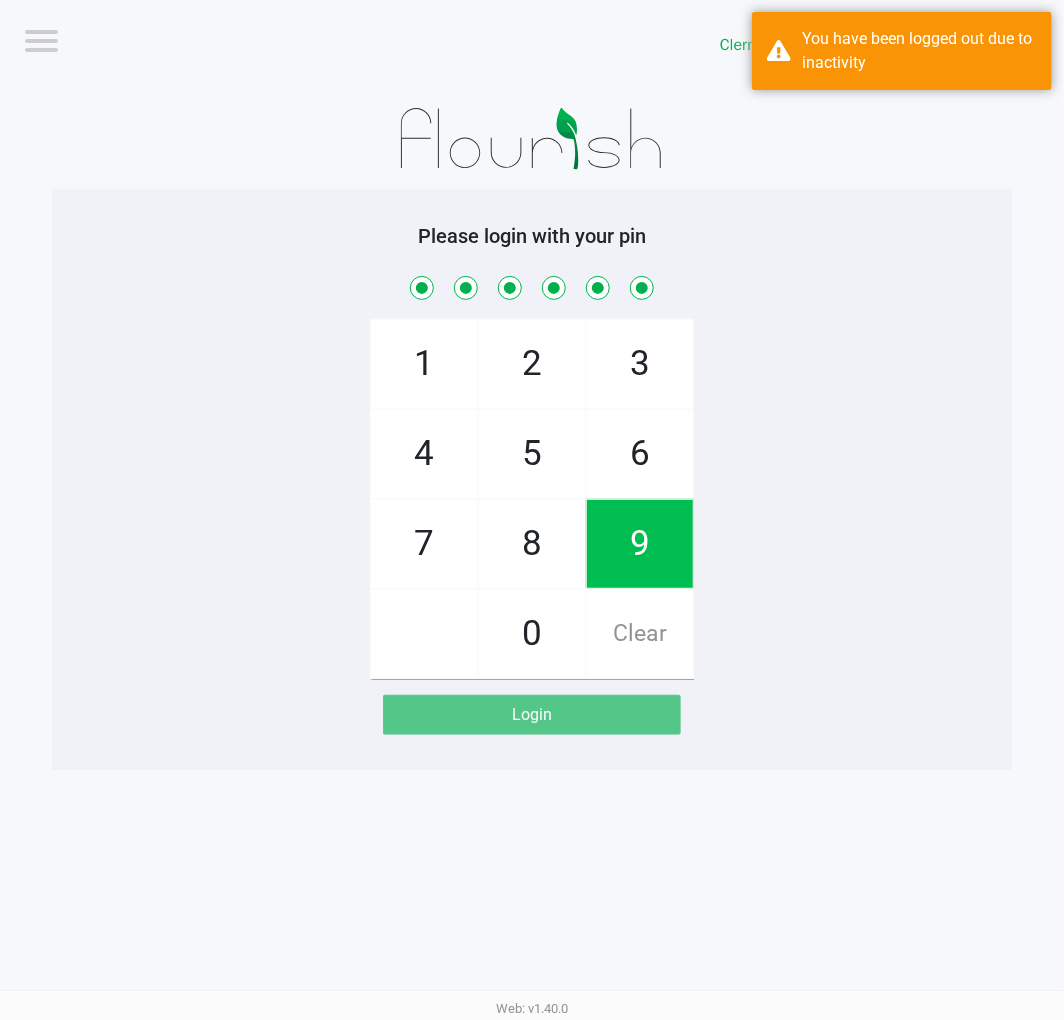 checkbox on "true" 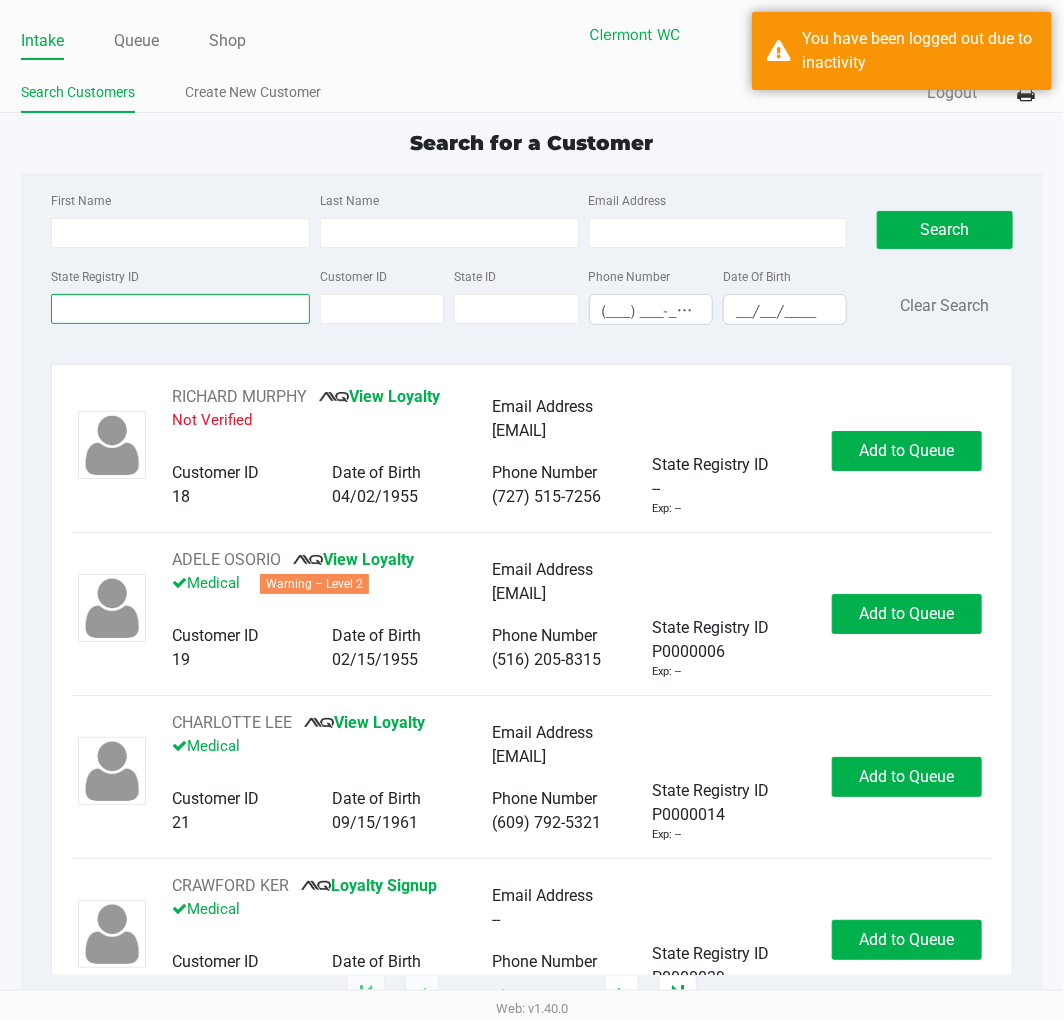 click on "State Registry ID" at bounding box center [180, 309] 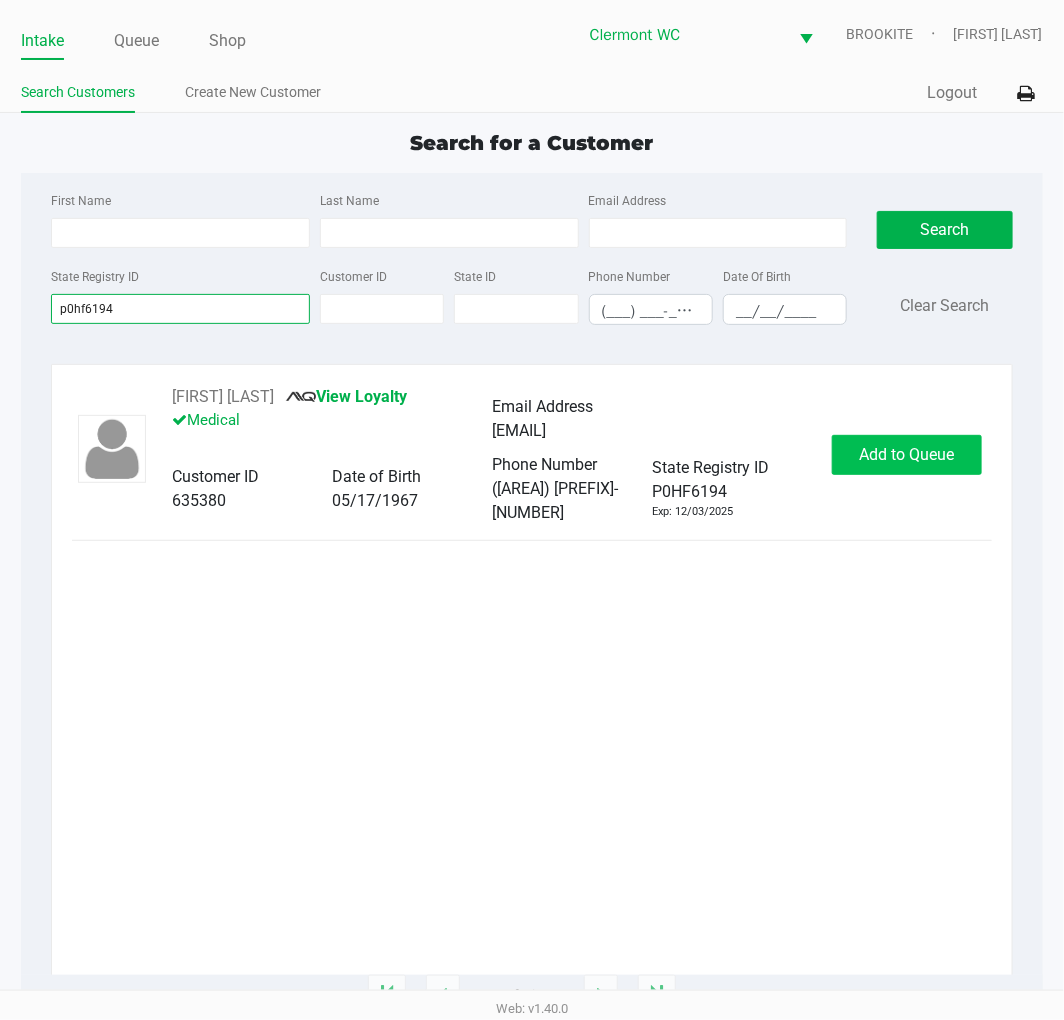 type on "p0hf6194" 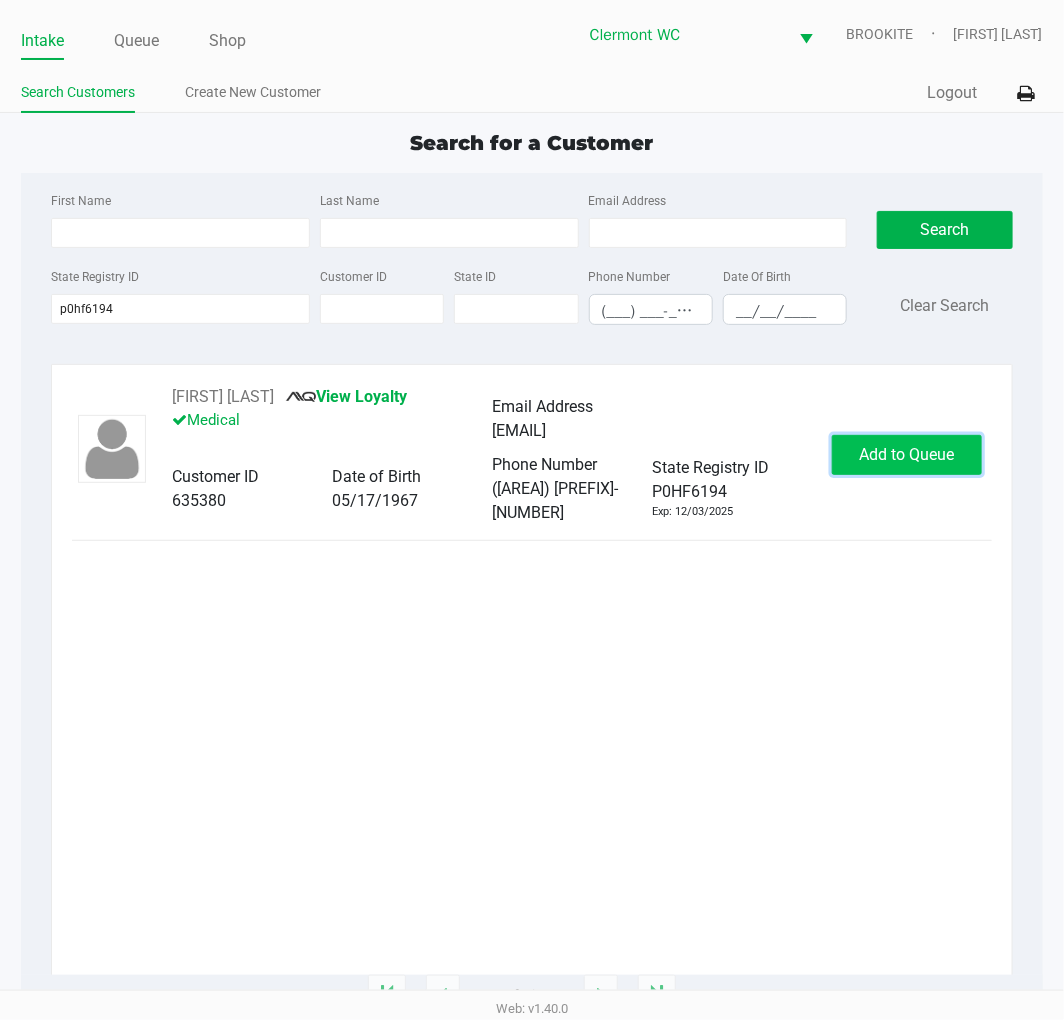 click on "Add to Queue" 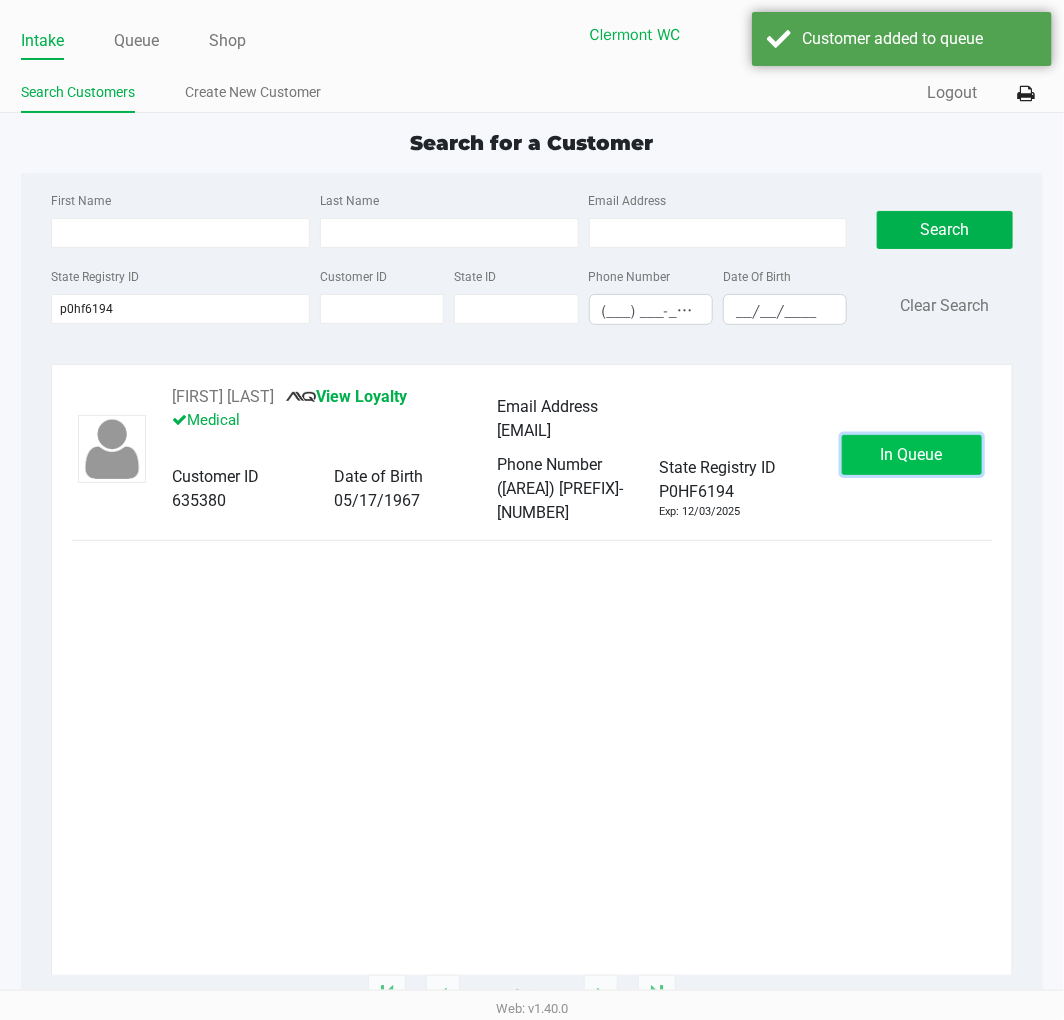 click on "In Queue" 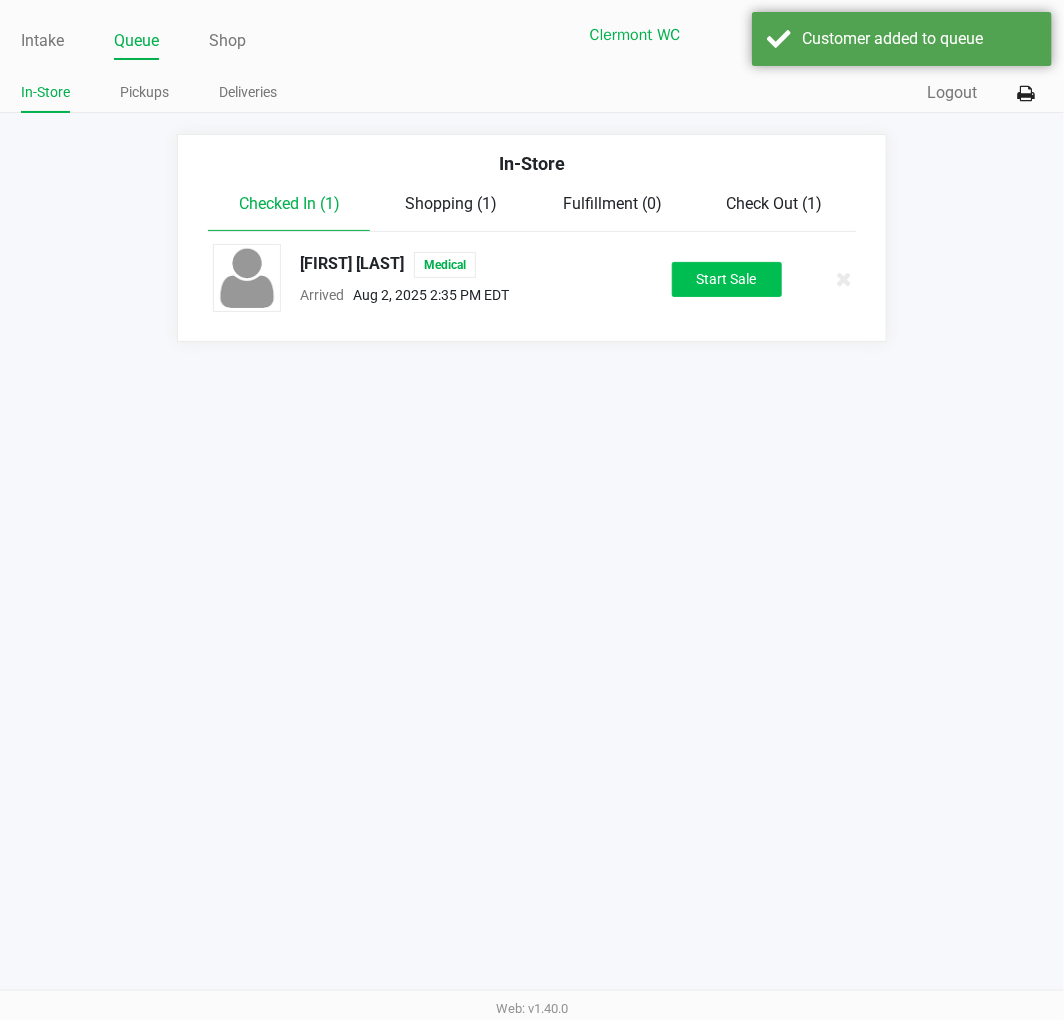 click on "Start Sale" 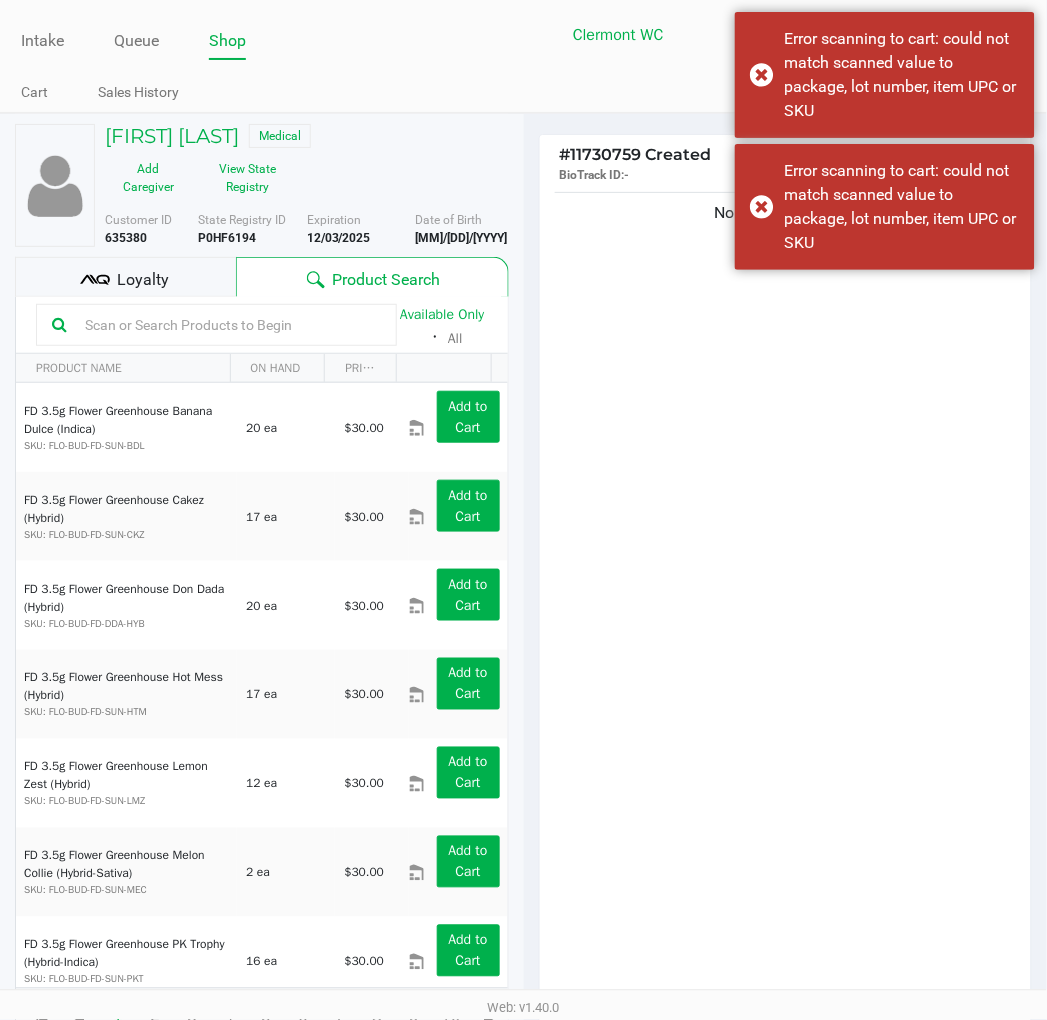 click 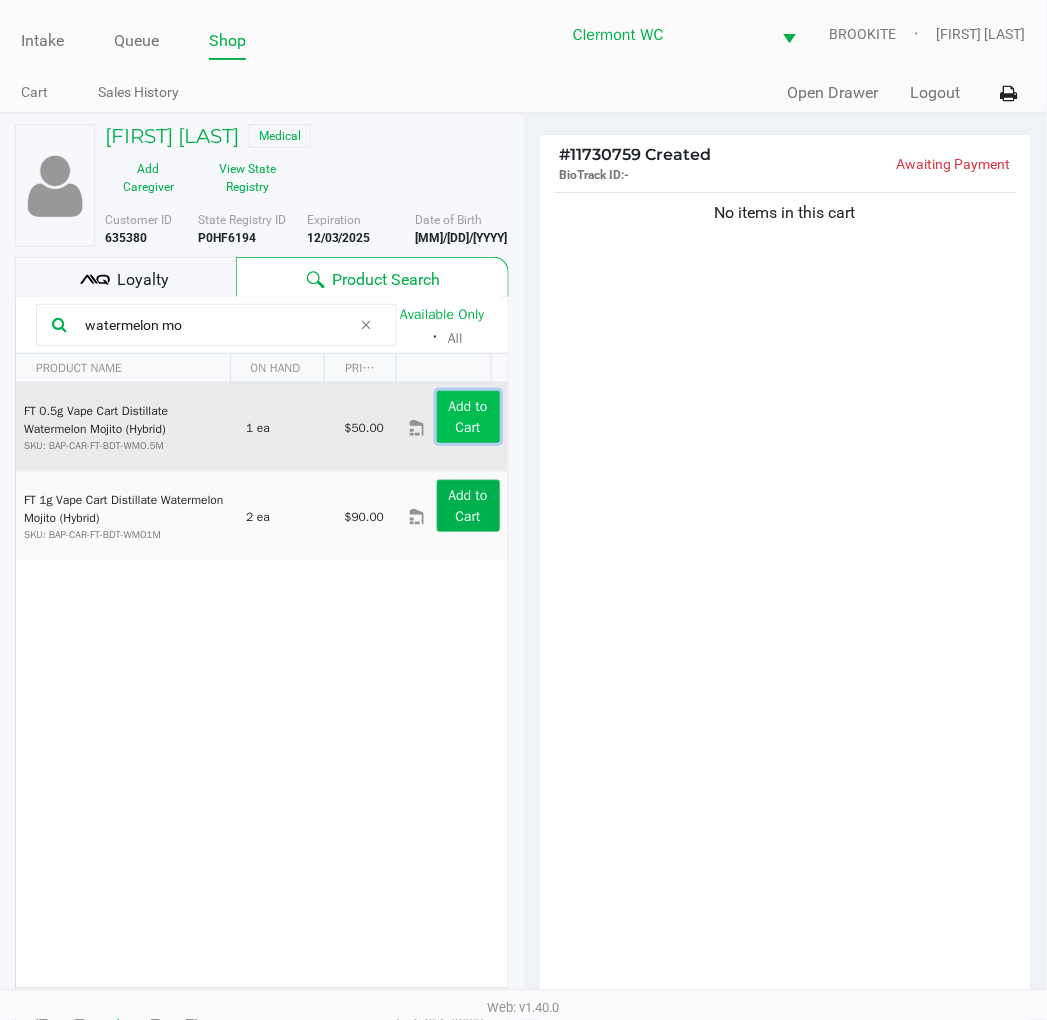 click on "Add to Cart" 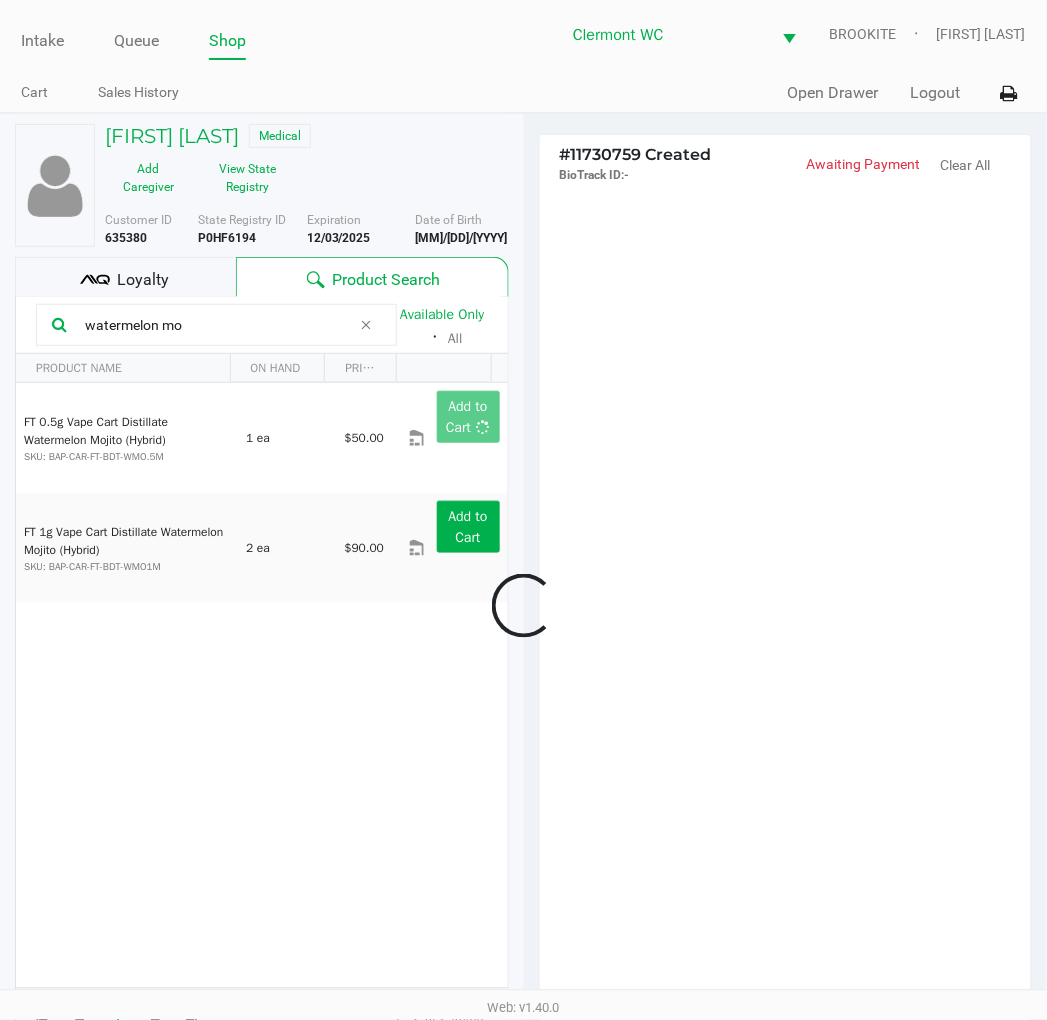 click 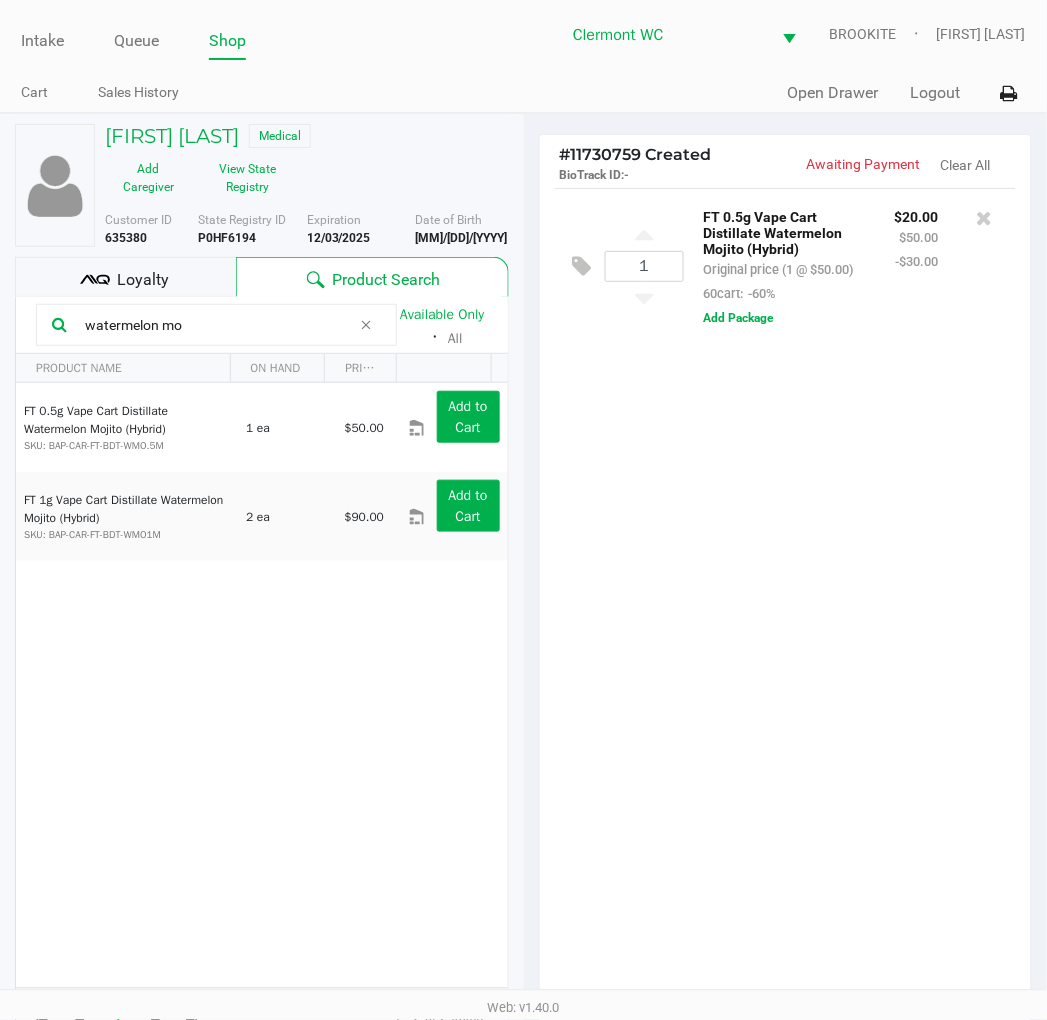 click on "watermelon mo" 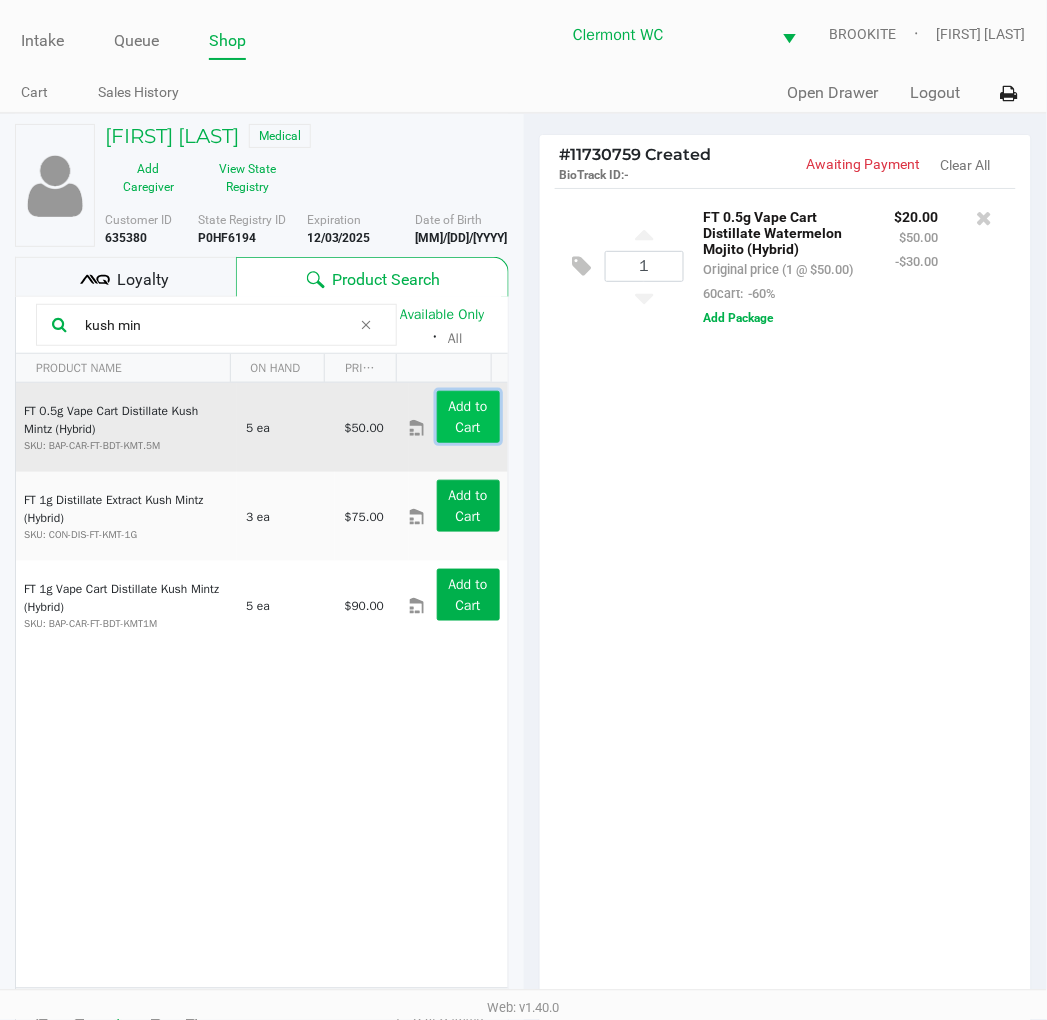 click on "Add to Cart" 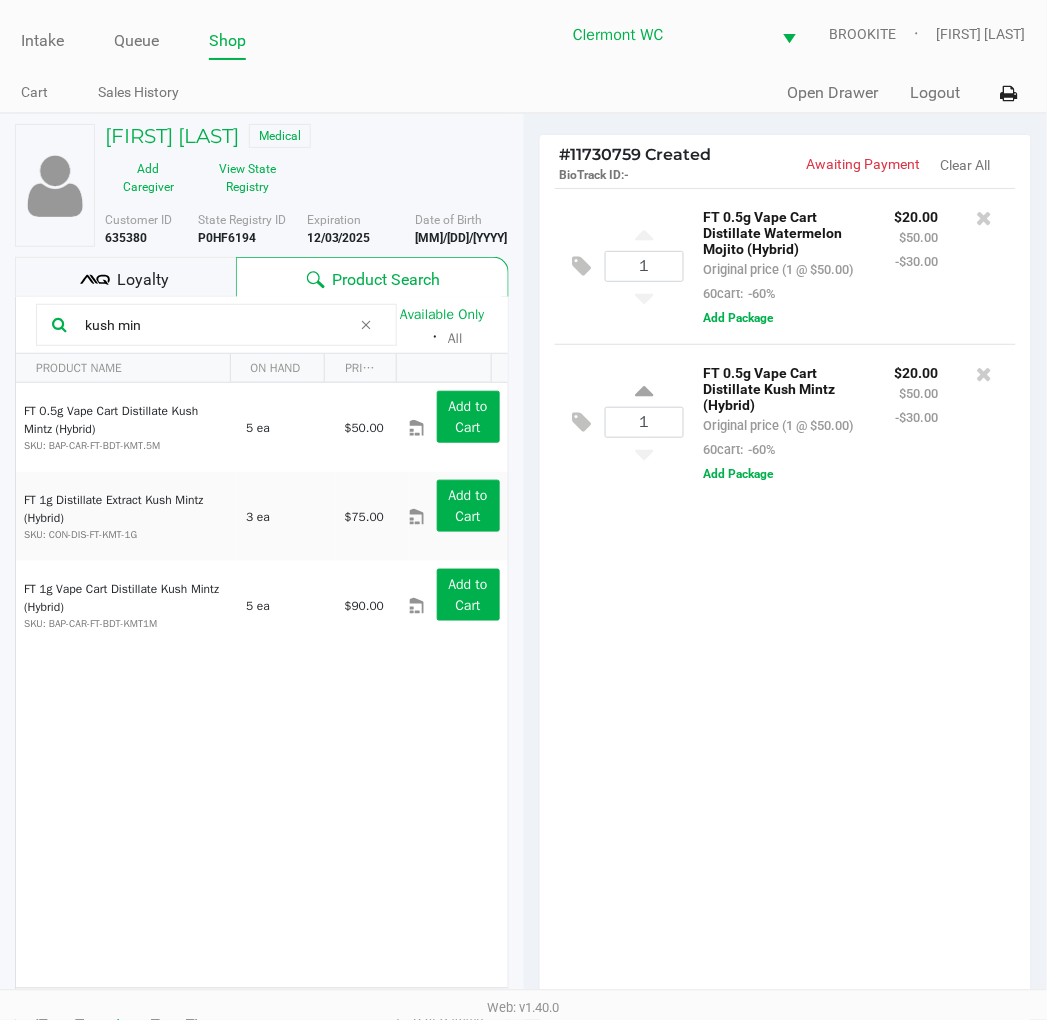 drag, startPoint x: 262, startPoint y: 331, endPoint x: -211, endPoint y: 351, distance: 473.42264 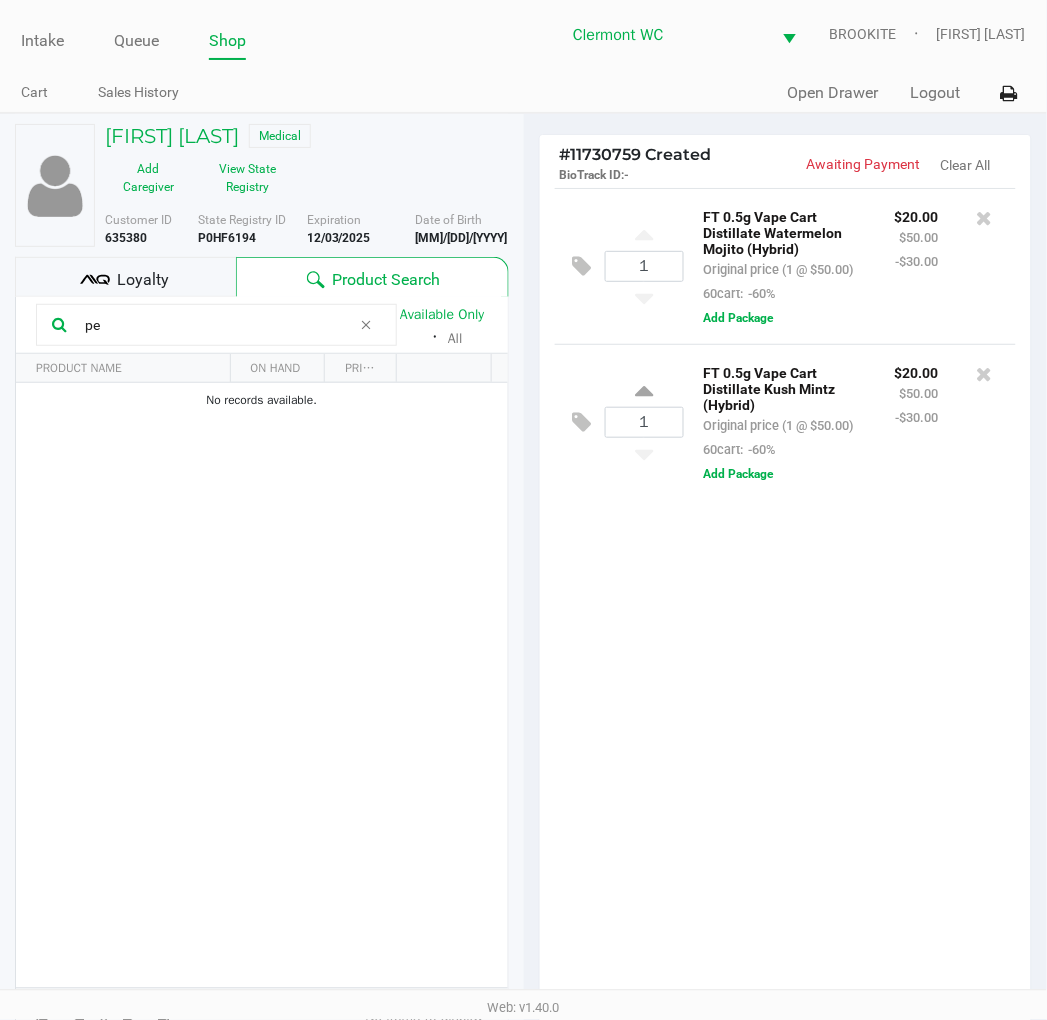 type on "p" 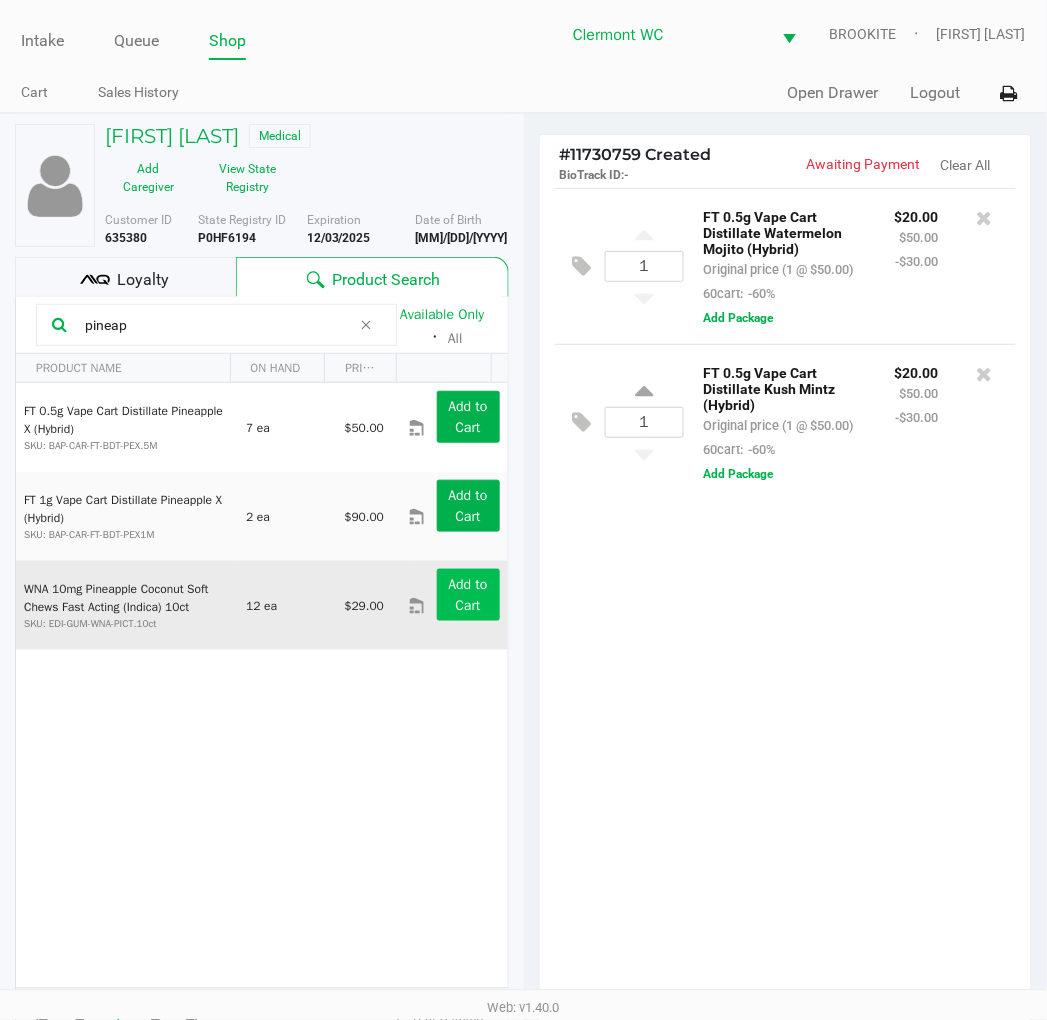 type on "pineap" 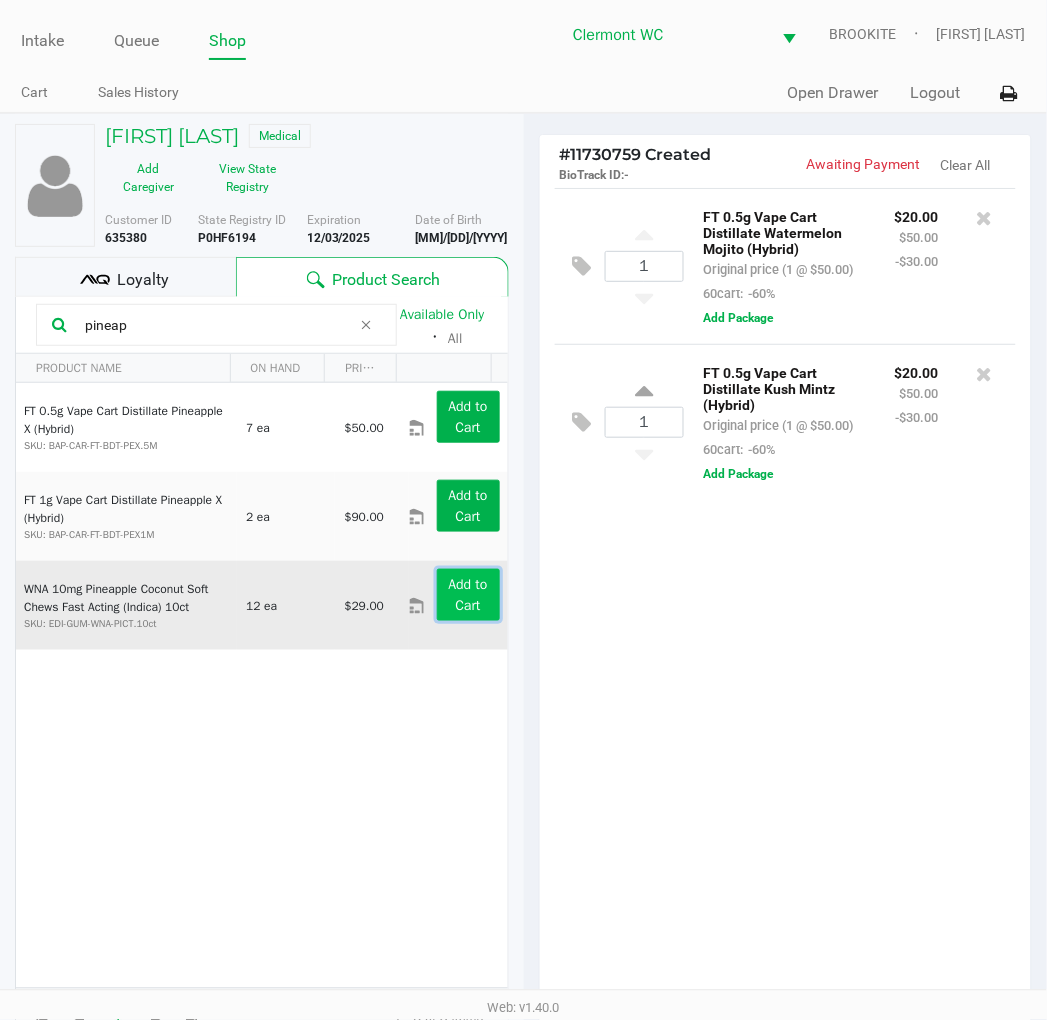 click on "Add to Cart" 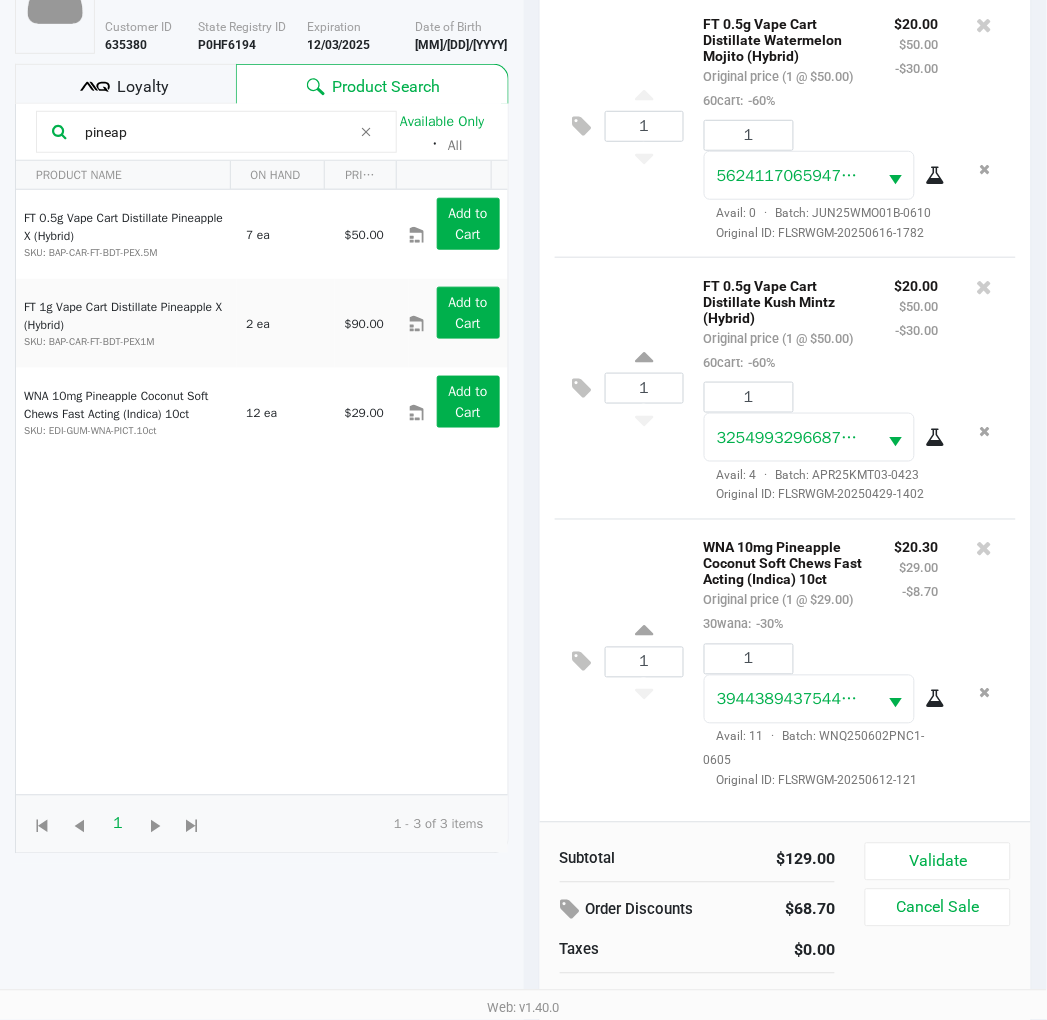 scroll, scrollTop: 217, scrollLeft: 0, axis: vertical 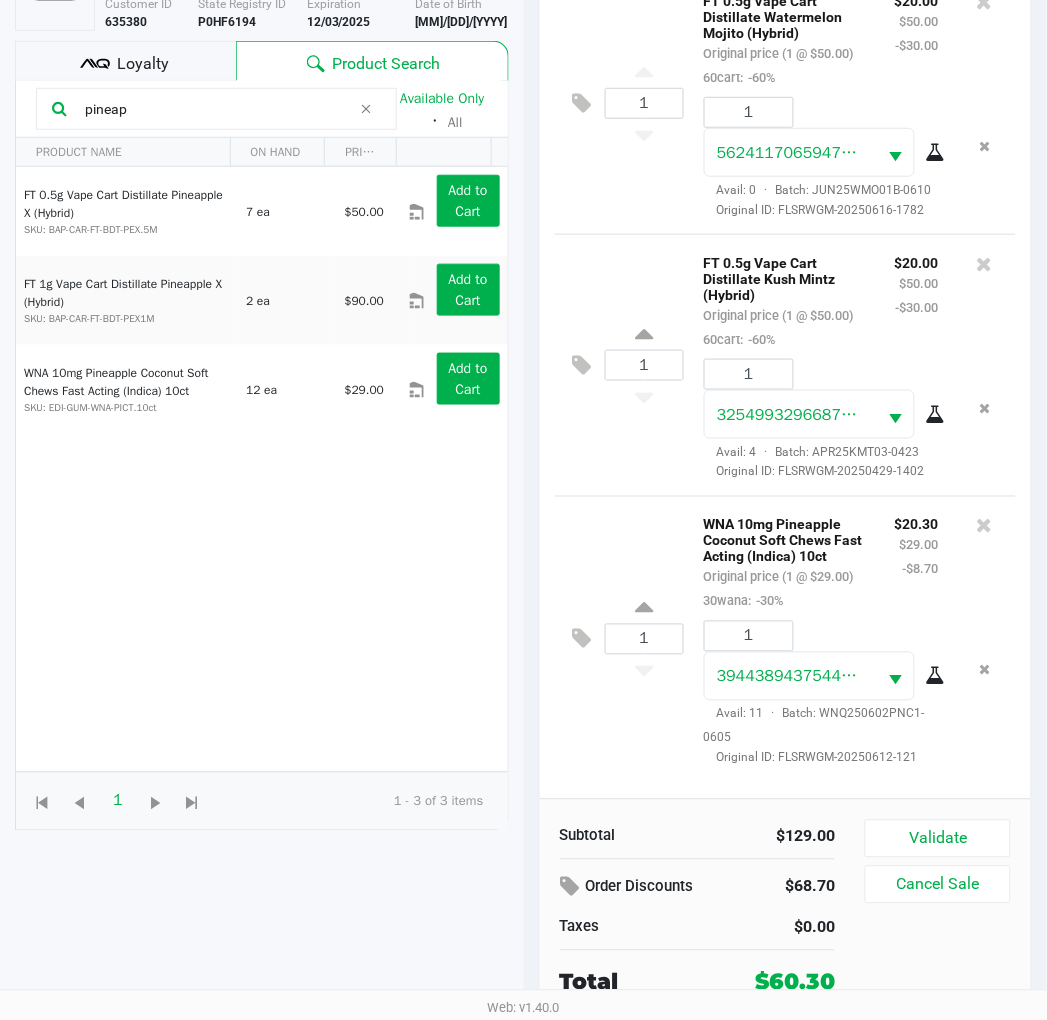 click 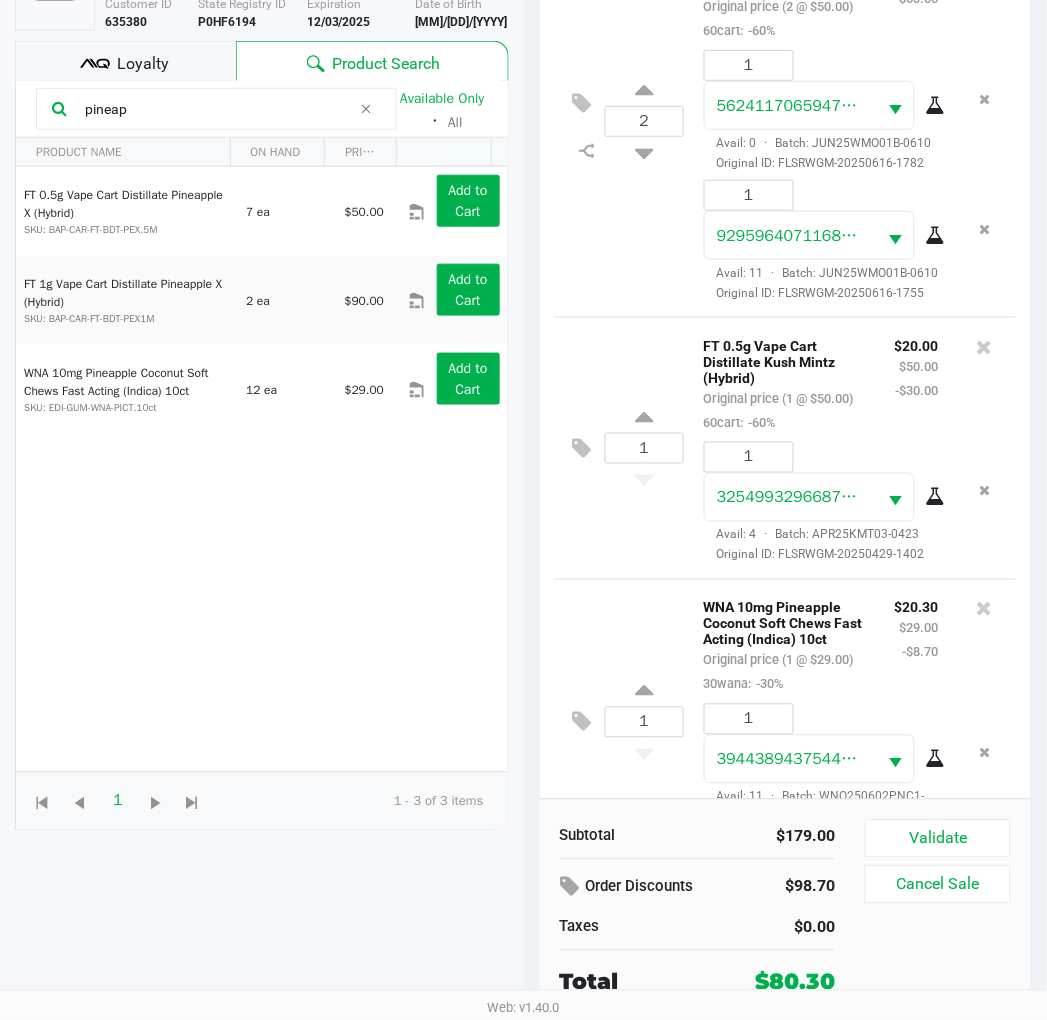 scroll, scrollTop: 0, scrollLeft: 0, axis: both 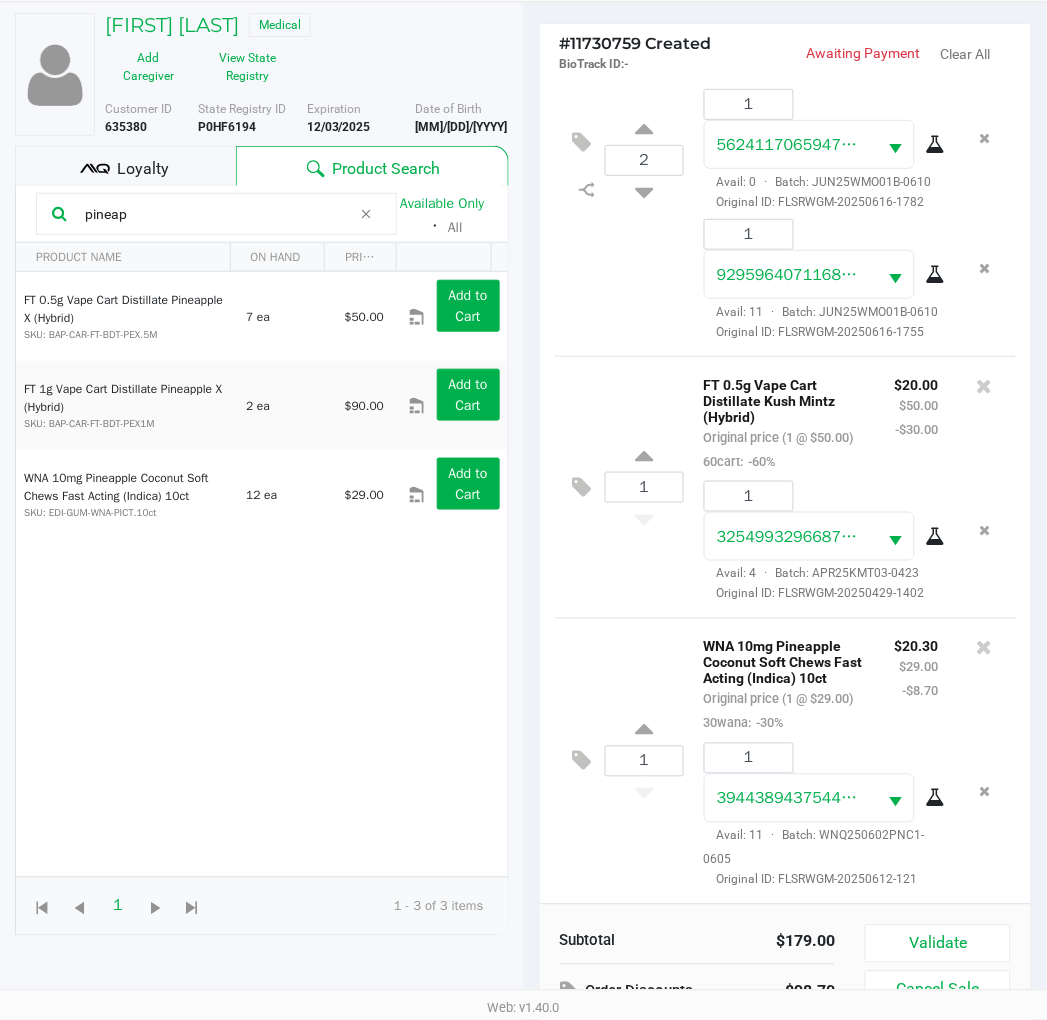 click on "Loyalty" 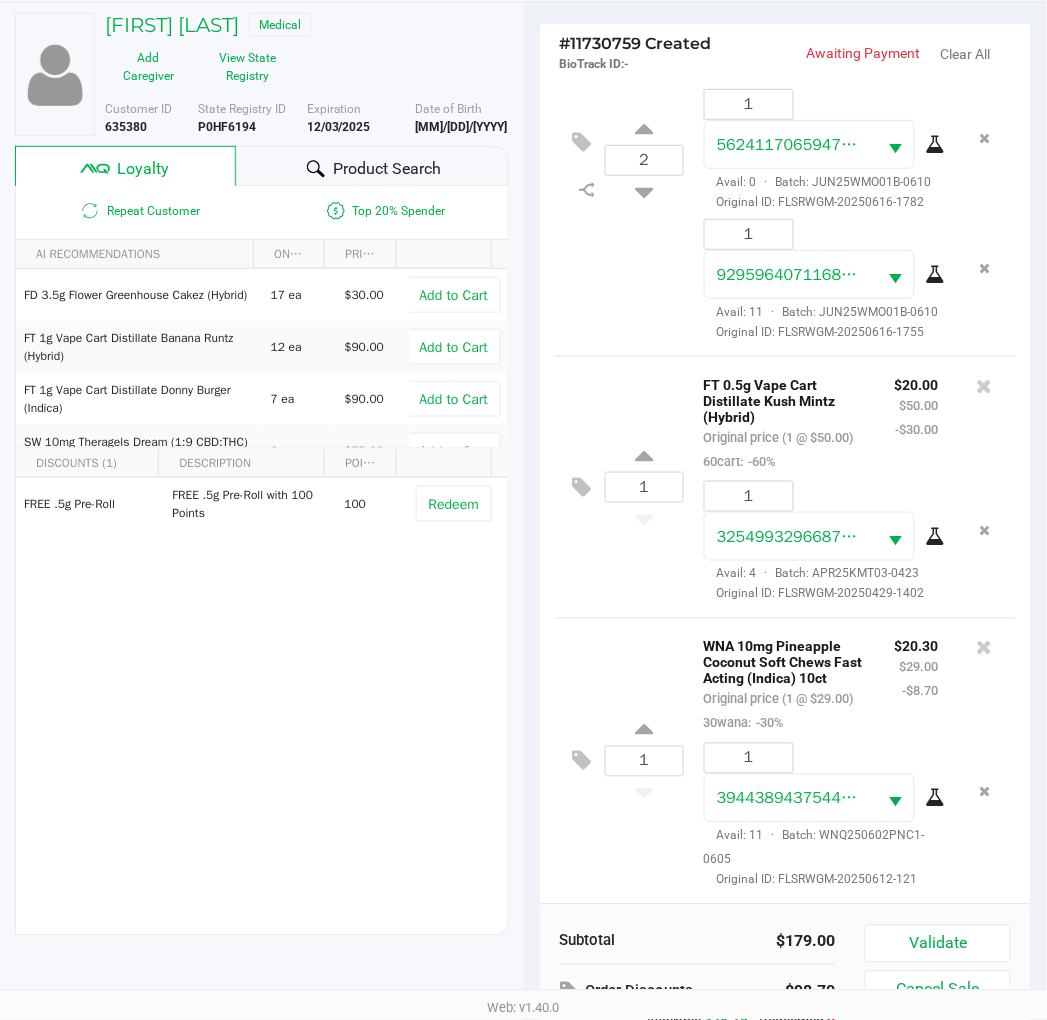 scroll, scrollTop: 258, scrollLeft: 0, axis: vertical 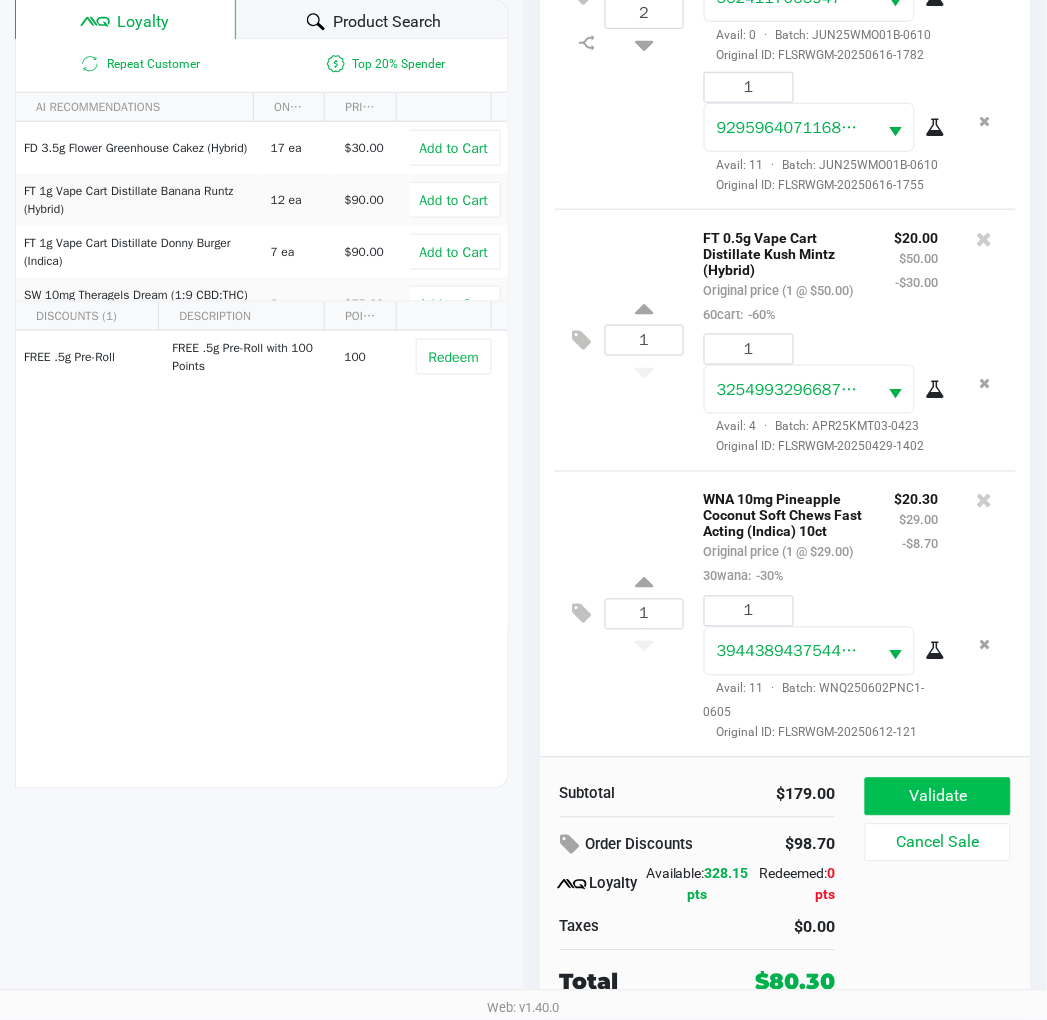 click on "Validate" 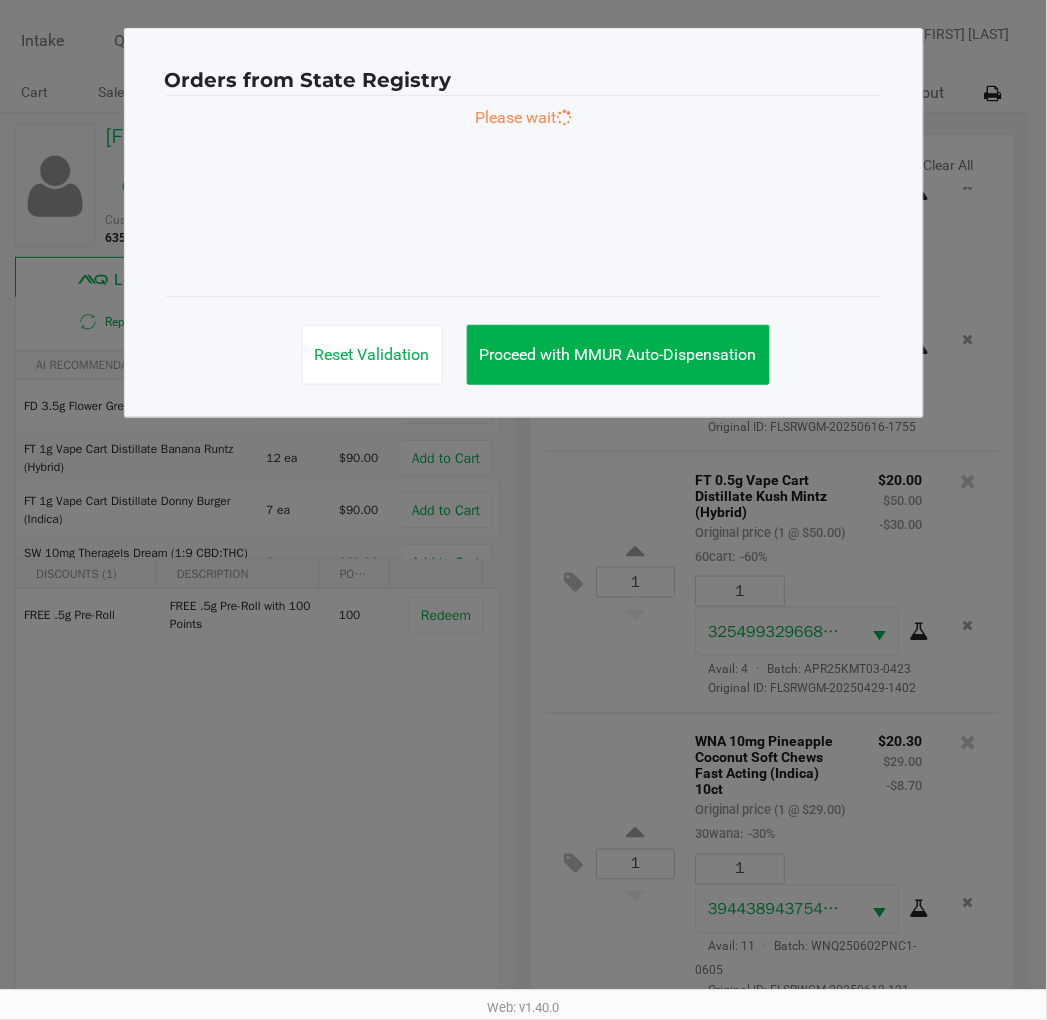 scroll, scrollTop: 0, scrollLeft: 0, axis: both 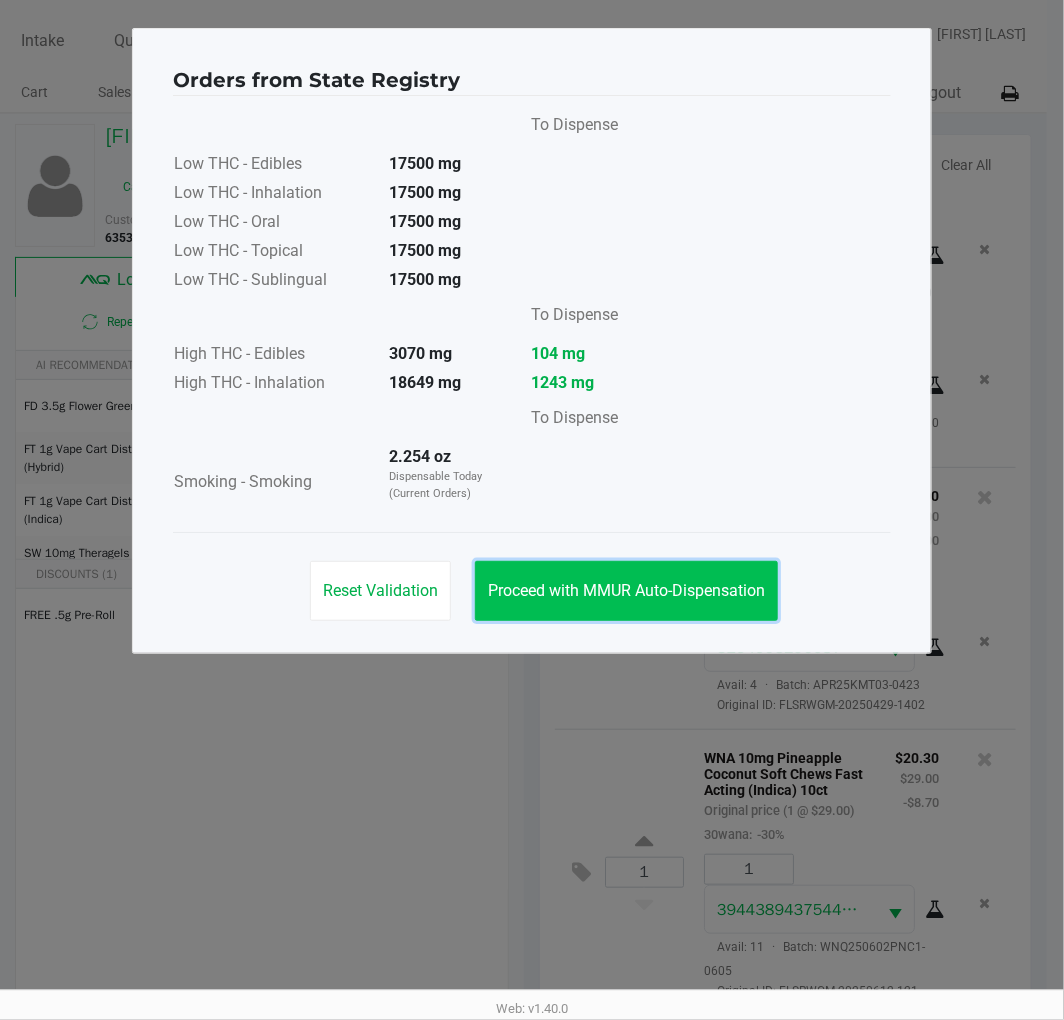 click on "Proceed with MMUR Auto-Dispensation" 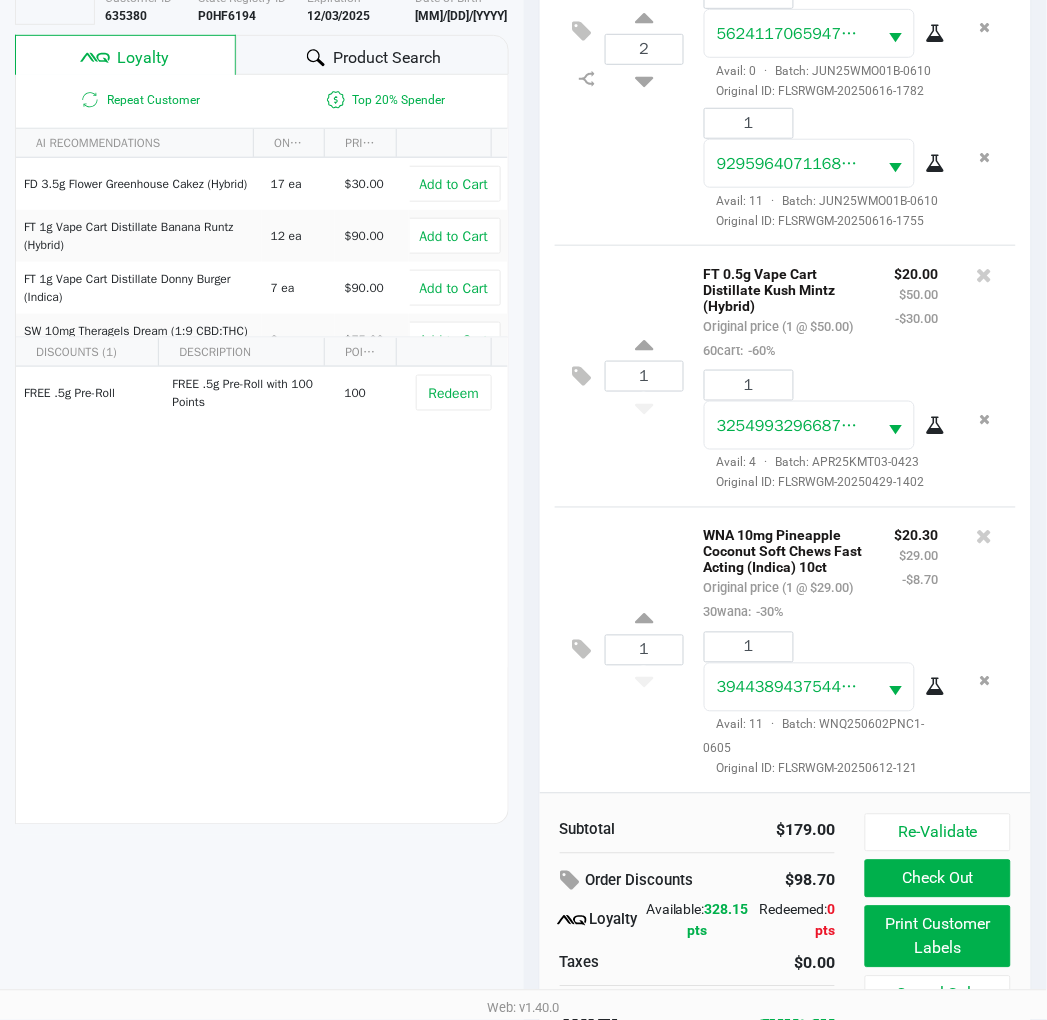 scroll, scrollTop: 258, scrollLeft: 0, axis: vertical 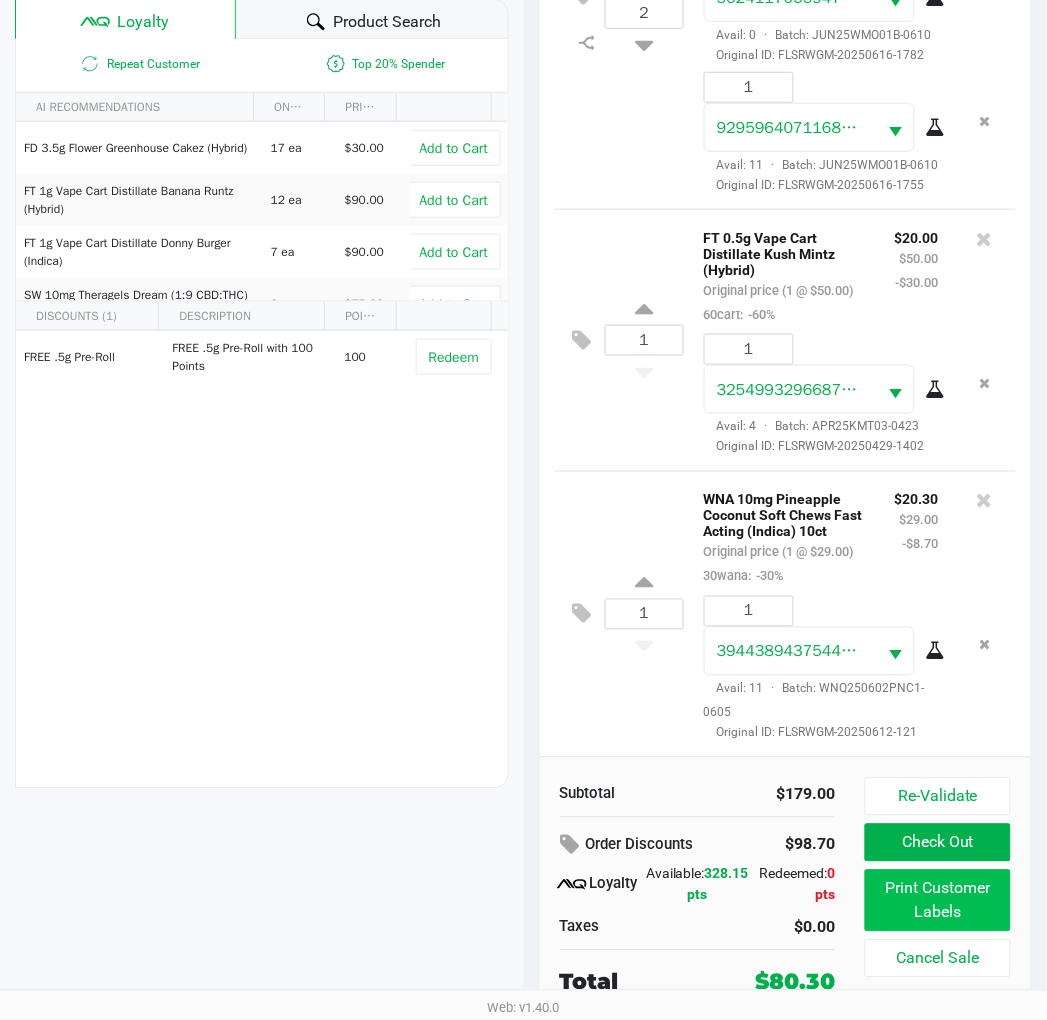 click on "Print Customer Labels" 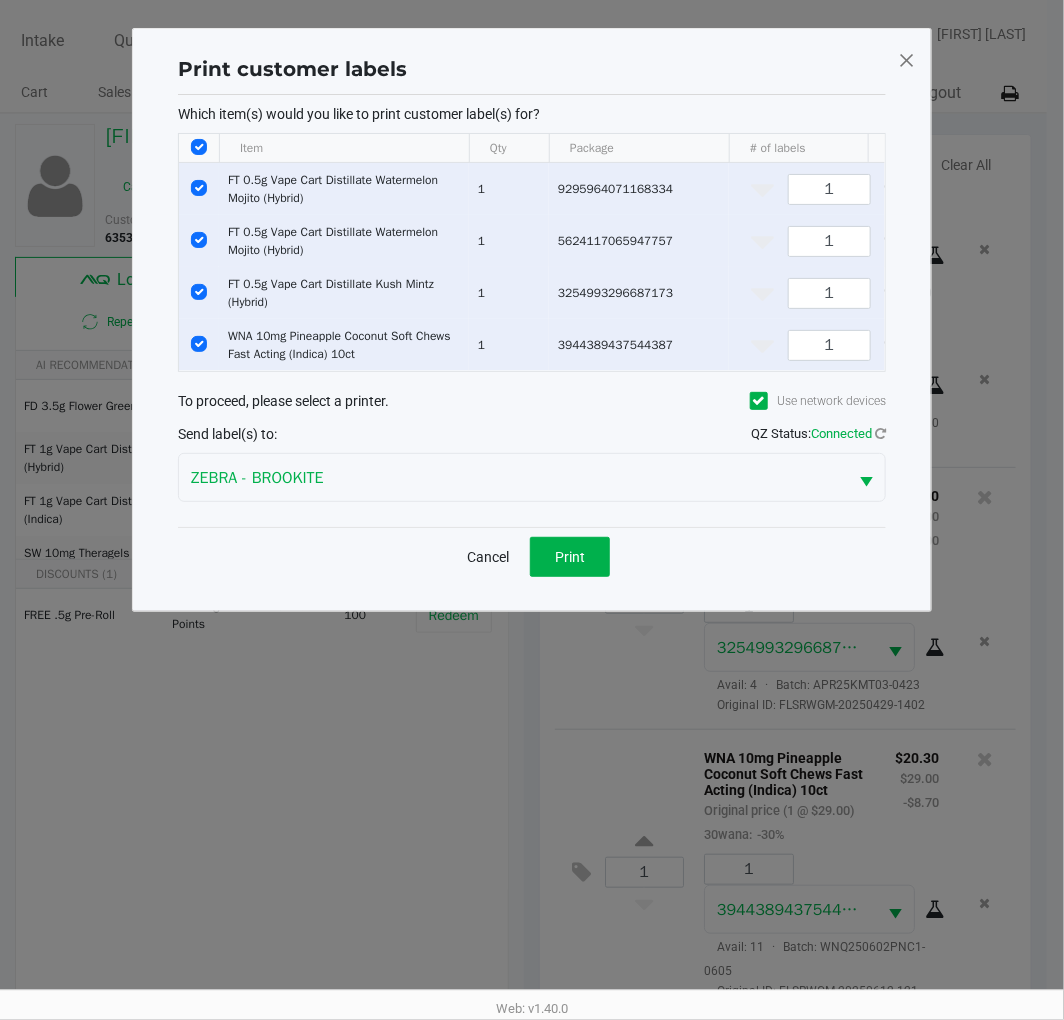 click on "Print" 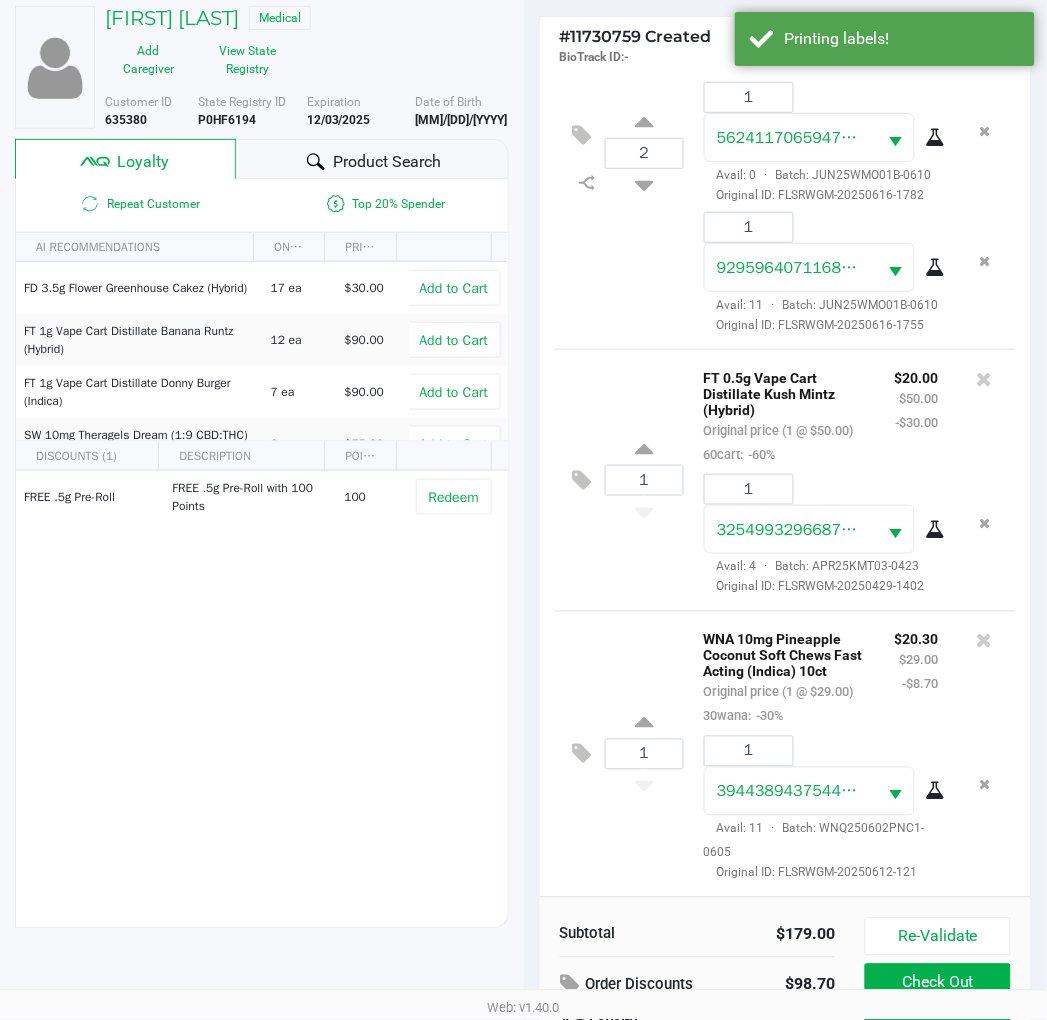 scroll, scrollTop: 258, scrollLeft: 0, axis: vertical 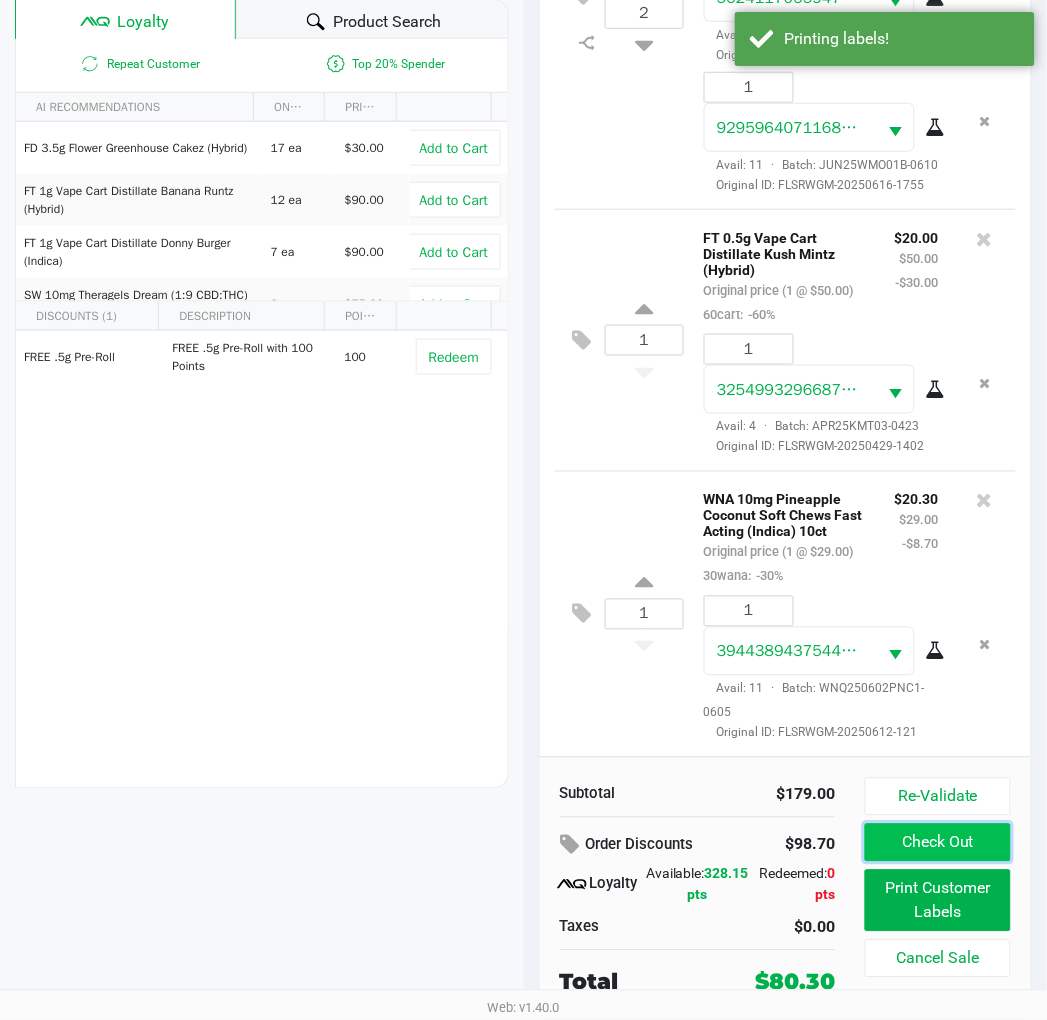 click on "Check Out" 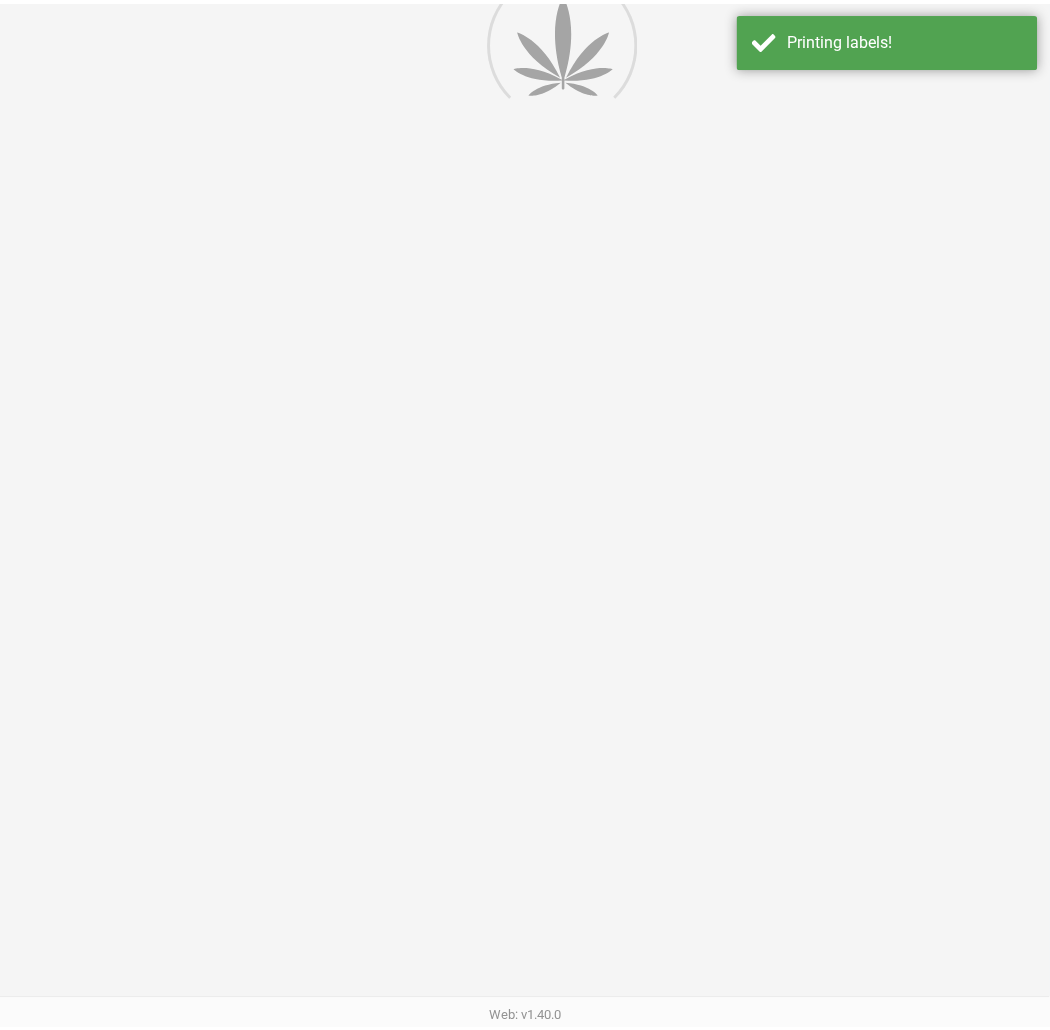 scroll, scrollTop: 0, scrollLeft: 0, axis: both 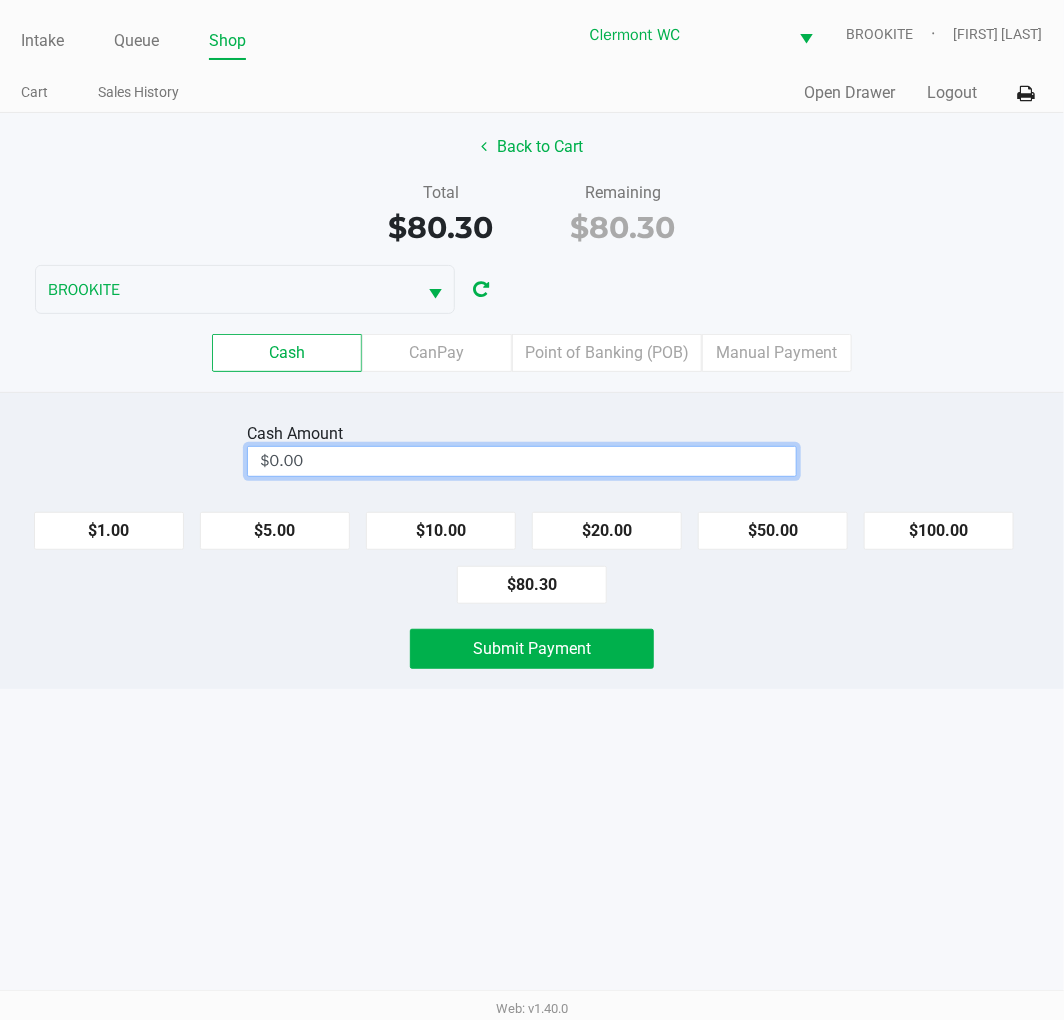 click on "$0.00" at bounding box center [522, 461] 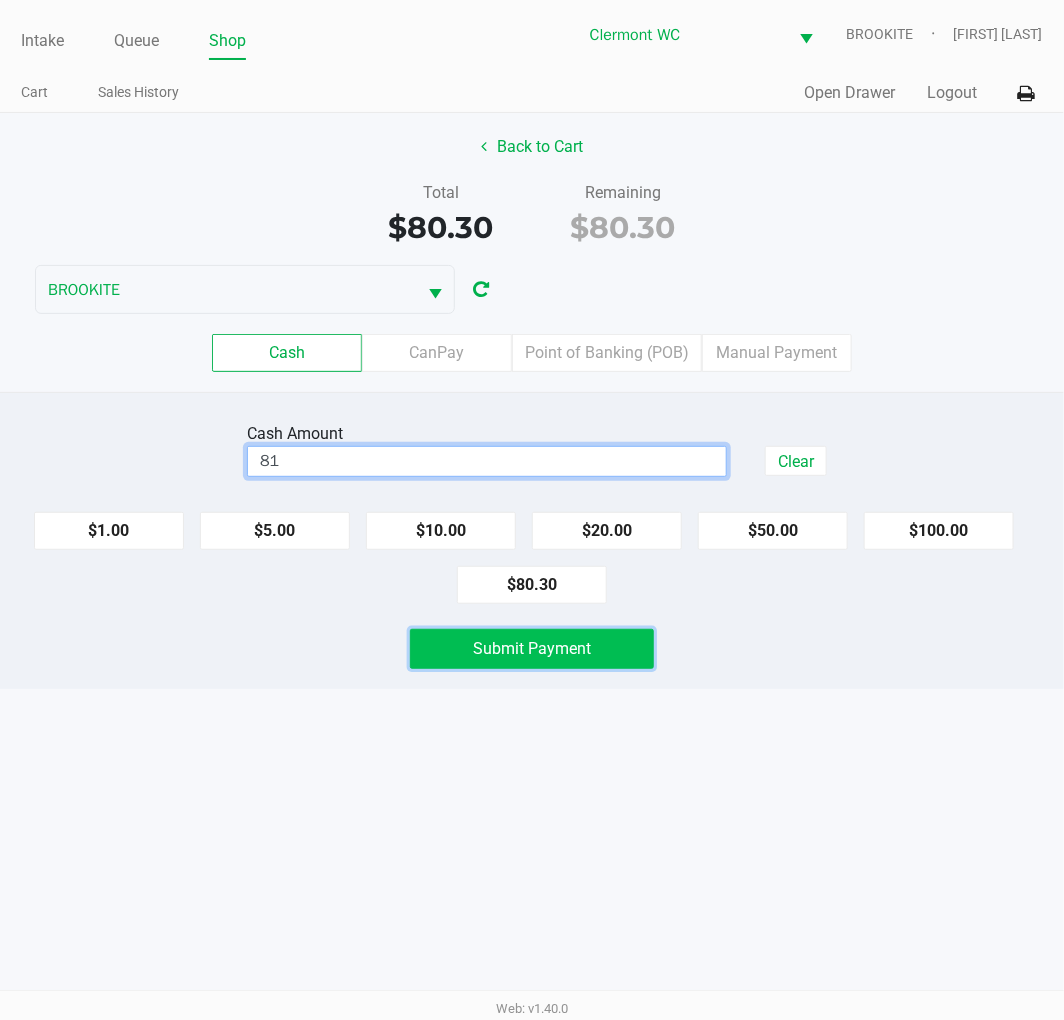 click on "Submit Payment" 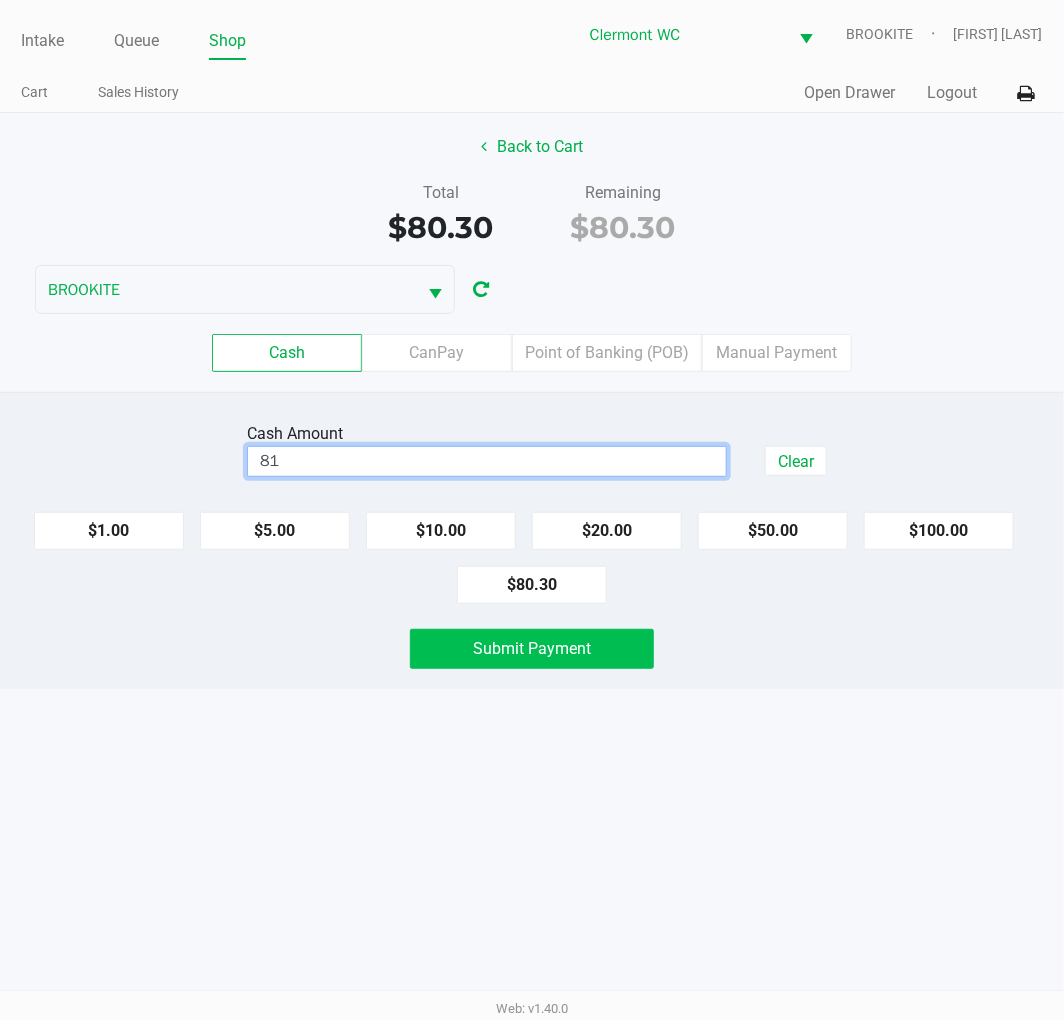type on "$81.00" 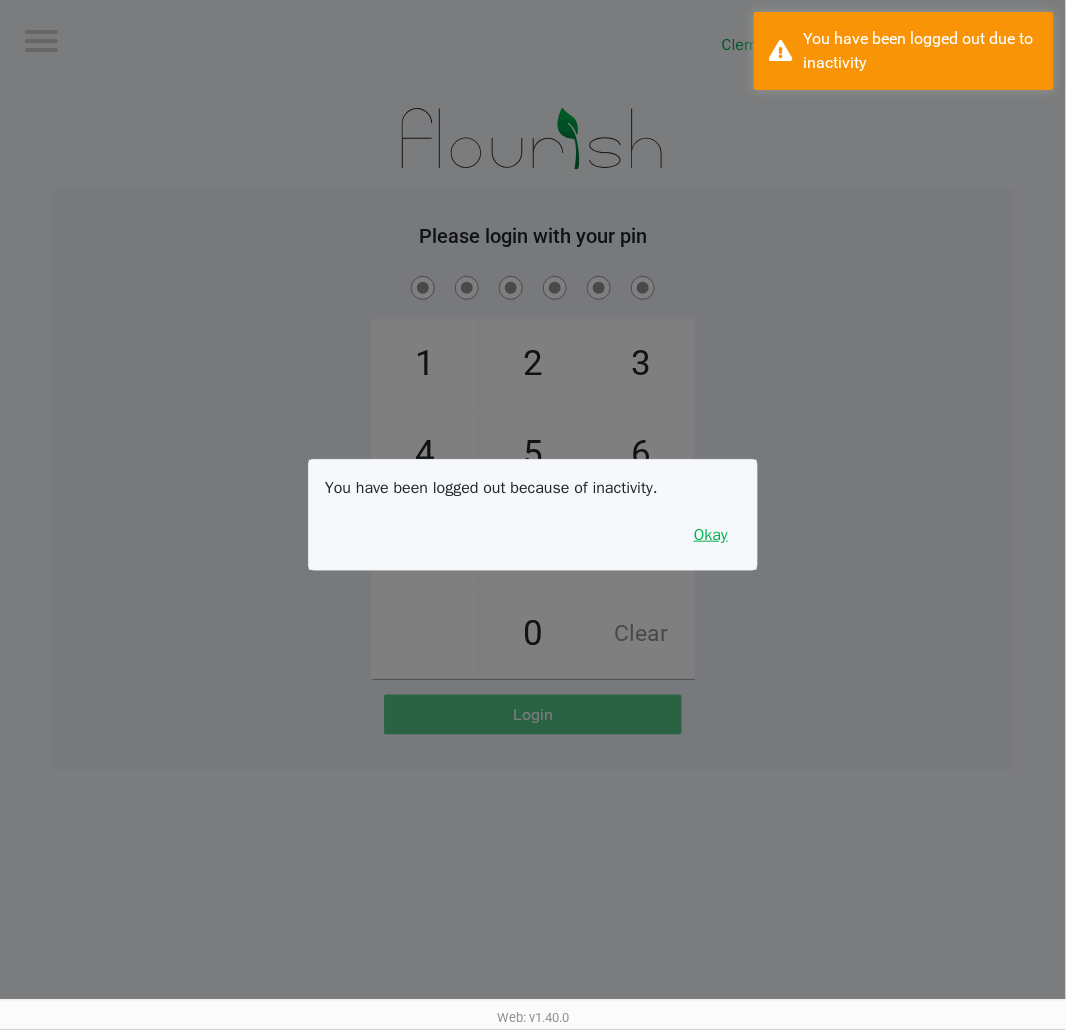 click on "Okay" at bounding box center [711, 535] 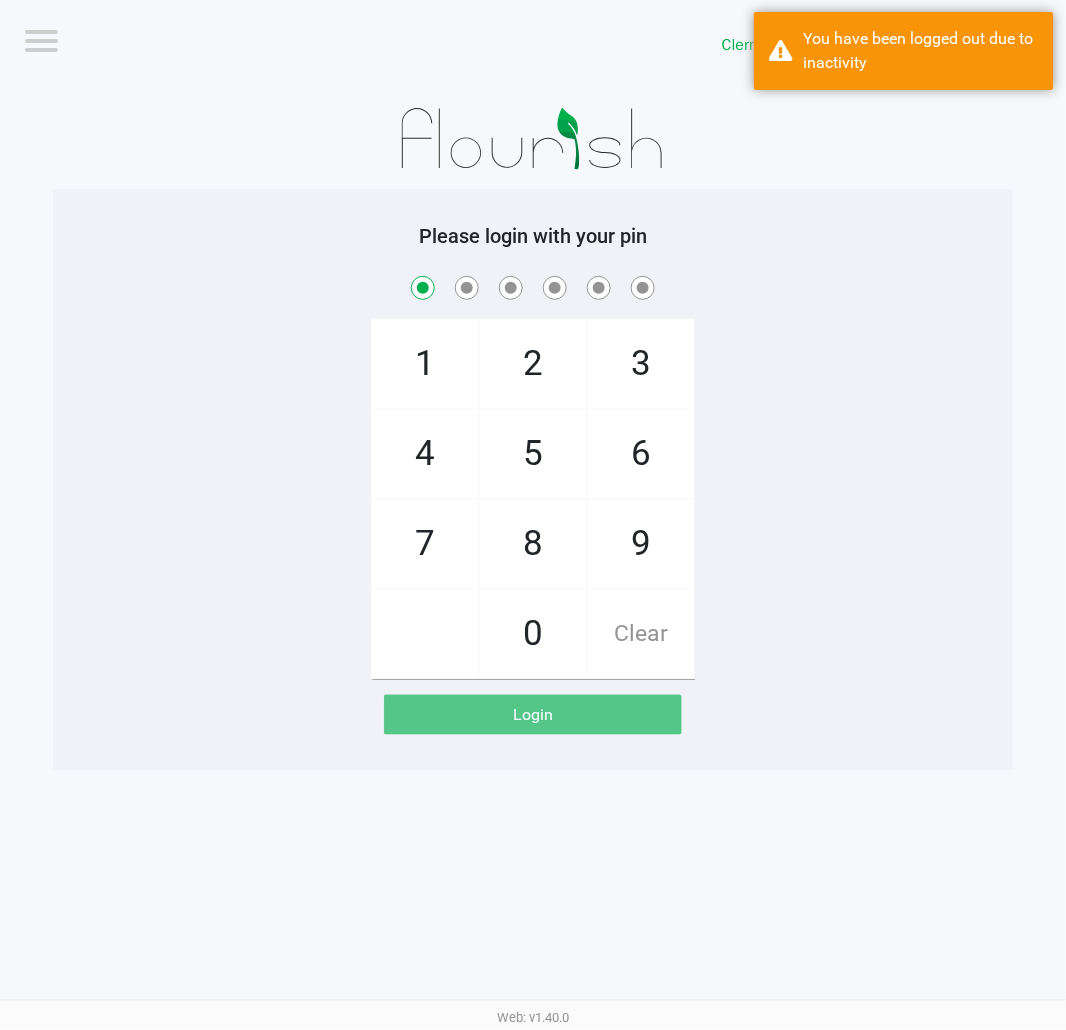 checkbox on "true" 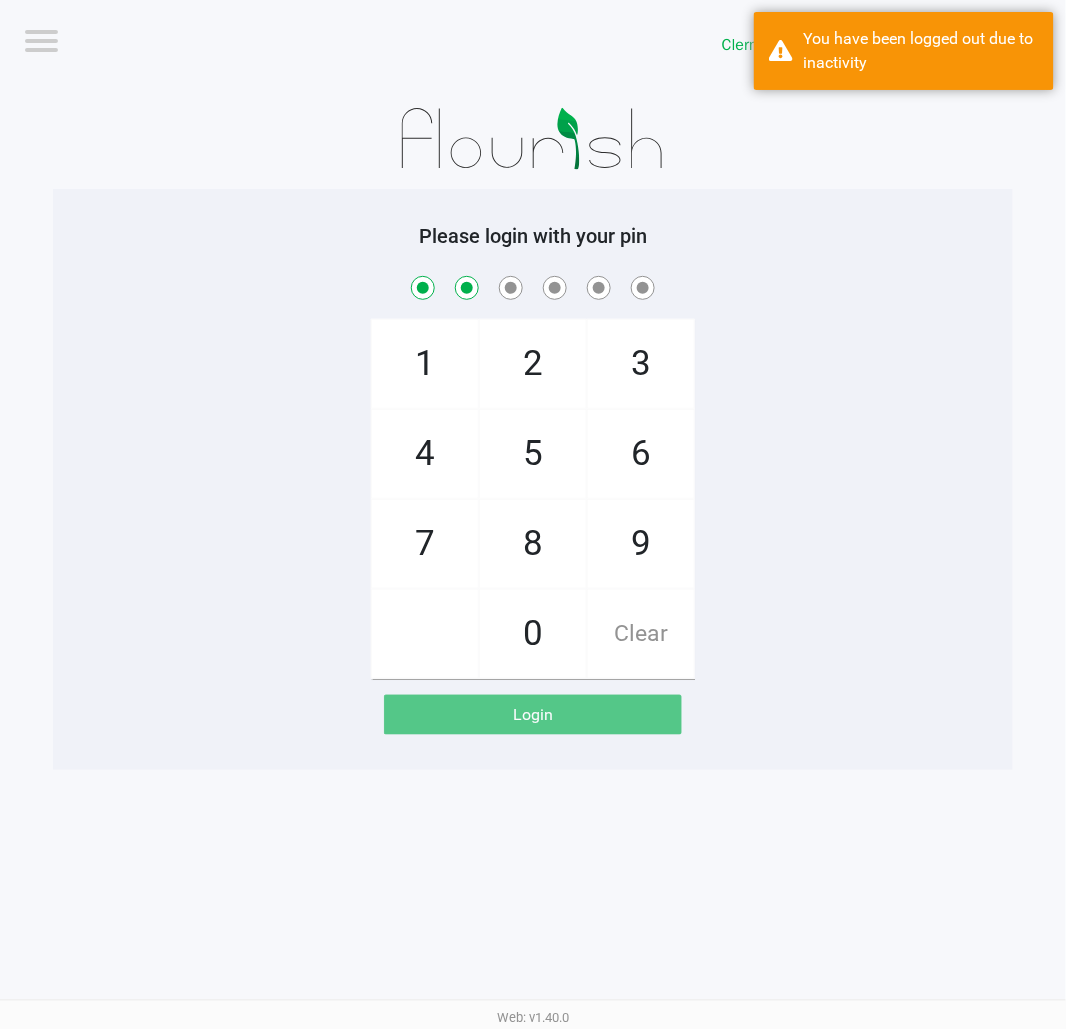 checkbox on "true" 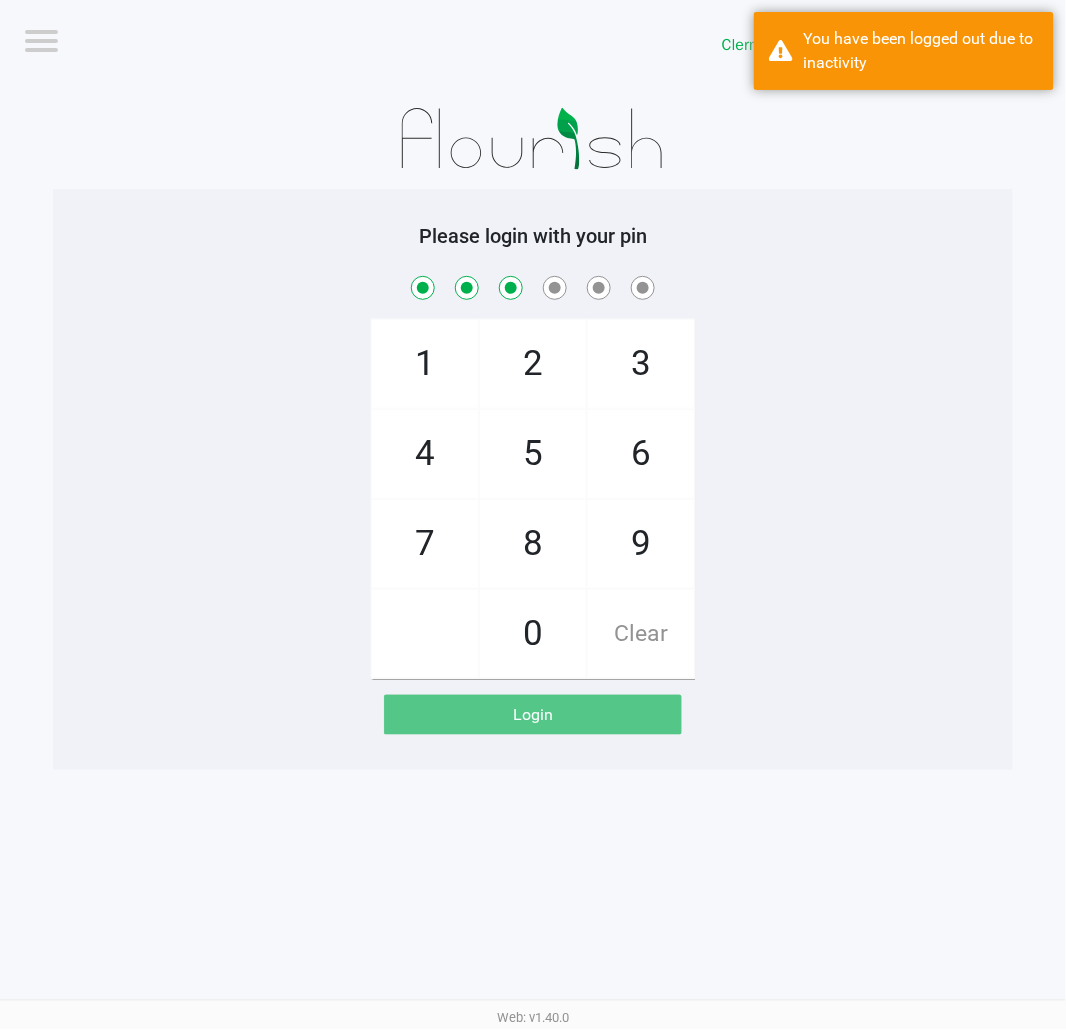 checkbox on "true" 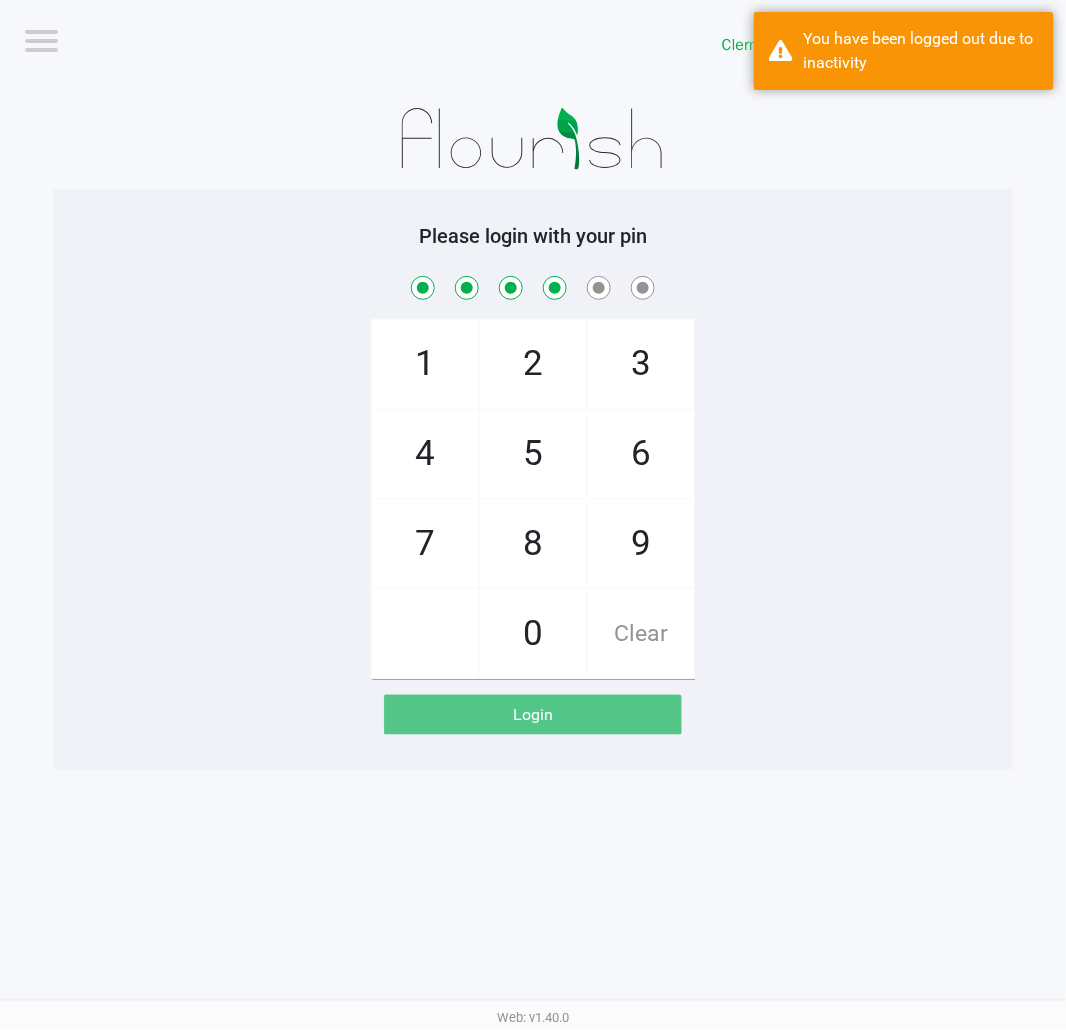 checkbox on "true" 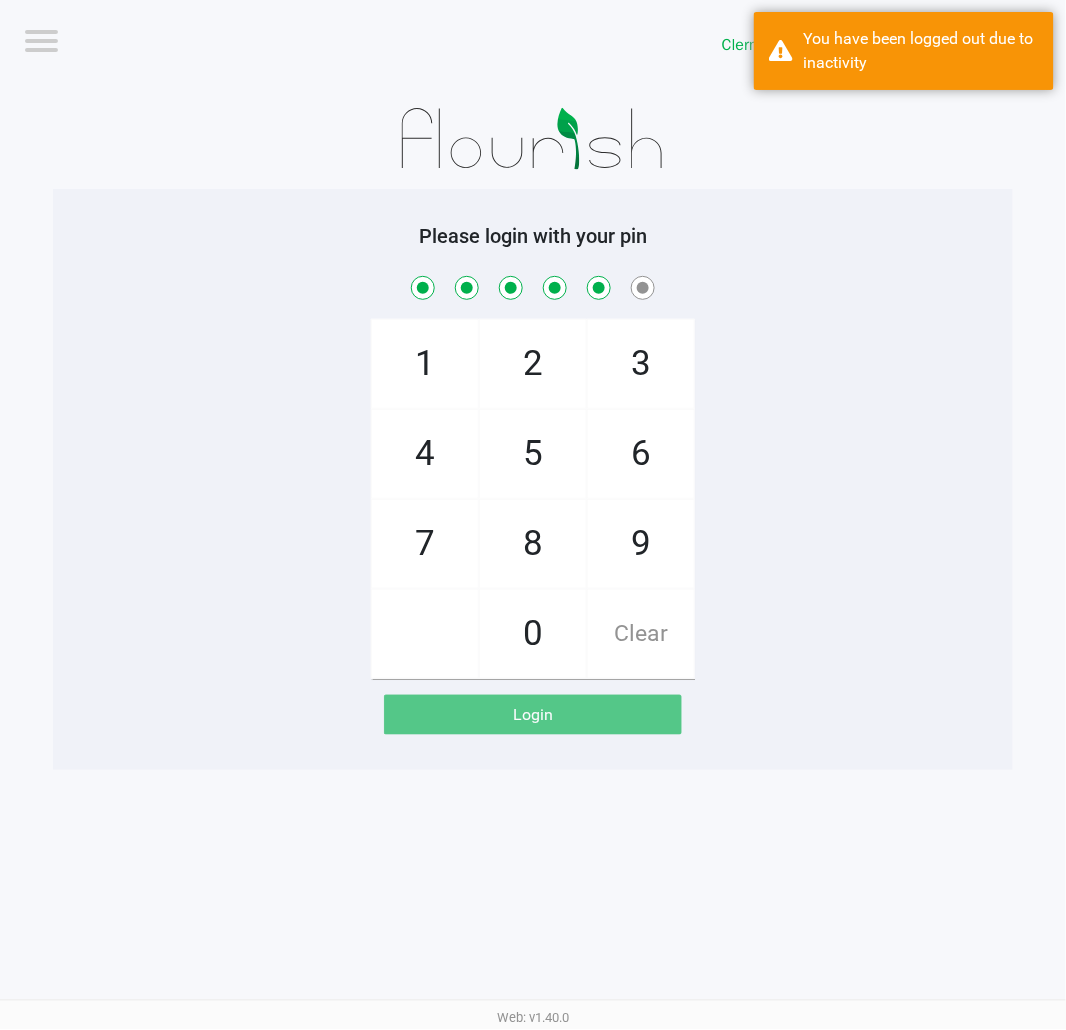 checkbox on "true" 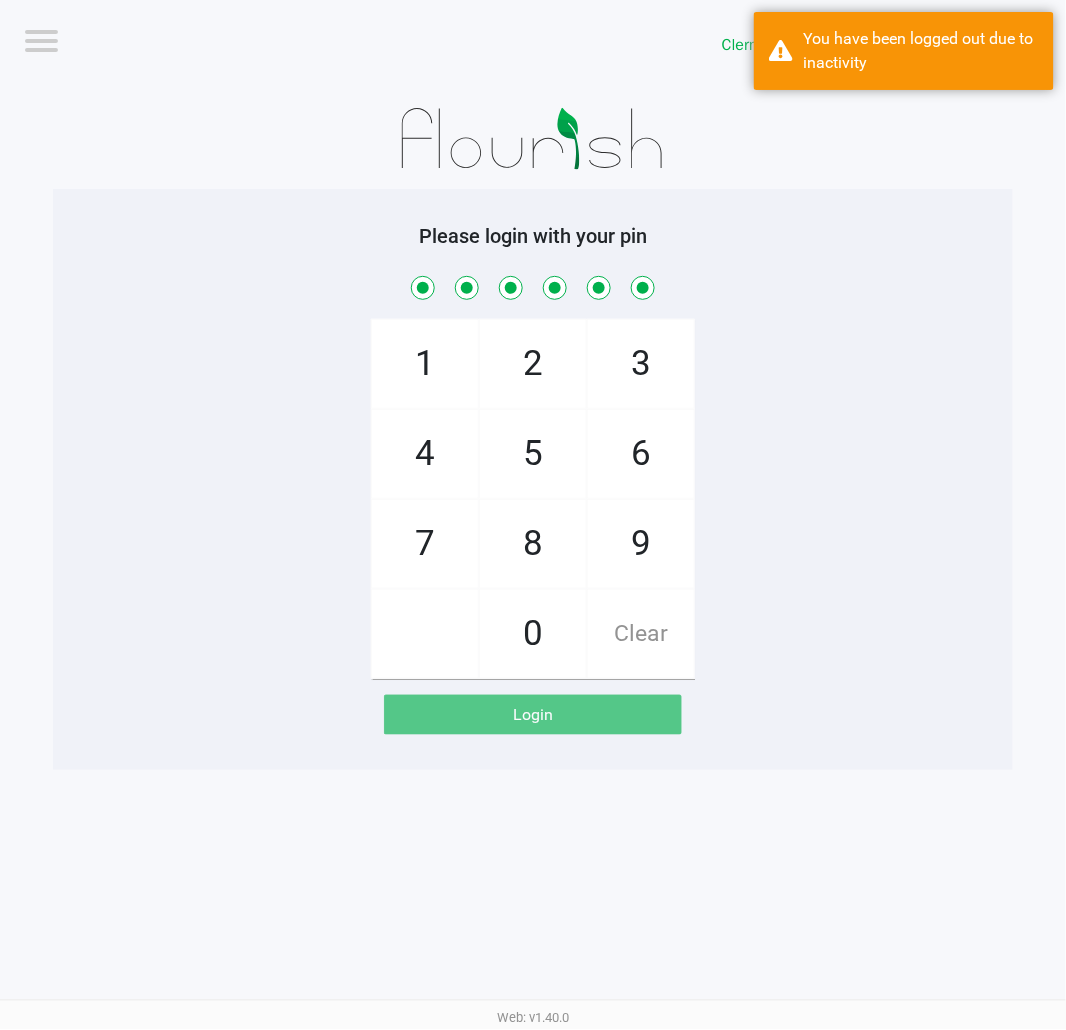 checkbox on "true" 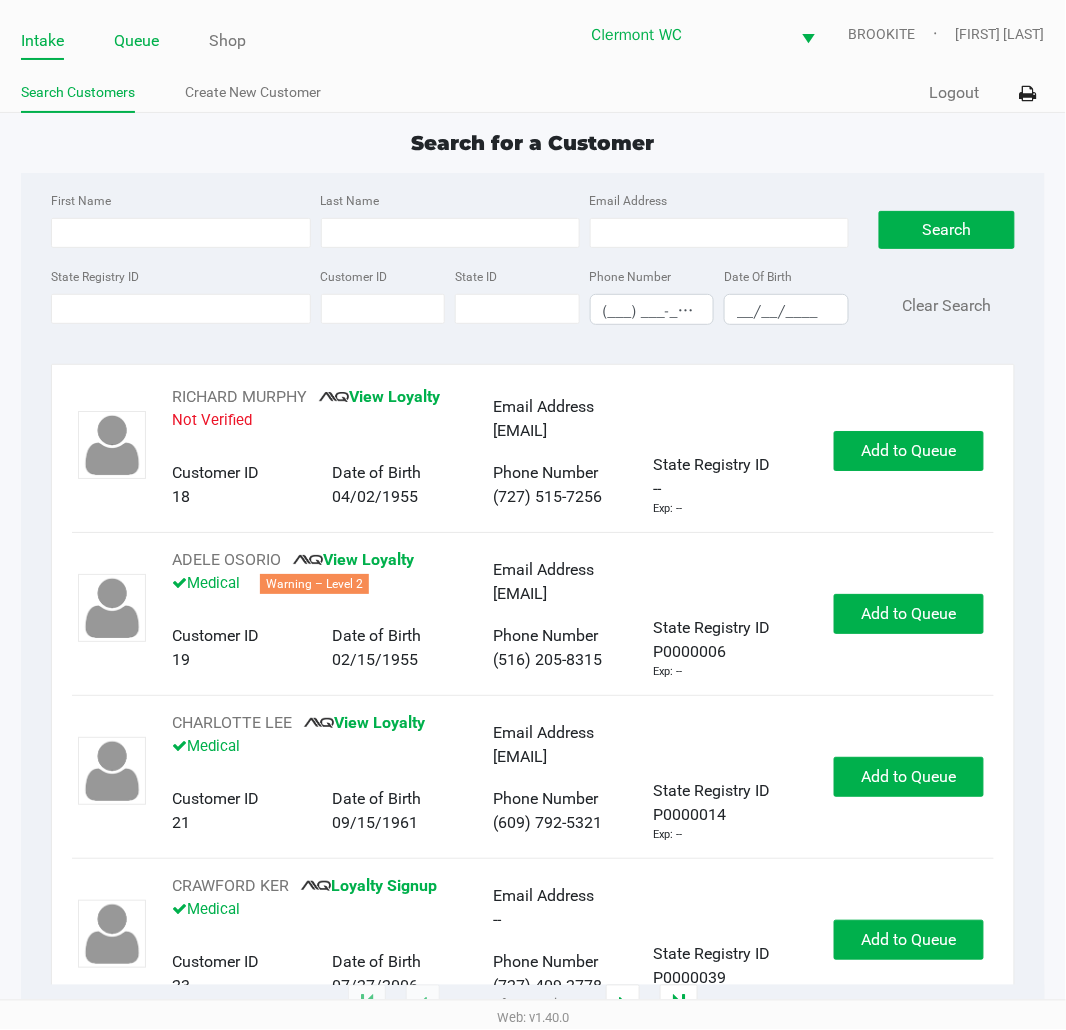 click on "Queue" 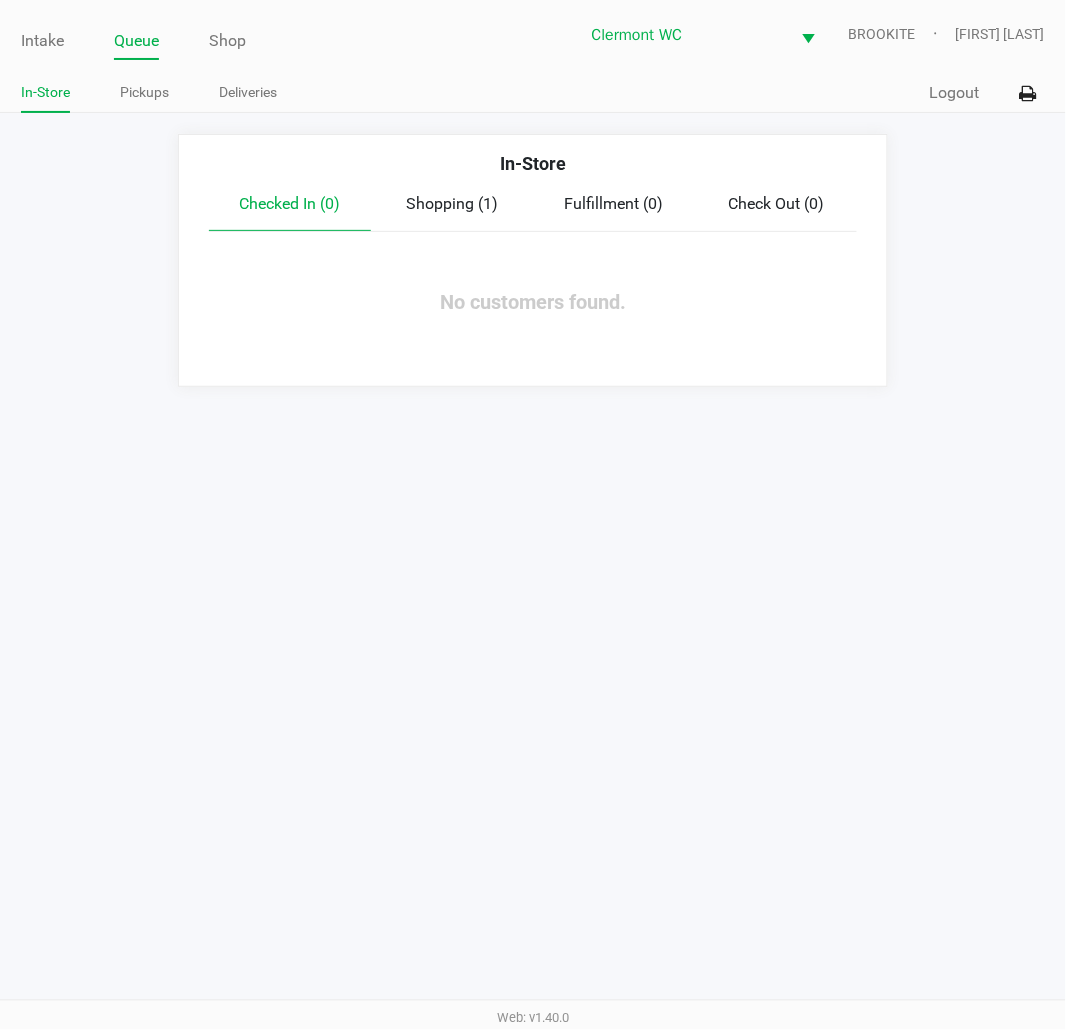 click on "Shopping (1)" 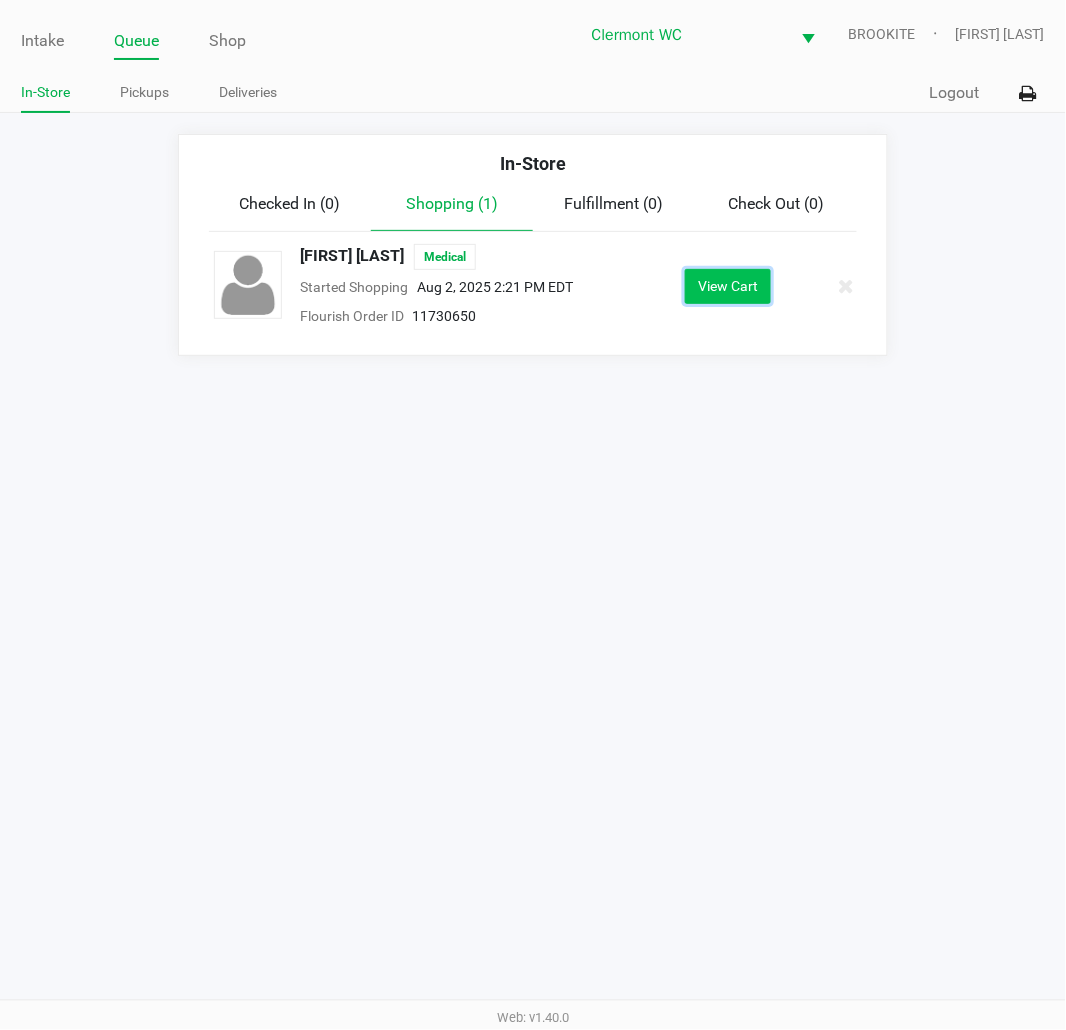 click on "View Cart" 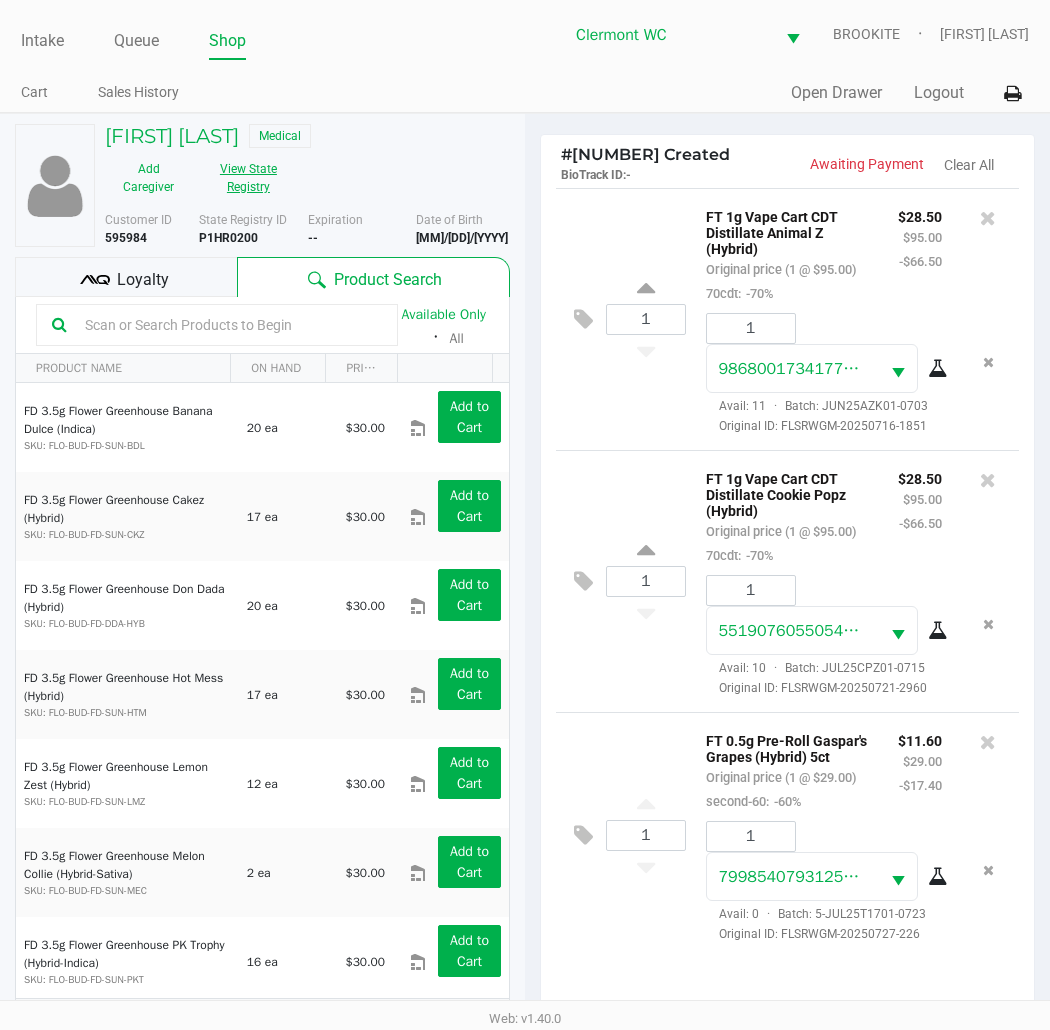 click on "View State Registry" 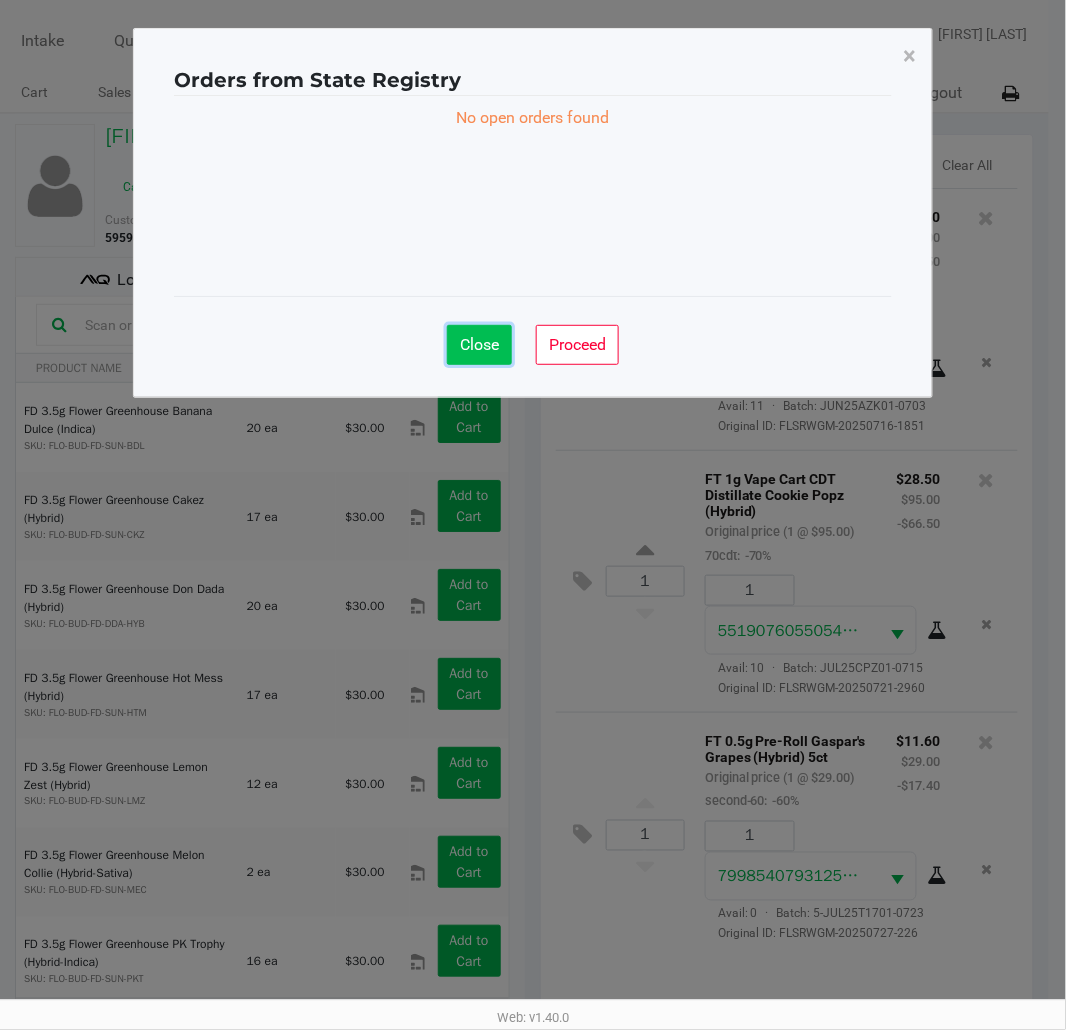 click on "Close" 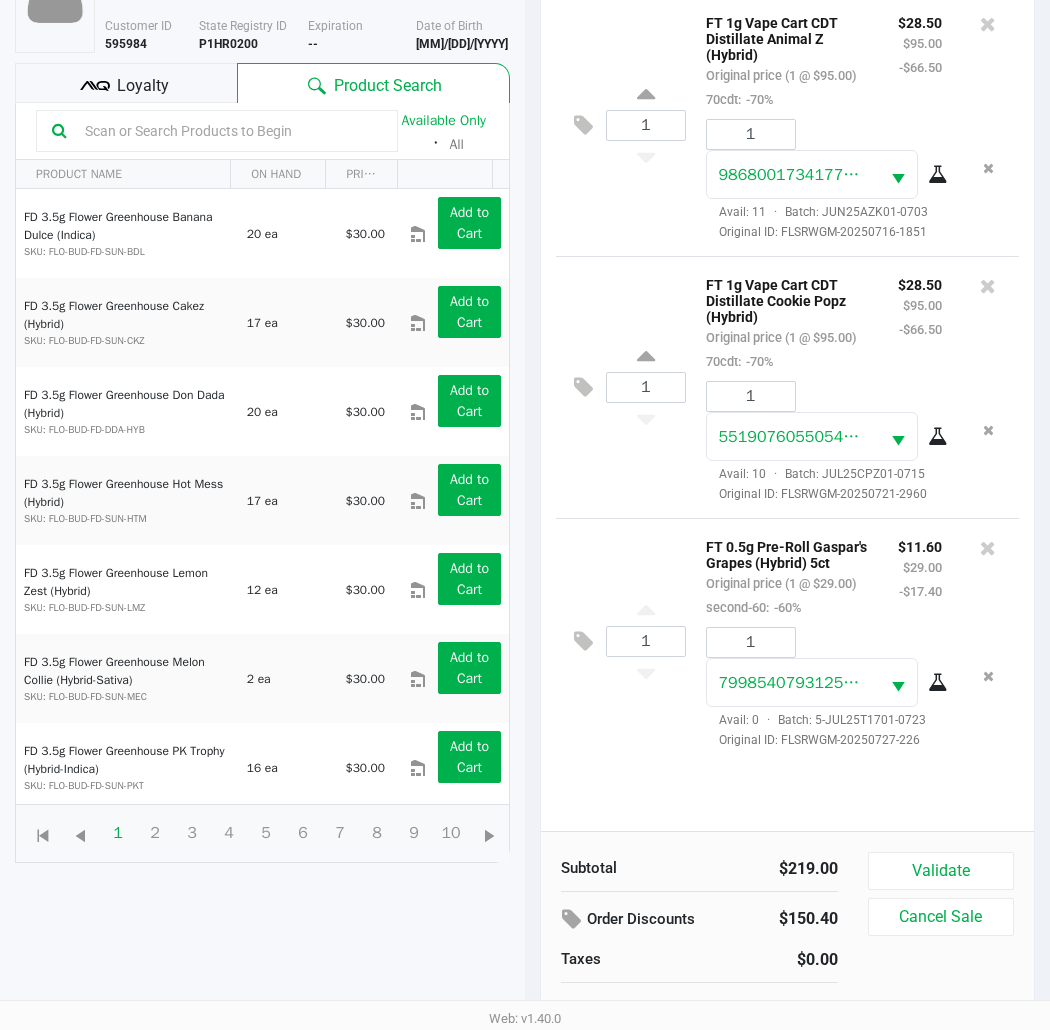 scroll, scrollTop: 217, scrollLeft: 0, axis: vertical 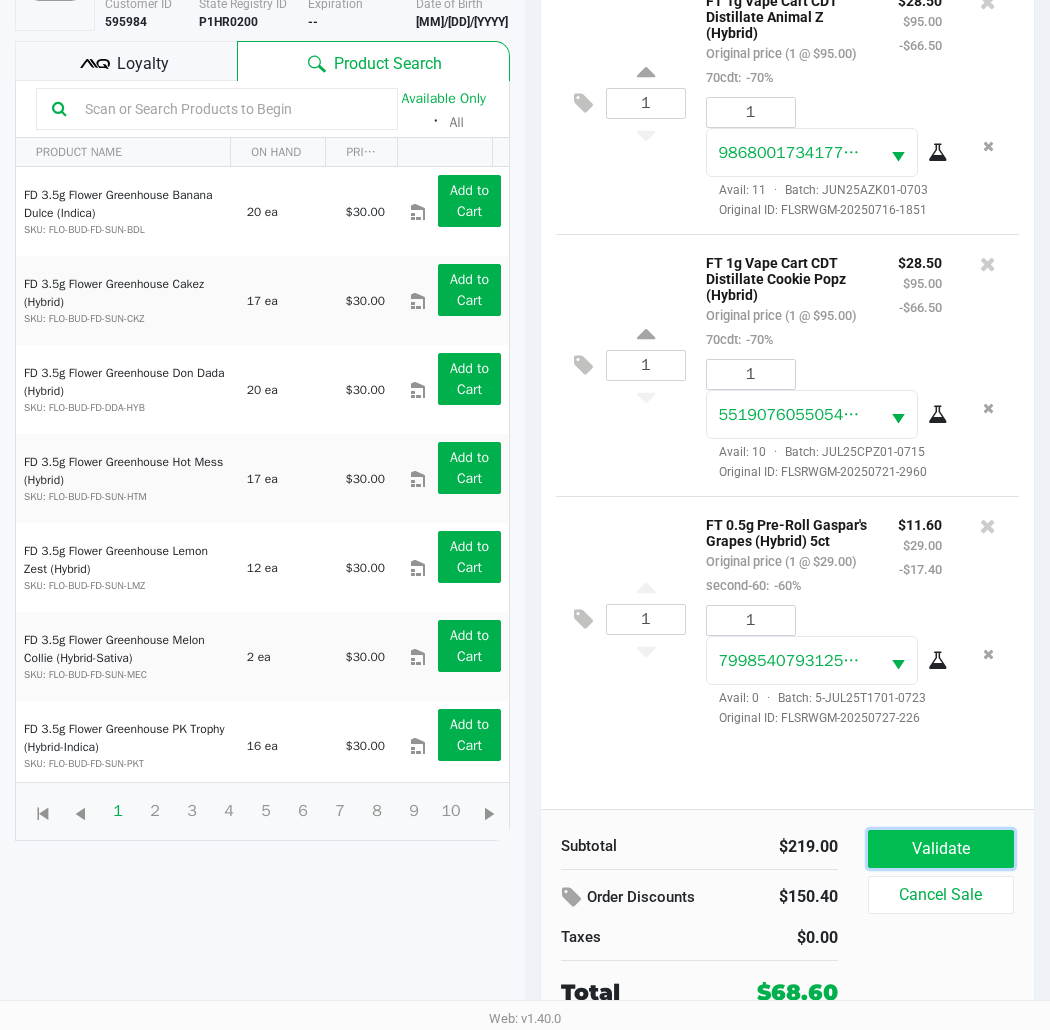 click on "Validate" 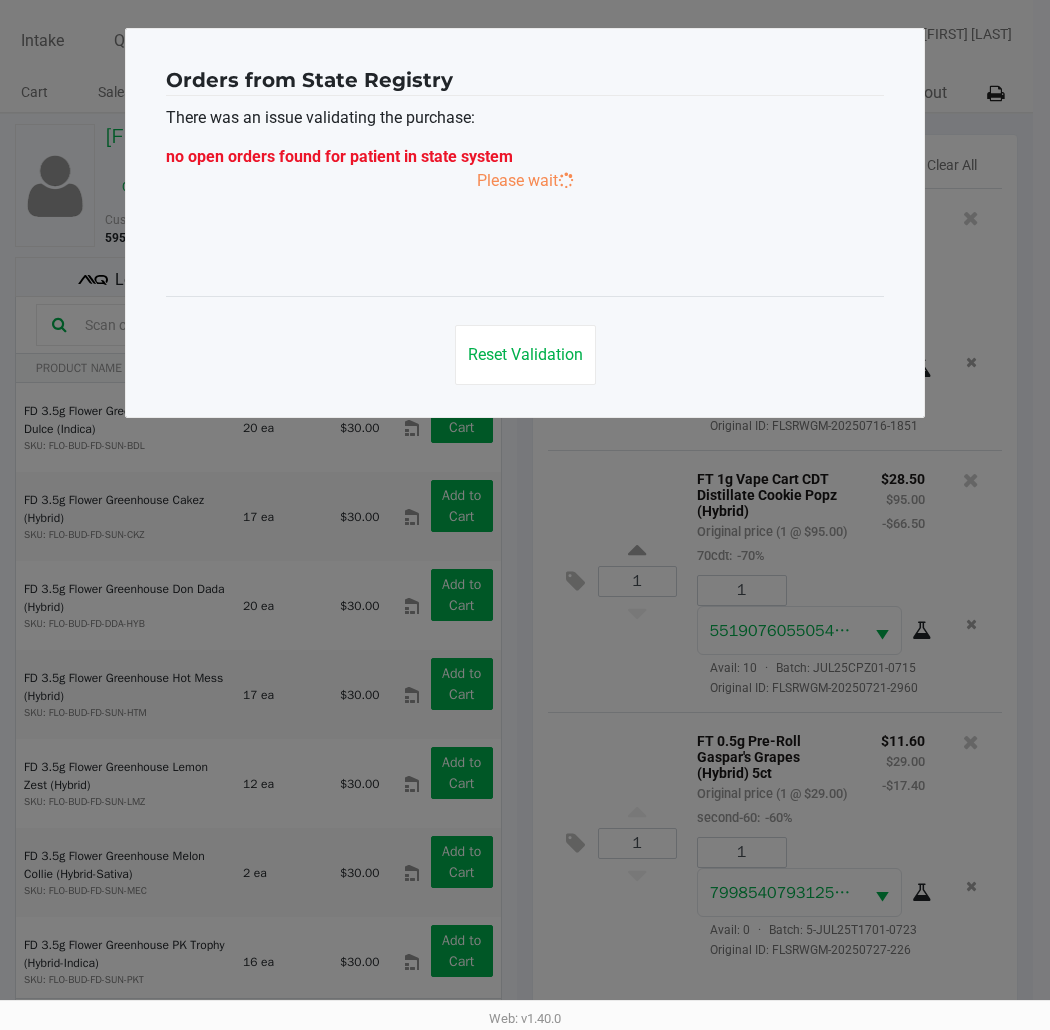 scroll, scrollTop: 0, scrollLeft: 0, axis: both 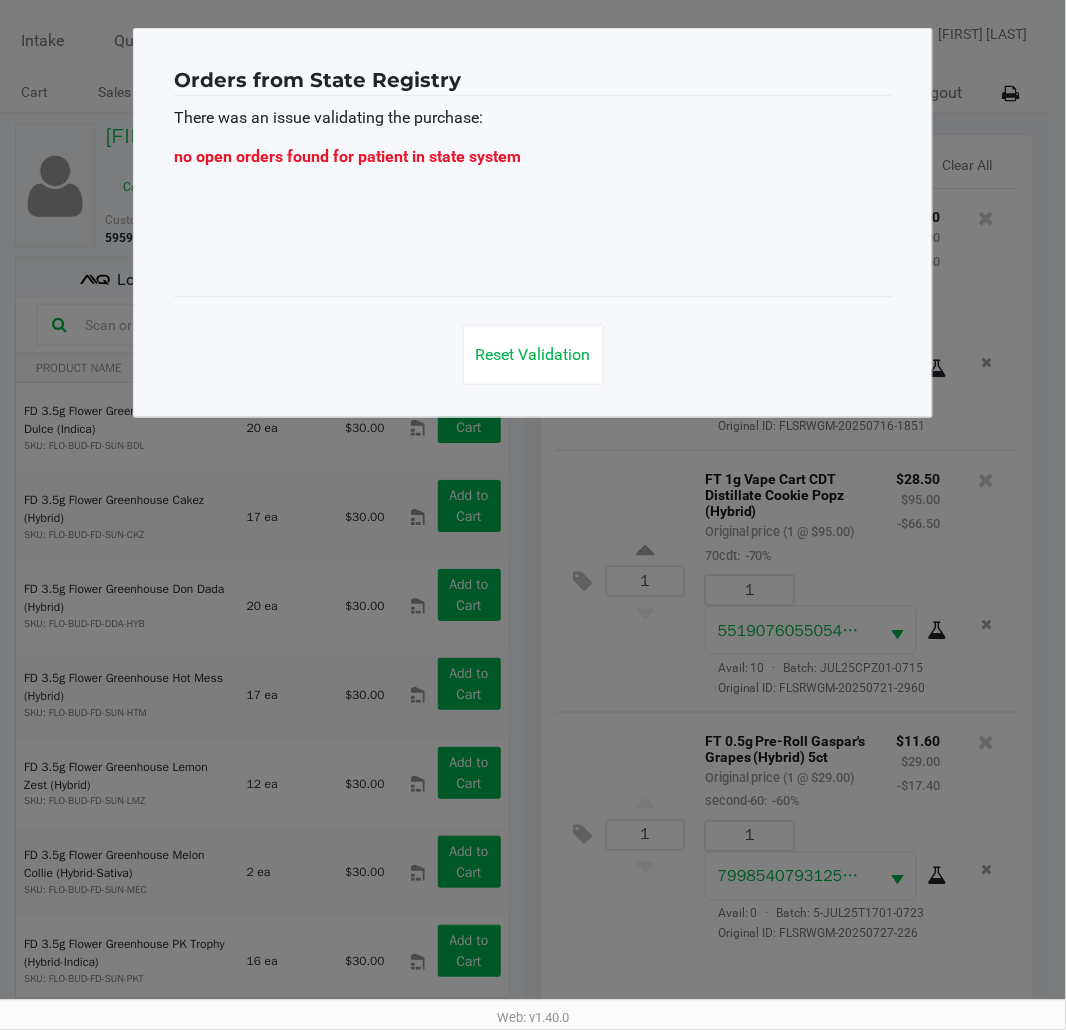 click on "Orders from State Registry   There was an issue validating the purchase:   no open orders found for patient in state system
Reset Validation" 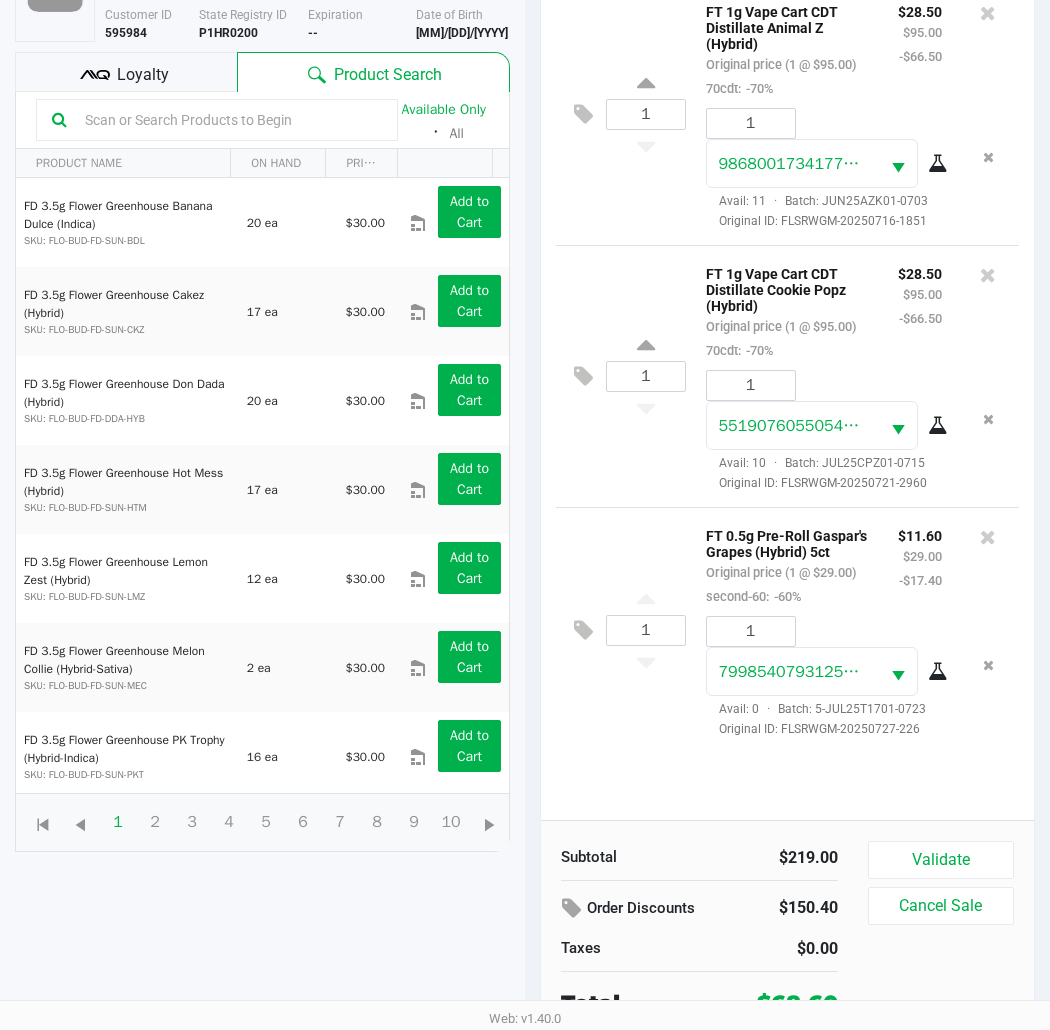 scroll, scrollTop: 217, scrollLeft: 0, axis: vertical 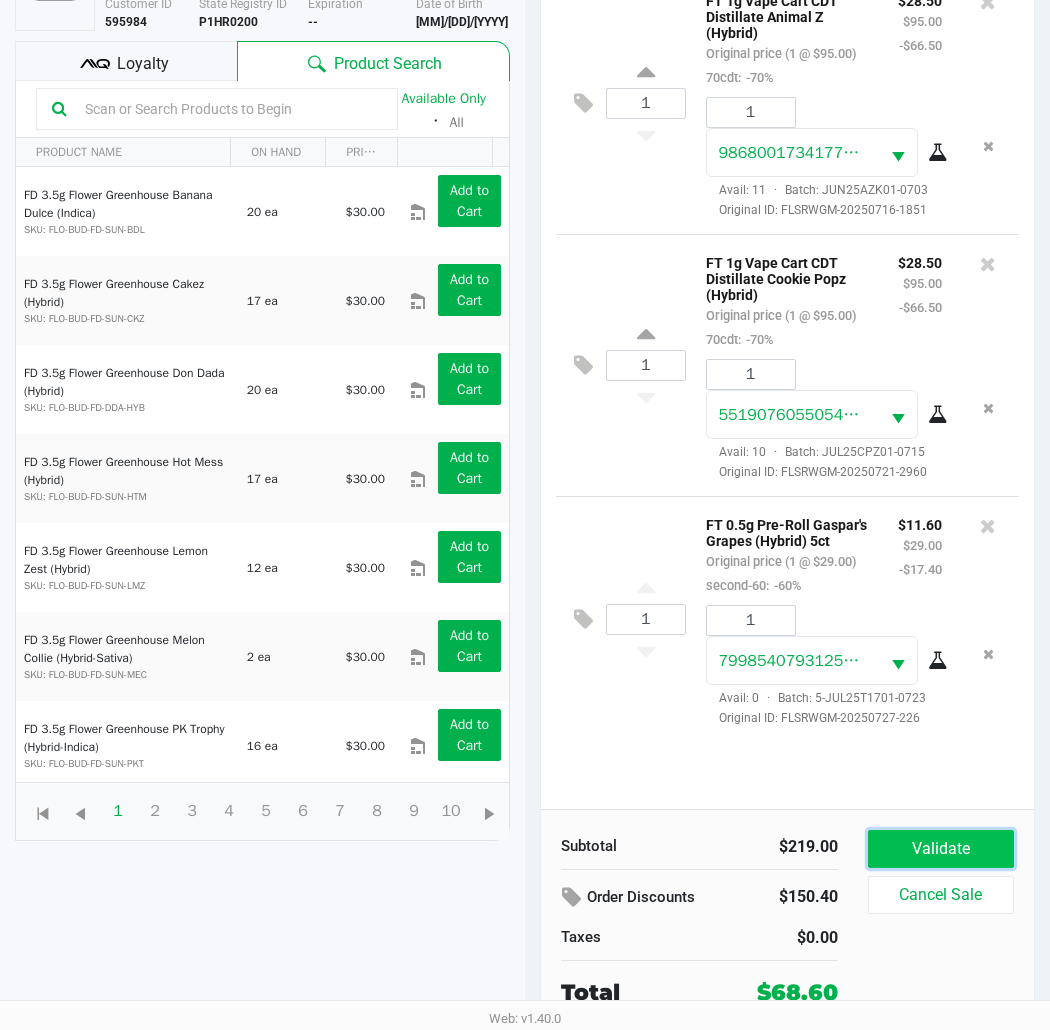 click on "Validate" 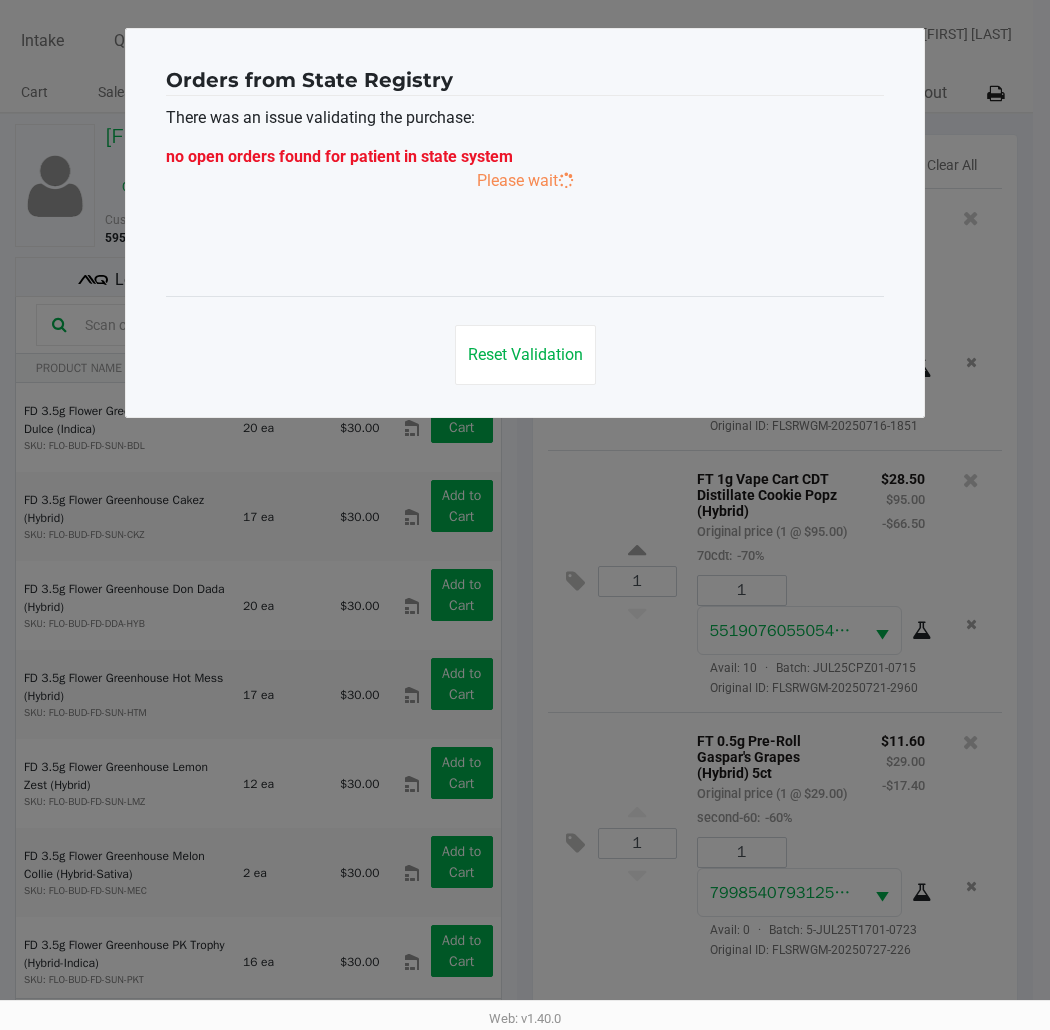 scroll, scrollTop: 0, scrollLeft: 0, axis: both 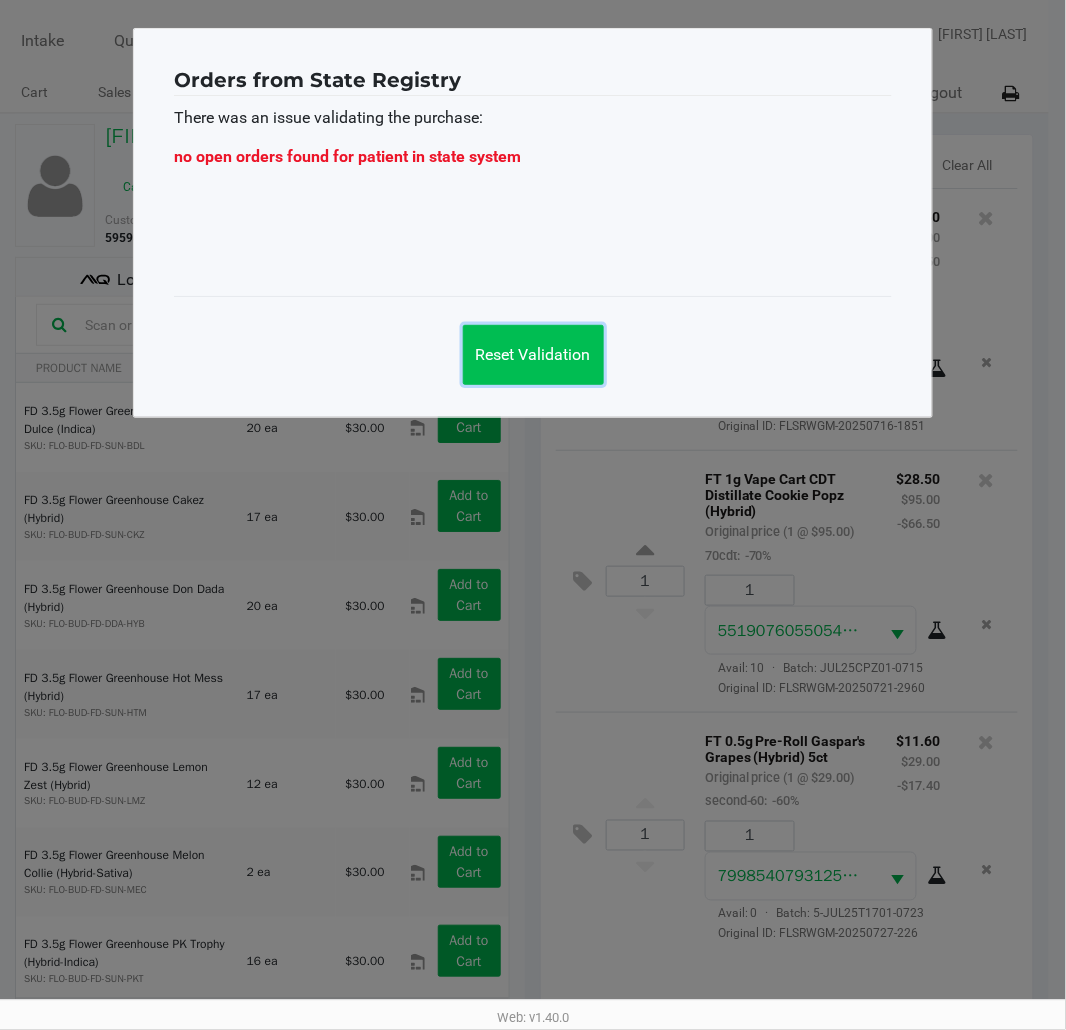 click on "Reset Validation" 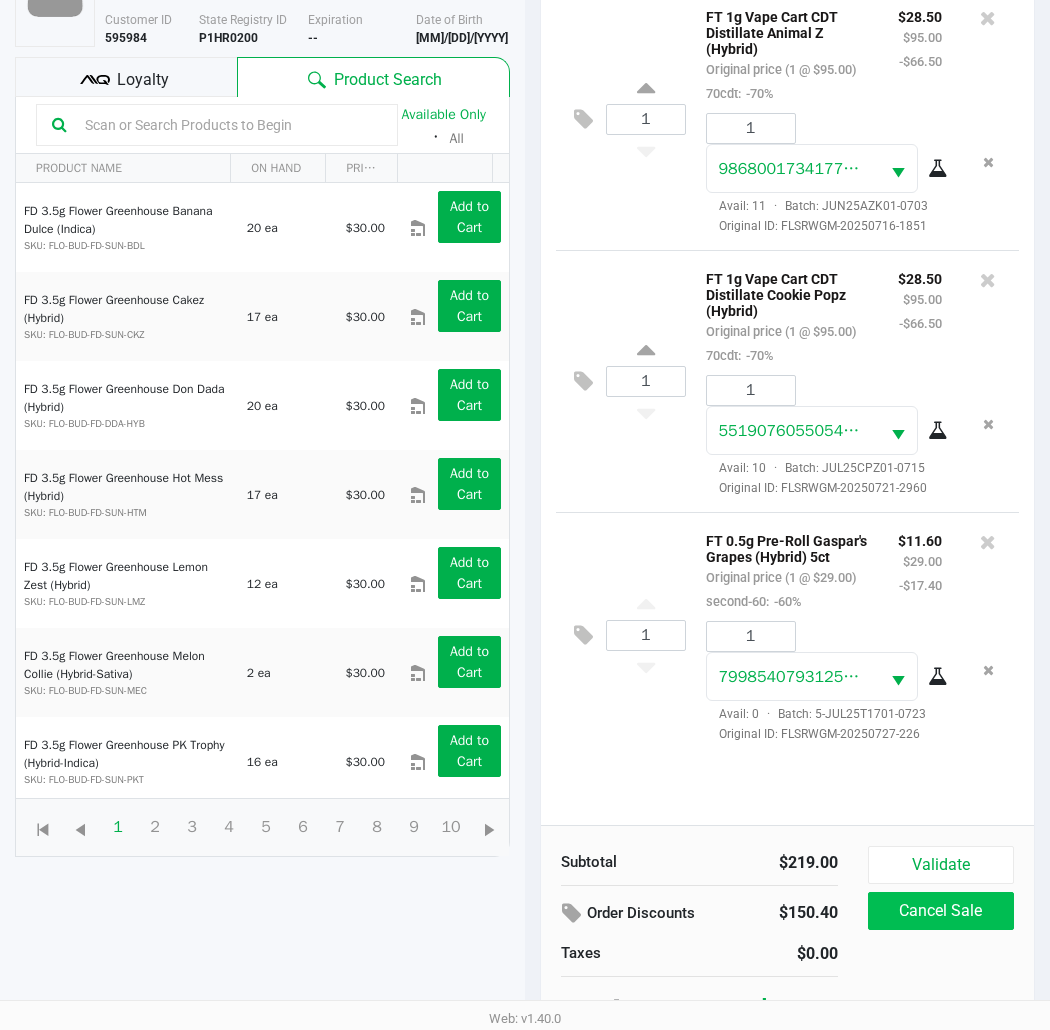 scroll, scrollTop: 217, scrollLeft: 0, axis: vertical 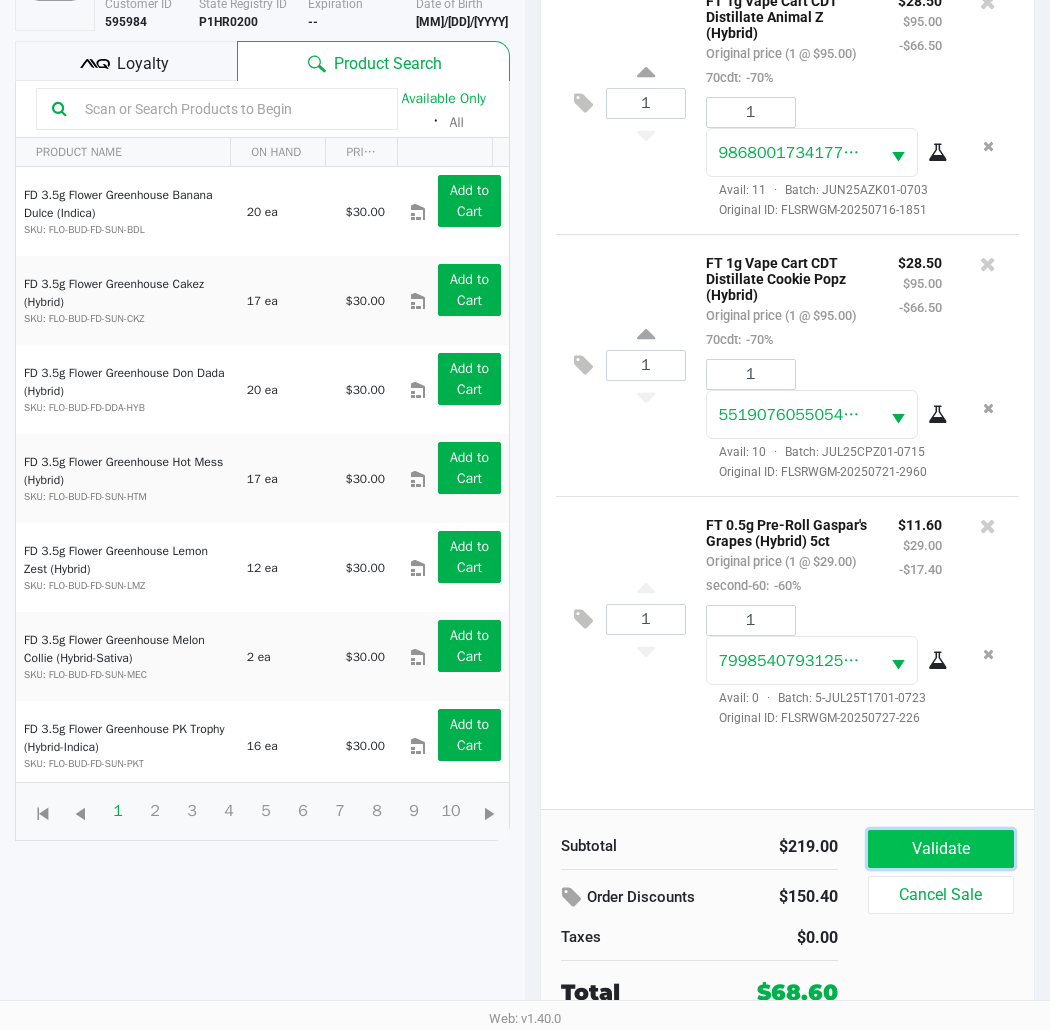 click on "Validate" 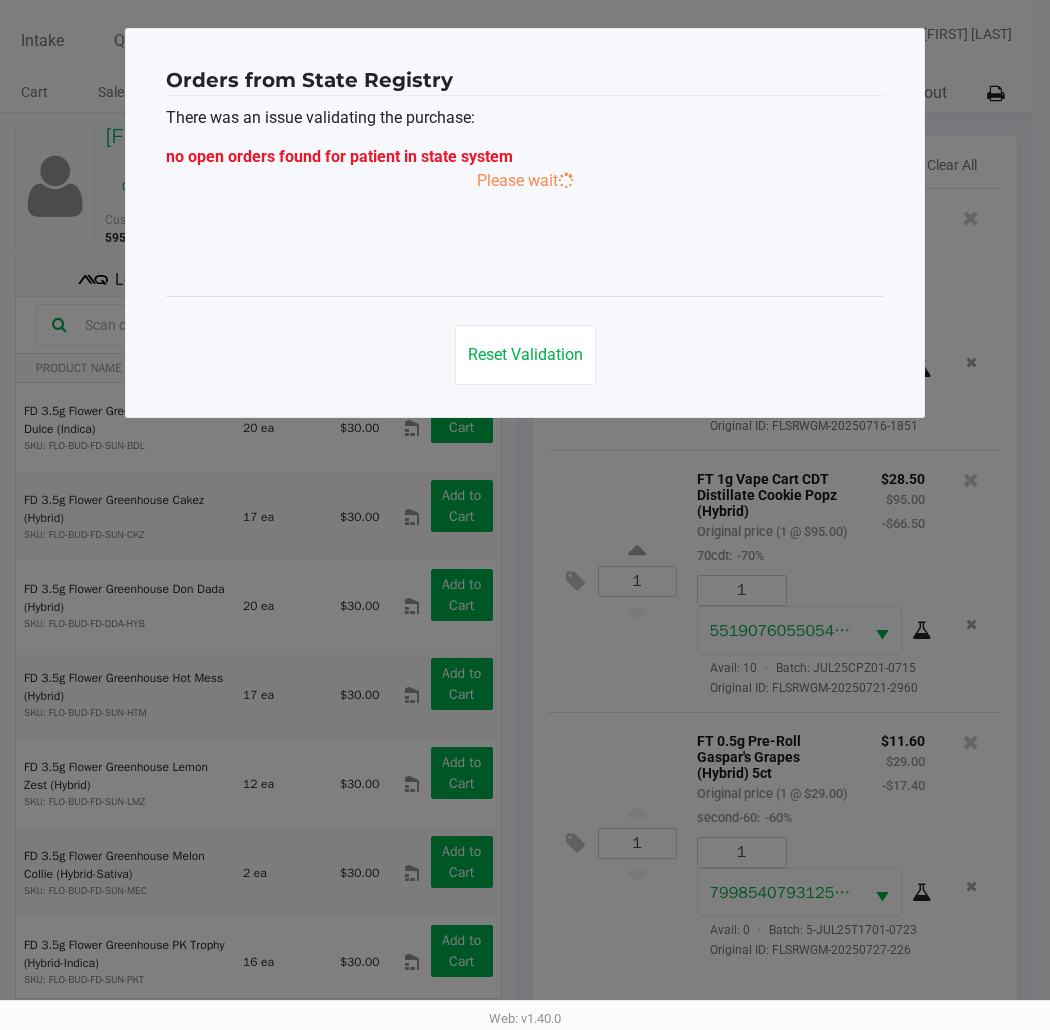 scroll, scrollTop: 0, scrollLeft: 0, axis: both 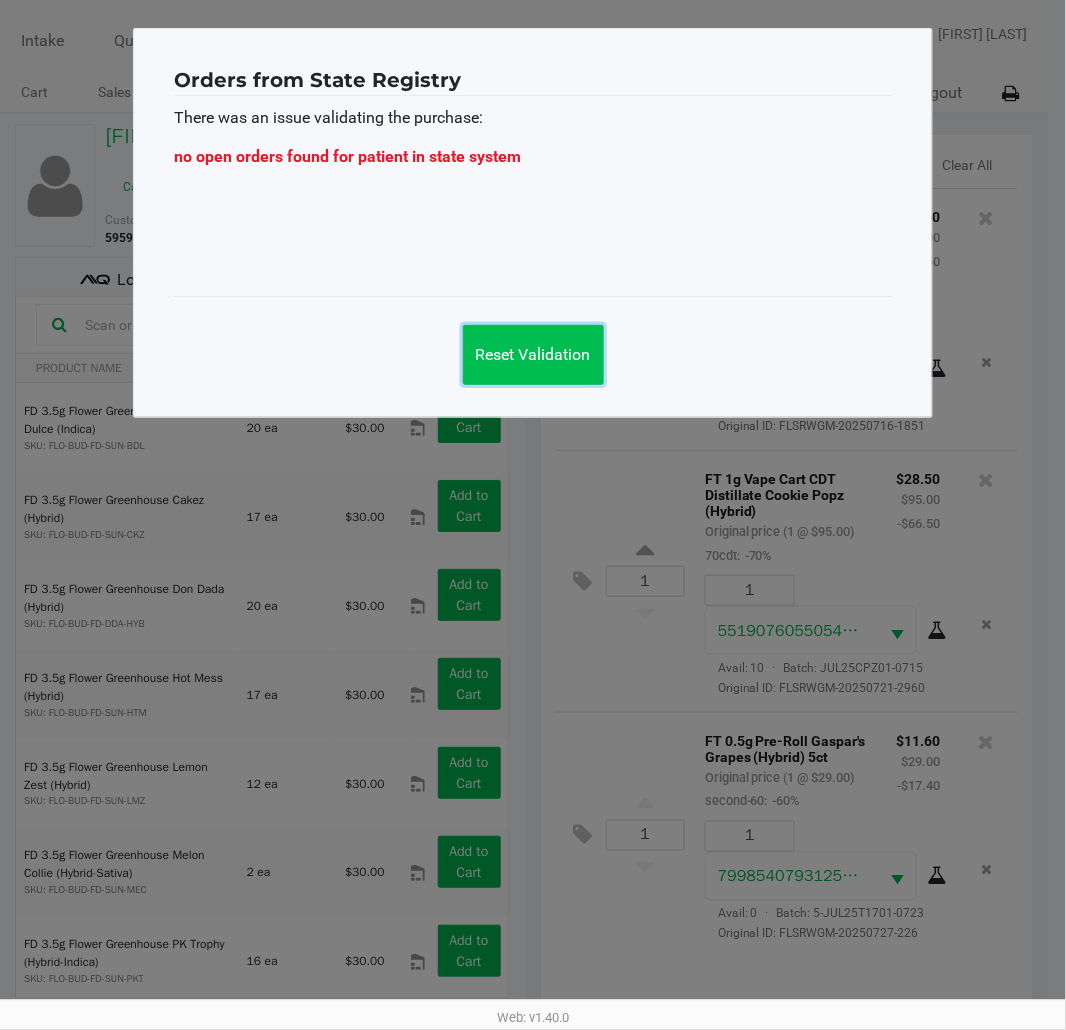 click on "Reset Validation" 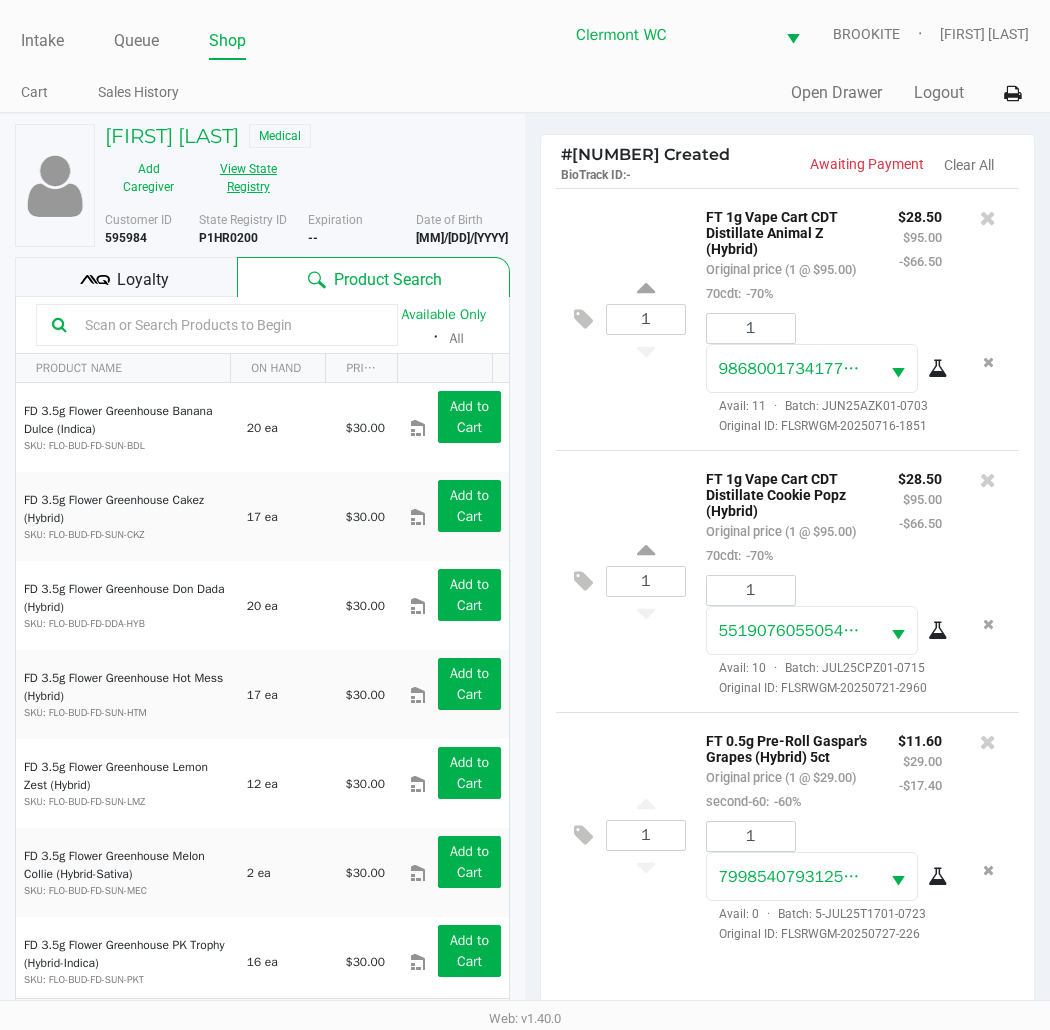 click on "View State Registry" 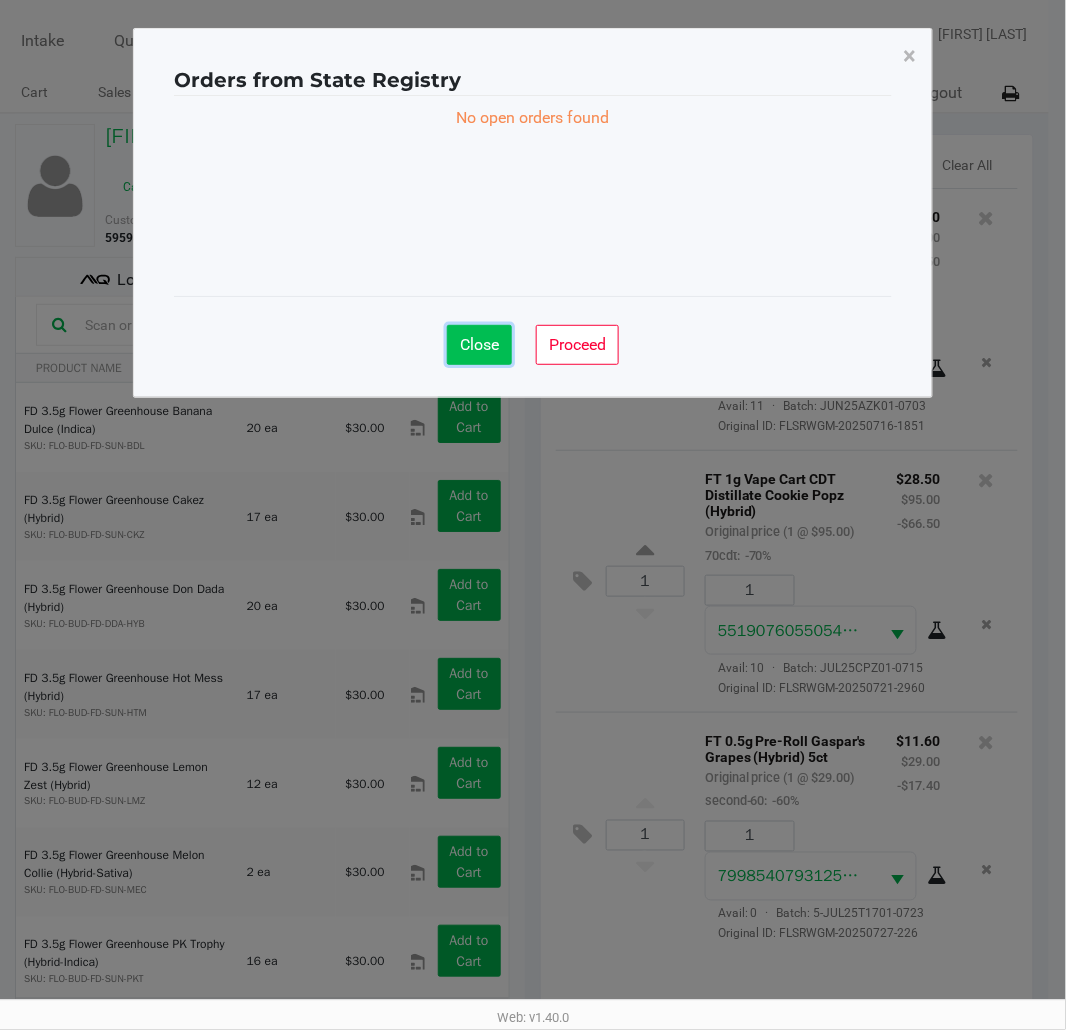 click on "Close" 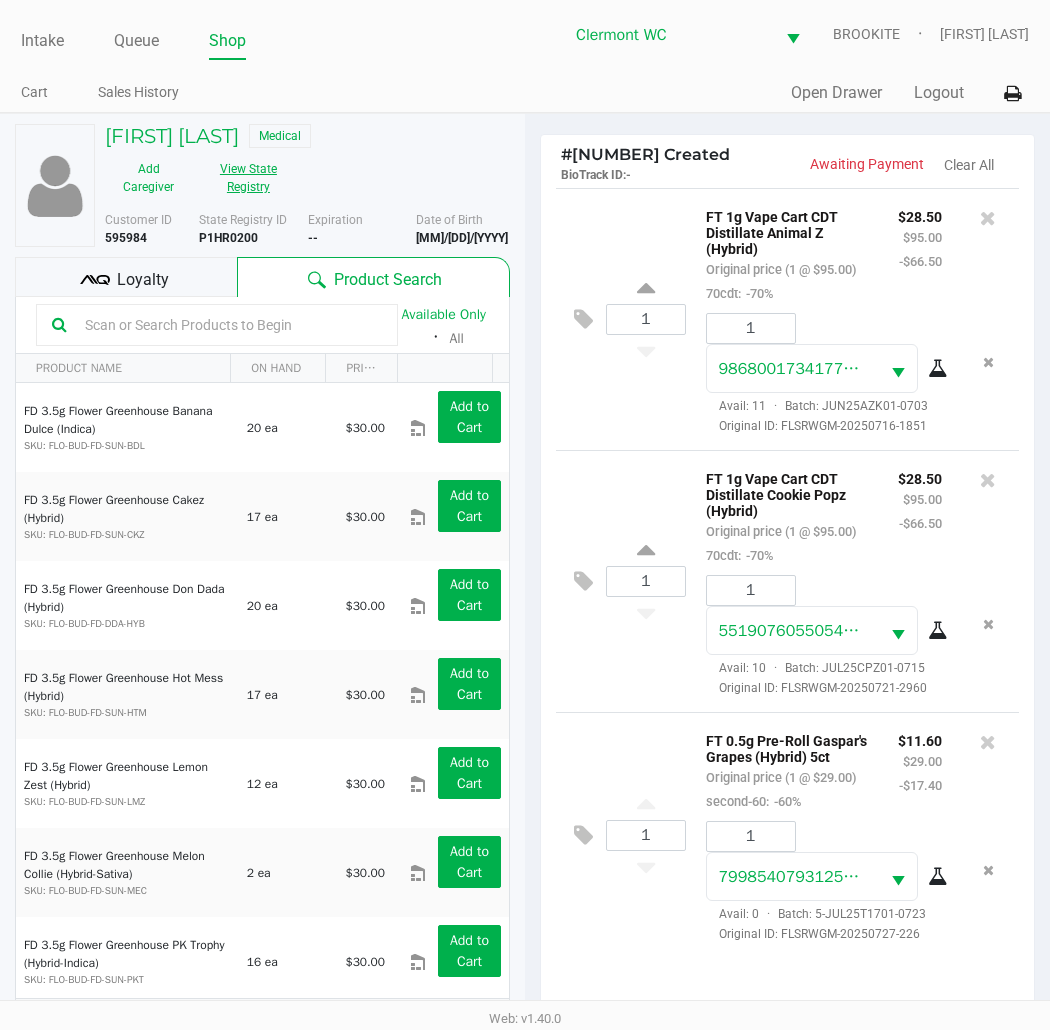 click on "View State Registry" 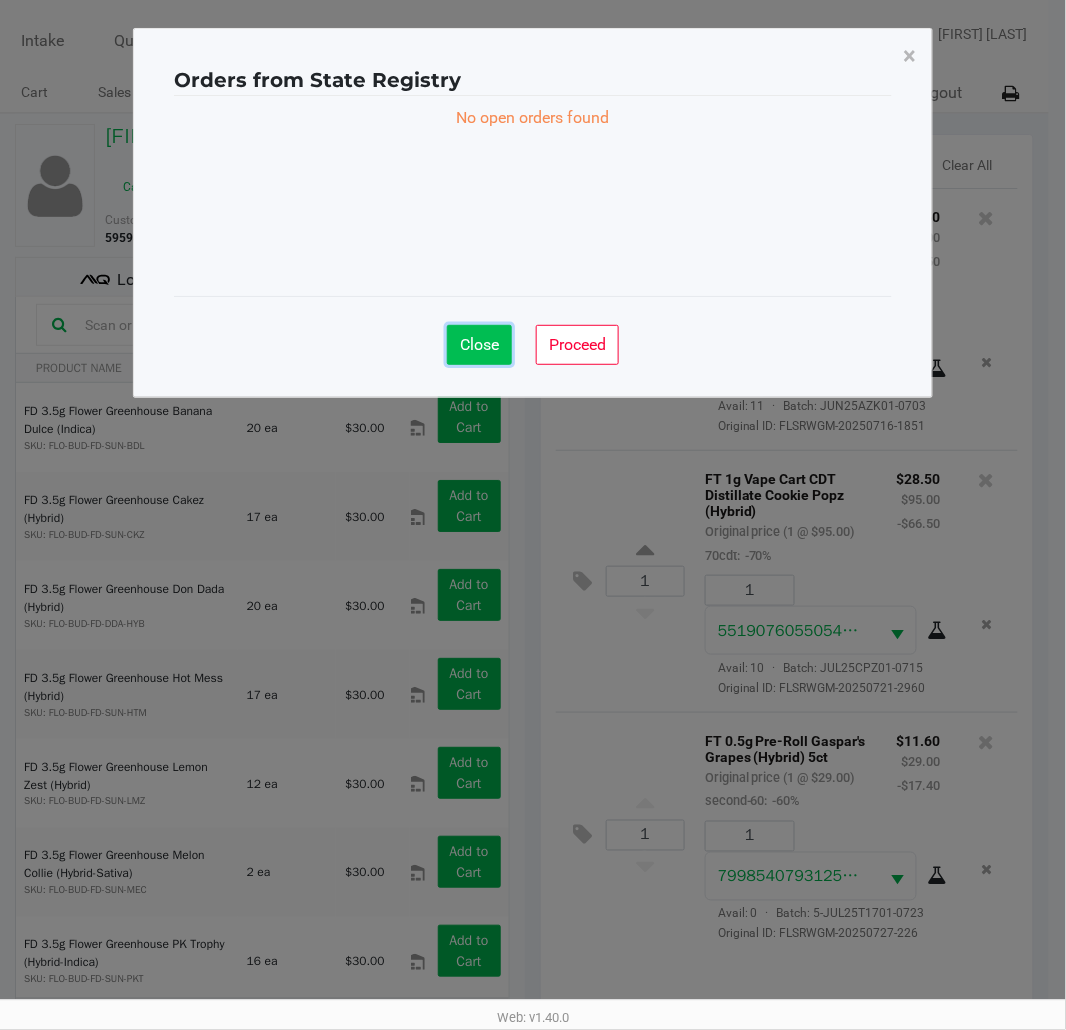 click on "Close" 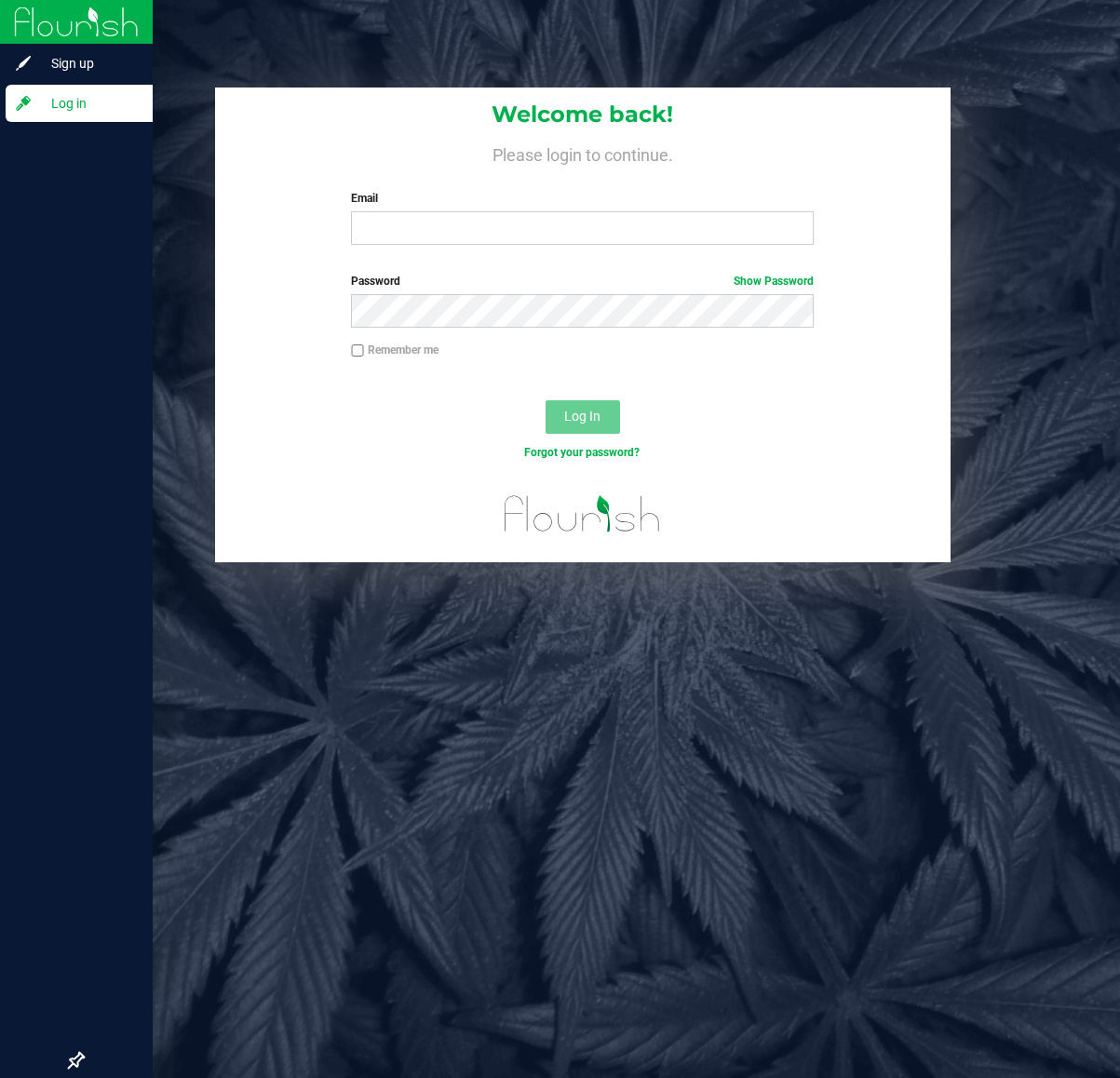 scroll, scrollTop: 0, scrollLeft: 0, axis: both 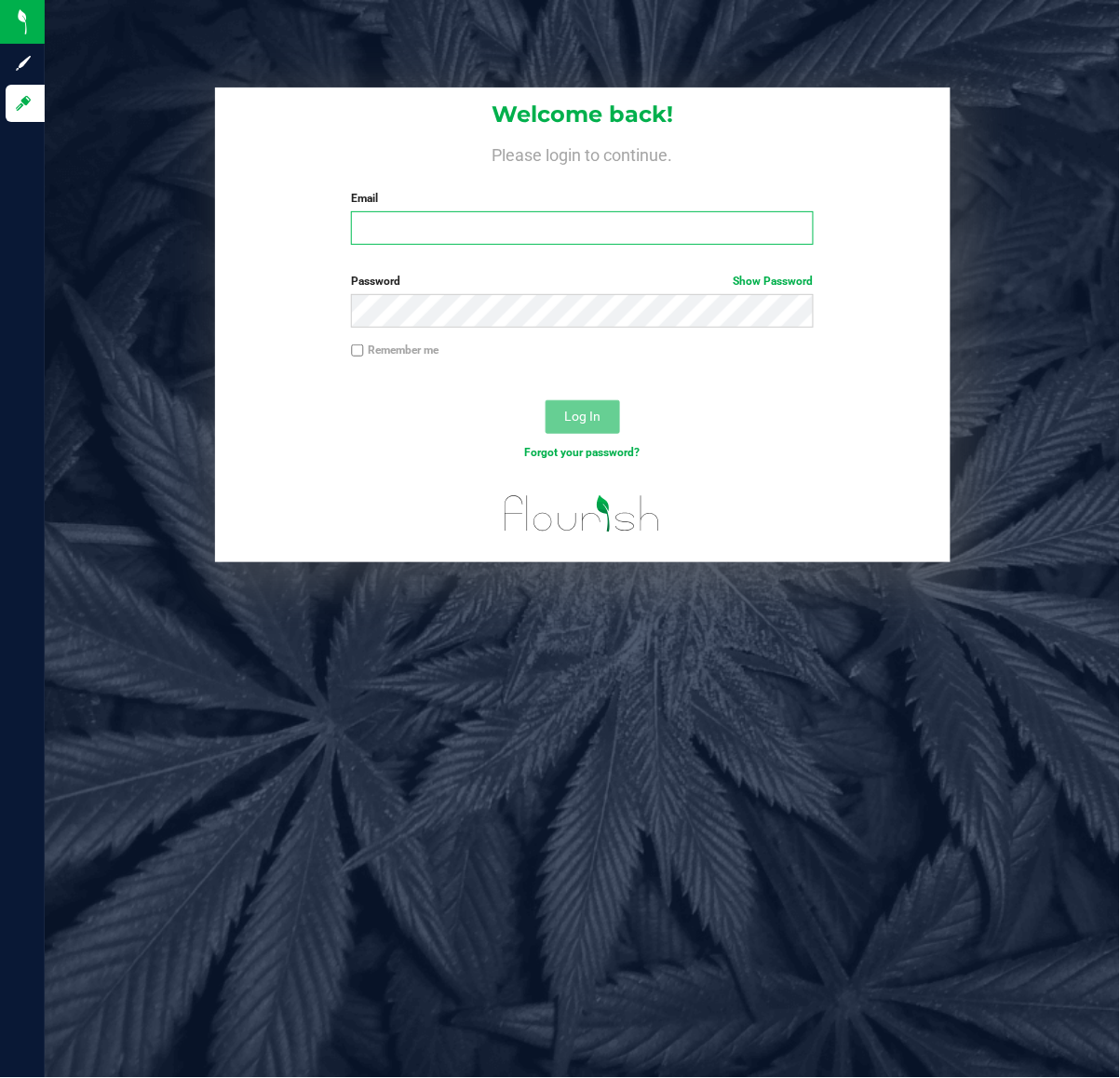 click on "Email" at bounding box center [582, 228] 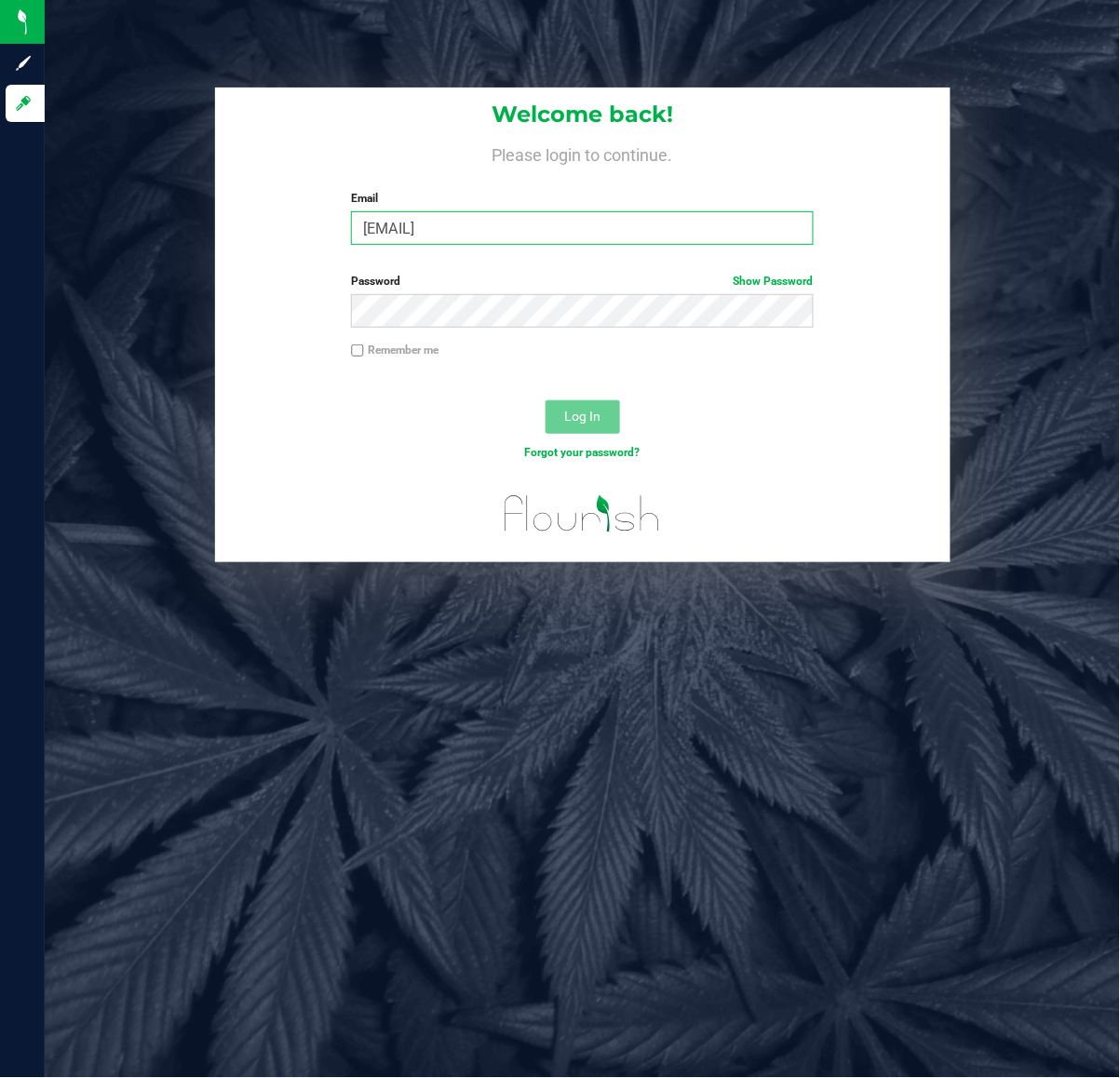 type on "[EMAIL]" 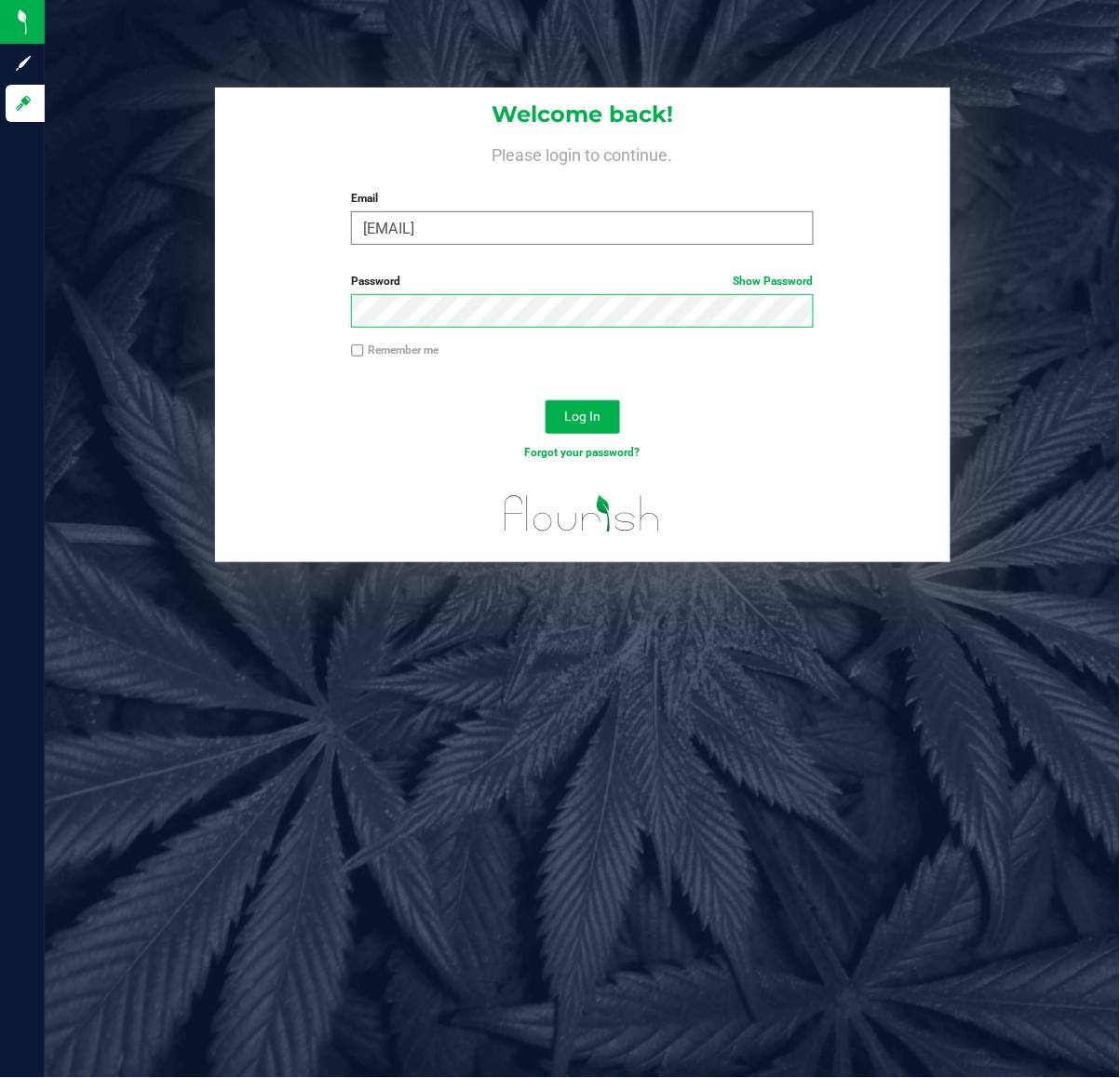 click on "Log In" at bounding box center [583, 417] 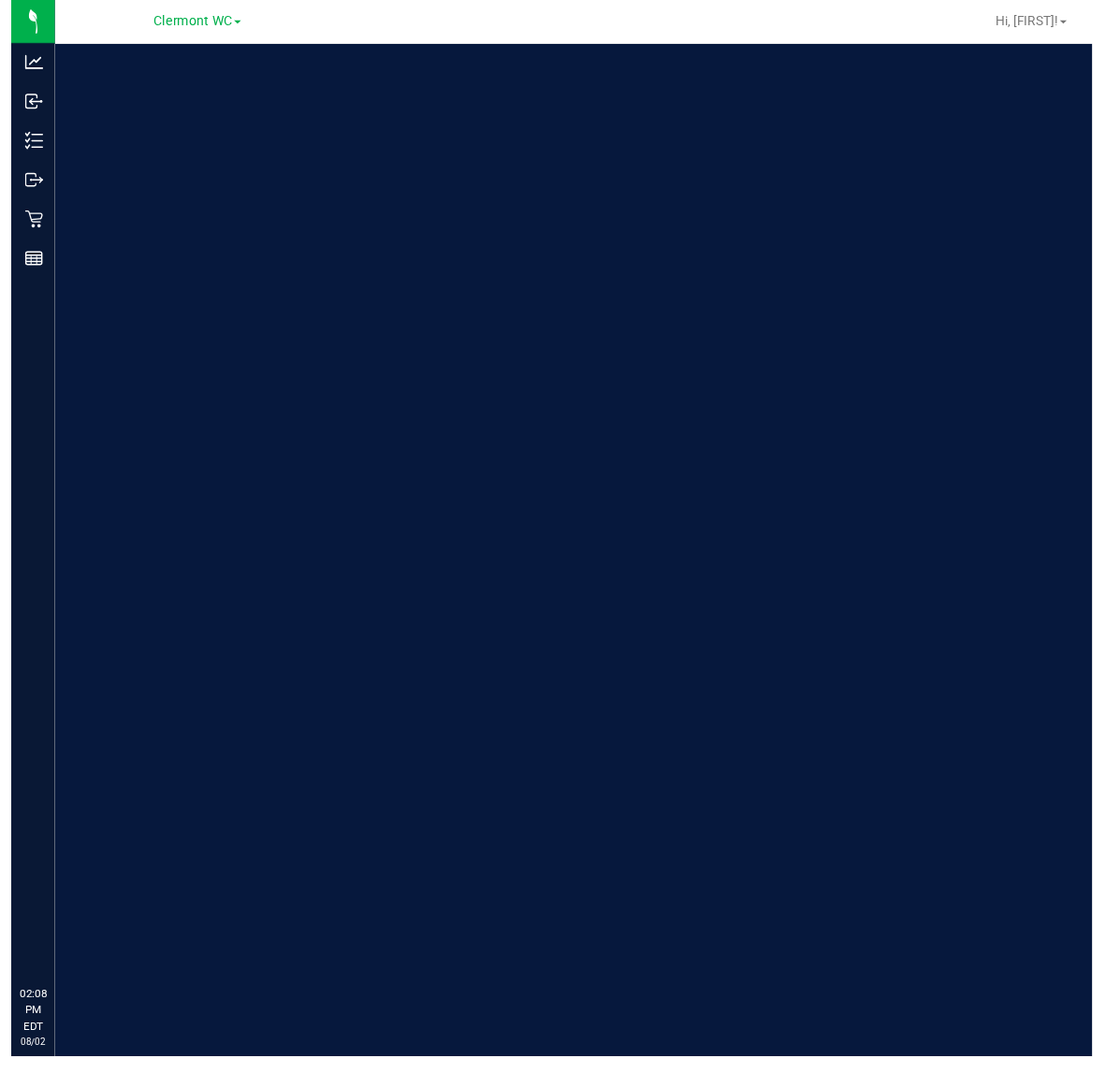 scroll, scrollTop: 0, scrollLeft: 0, axis: both 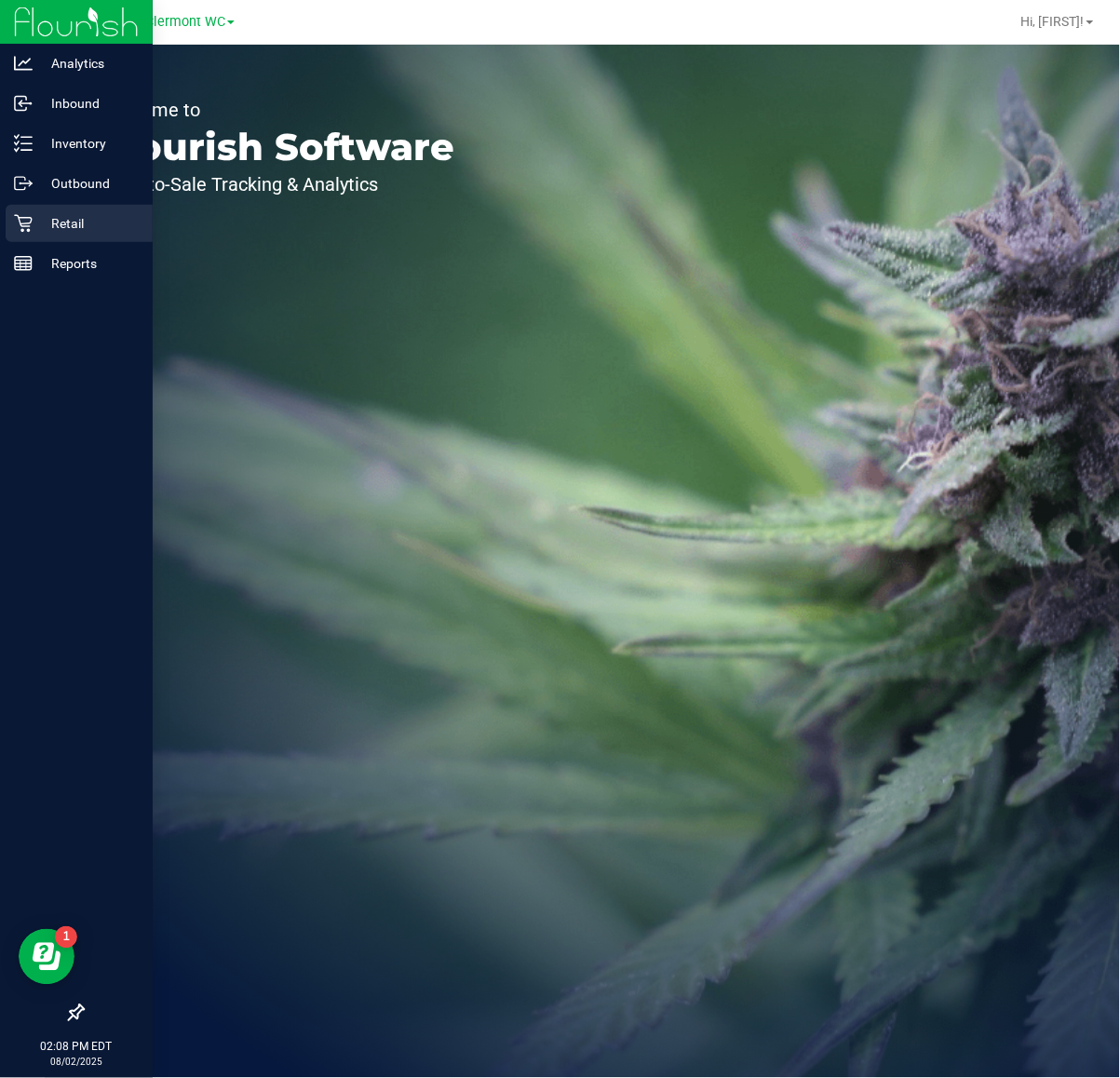 click 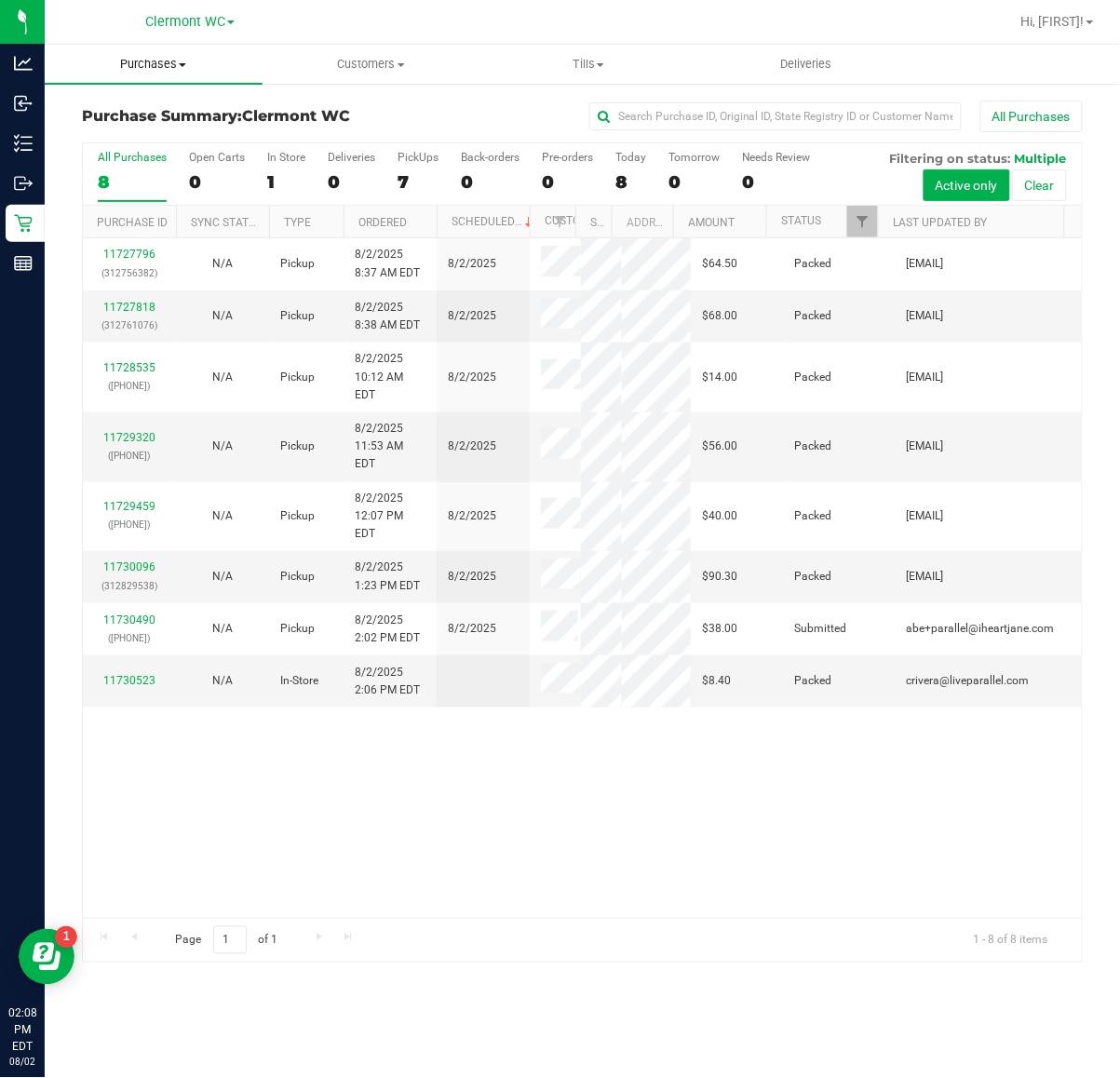 click on "Purchases" at bounding box center [154, 64] 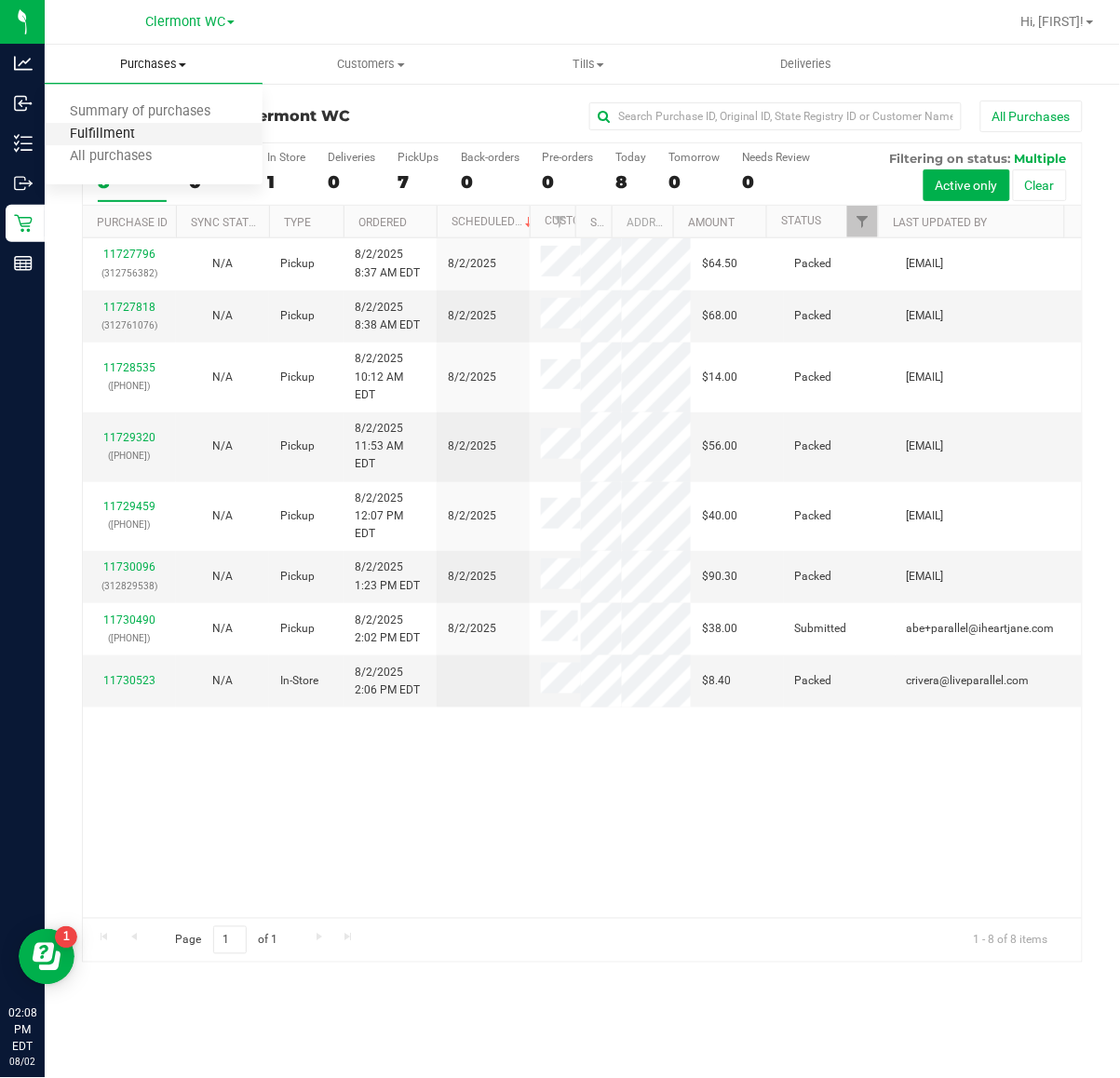 click on "Fulfillment" at bounding box center [102, 134] 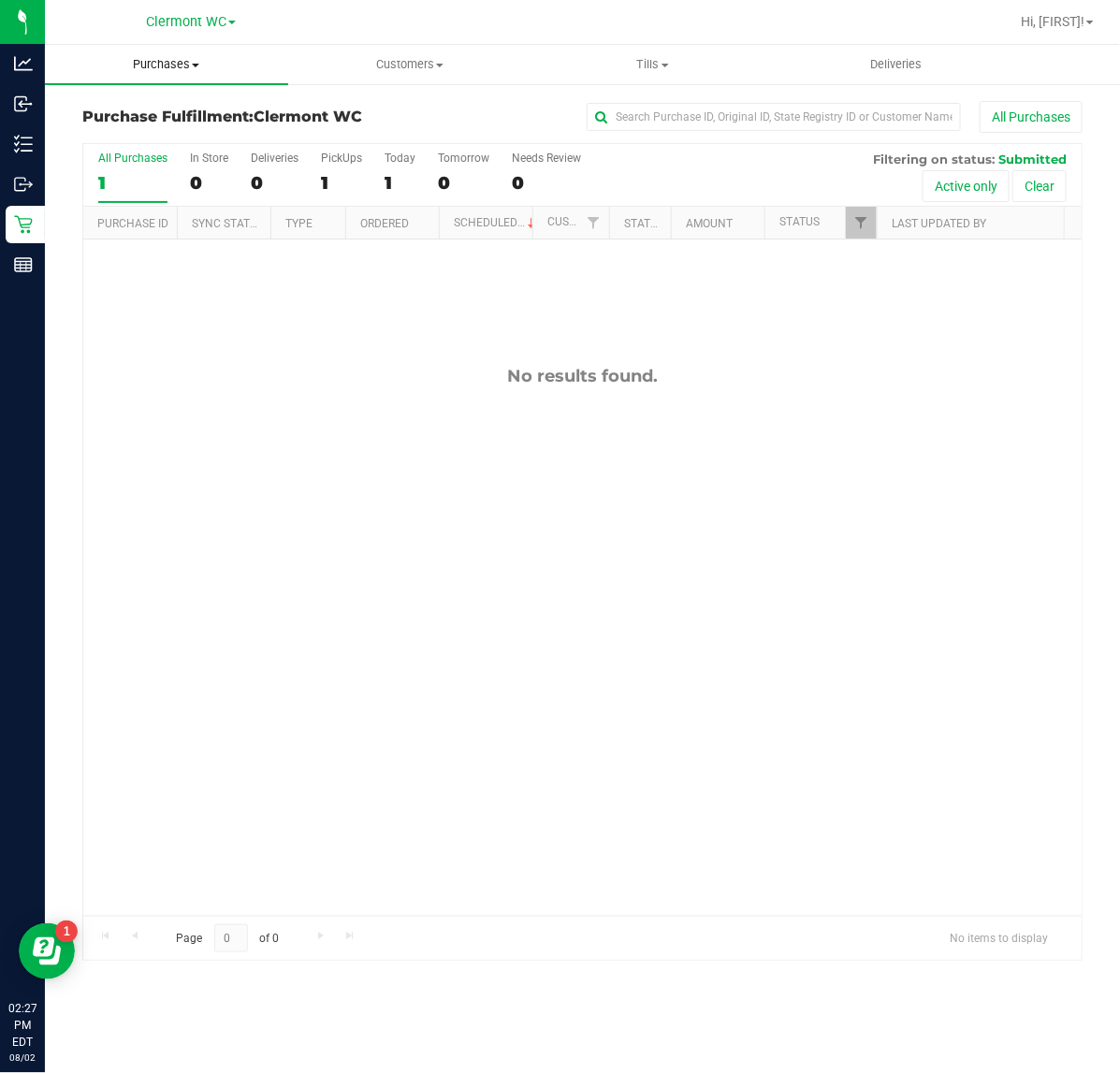 click on "Purchases" at bounding box center (167, 65) 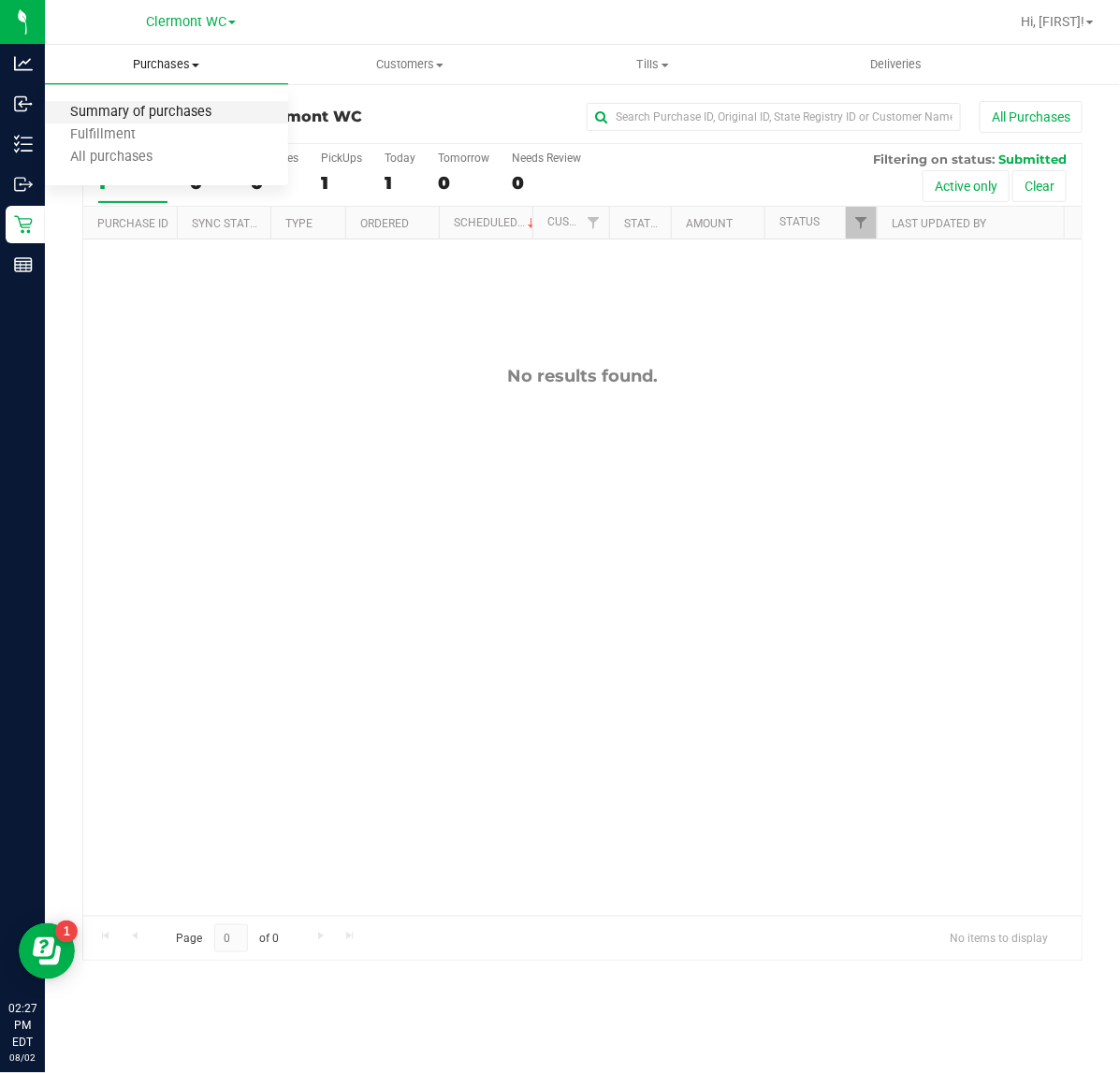 click on "Summary of purchases" at bounding box center [140, 112] 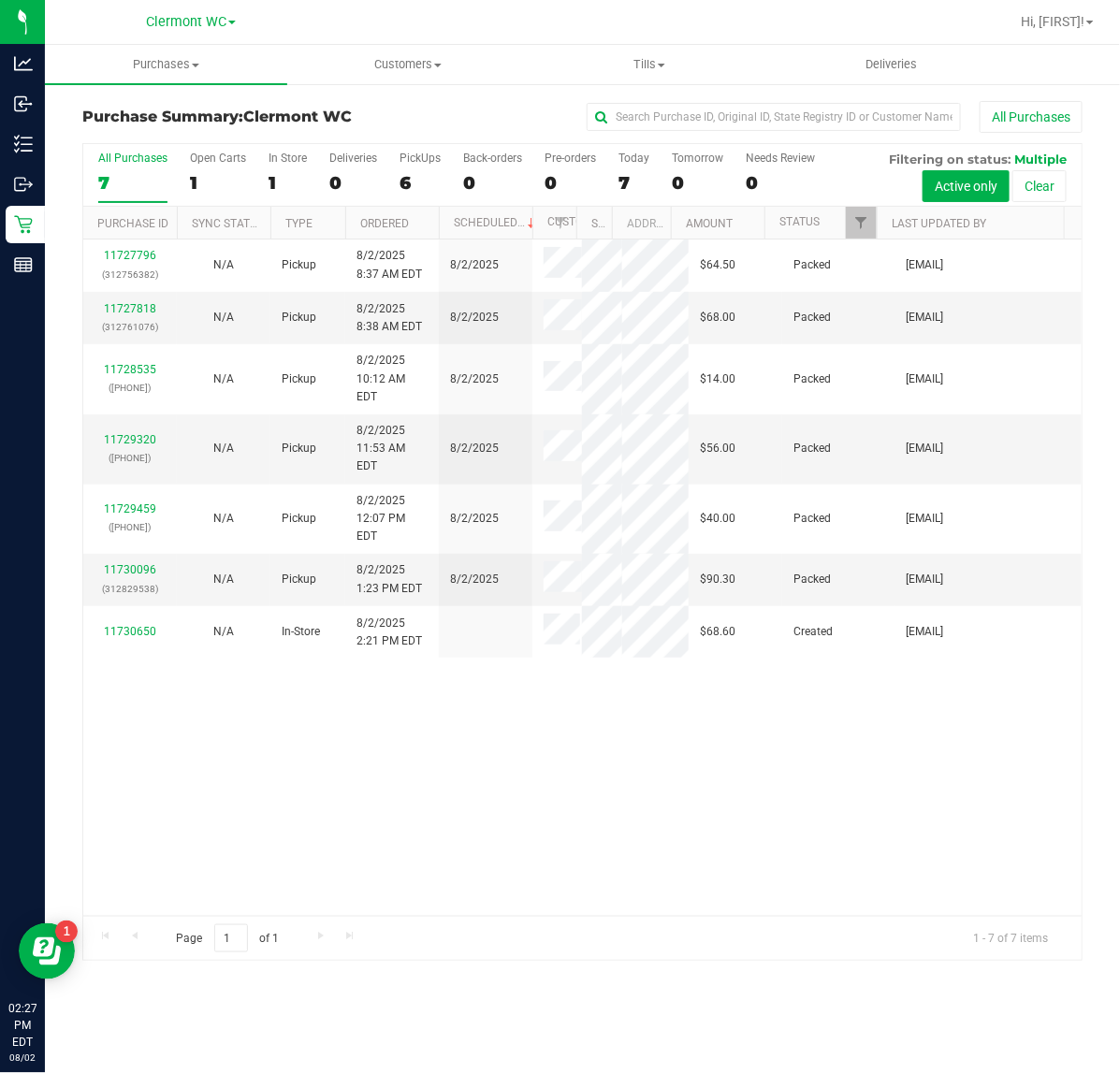 click on "11727796
(312756382)
N/A
Pickup 8/2/2025 8:37 AM EDT 8/2/2025
$64.50
Packed cbillings@liveparallel.com
11727818
(312761076)
N/A
Pickup 8/2/2025 8:38 AM EDT 8/2/2025
$68.00
Packed cbillings@liveparallel.com
11728535
(312788129)
N/A
Pickup 8/2/2025 10:12 AM EDT 8/2/2025
$14.00
Packed cbillings@liveparallel.com
11729320" at bounding box center (582, 577) 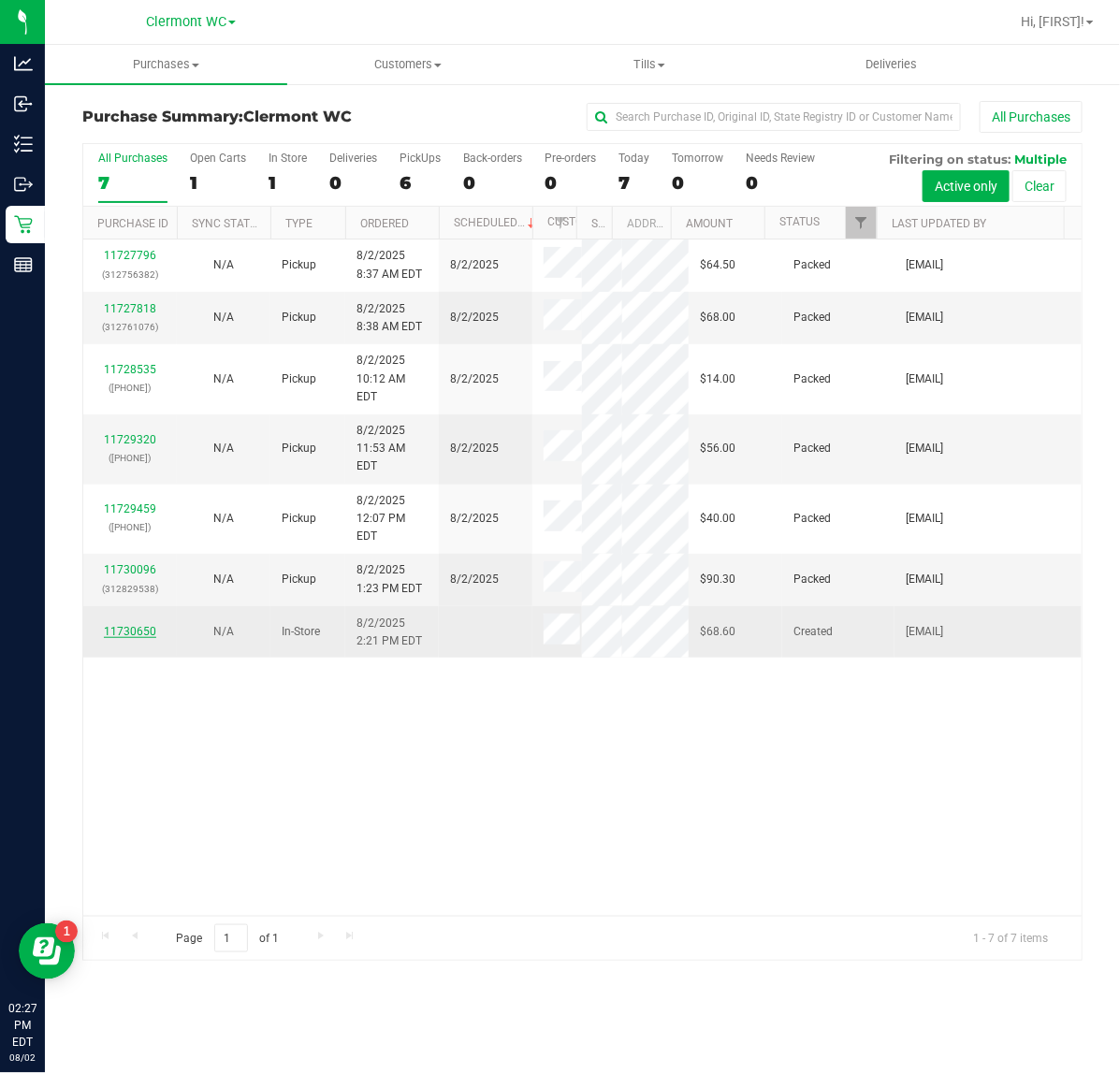 click on "11730650" at bounding box center (130, 631) 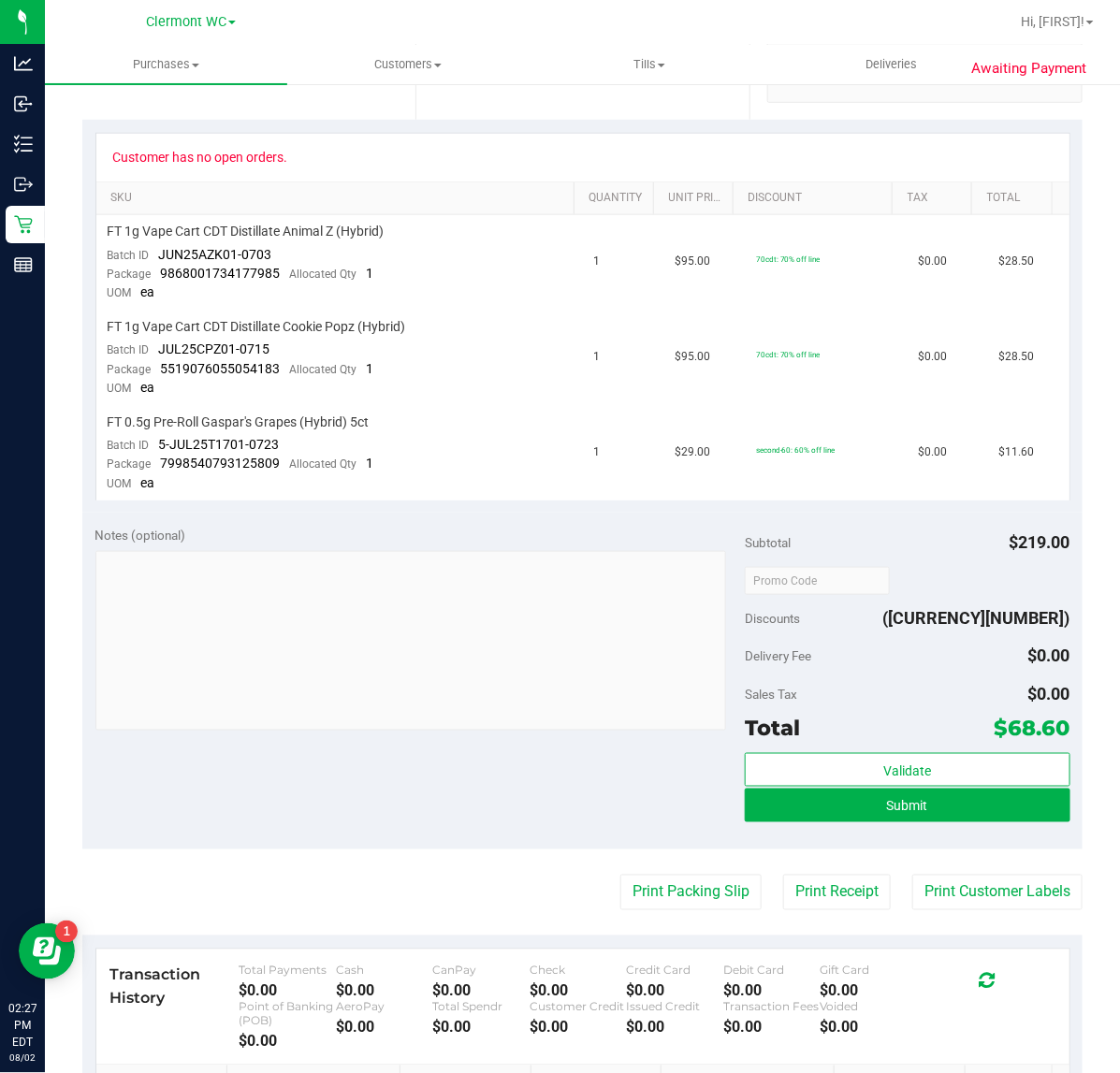 scroll, scrollTop: 585, scrollLeft: 0, axis: vertical 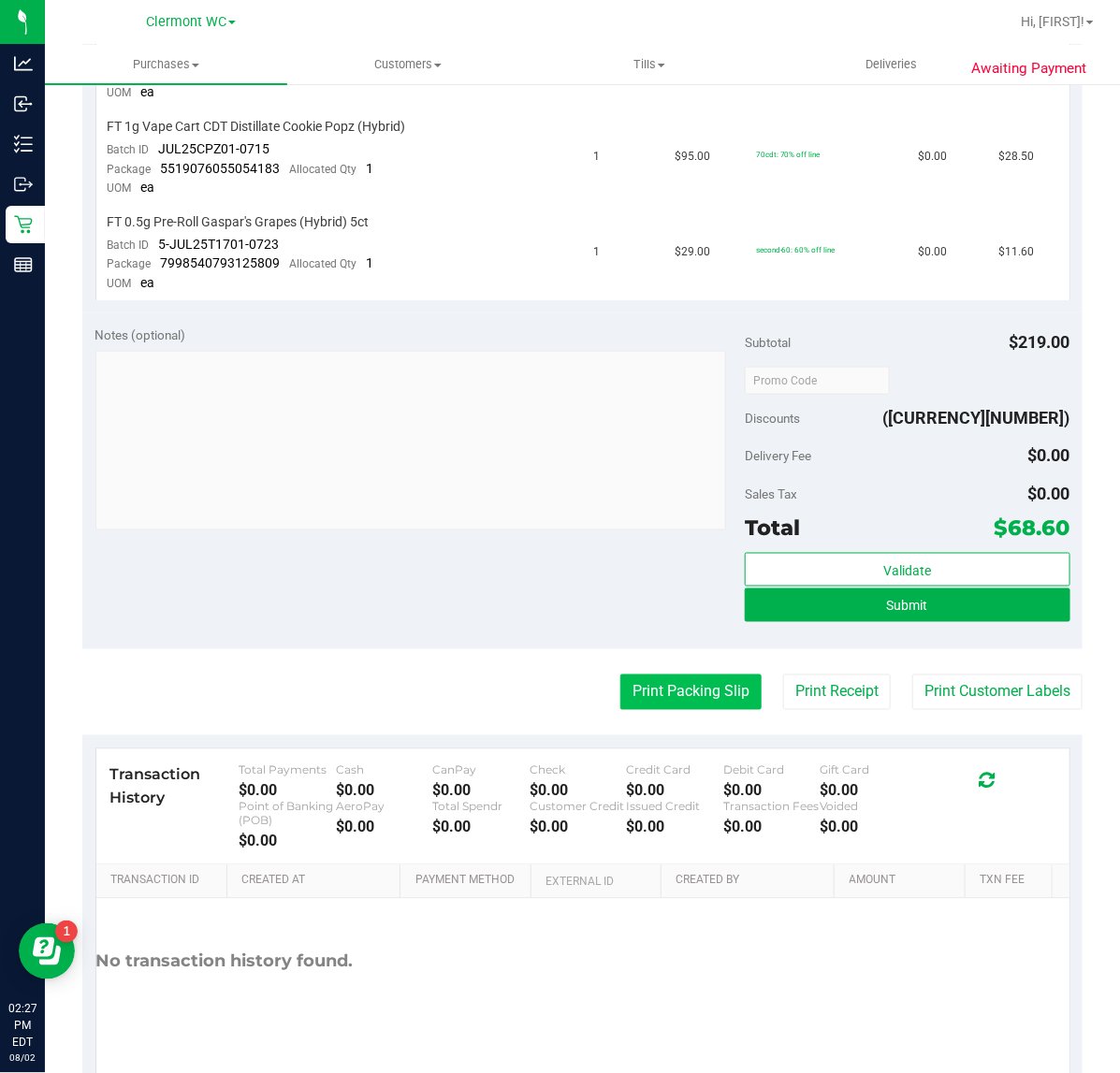 click on "Print Packing Slip" at bounding box center (691, 692) 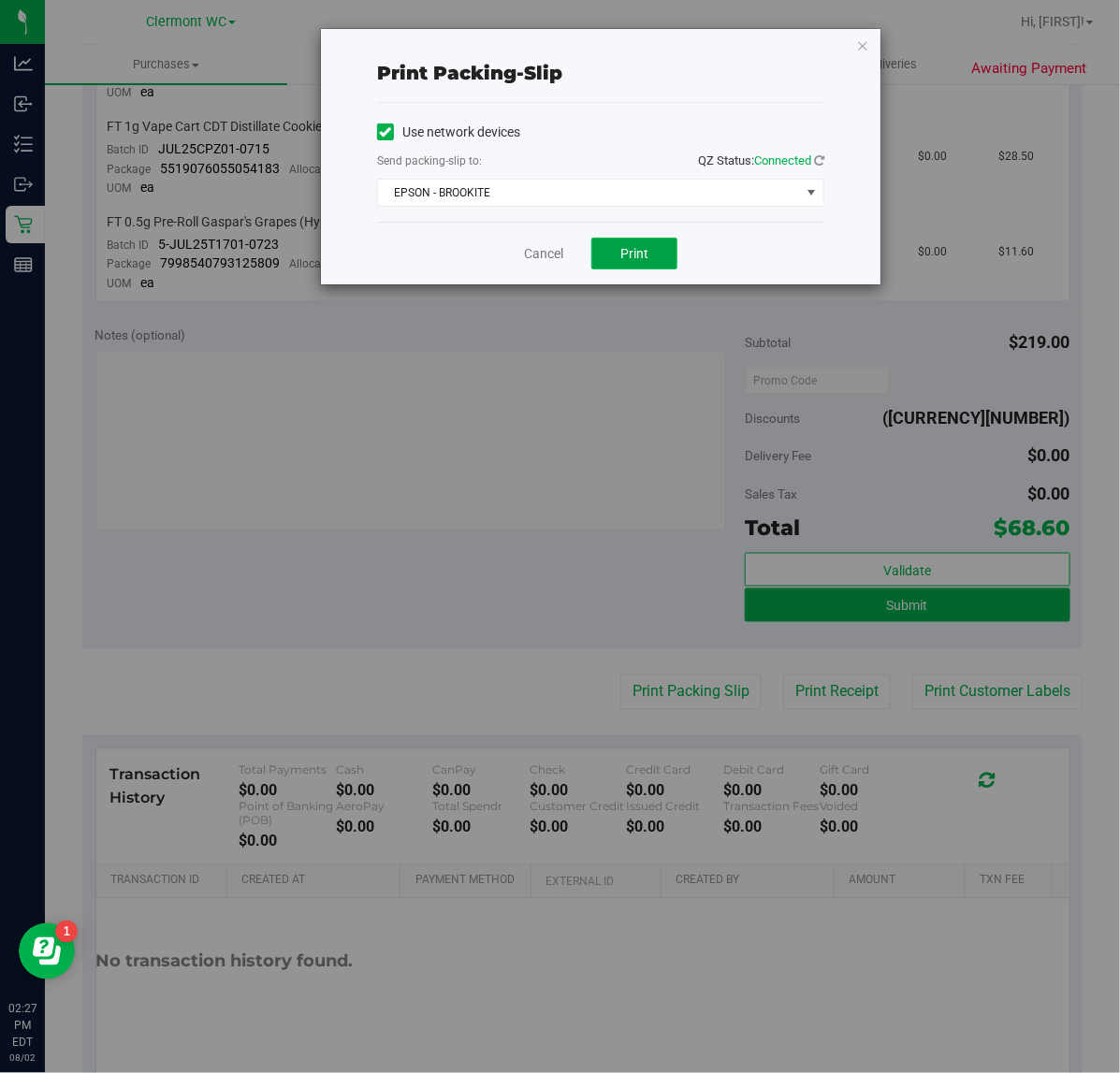 click on "Print" at bounding box center (634, 254) 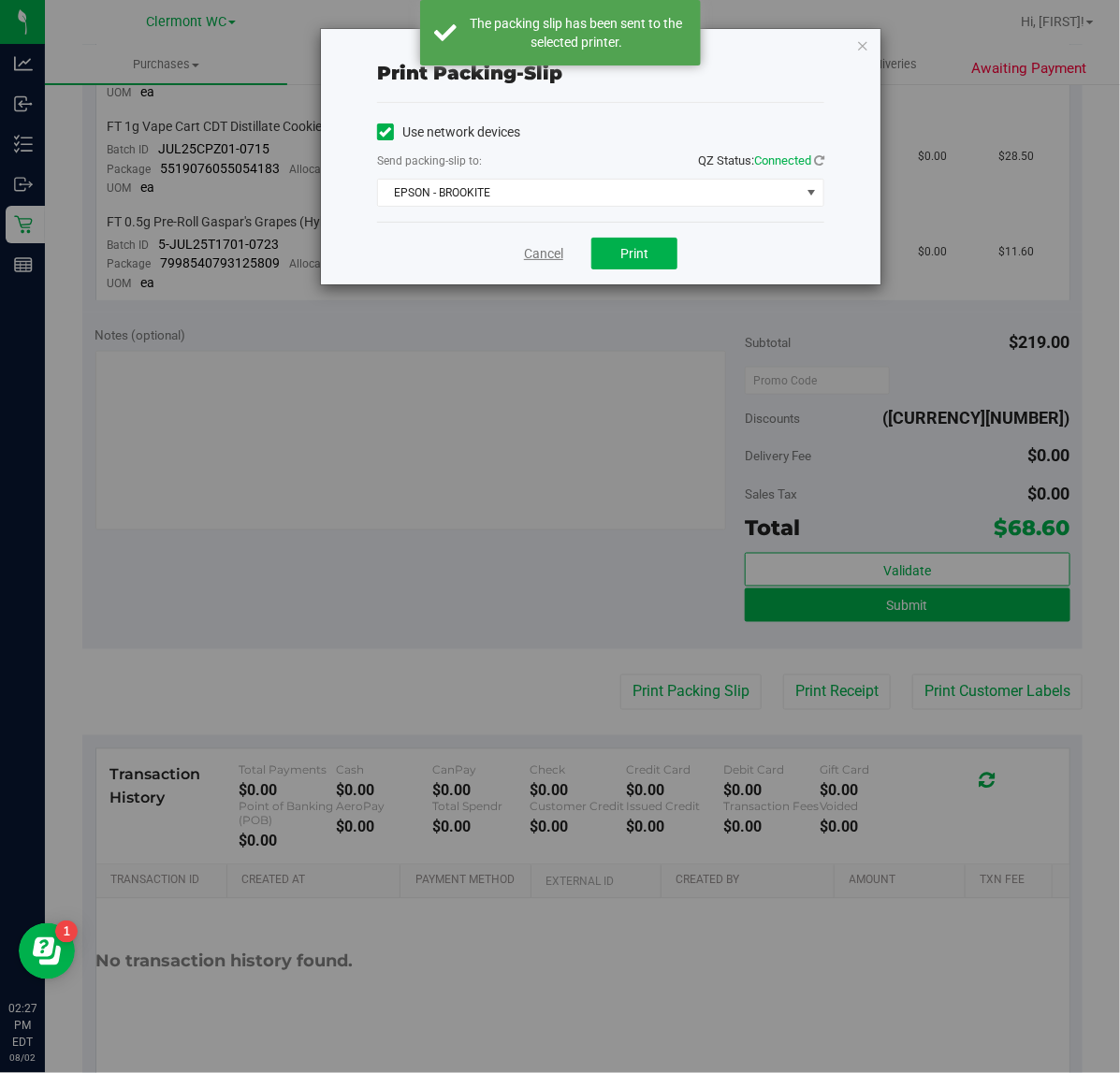 click on "Cancel" at bounding box center (544, 254) 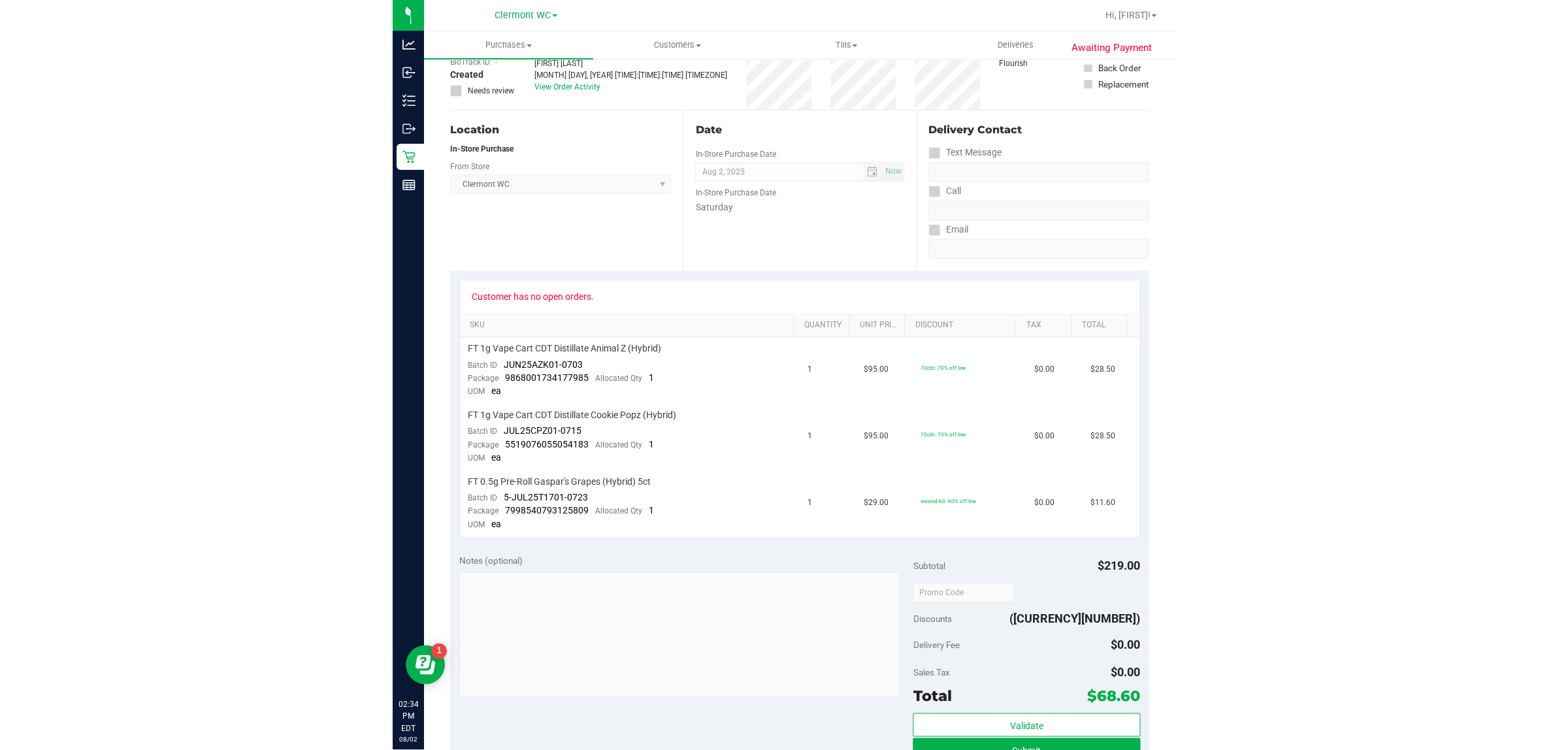 scroll, scrollTop: 0, scrollLeft: 0, axis: both 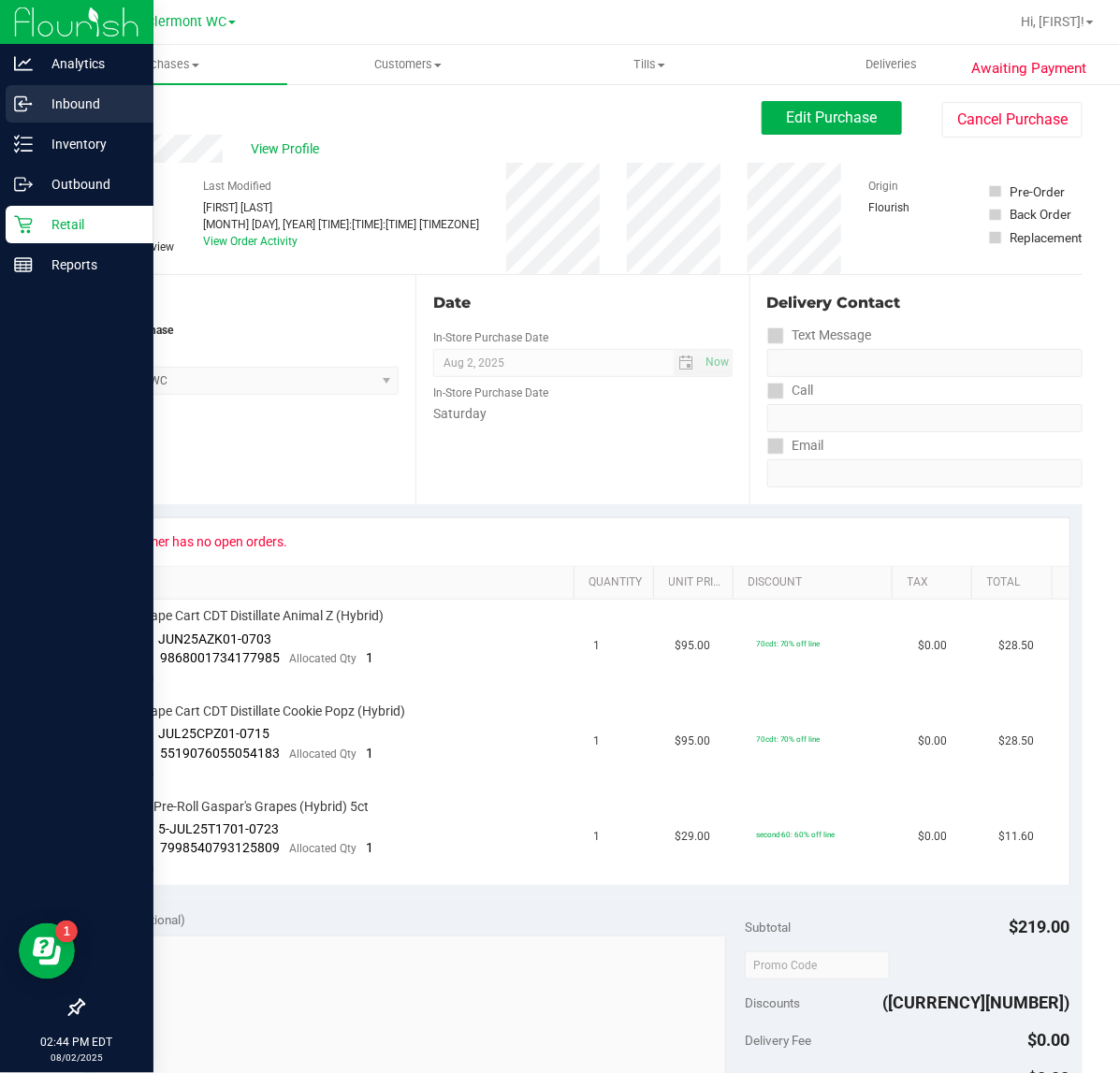 click on "Inbound" at bounding box center [89, 104] 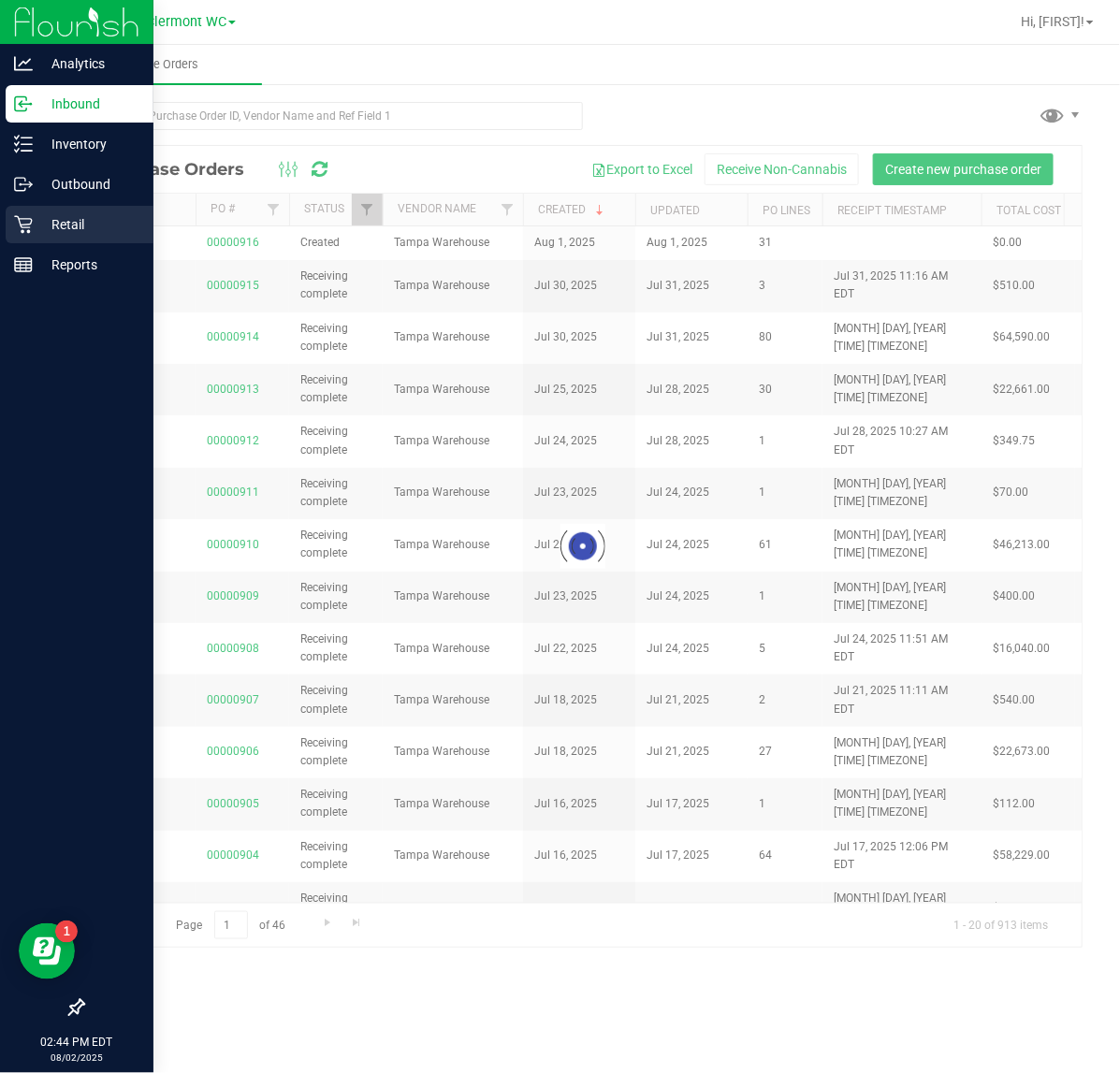 click on "Retail" at bounding box center (89, 225) 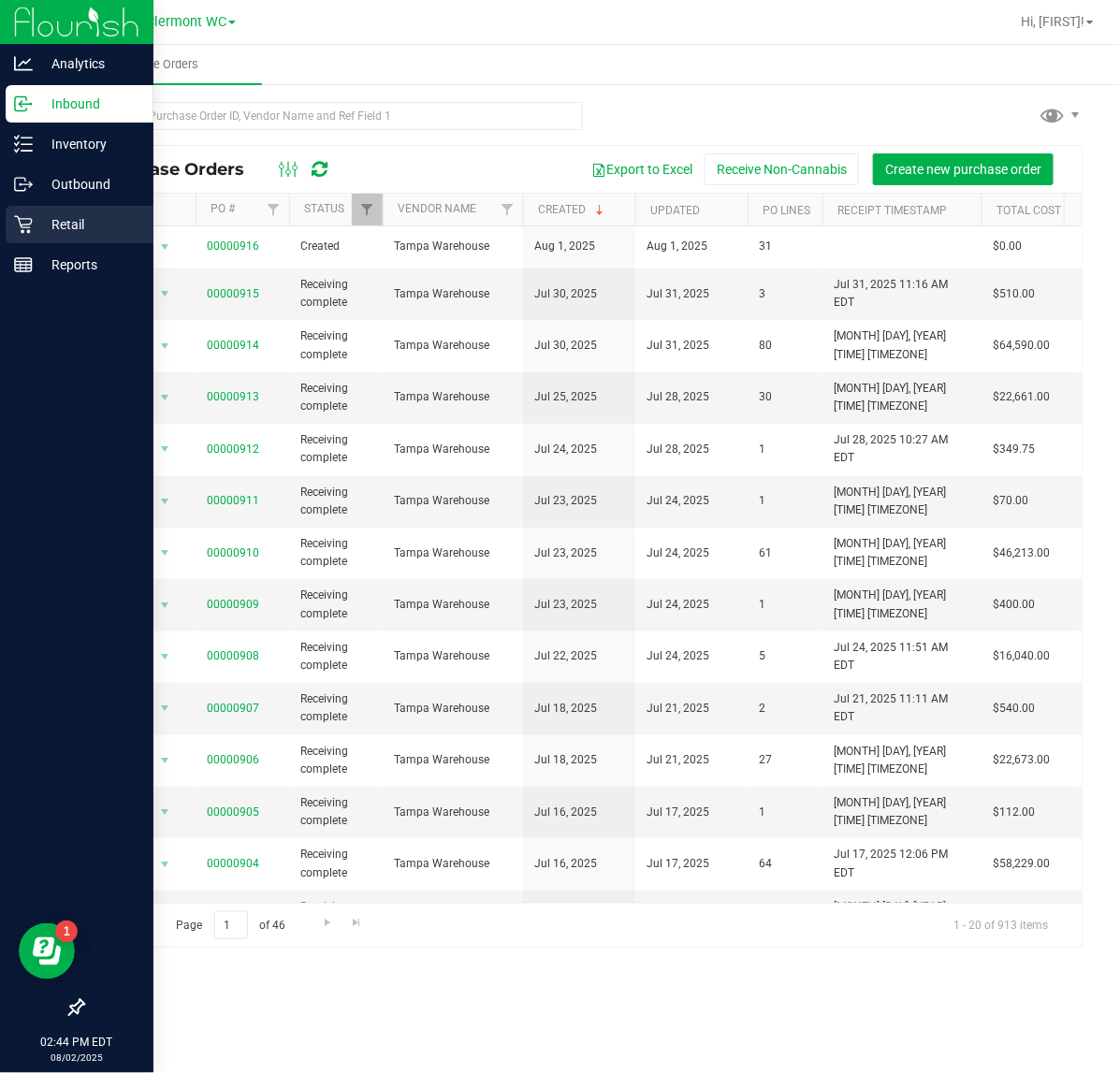 click on "Retail" at bounding box center [89, 225] 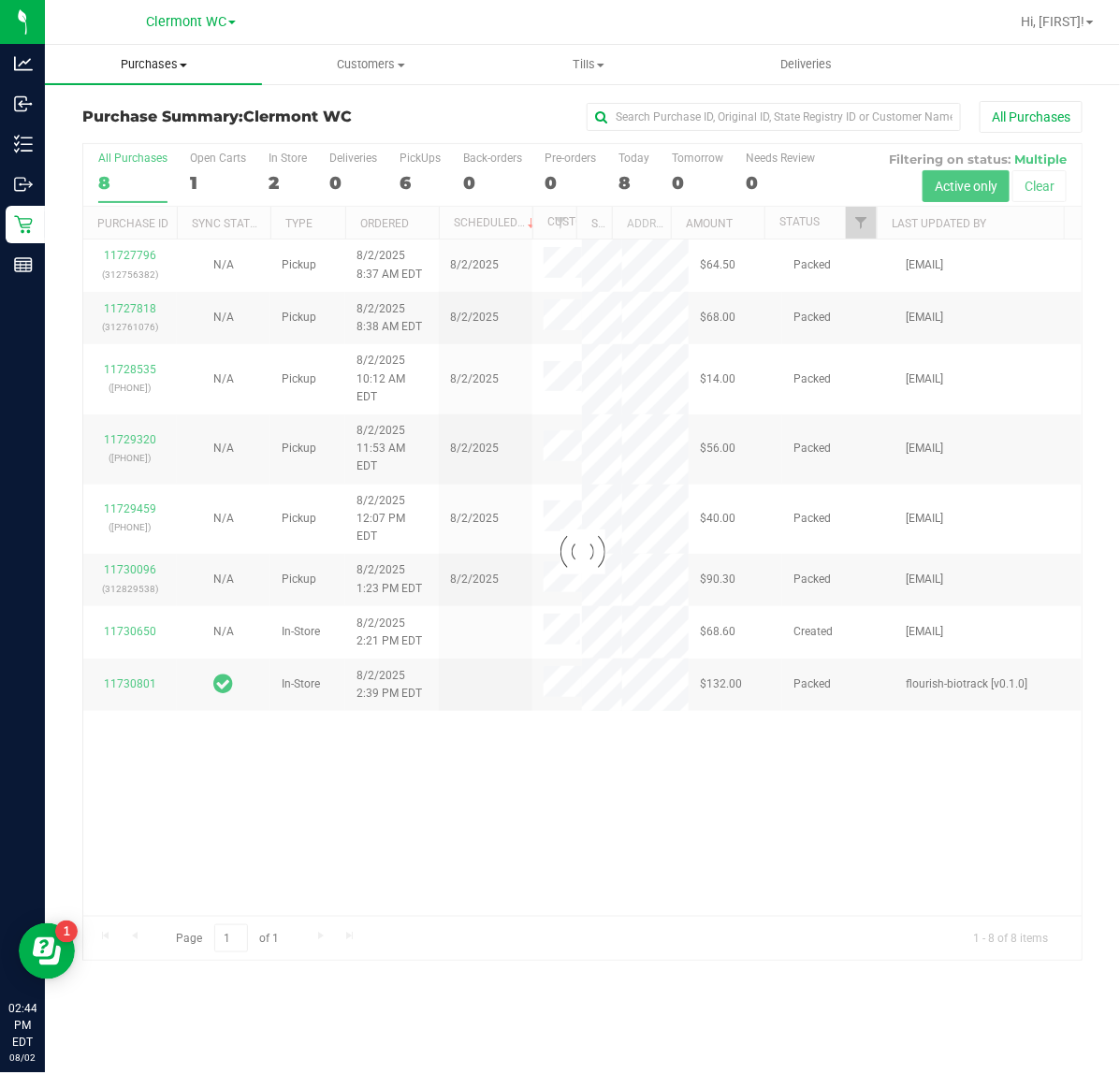 click on "Purchases" at bounding box center [153, 65] 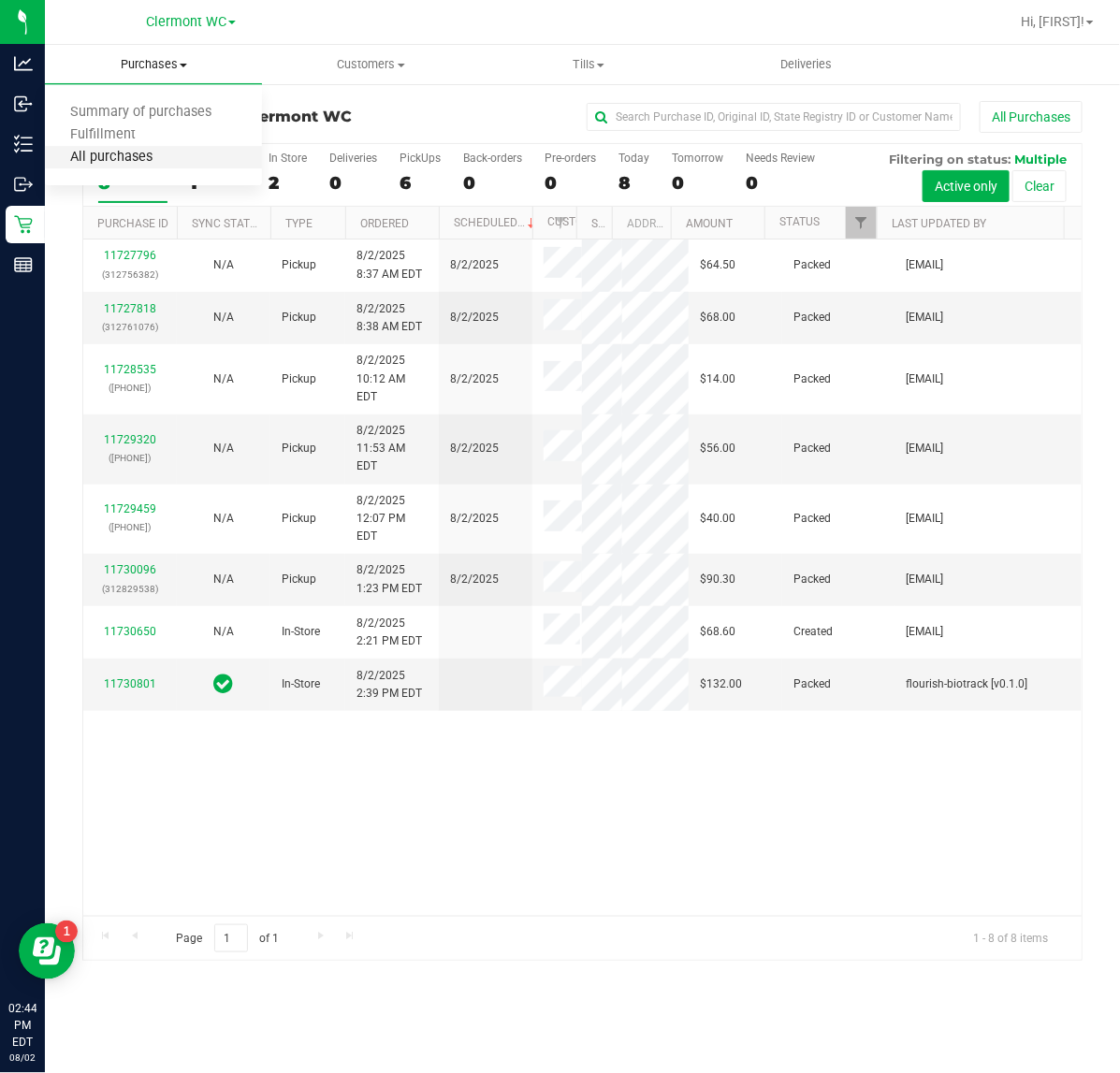 click on "All purchases" at bounding box center (111, 157) 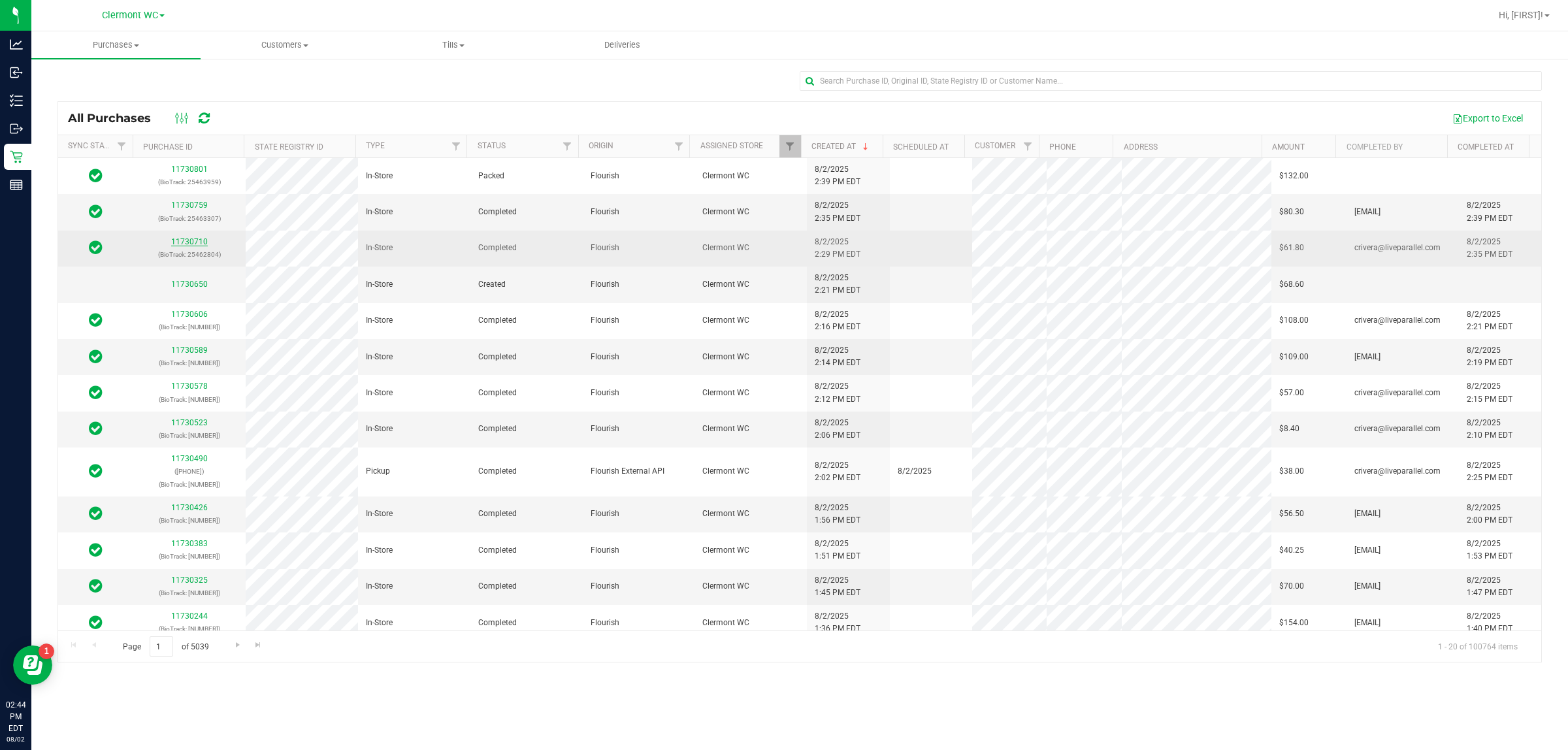 click on "11730710" at bounding box center (189, 242) 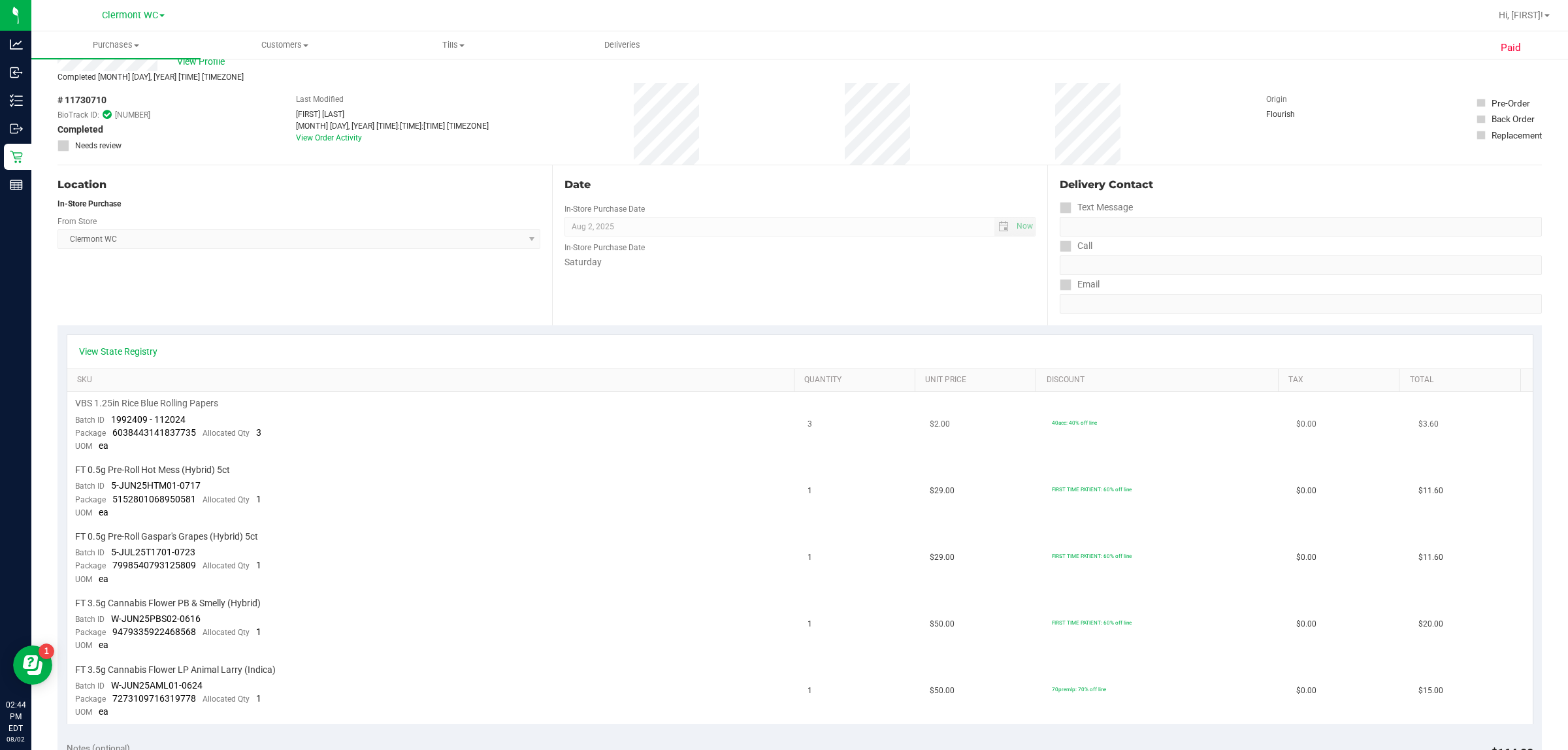 scroll, scrollTop: 82, scrollLeft: 0, axis: vertical 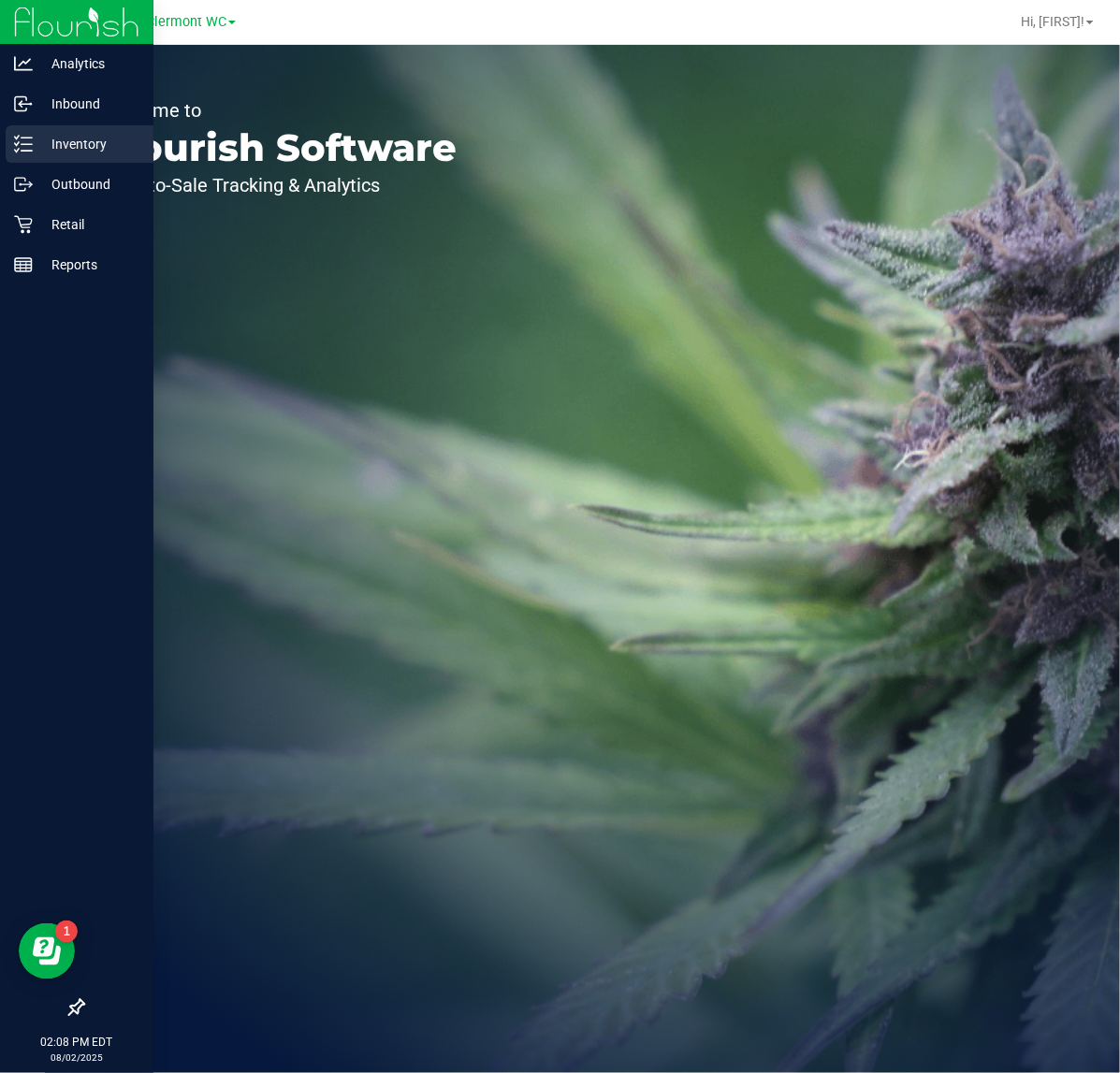 click on "Inventory" at bounding box center [89, 144] 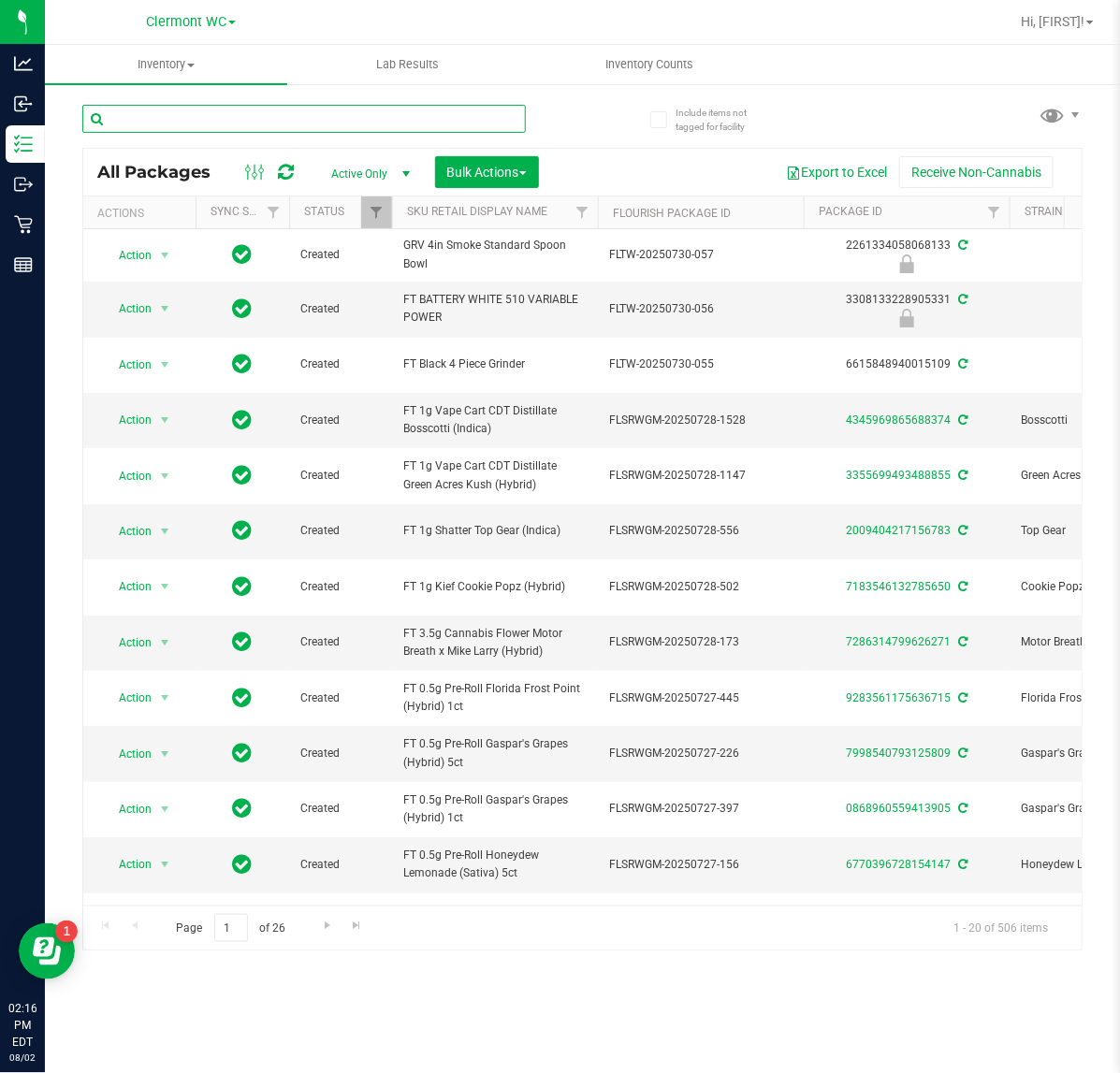 click at bounding box center (304, 119) 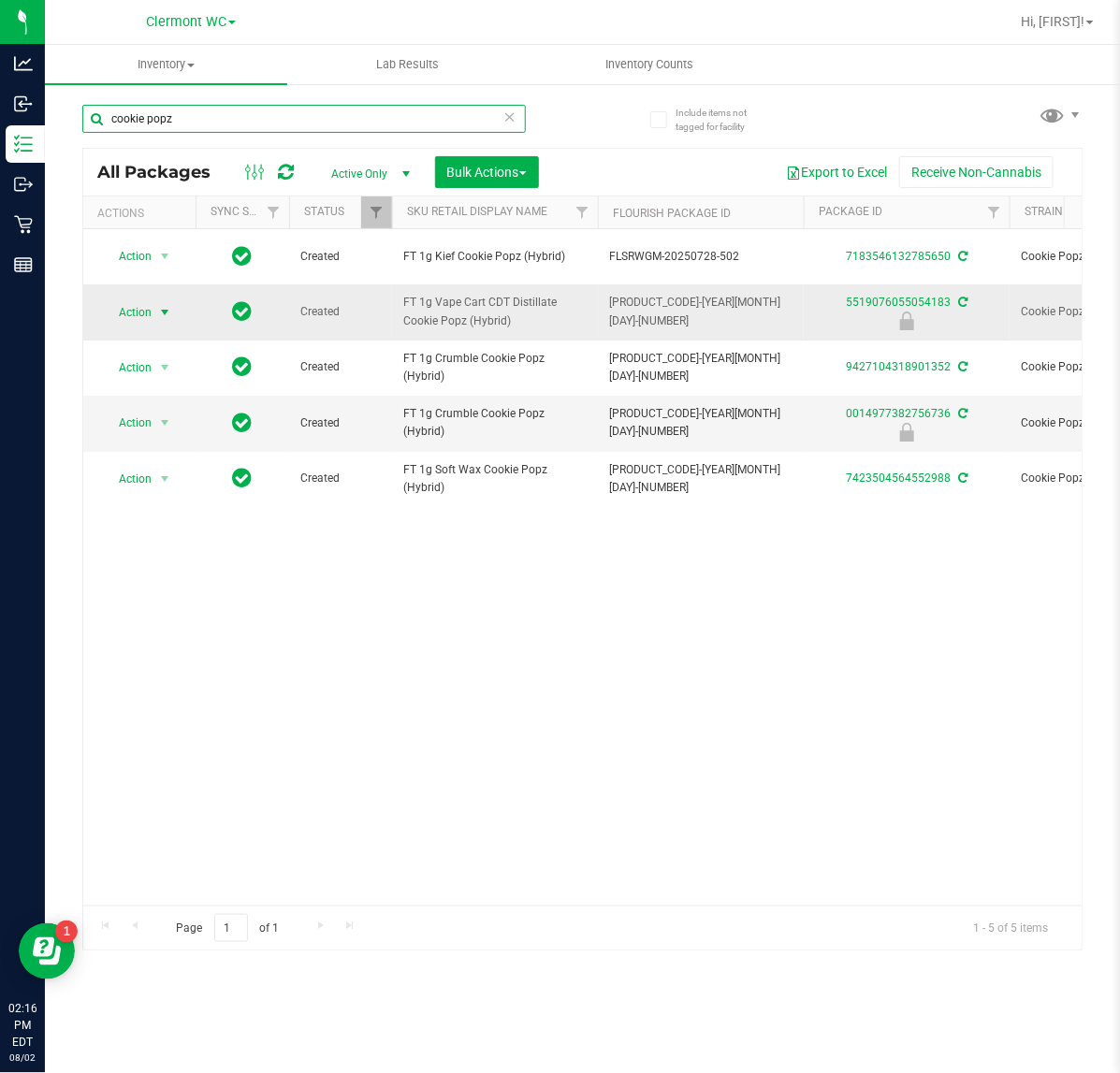 type on "cookie popz" 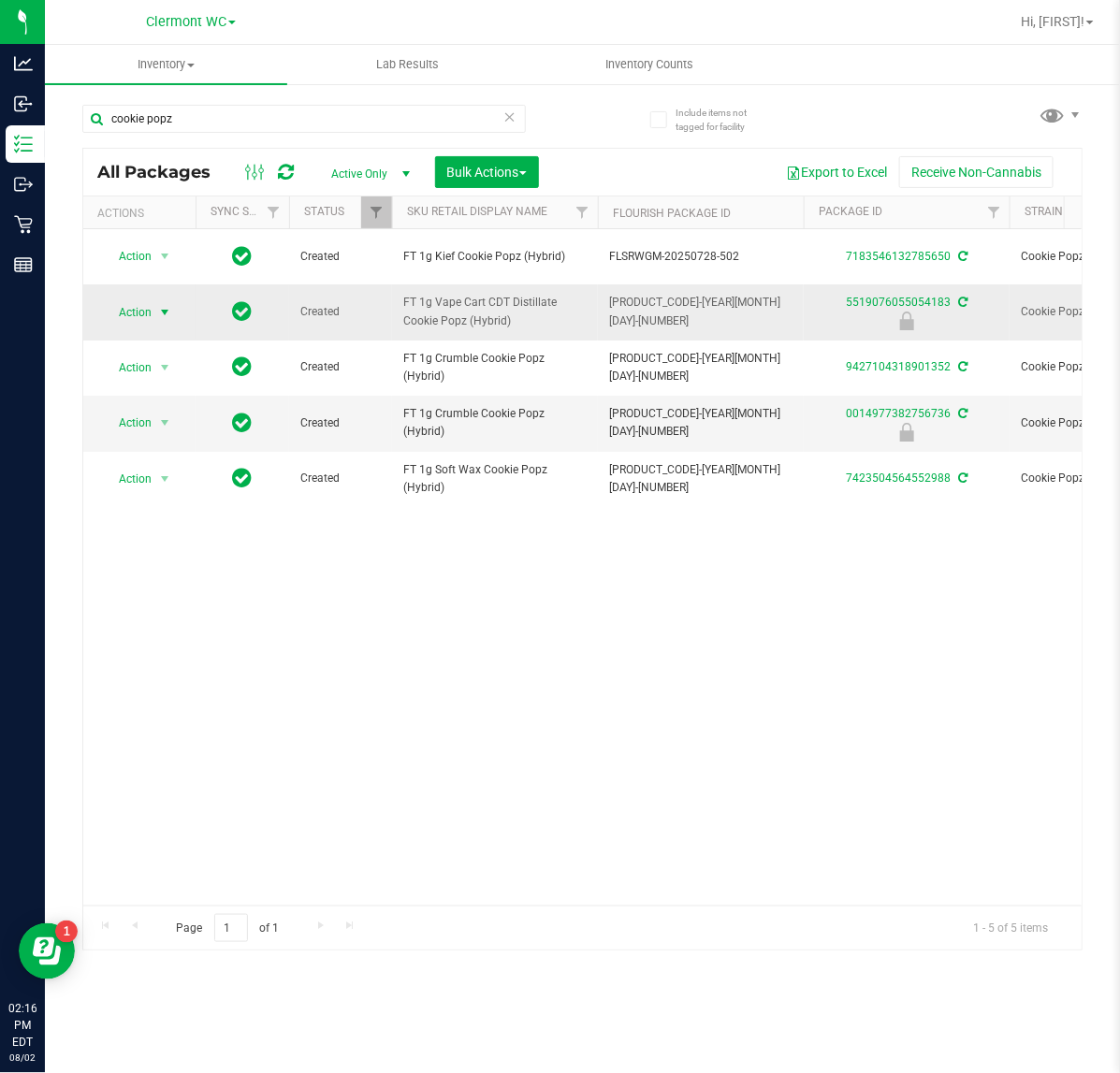 click on "Action" at bounding box center [127, 312] 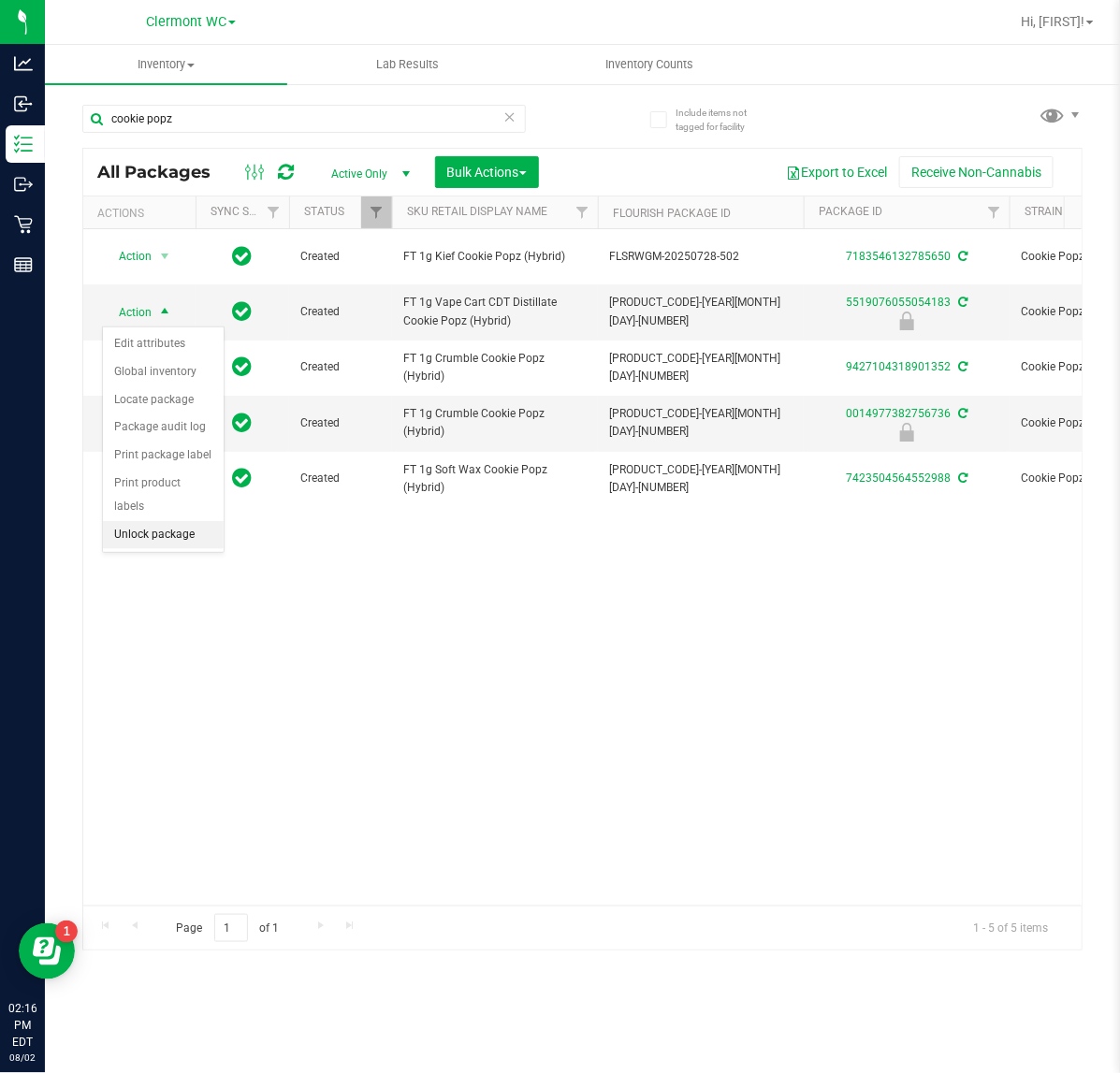 click on "Unlock package" at bounding box center (163, 535) 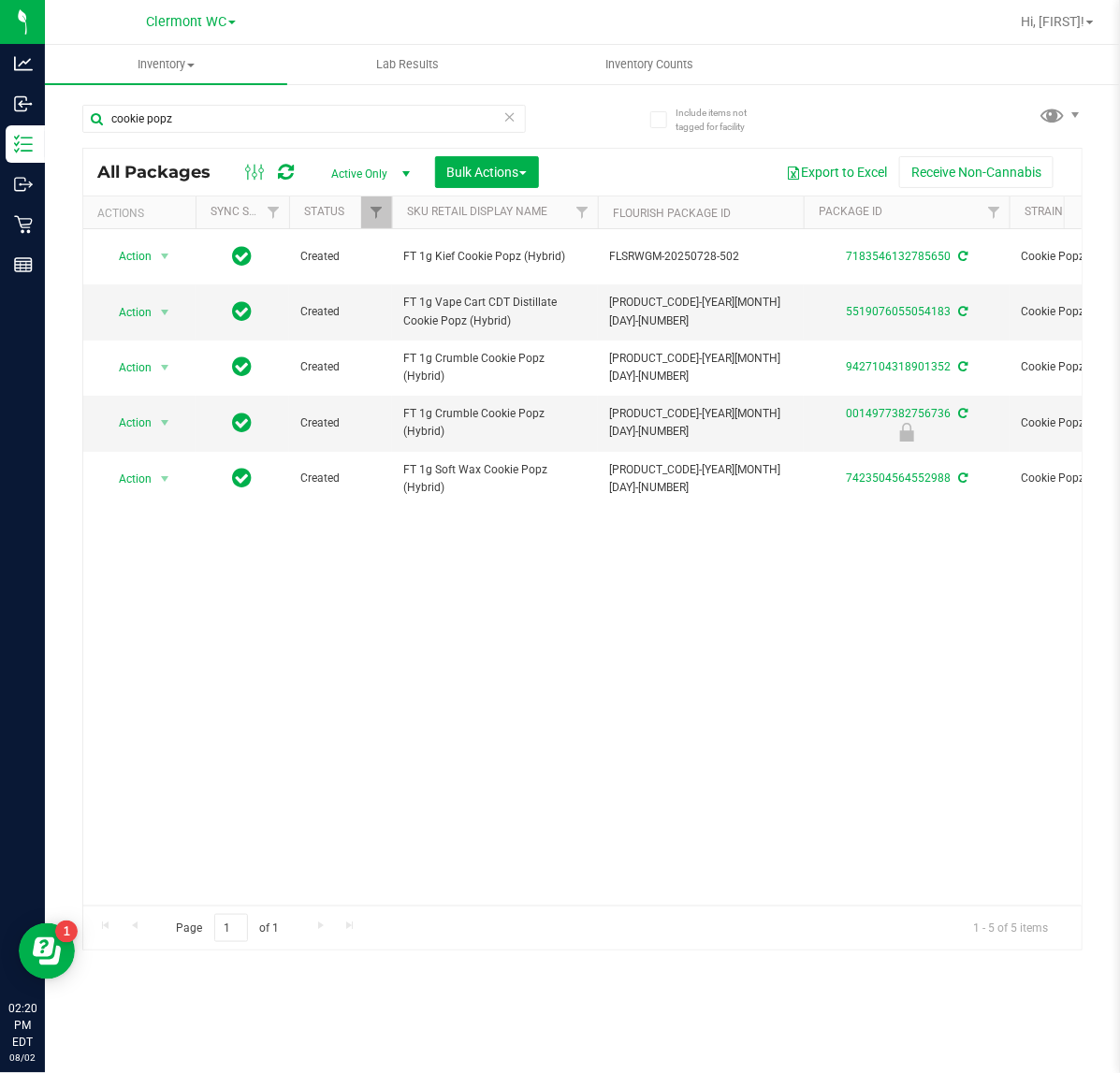 click on "Action Action Adjust qty Create package Edit attributes Global inventory Locate package Lock package Package audit log Print package label Print product labels Schedule for destruction
Created
FT 1g Kief Cookie Popz (Hybrid)
FLSRWGM-20250728-502
7183546132785650
Cookie Popz
Each
(1 g ea.)
36.0000 $35.00000
Kief
8
0
8
Jul 28, 2025 11:28:00 EDT
FT - KIEF - 1G - CPZ - HYB
CON-KF-FT-CPZ
K-JUL25CPZ01-0721" at bounding box center (582, 567) 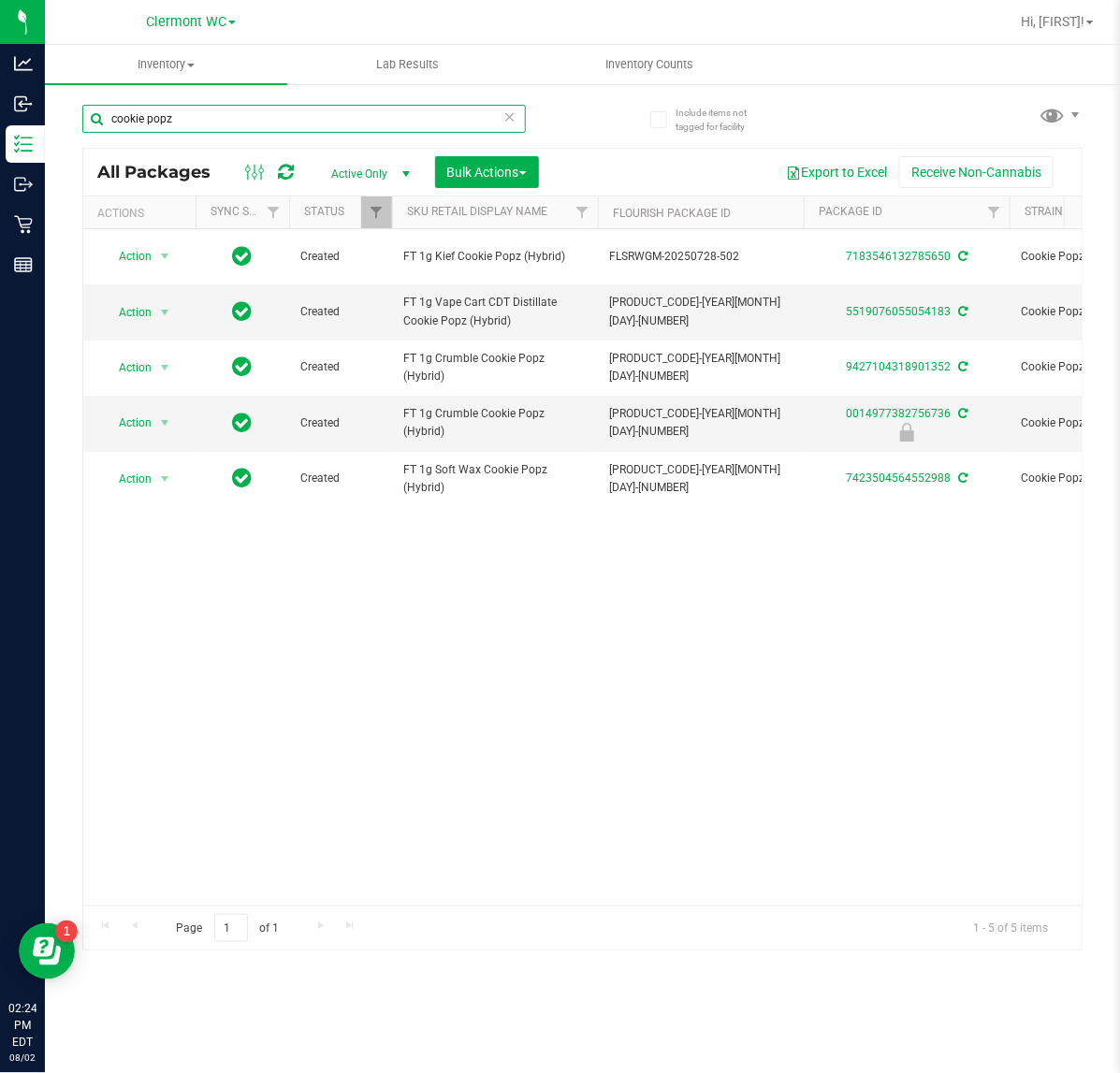 click on "cookie popz" at bounding box center [304, 119] 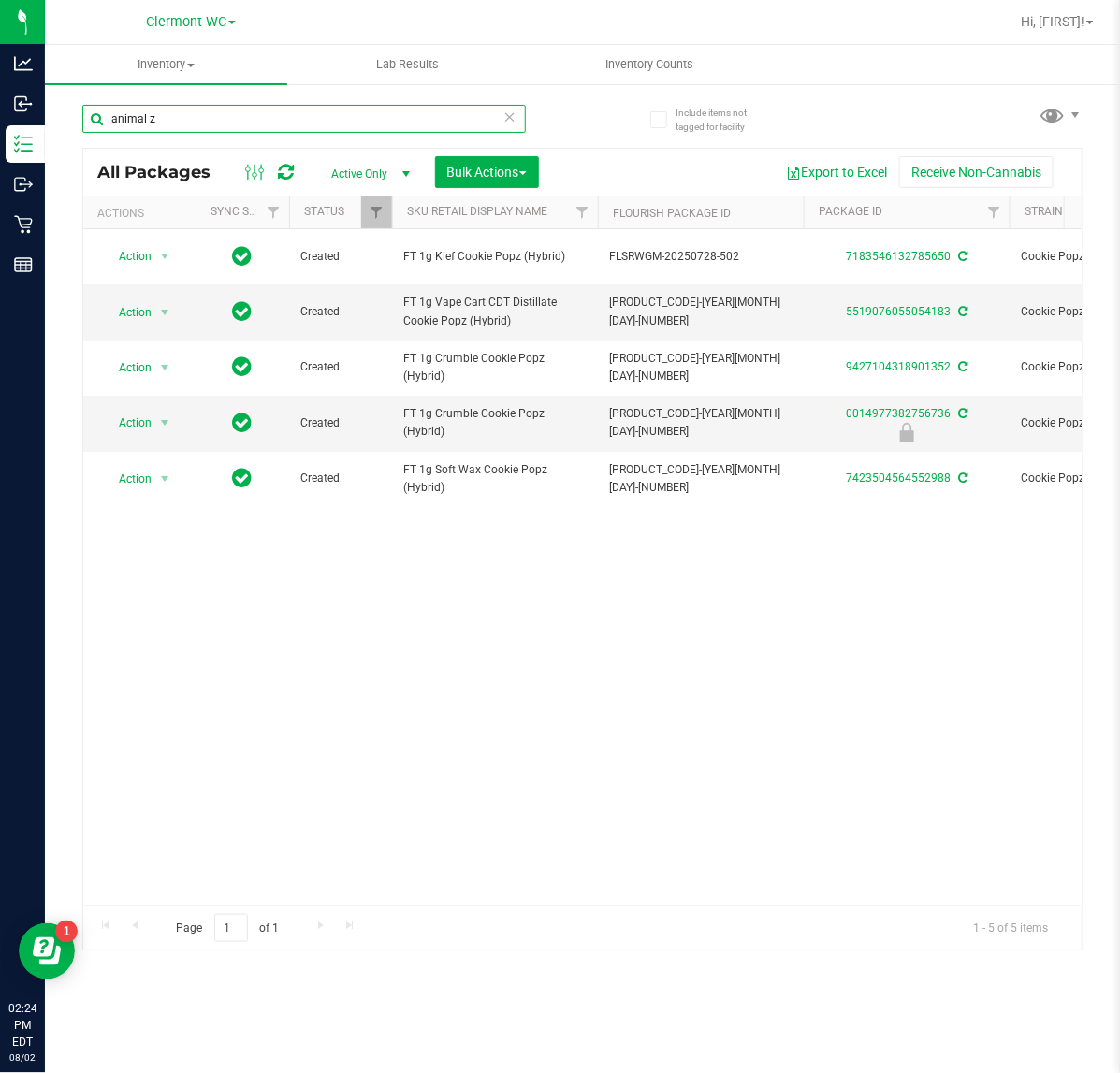 type on "animal z" 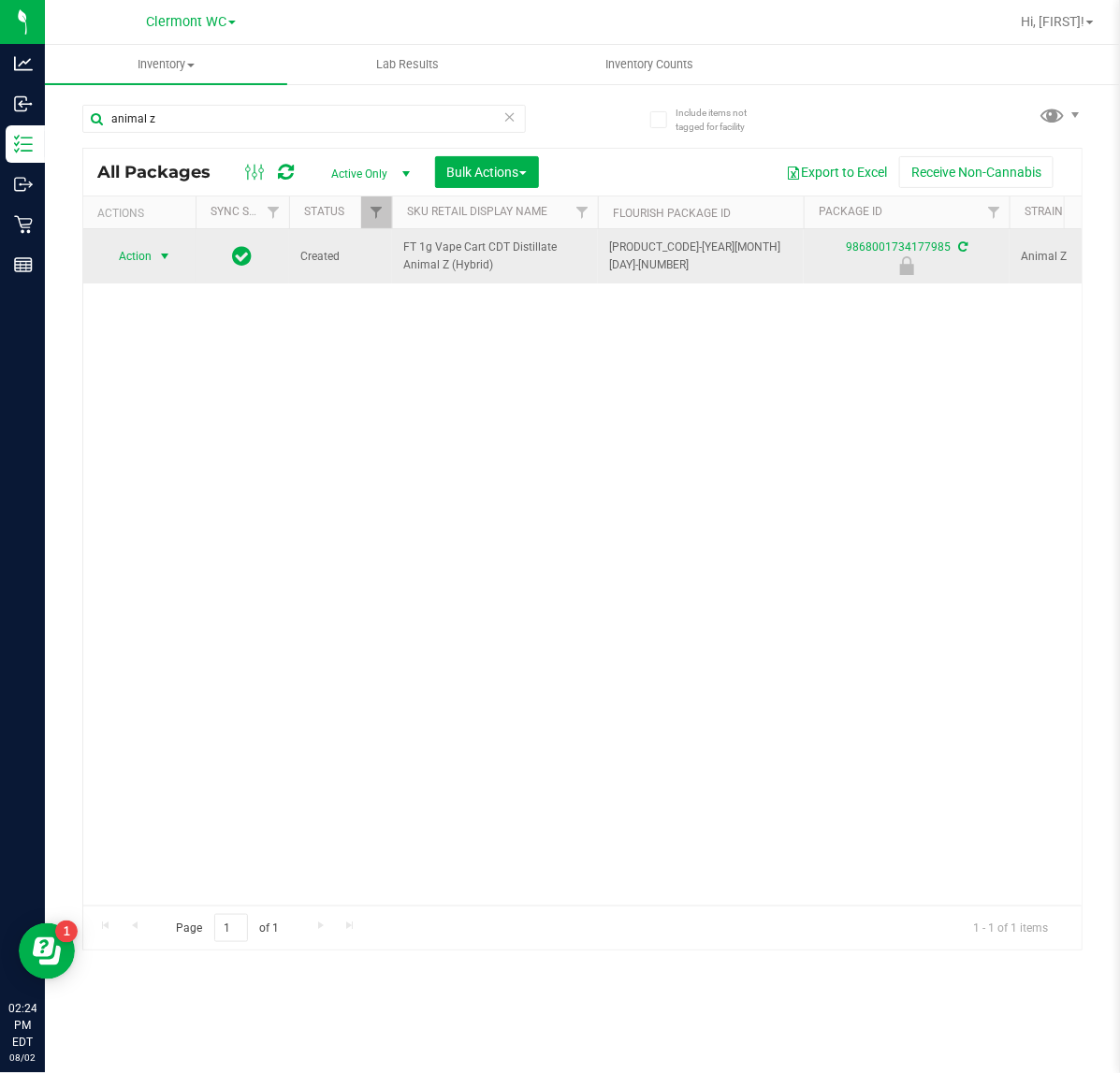 click at bounding box center [165, 256] 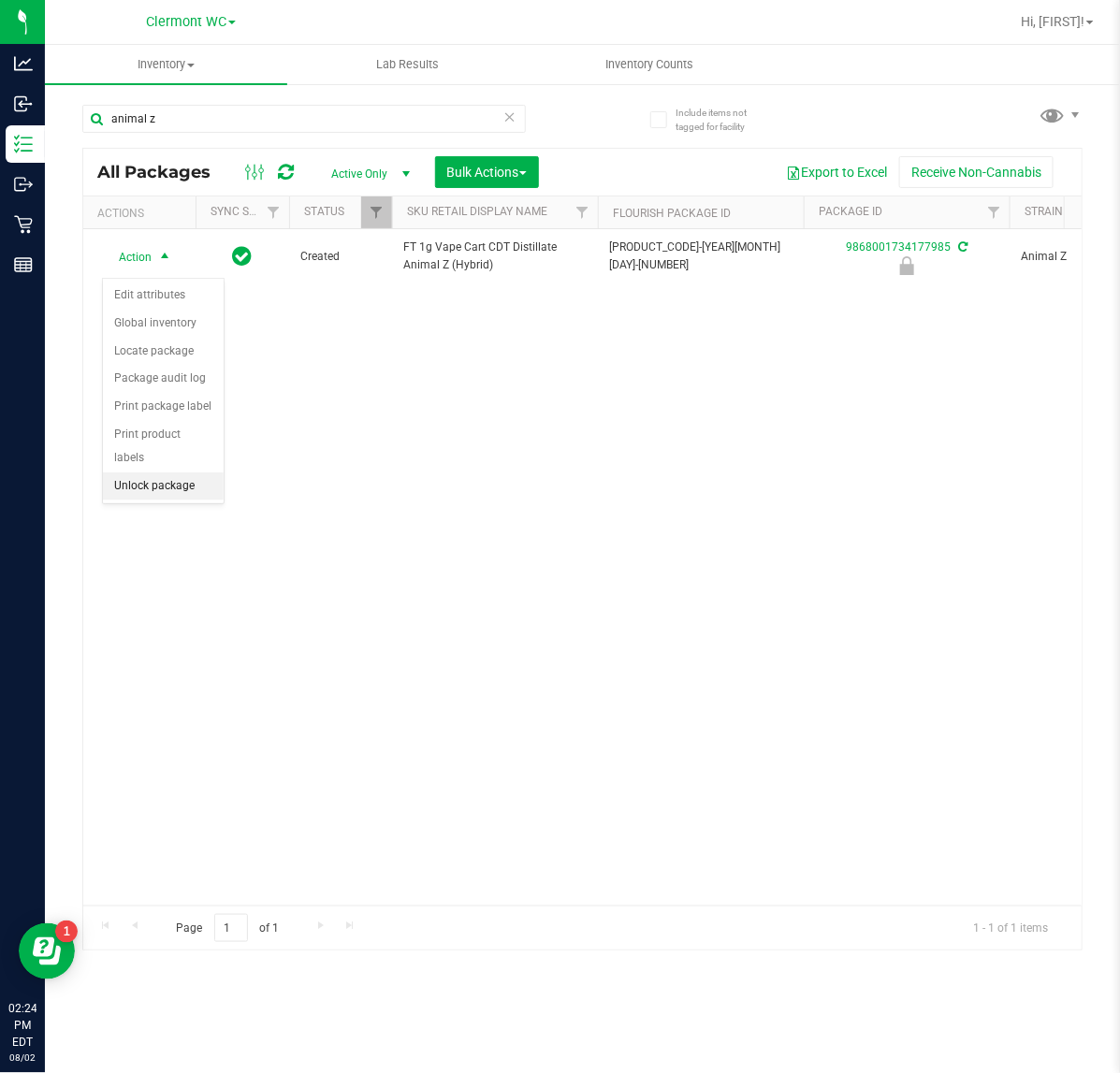 click on "Unlock package" at bounding box center (163, 486) 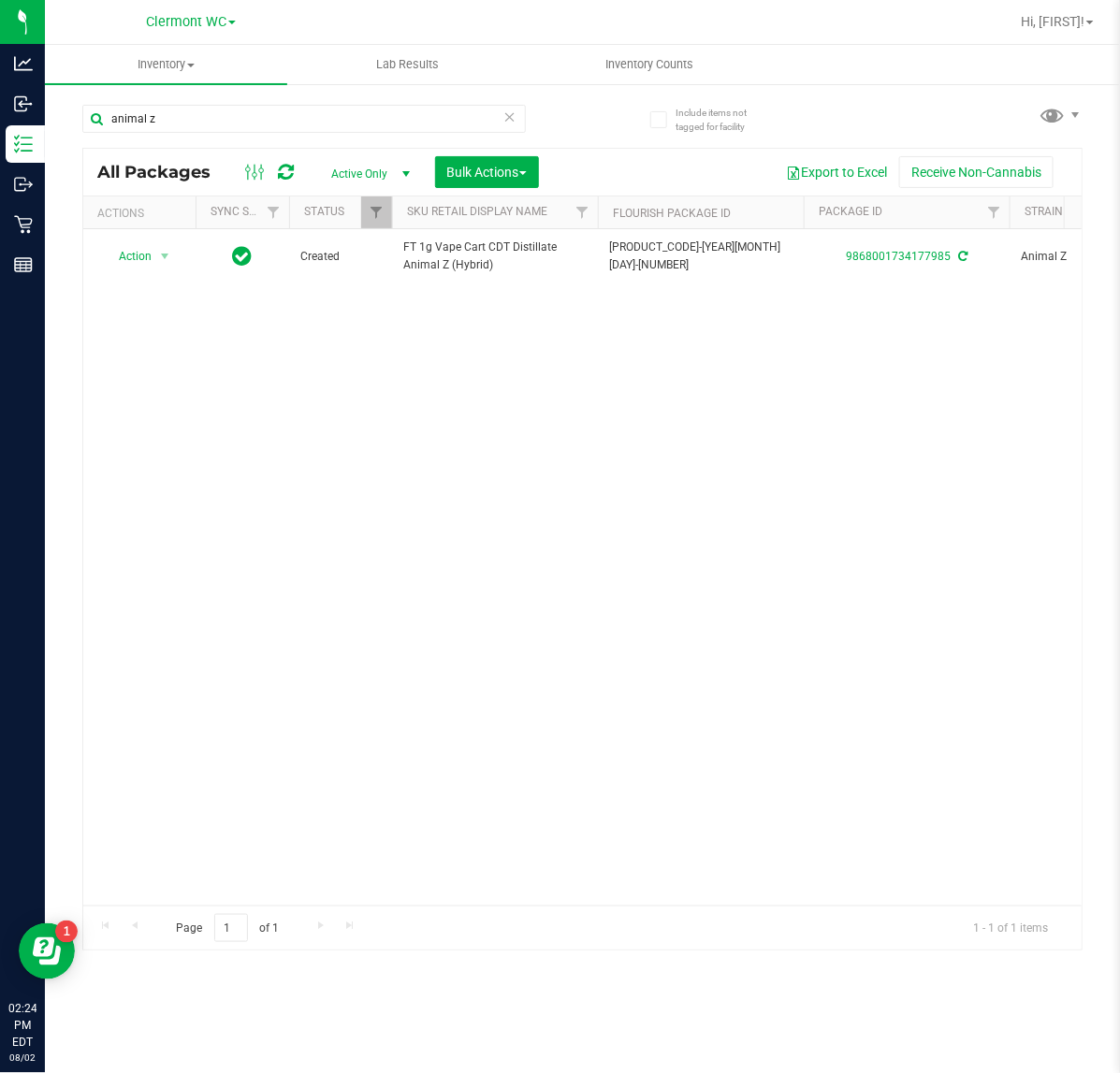 click on "Action Action Adjust qty Create package Edit attributes Global inventory Locate package Lock package Package audit log Print package label Print product labels Schedule for destruction
Created
FT 1g Vape Cart CDT Distillate Animal Z (Hybrid)
FLSRWGM-20250716-1851
9868001734177985
Animal Z
Each
(1 g ea.)
77.6000 $95.00000
Vape Cart Distillate
12
0
12
Jul 16, 2025 16:03:00 EDT
FT - VAPE CART CDT DISTILLATE - 1G - AZK - HYB
BAP-CAR-FT-CDT-AZK1M" at bounding box center (582, 567) 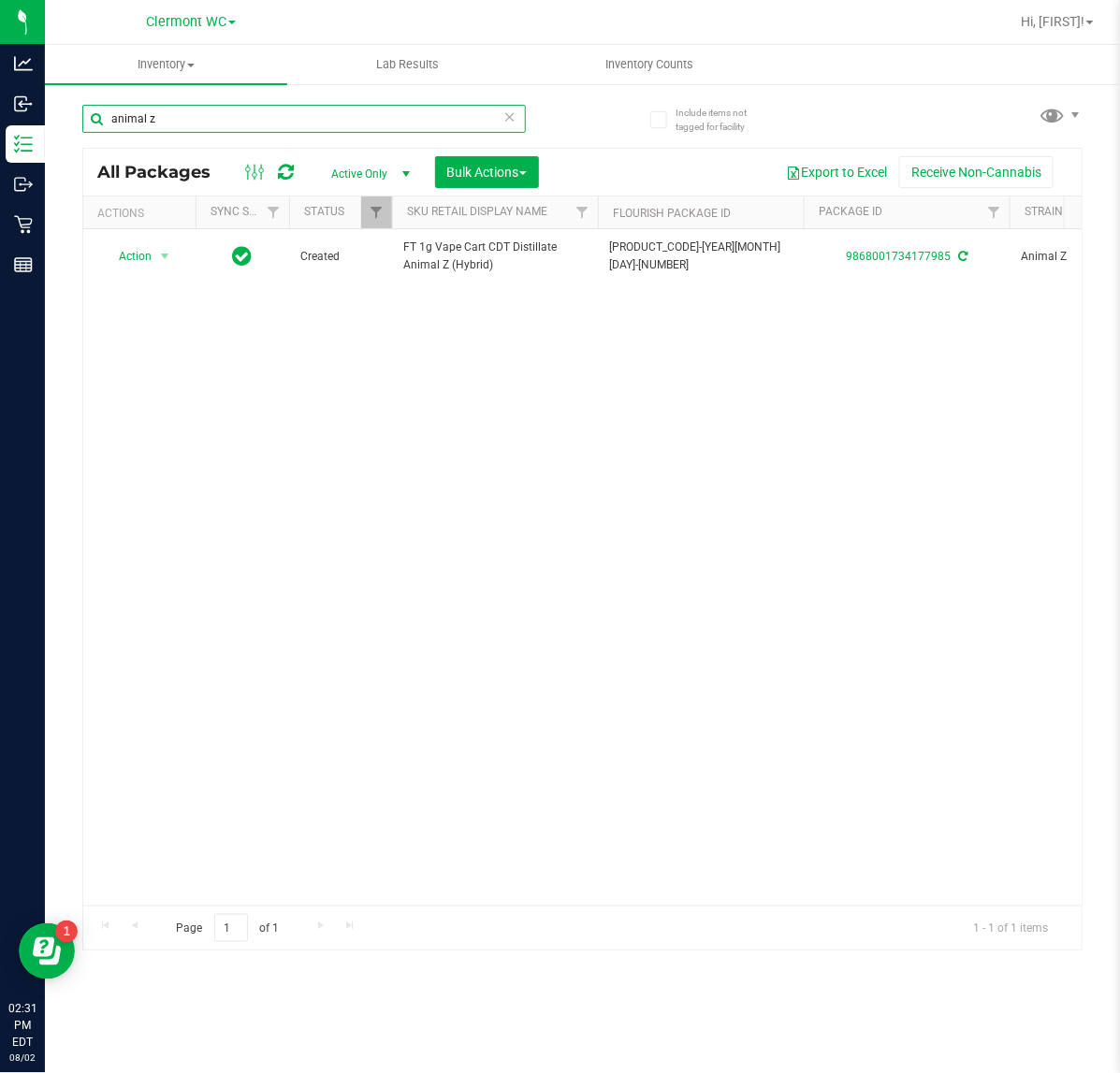 drag, startPoint x: 195, startPoint y: 104, endPoint x: -2, endPoint y: 161, distance: 205.08047 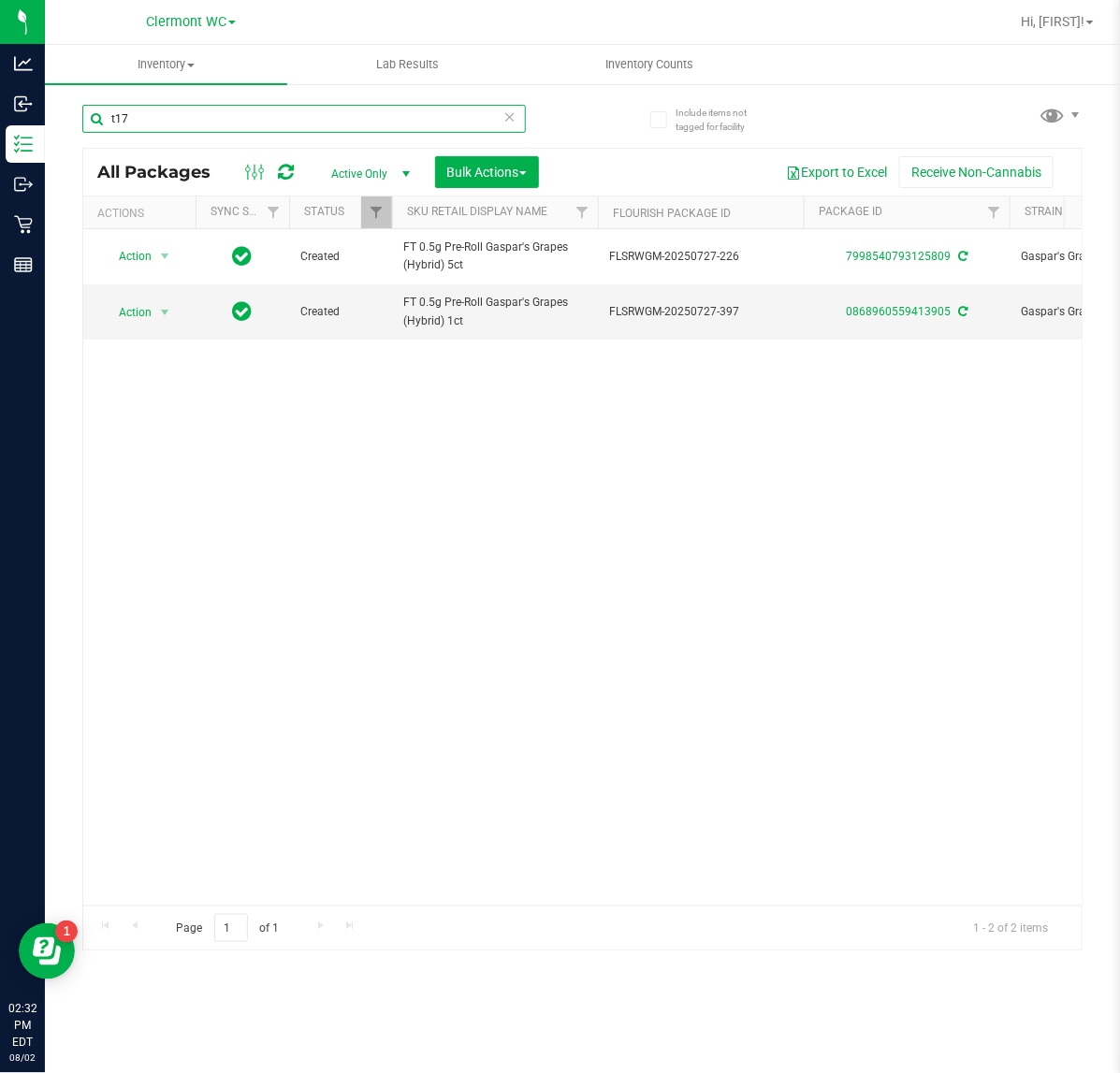 scroll, scrollTop: 0, scrollLeft: 54, axis: horizontal 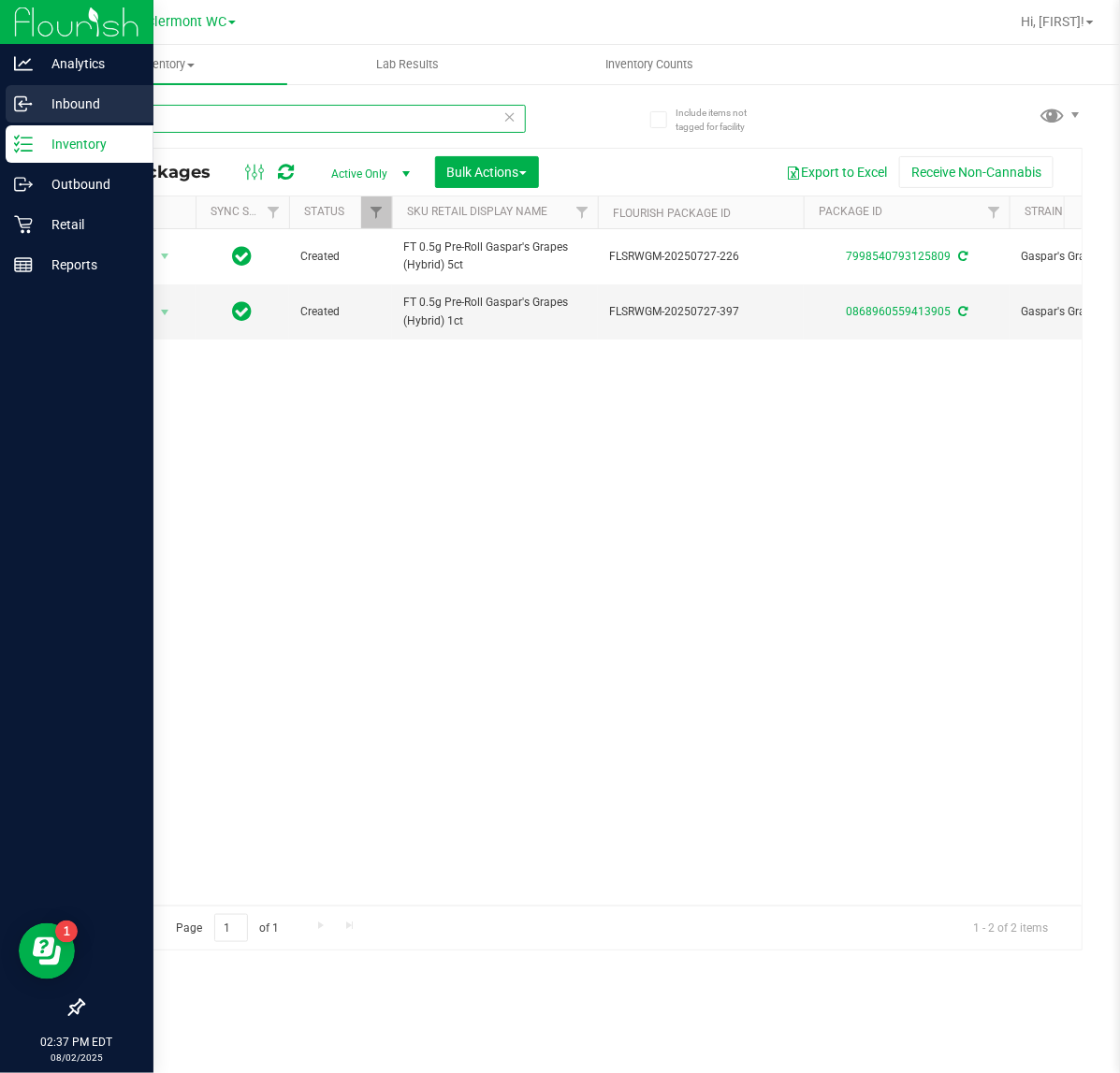 drag, startPoint x: 245, startPoint y: 110, endPoint x: 3, endPoint y: 108, distance: 242.00826 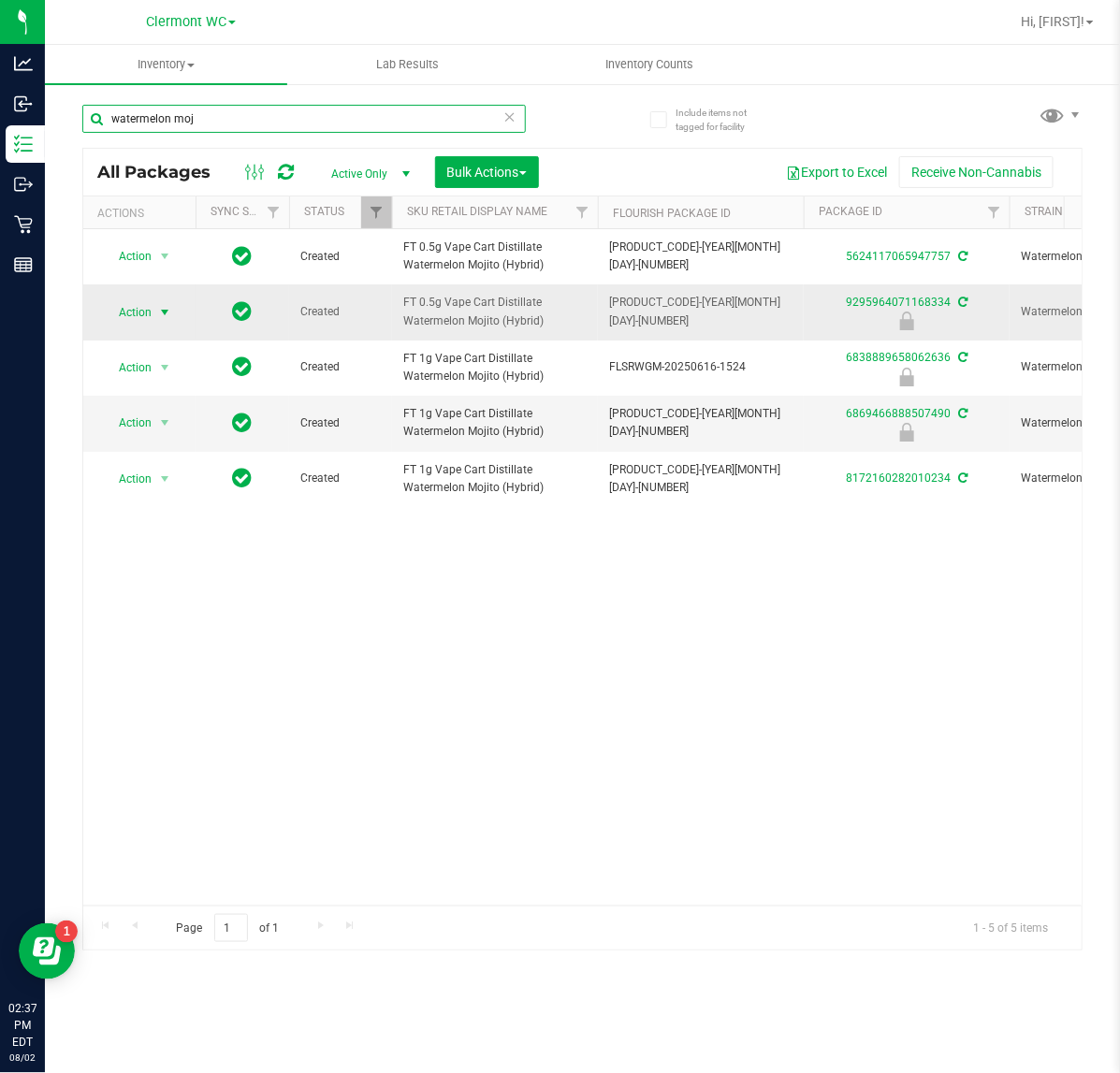 type on "watermelon moj" 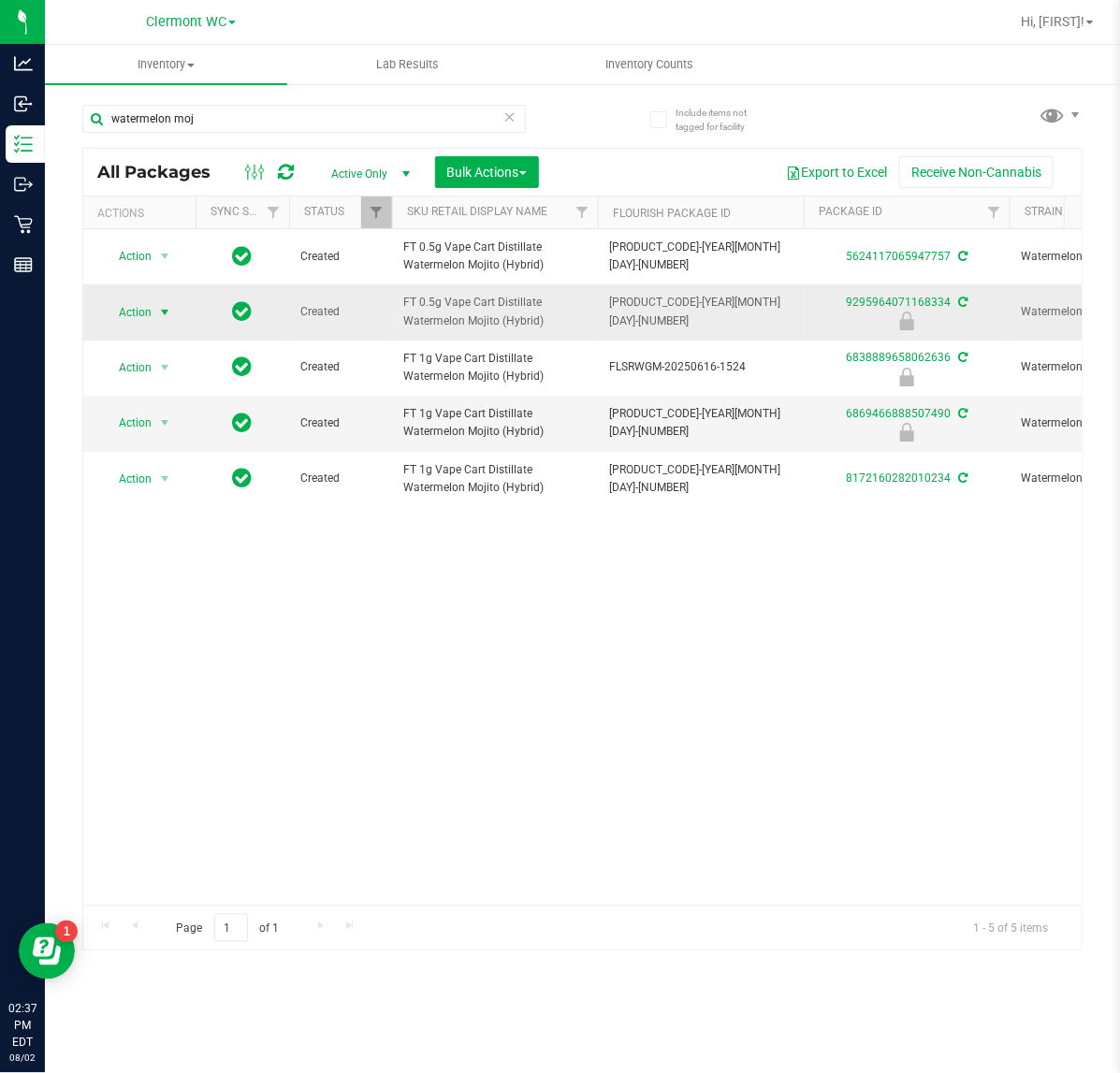 click on "Action" at bounding box center (127, 312) 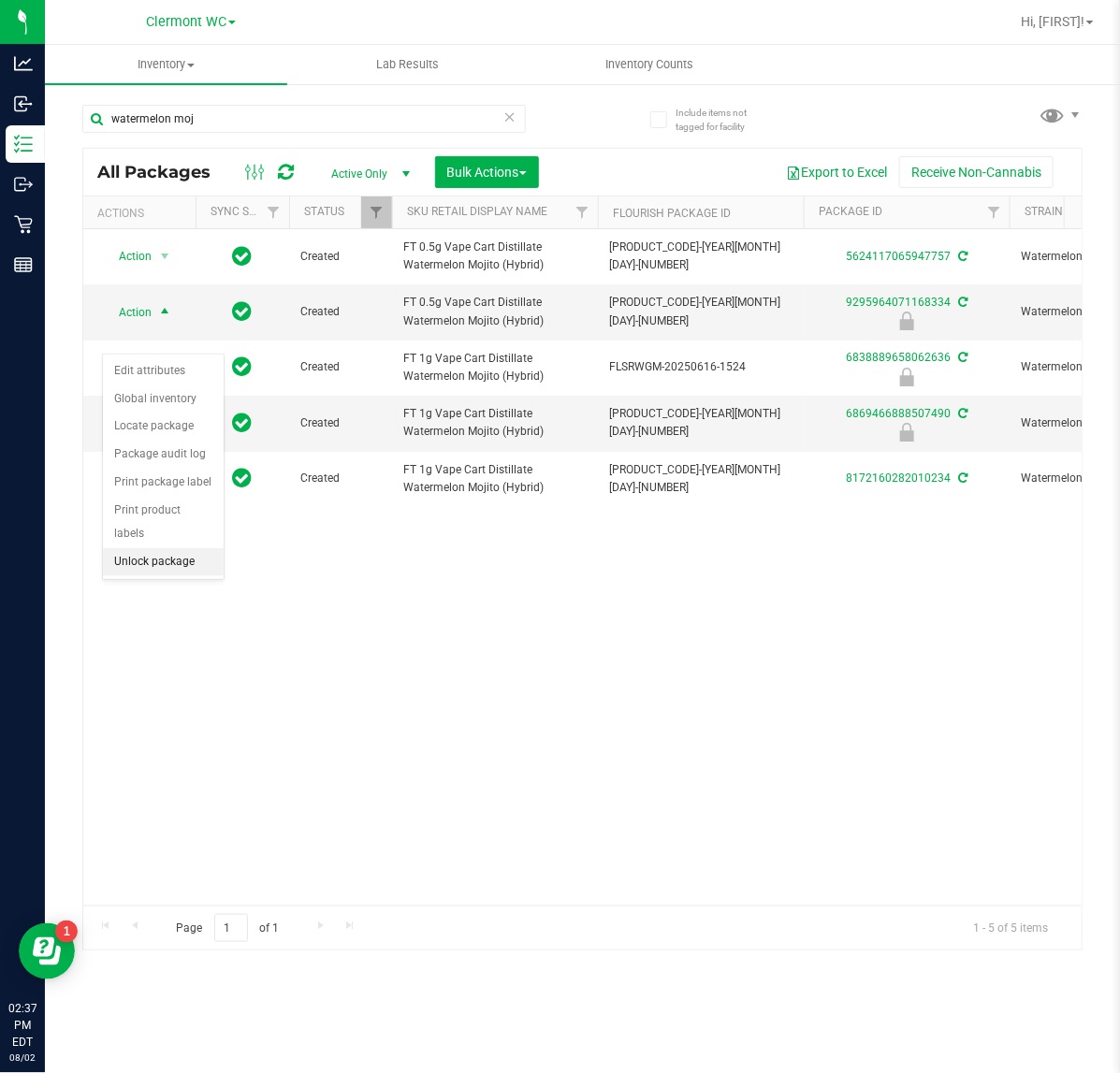 click on "Unlock package" at bounding box center (163, 562) 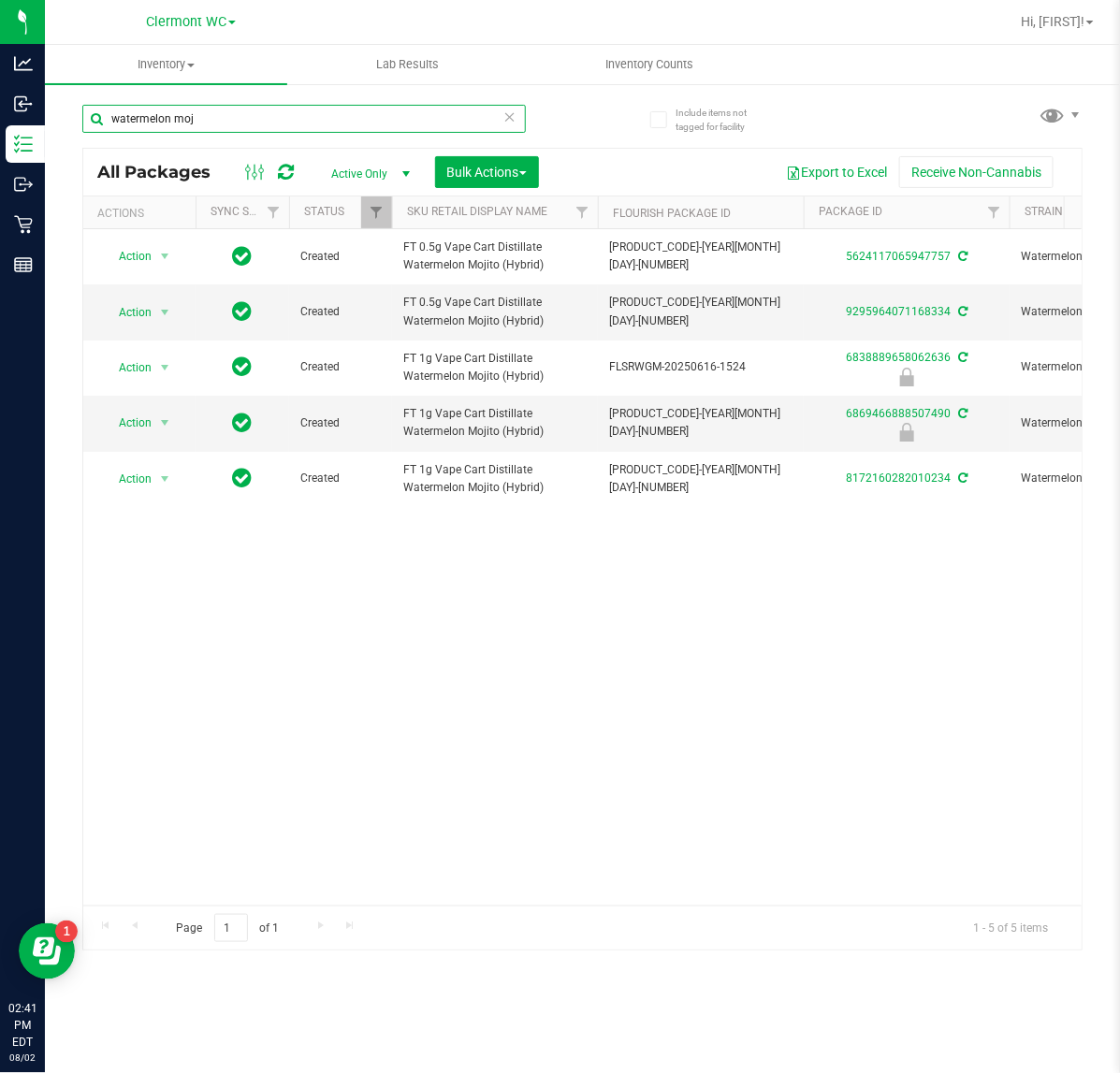 drag, startPoint x: 207, startPoint y: 113, endPoint x: -2, endPoint y: 44, distance: 220.09543 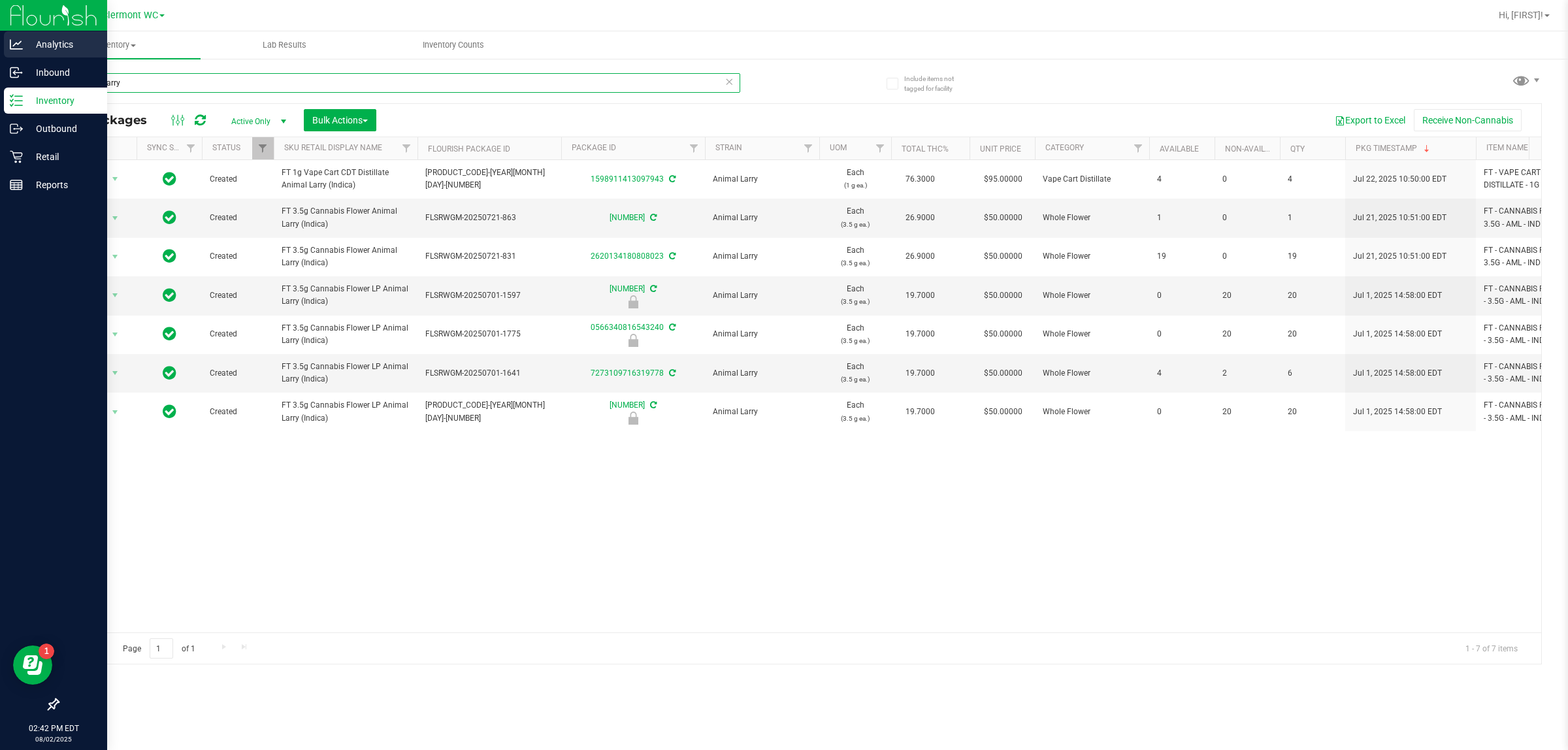 drag, startPoint x: 24, startPoint y: 62, endPoint x: 0, endPoint y: 41, distance: 31.890437 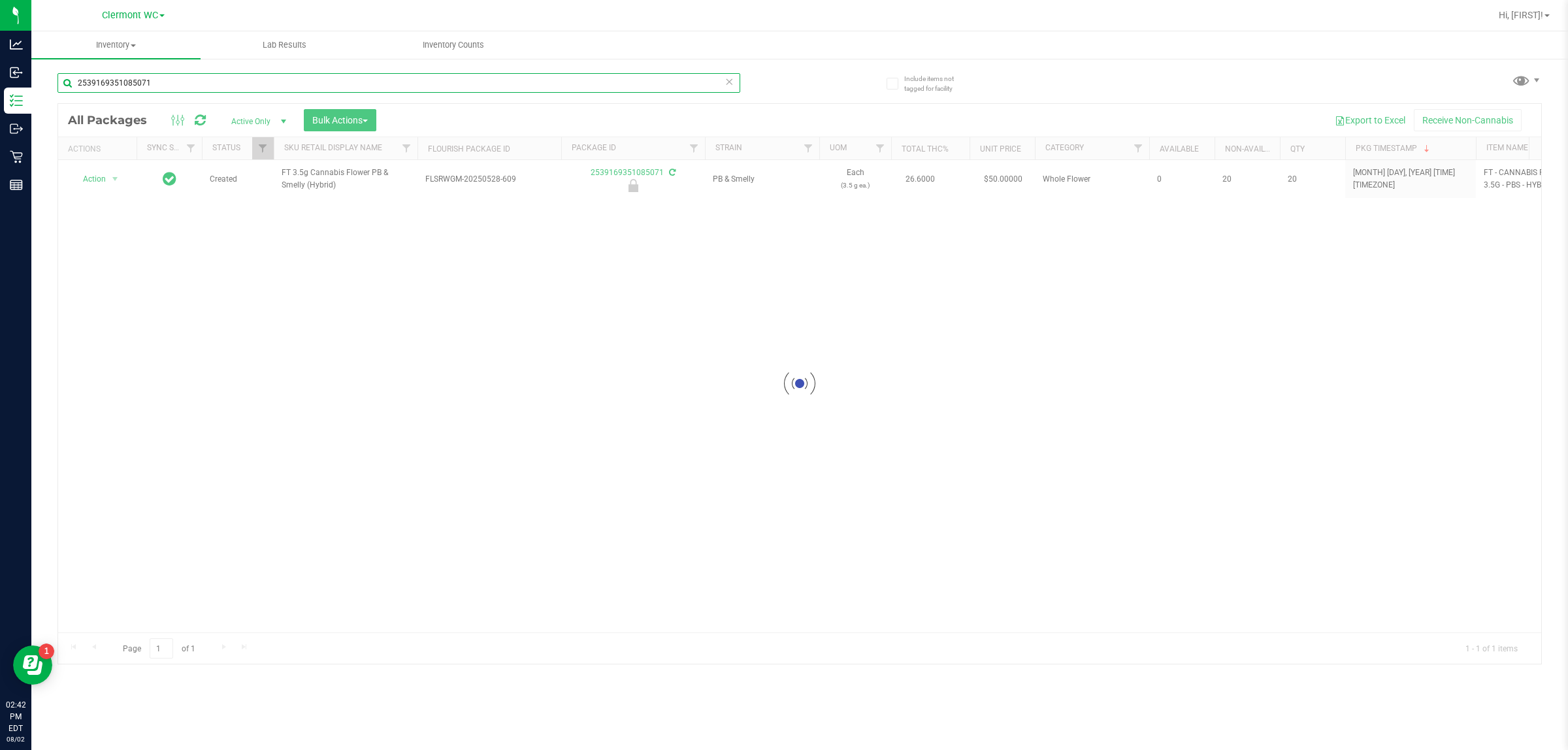 type on "2539169351085071" 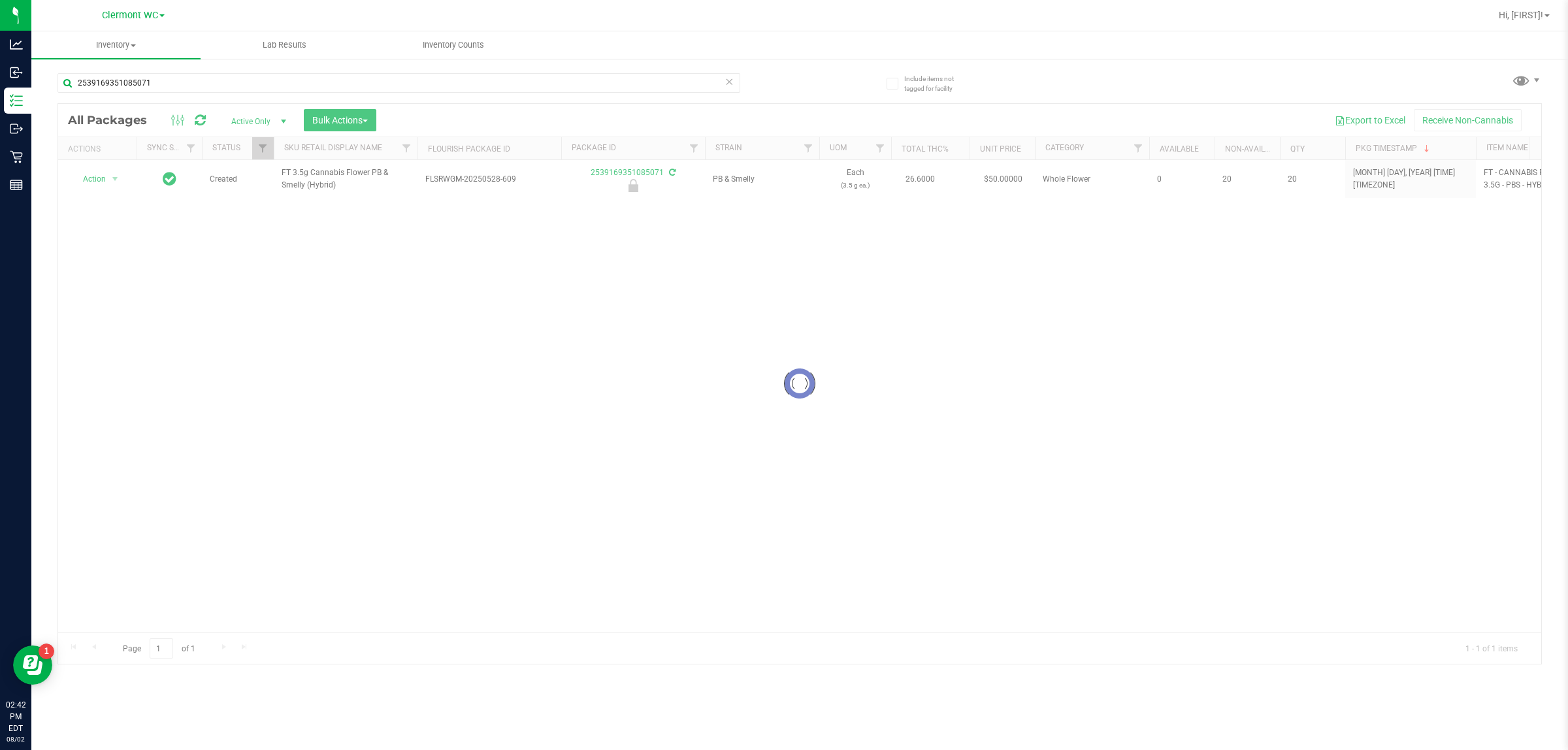 click at bounding box center (800, 383) 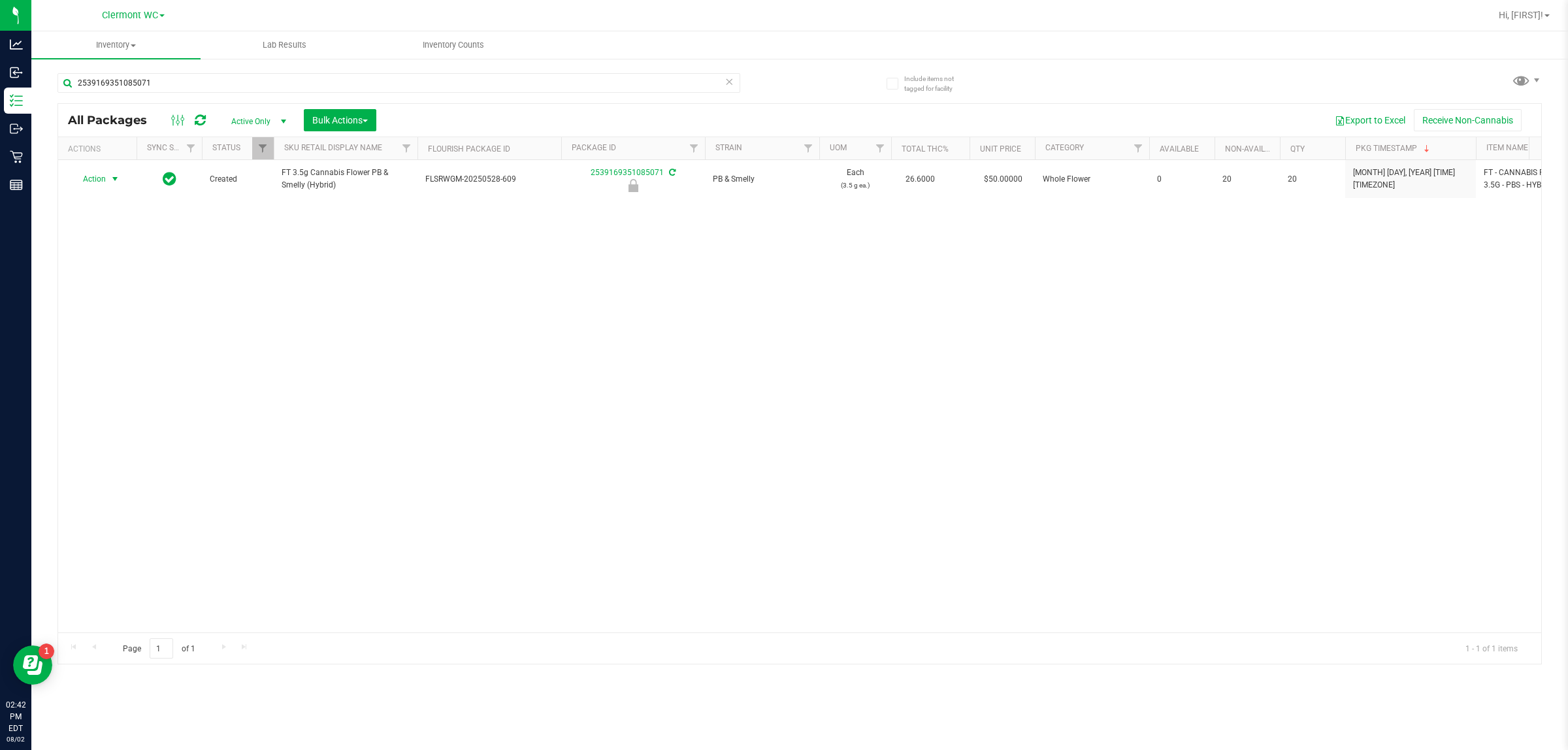 click on "Action" at bounding box center (89, 179) 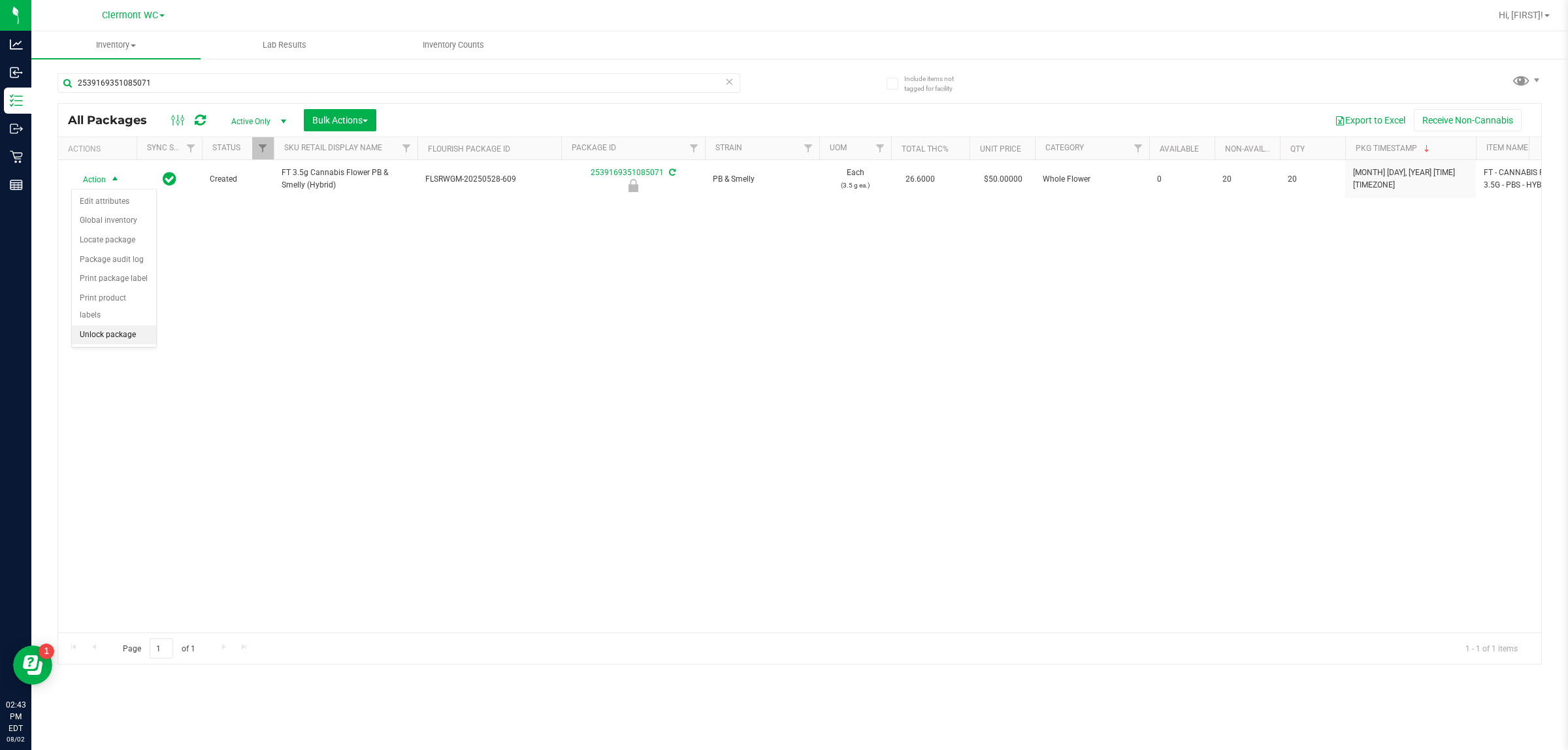 click on "Unlock package" at bounding box center [114, 335] 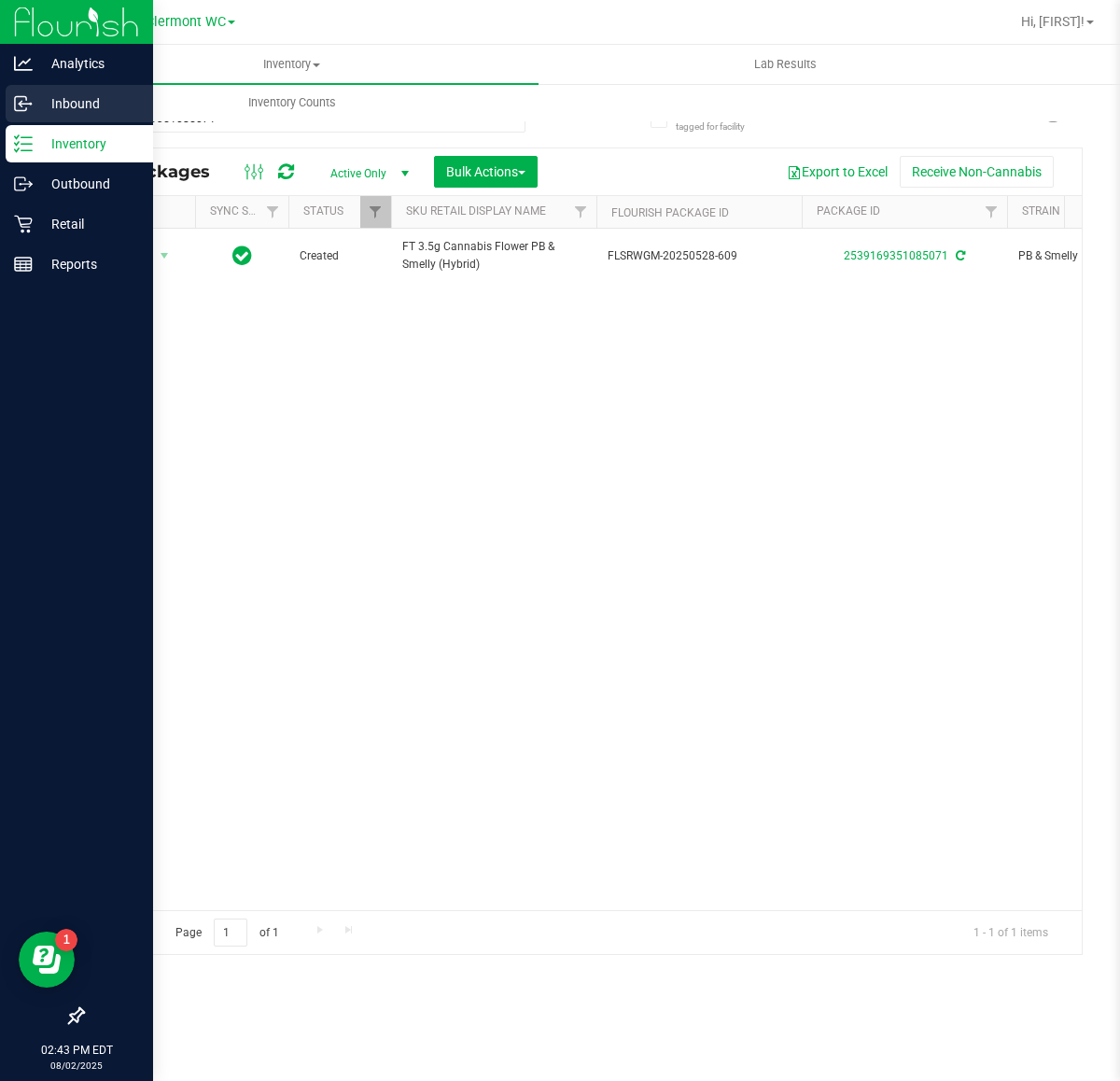 click 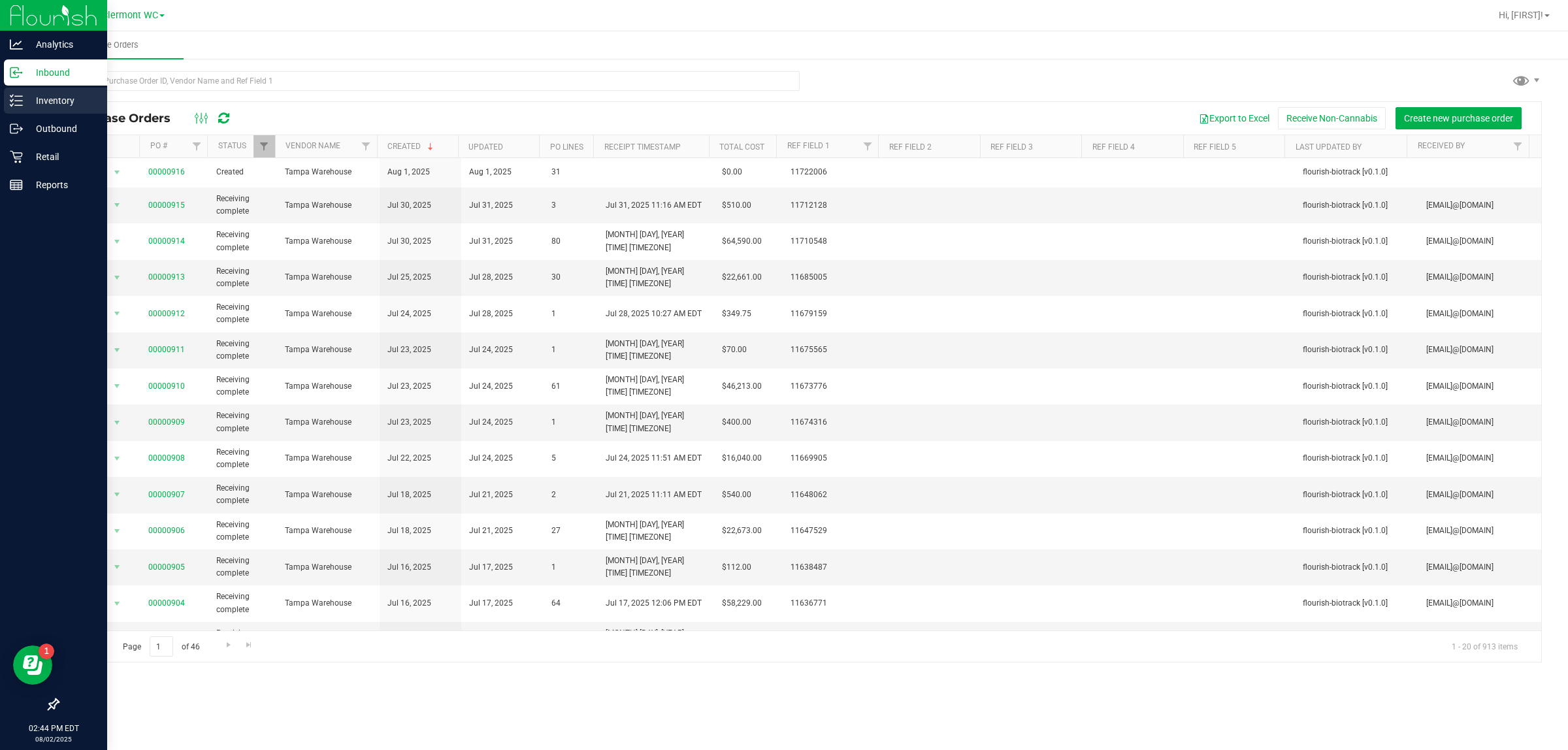 click on "Inventory" at bounding box center (62, 101) 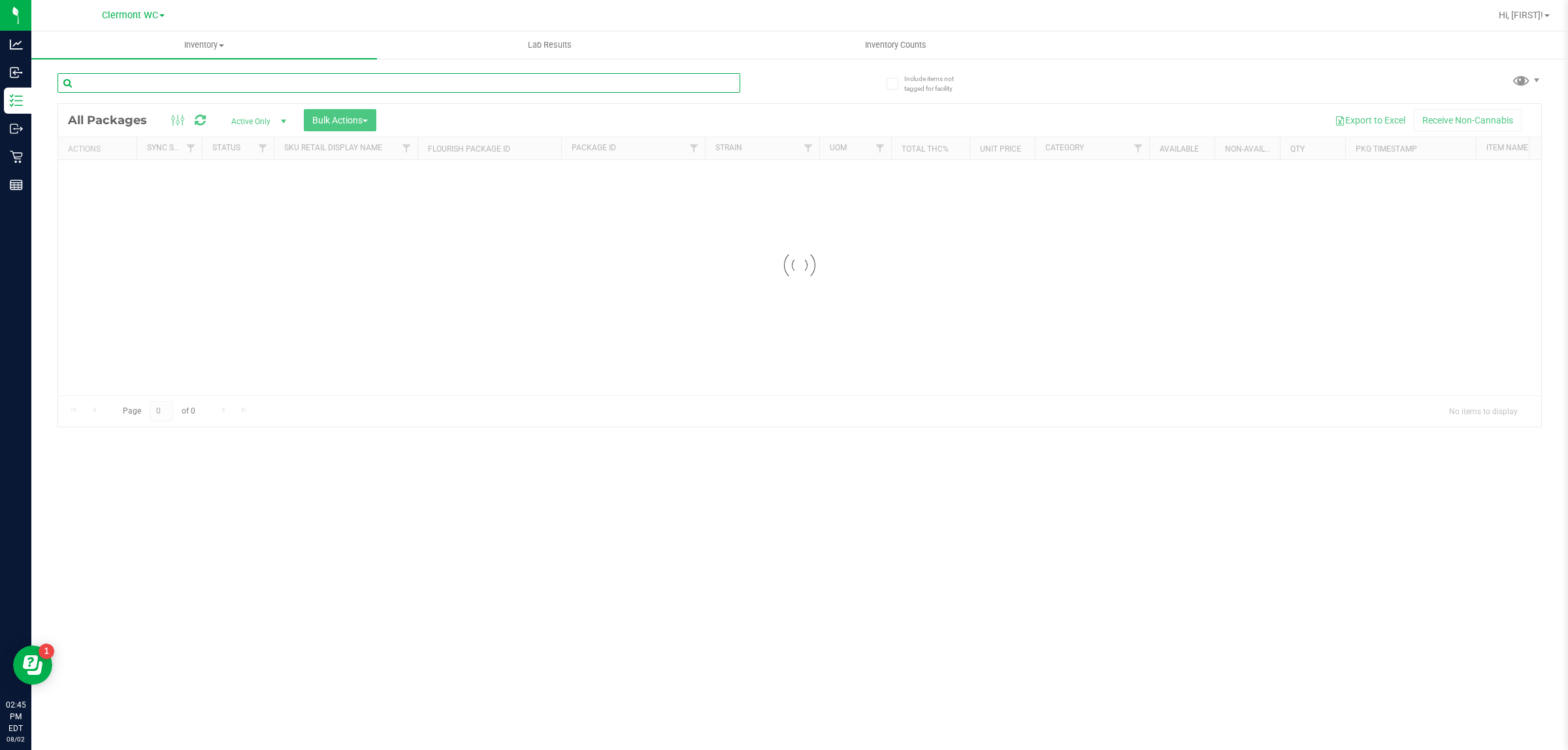 click at bounding box center [399, 83] 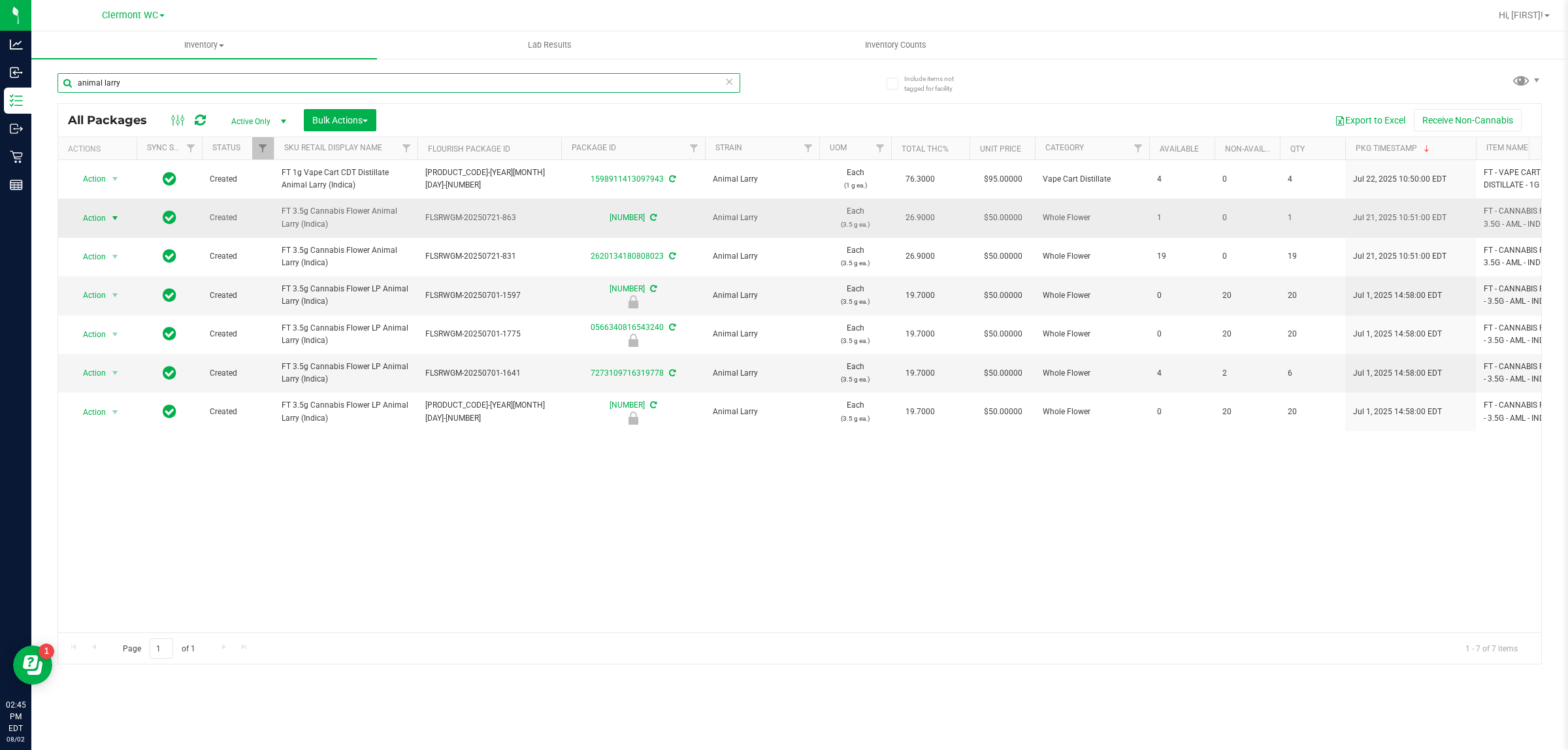 type on "animal larry" 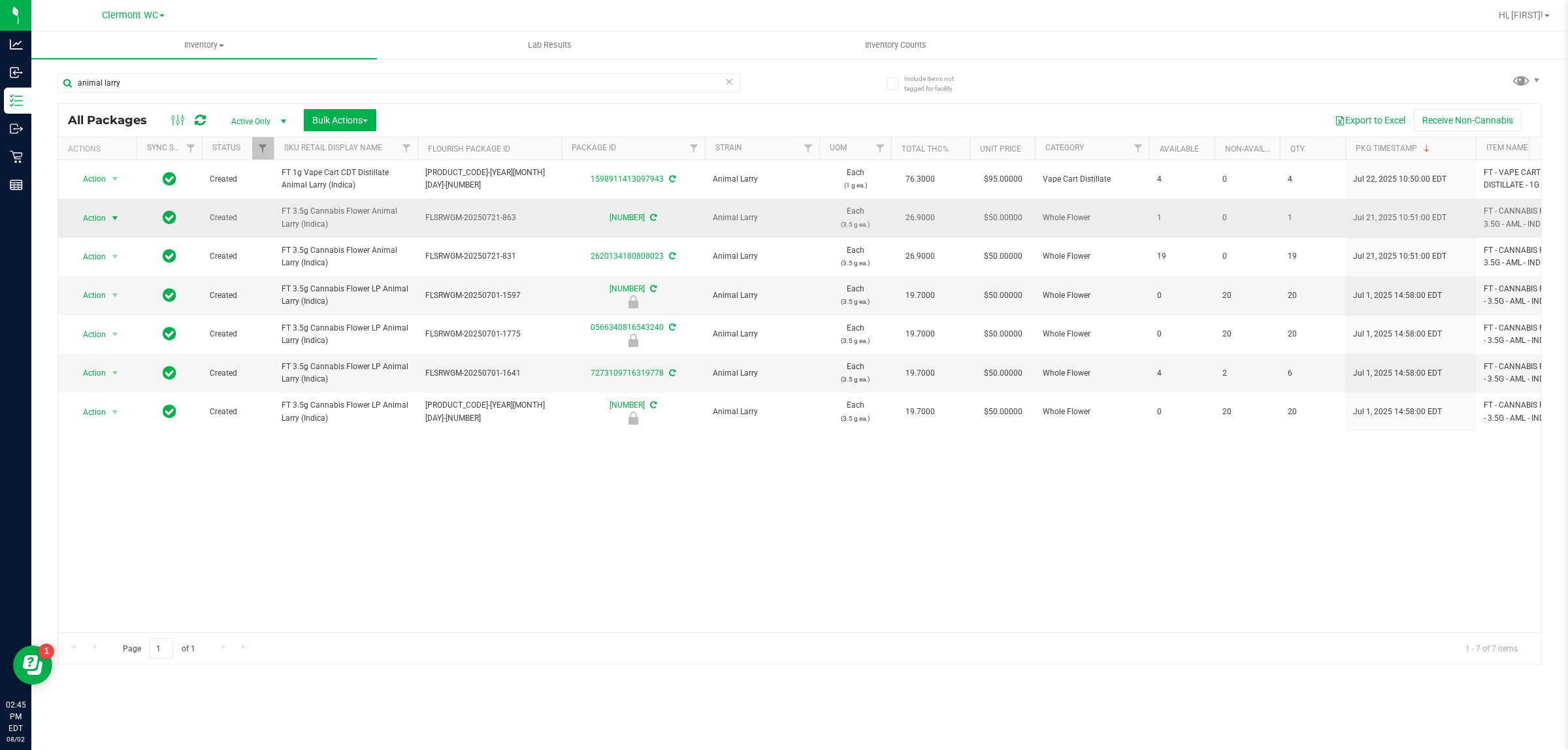 click on "Action" at bounding box center (89, 218) 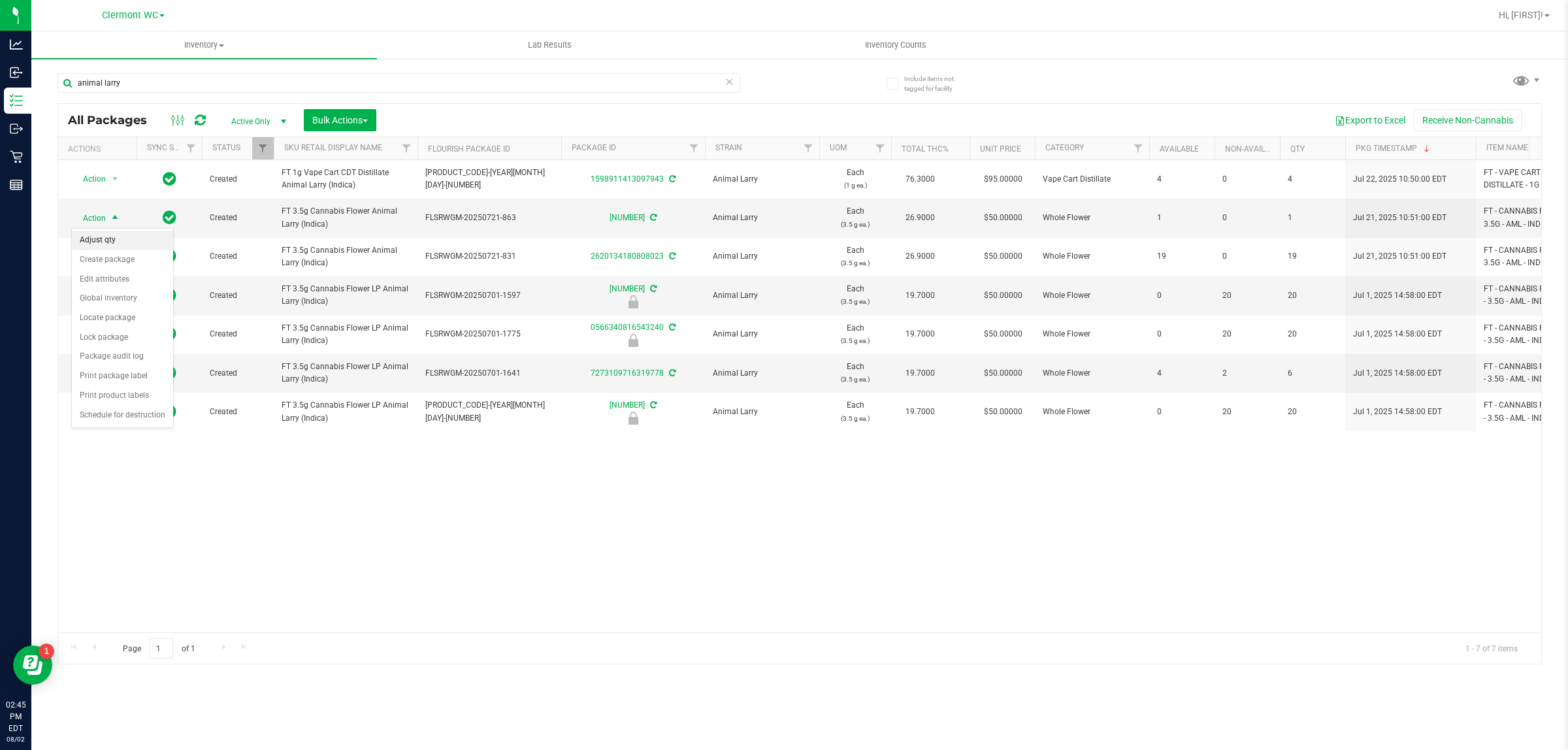 click on "Adjust qty" at bounding box center (122, 240) 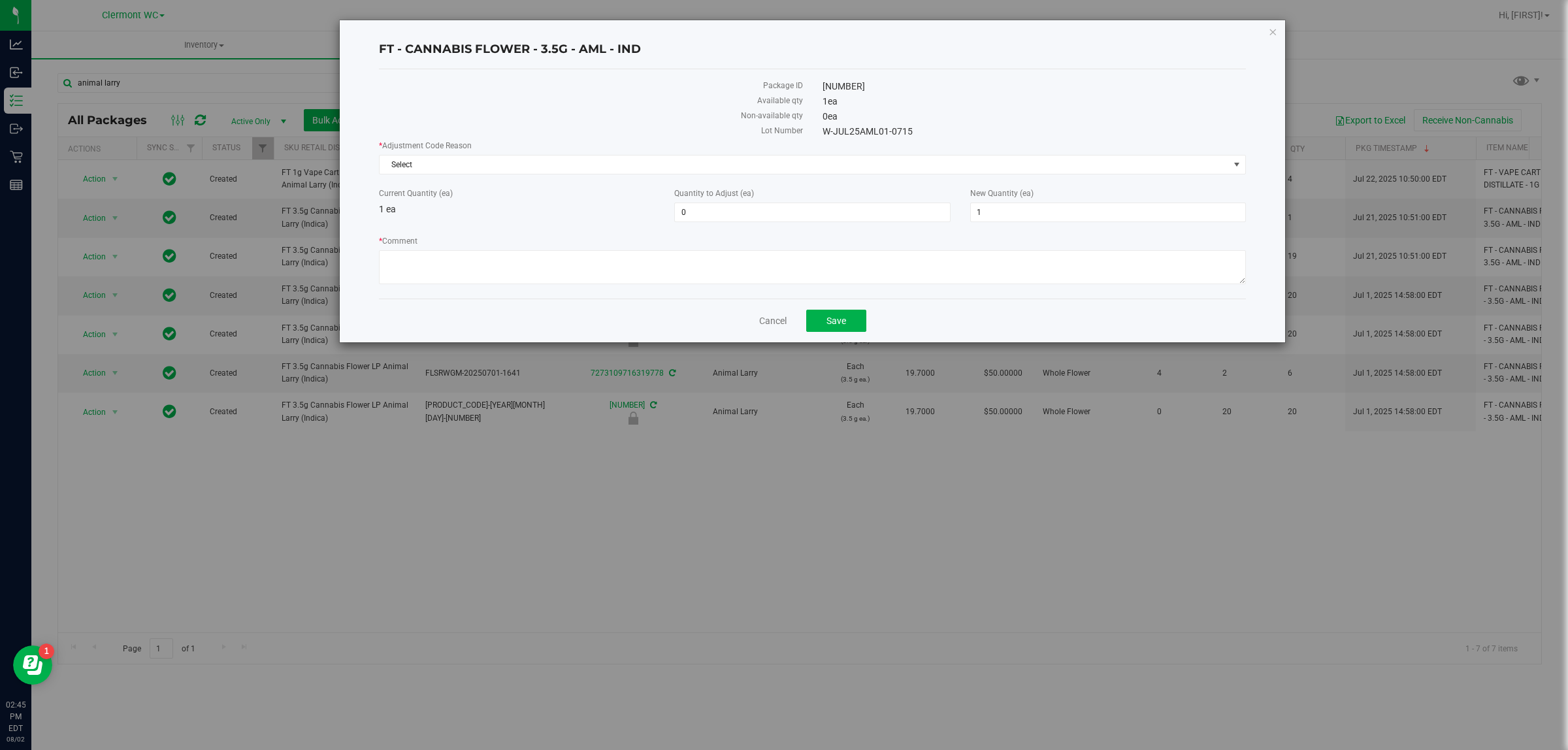 click on "*
Adjustment Code Reason
Select Select Depleted Inventory Audit Mistake Moisture Loss Other Seized Seizure by Federal, State, Local or Tribal Law Enforcement Theft" at bounding box center [812, 157] 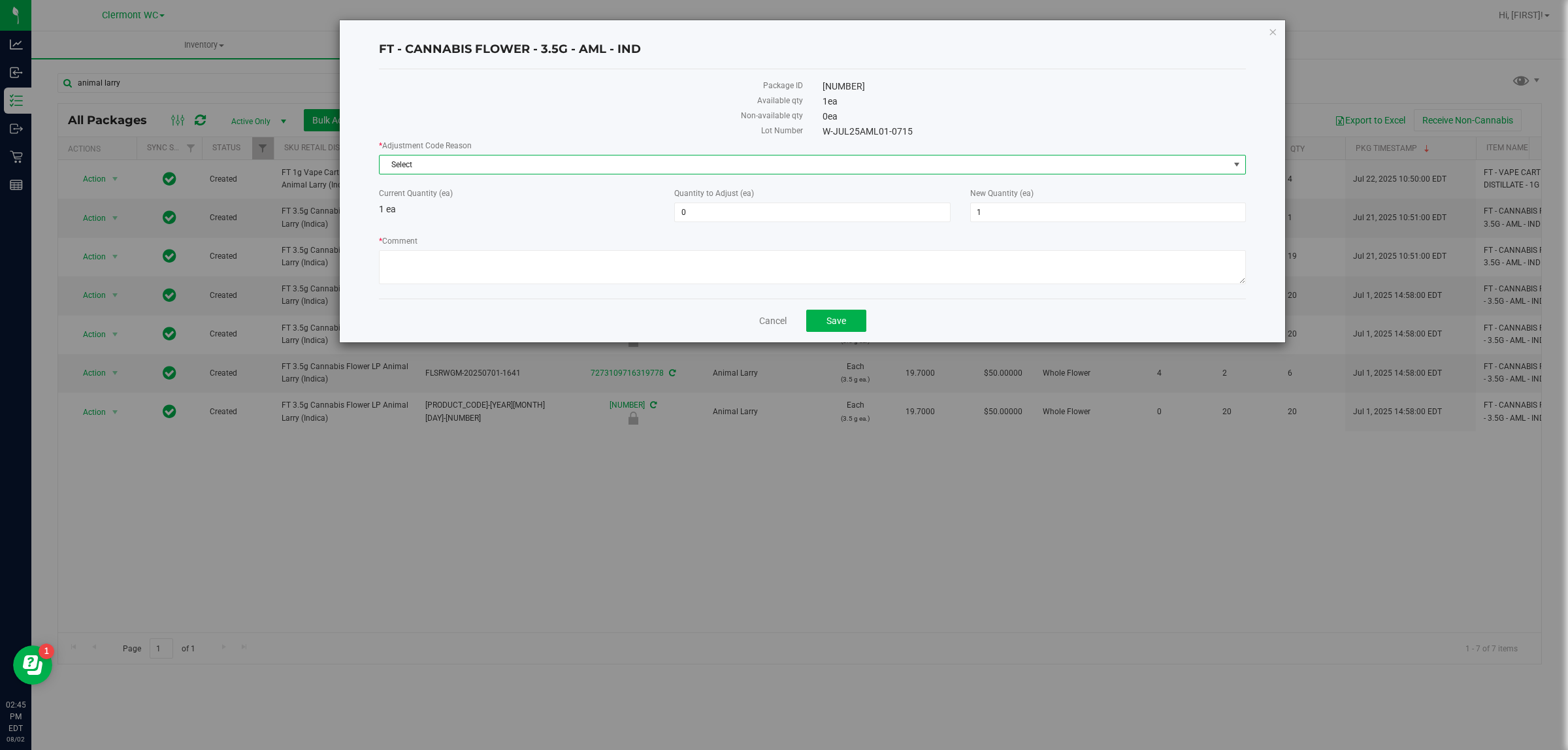 click at bounding box center [1237, 165] 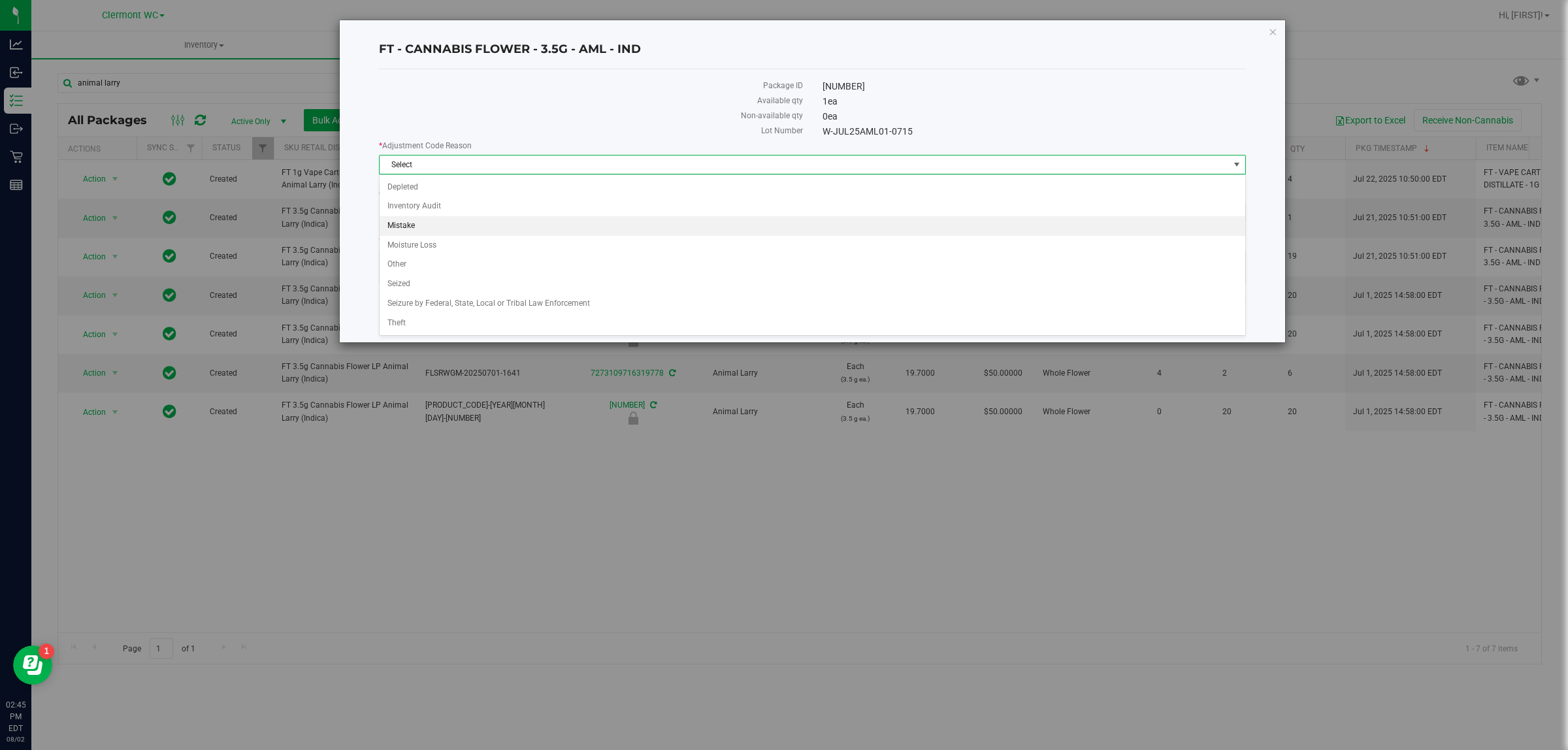 click on "Mistake" at bounding box center [812, 226] 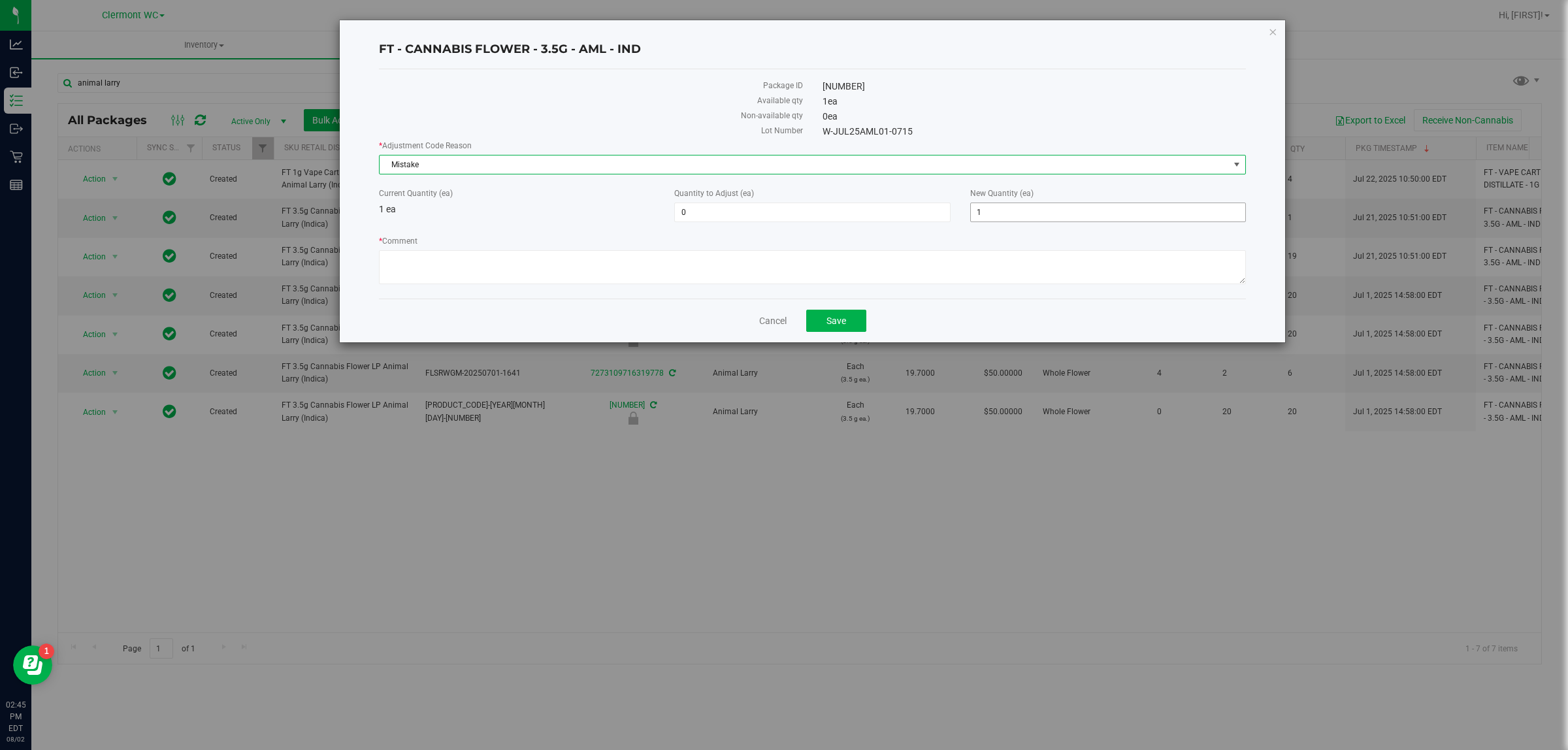 click on "1 1" at bounding box center (1108, 212) 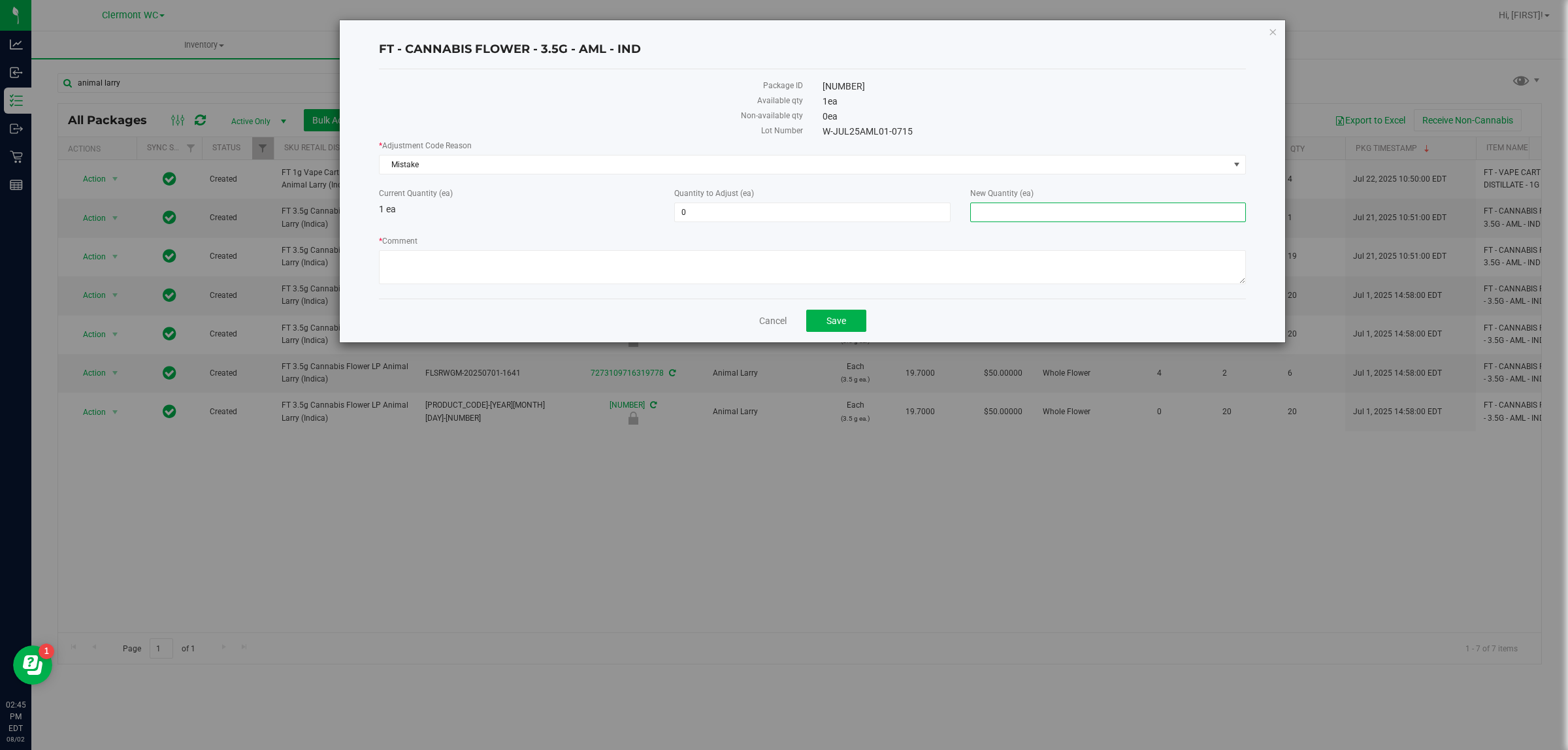 type on "0" 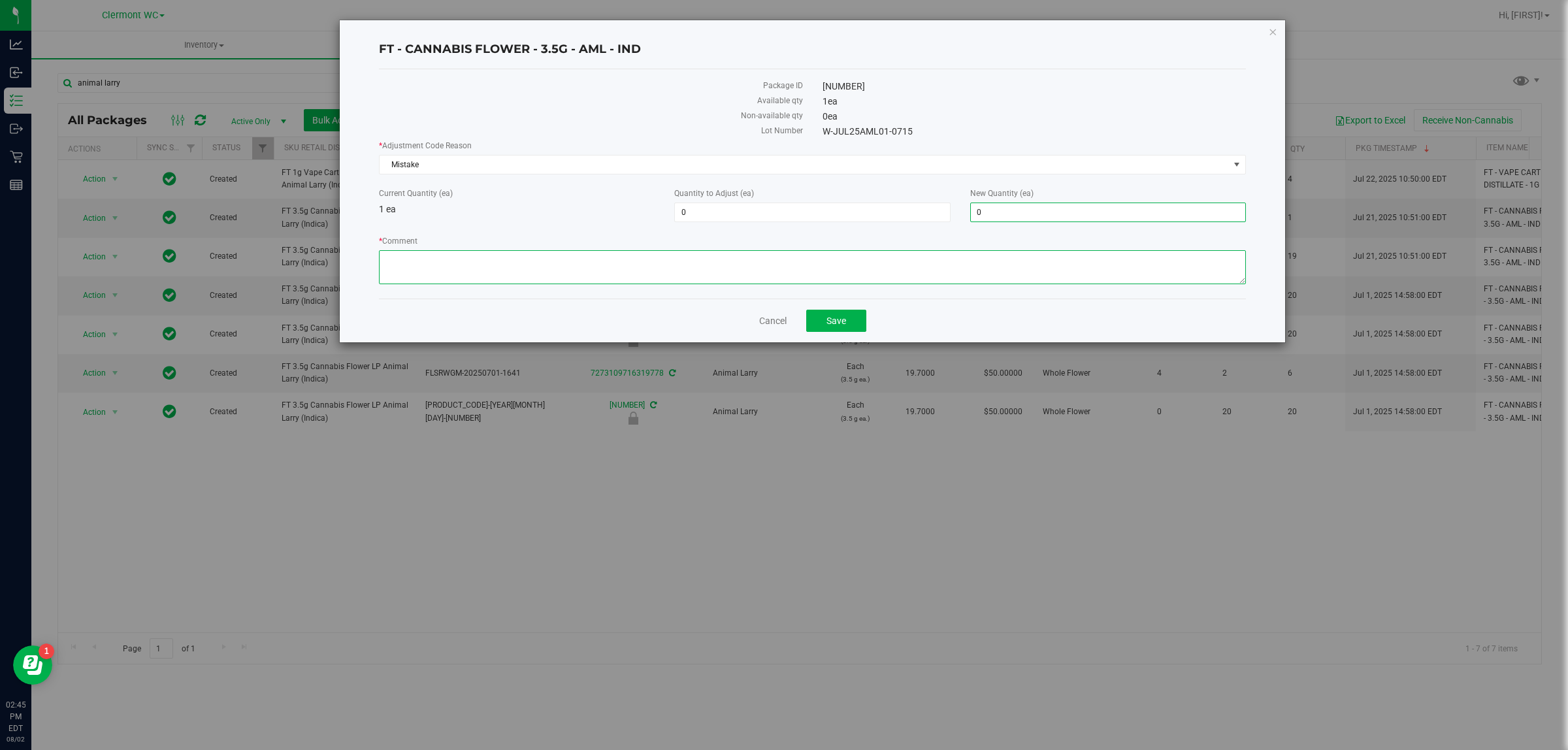 type on "-1" 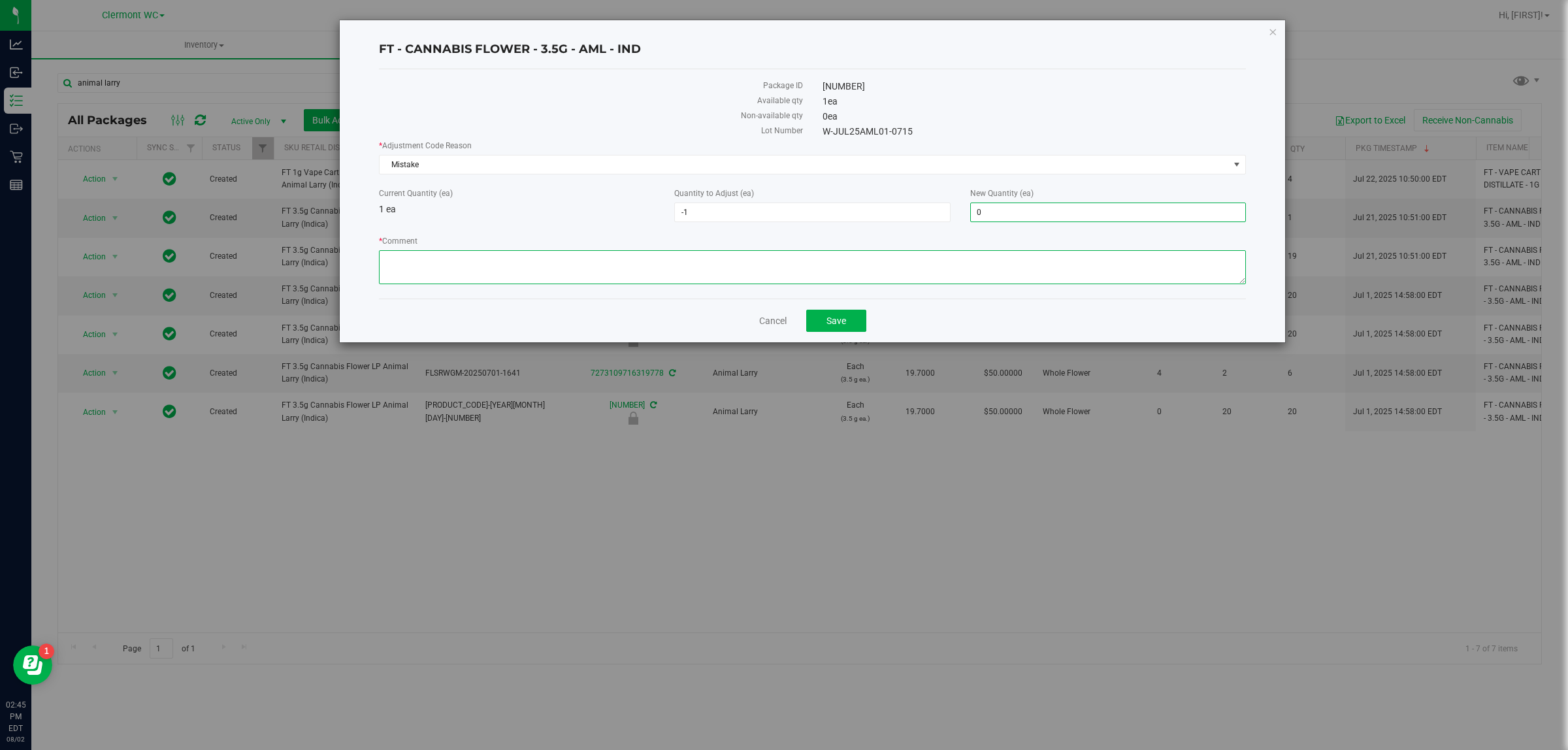 click on "*
Comment" at bounding box center (812, 267) 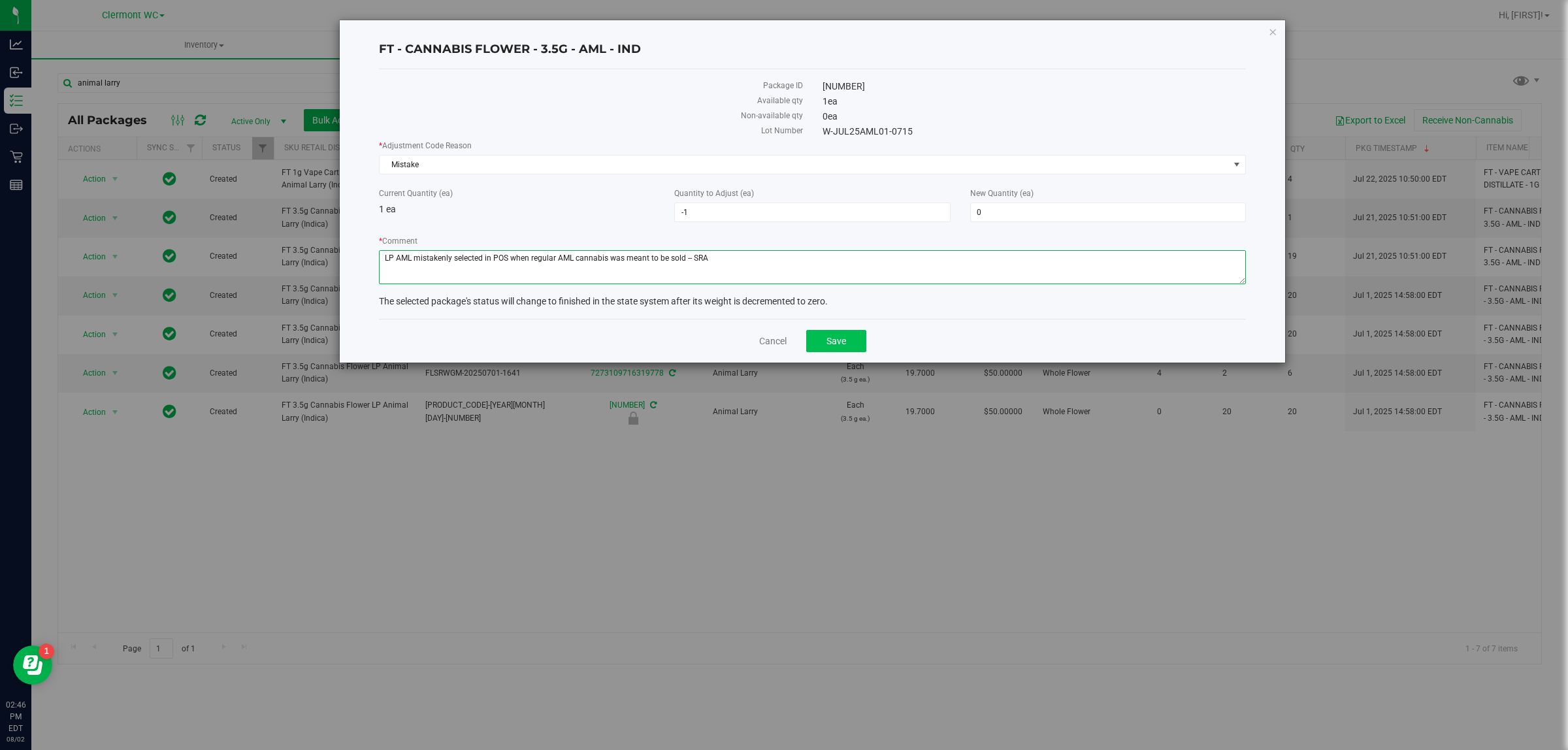 type on "LP AML mistakenly selected in POS when regular AML cannabis was meant to be sold -- SRA" 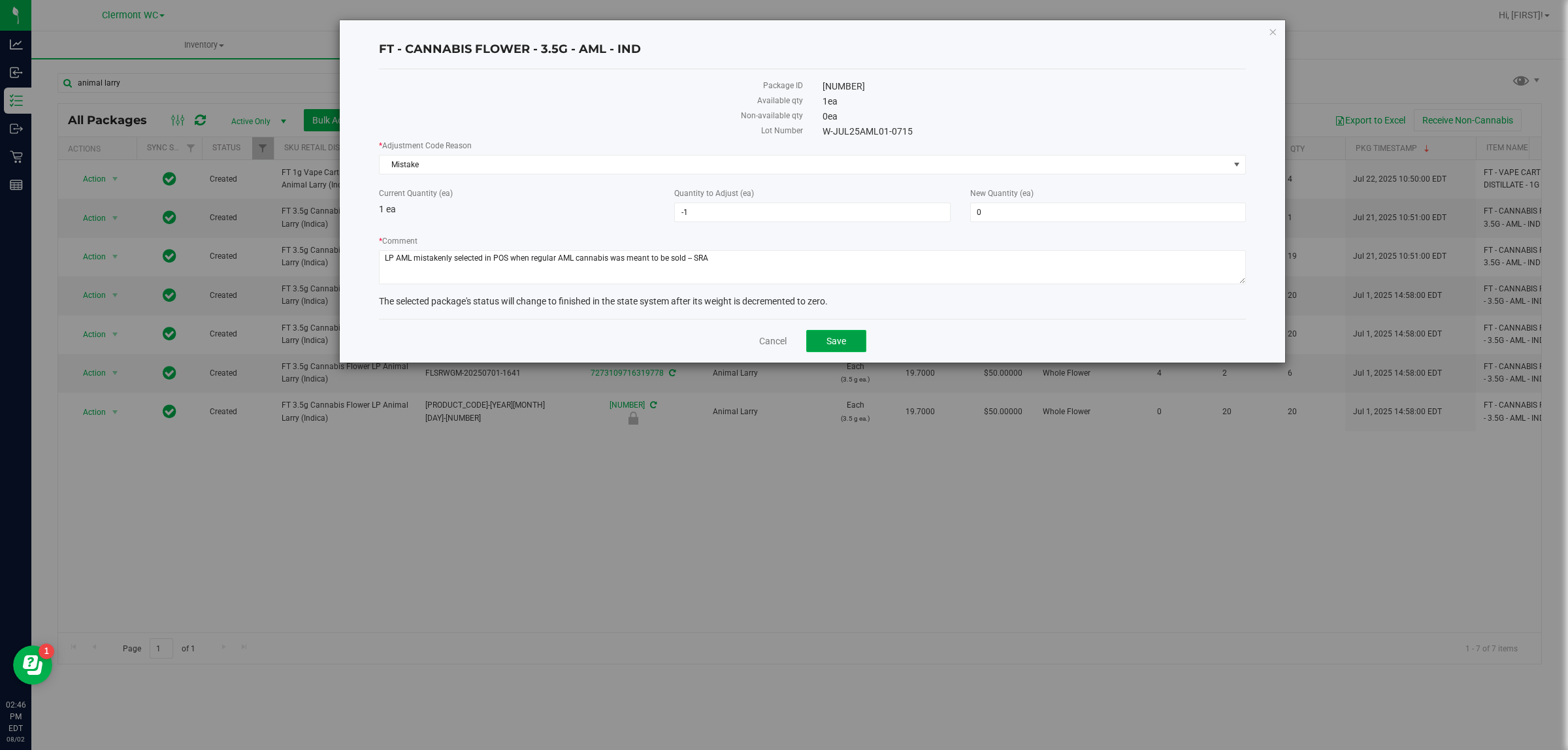 click on "Save" 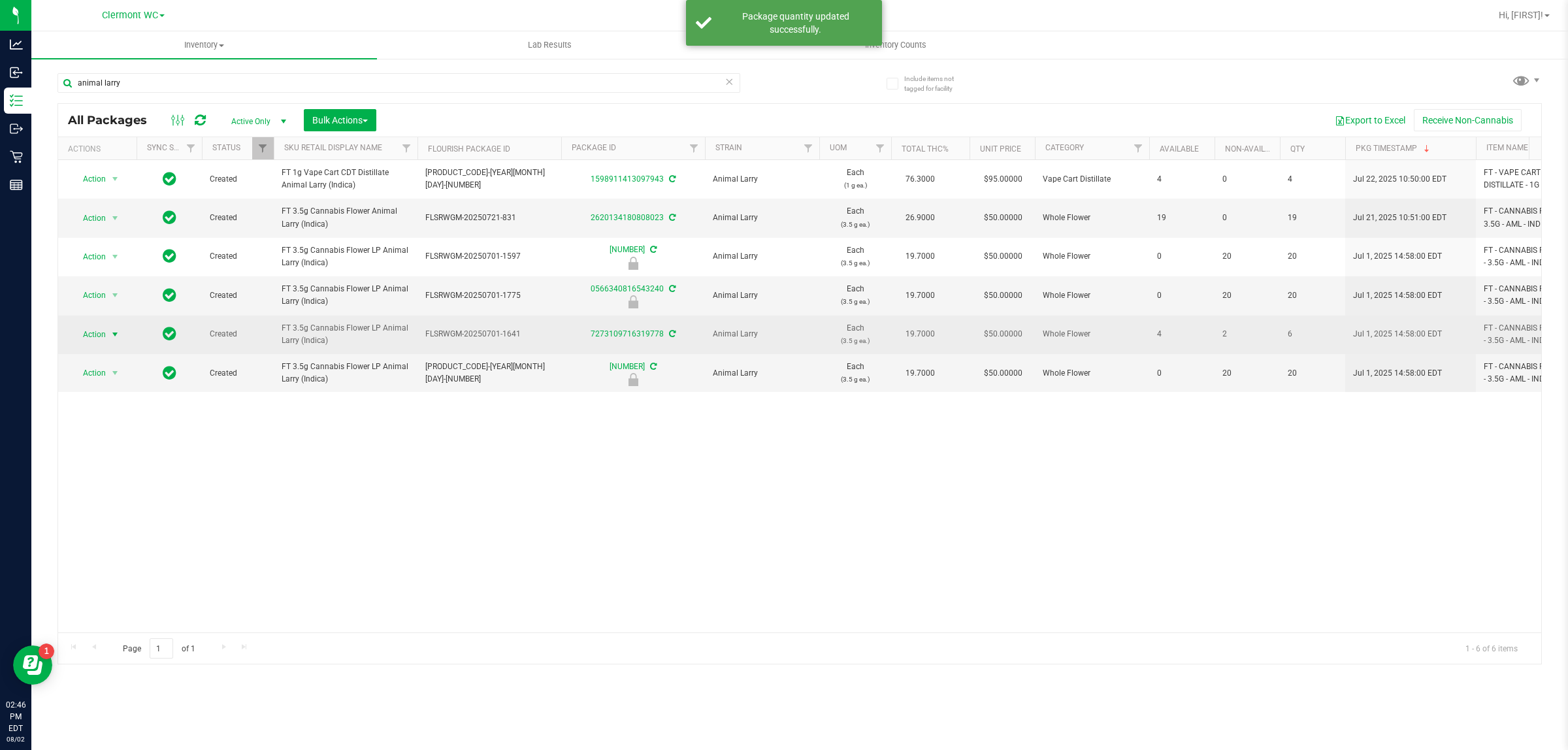 click at bounding box center [115, 334] 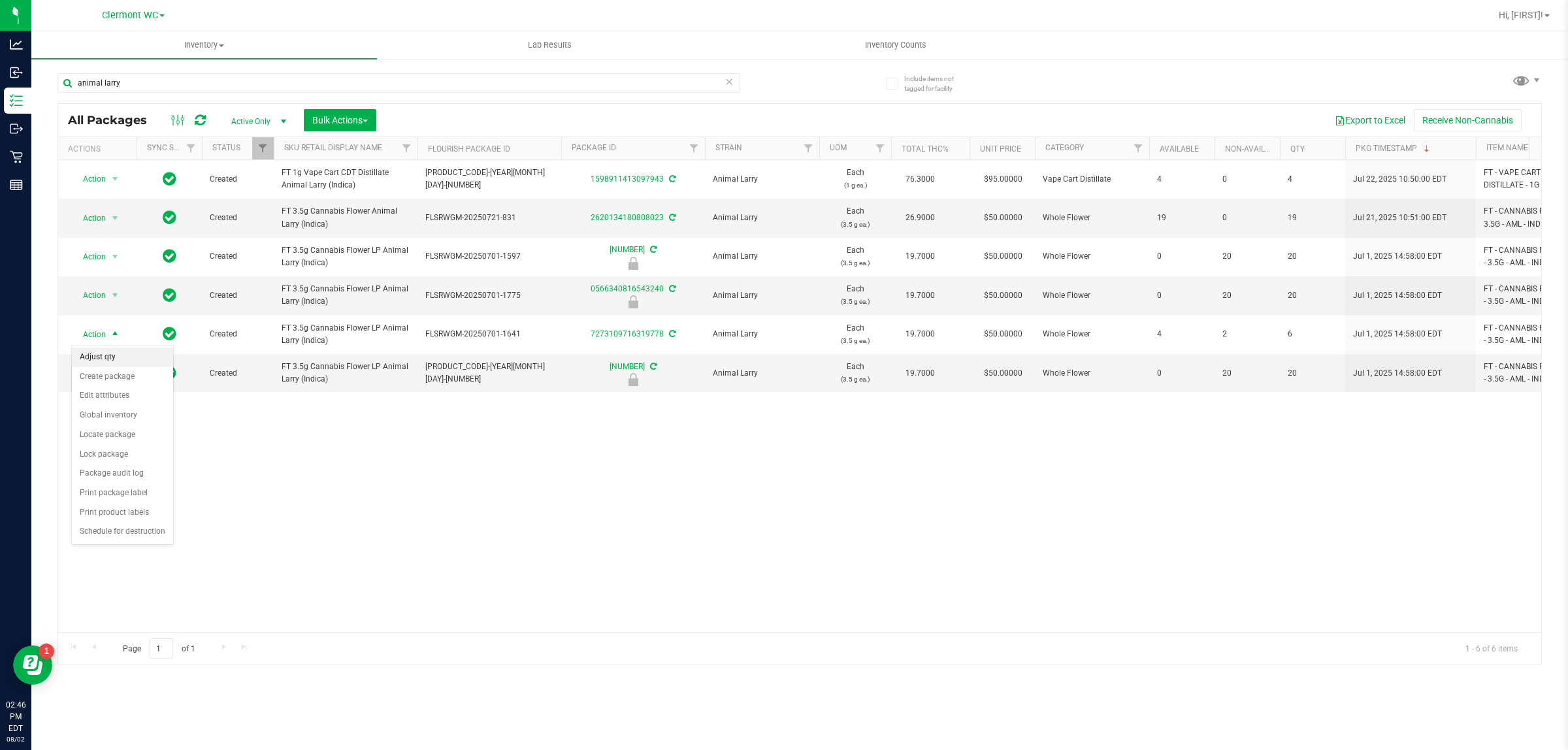 click on "Adjust qty" at bounding box center [122, 357] 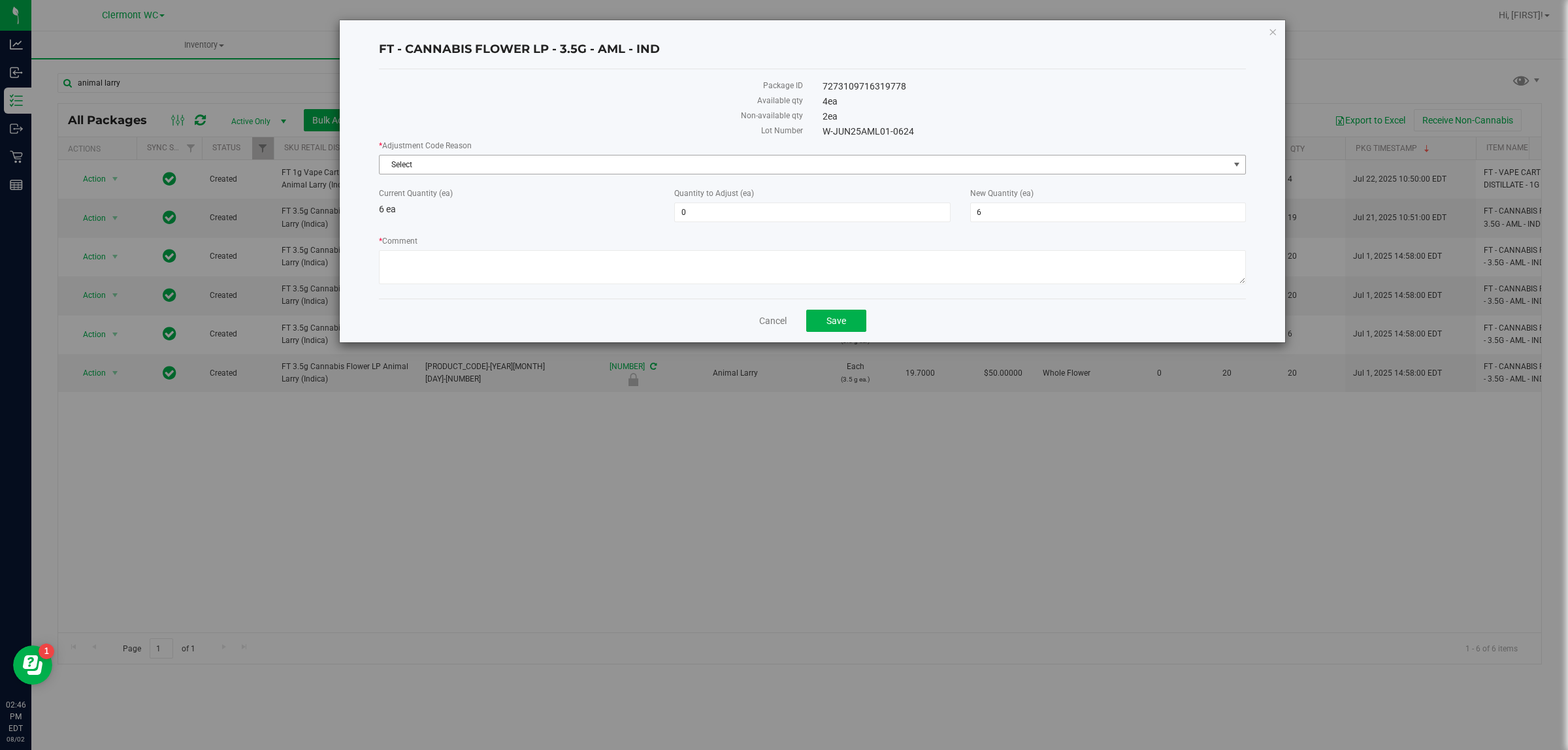 click on "Select" at bounding box center (804, 165) 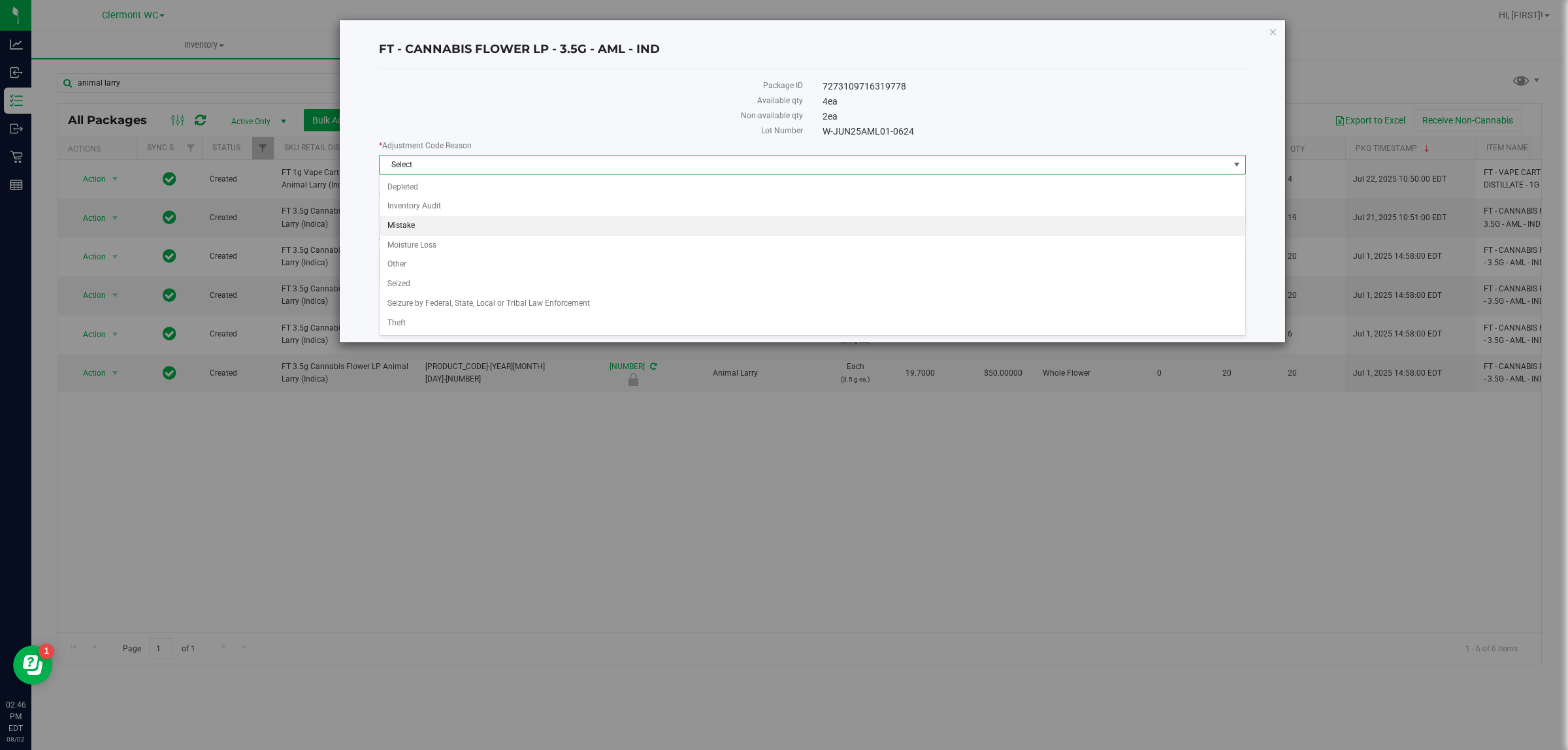click on "Mistake" at bounding box center [812, 226] 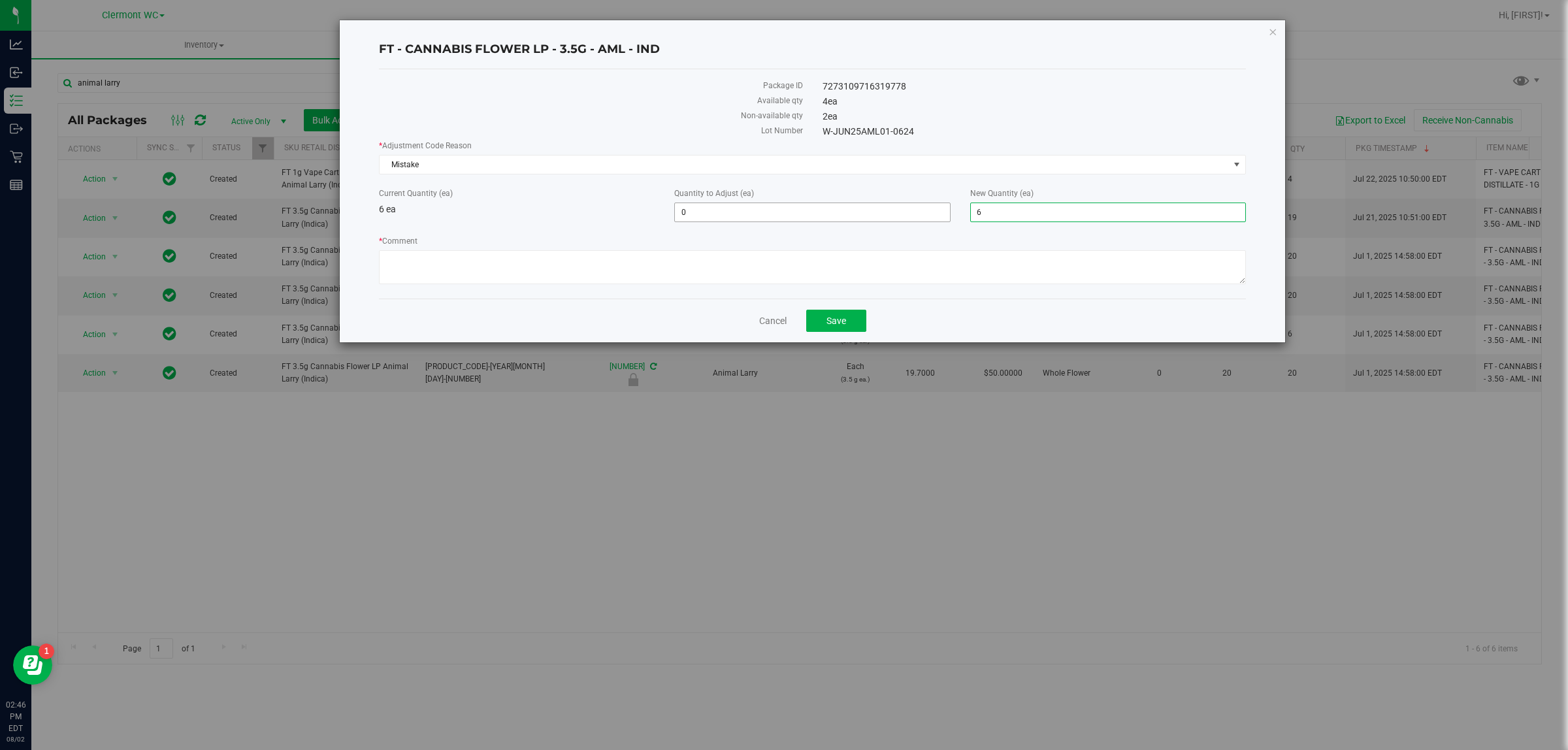 drag, startPoint x: 1040, startPoint y: 213, endPoint x: 841, endPoint y: 204, distance: 199.20341 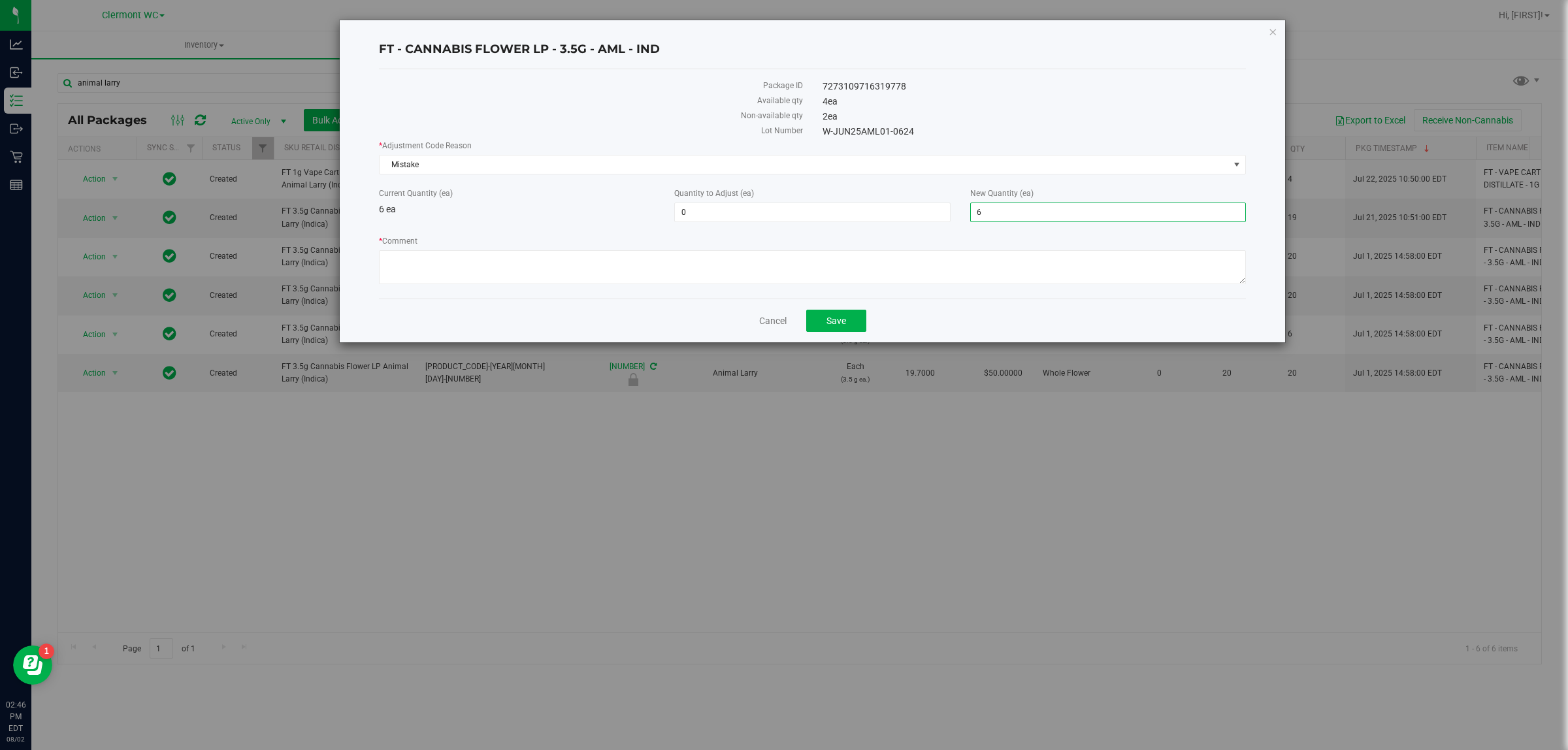 type on "7" 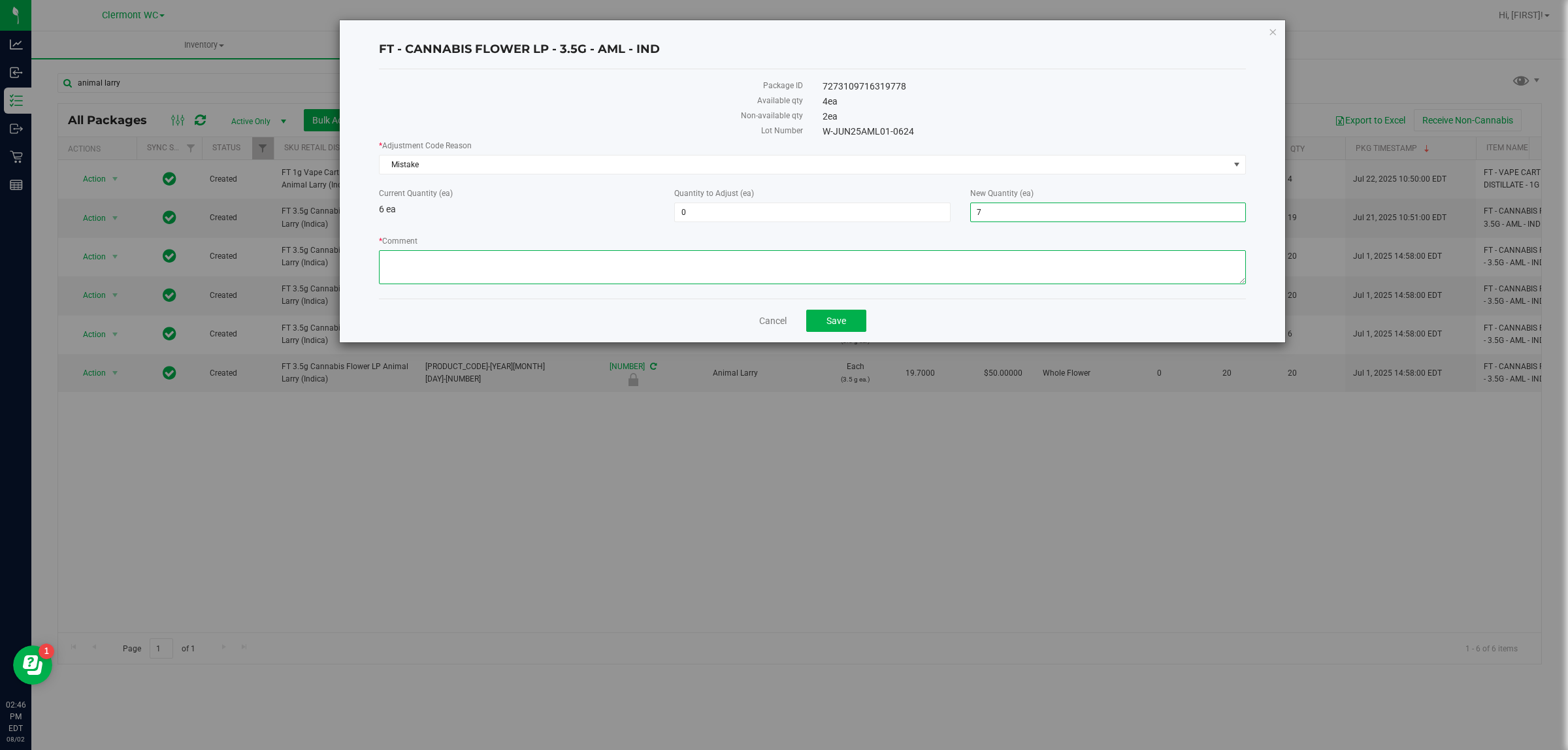 type on "1" 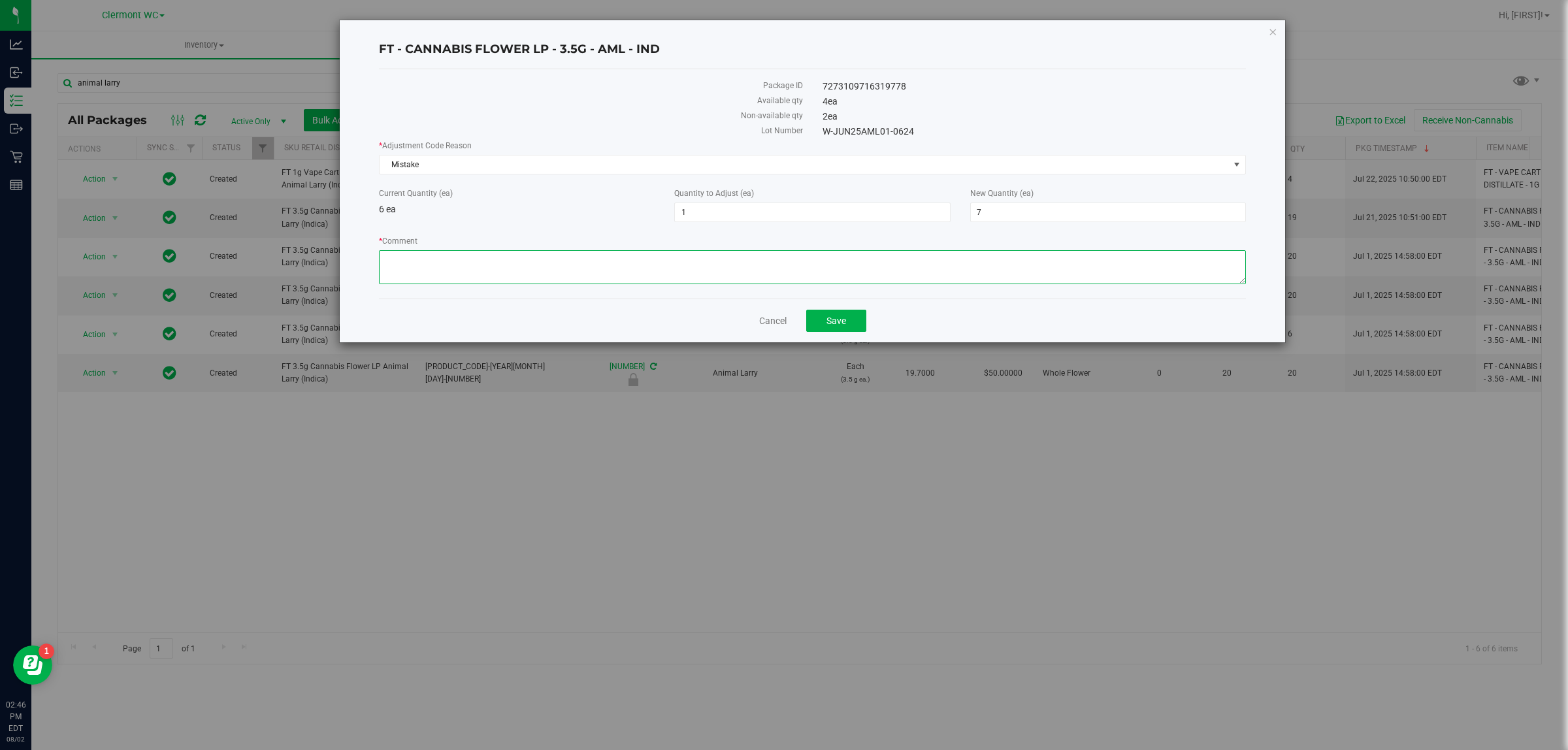 click on "*
Comment" at bounding box center (812, 267) 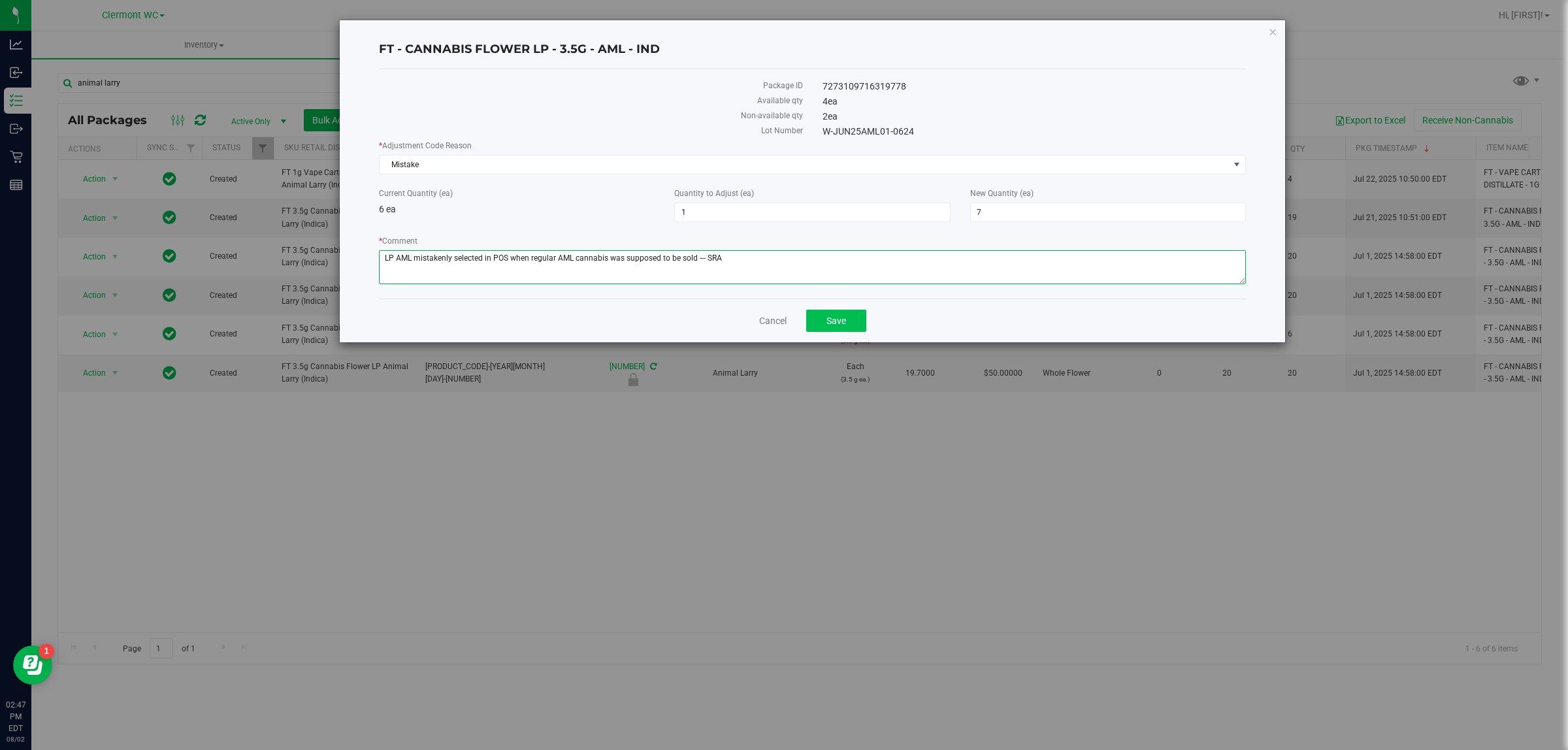 type on "LP AML mistakenly selected in POS when regular AML cannabis was supposed to be sold --- SRA" 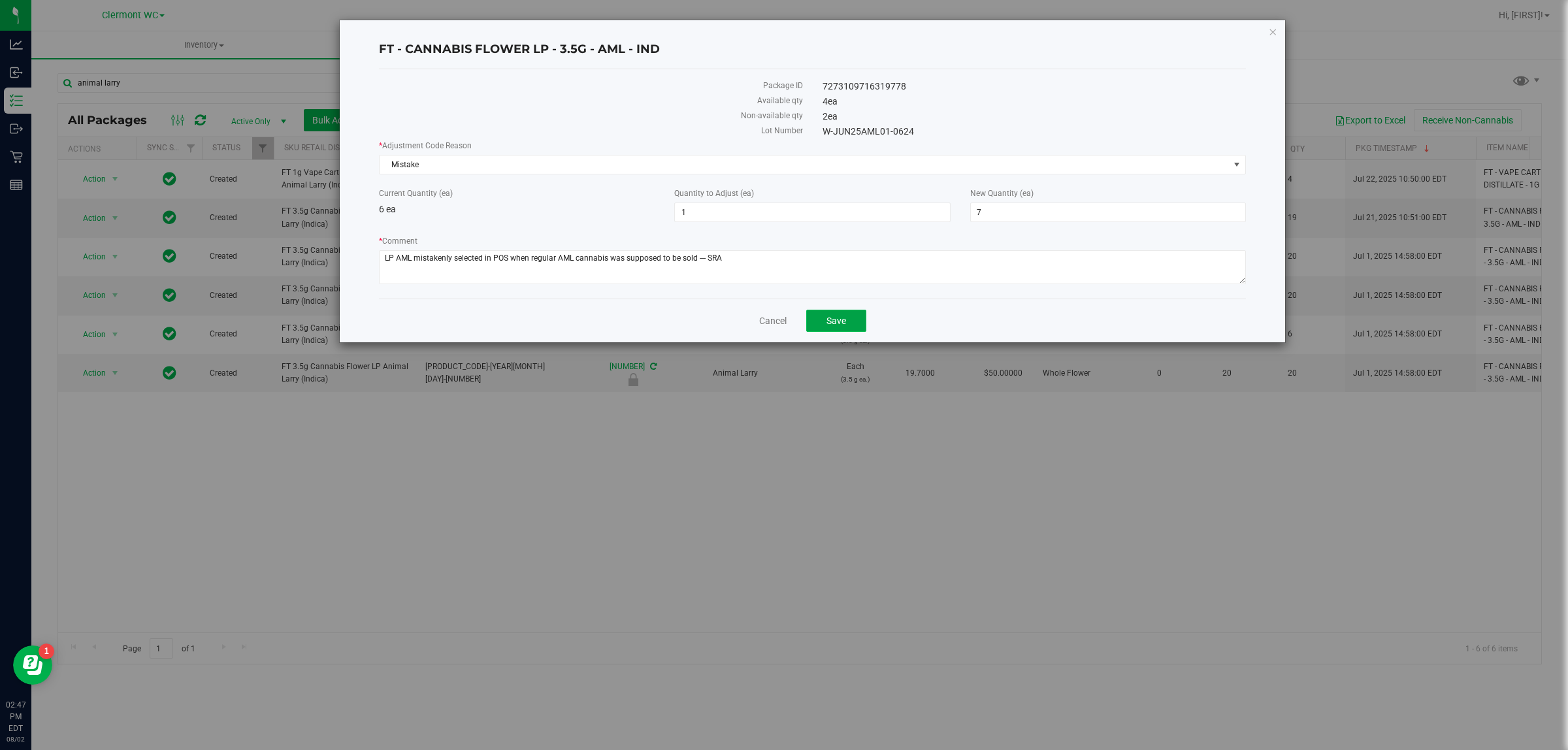 click on "Save" 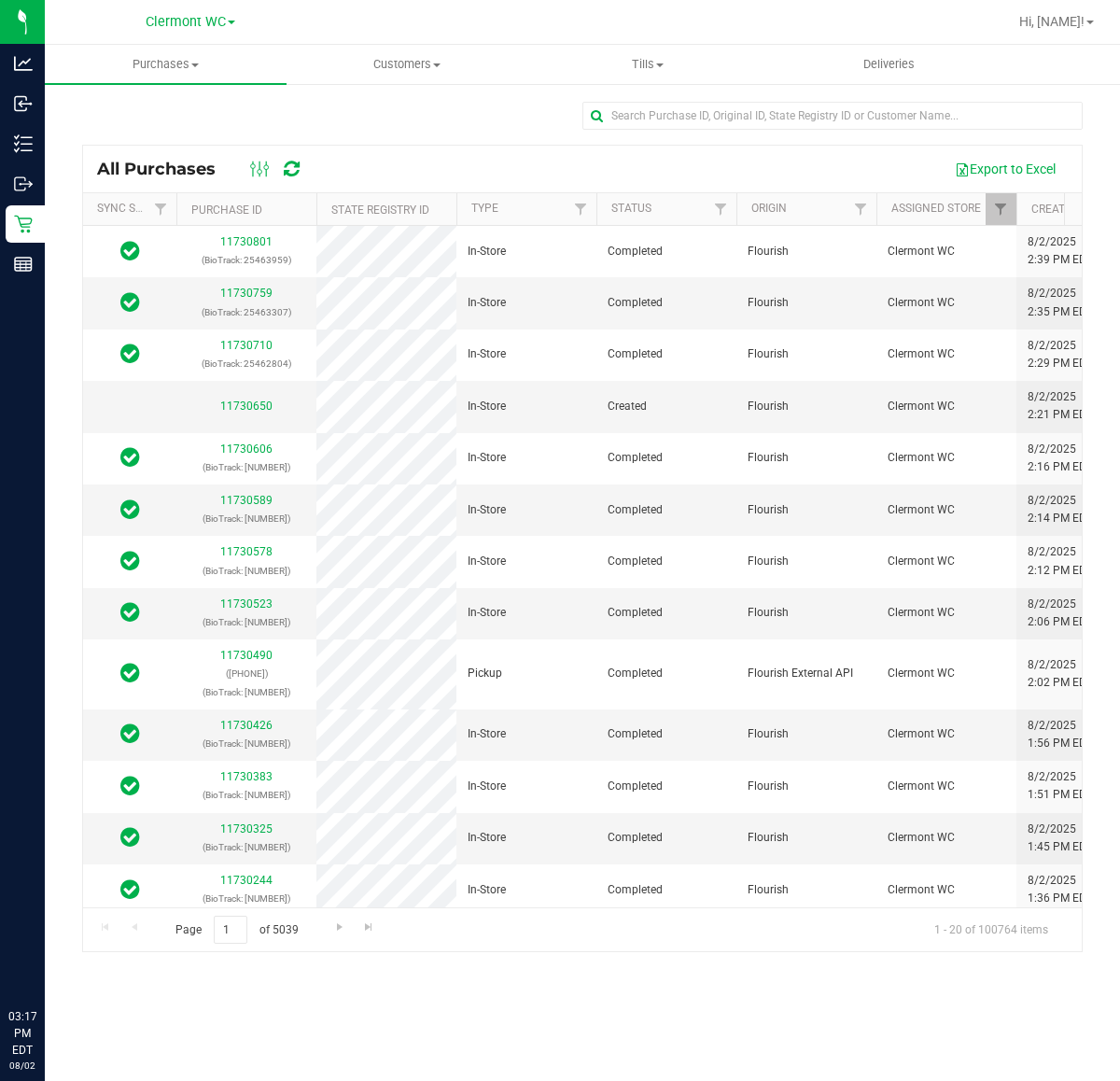 scroll, scrollTop: 0, scrollLeft: 0, axis: both 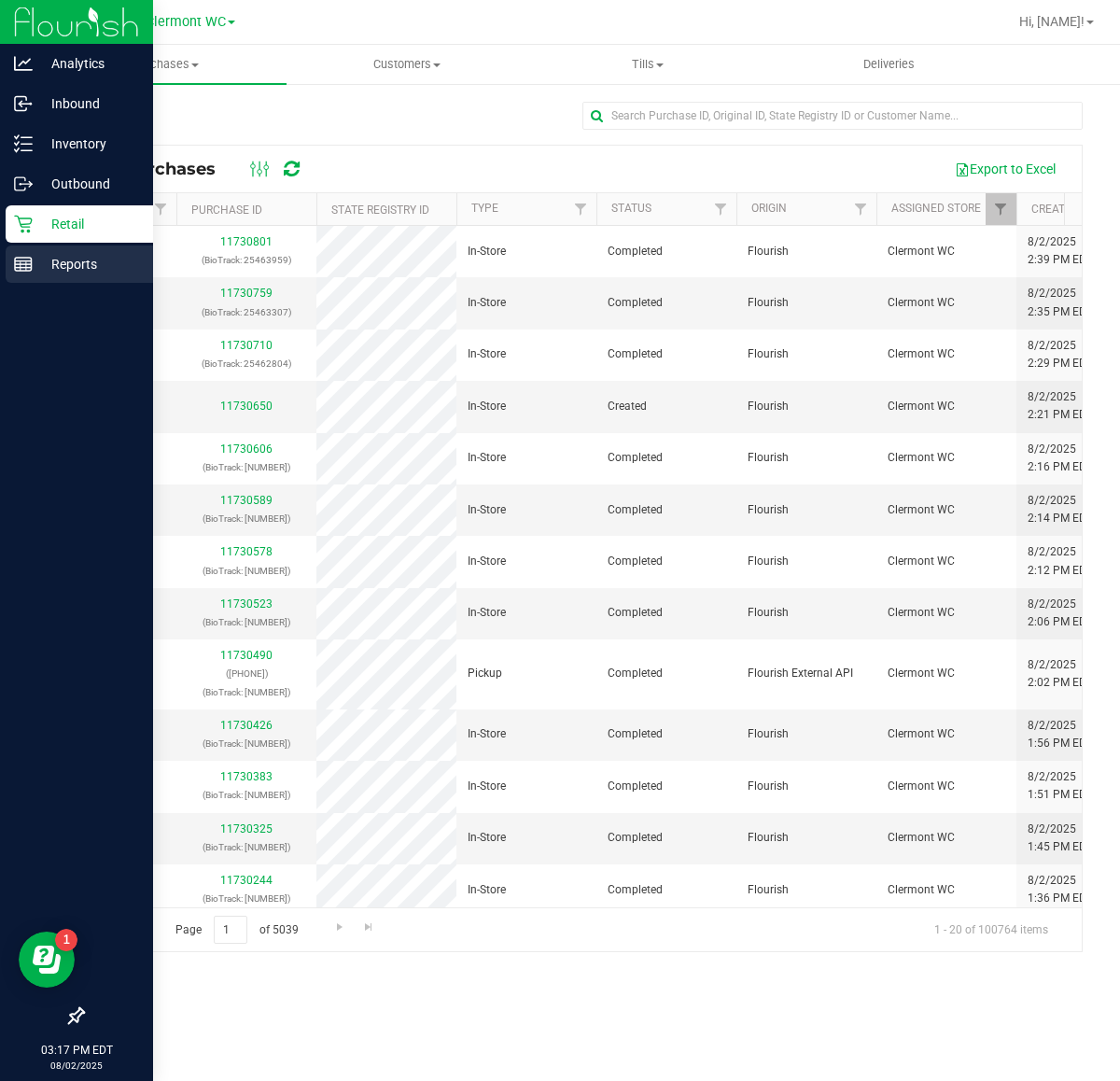 click 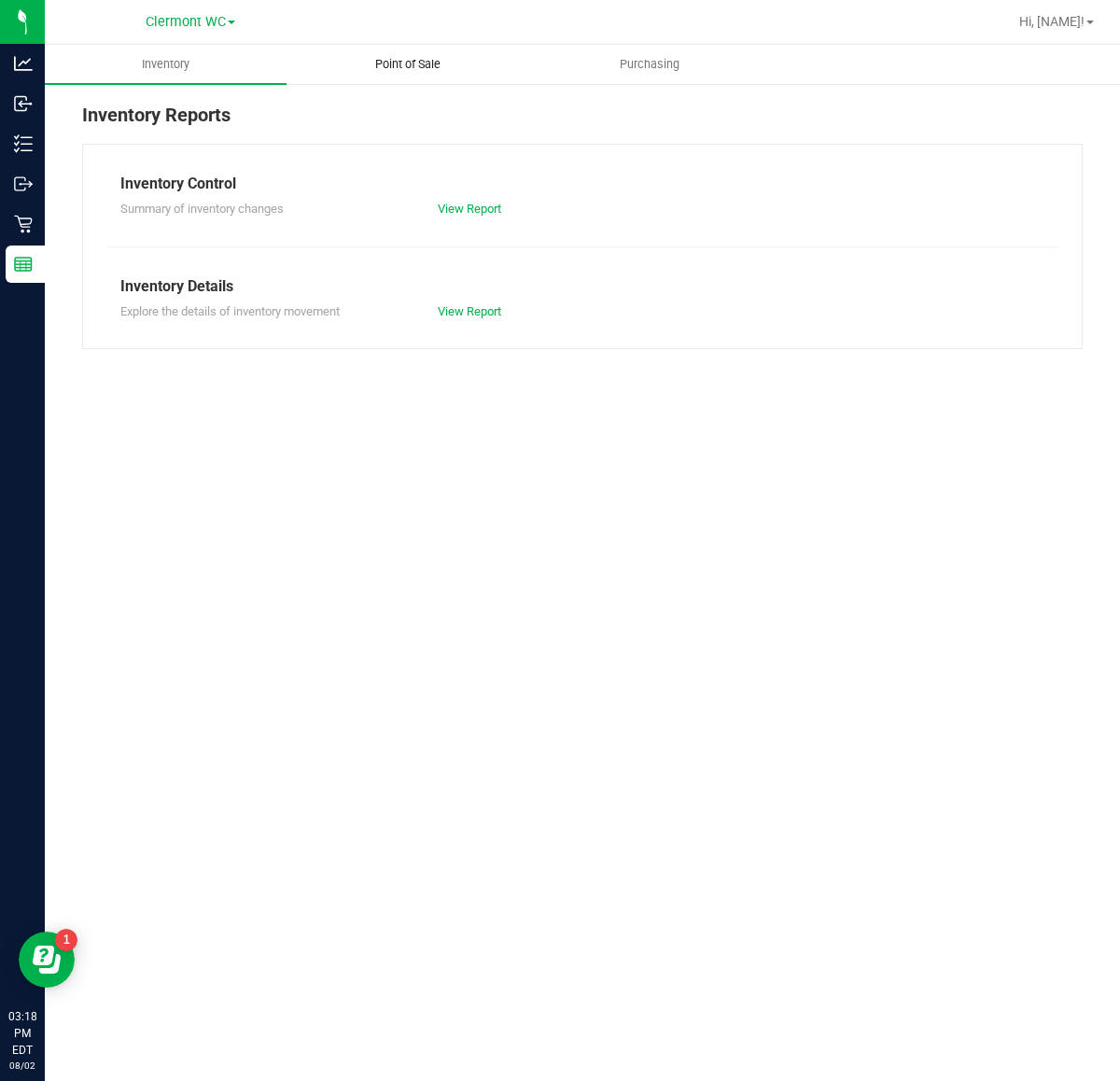 click on "Point of Sale" at bounding box center [407, 64] 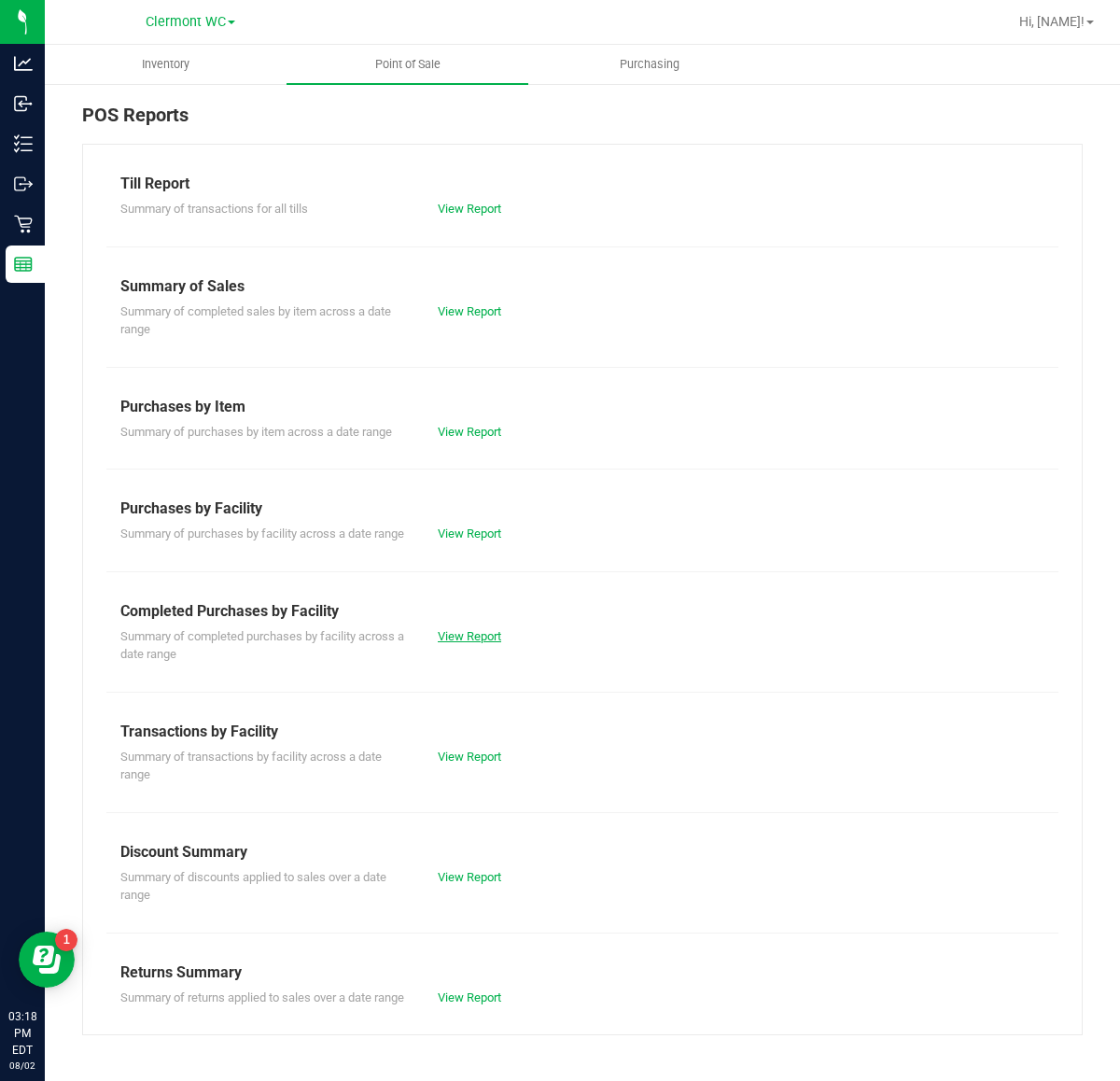 click on "View Report" at bounding box center [469, 636] 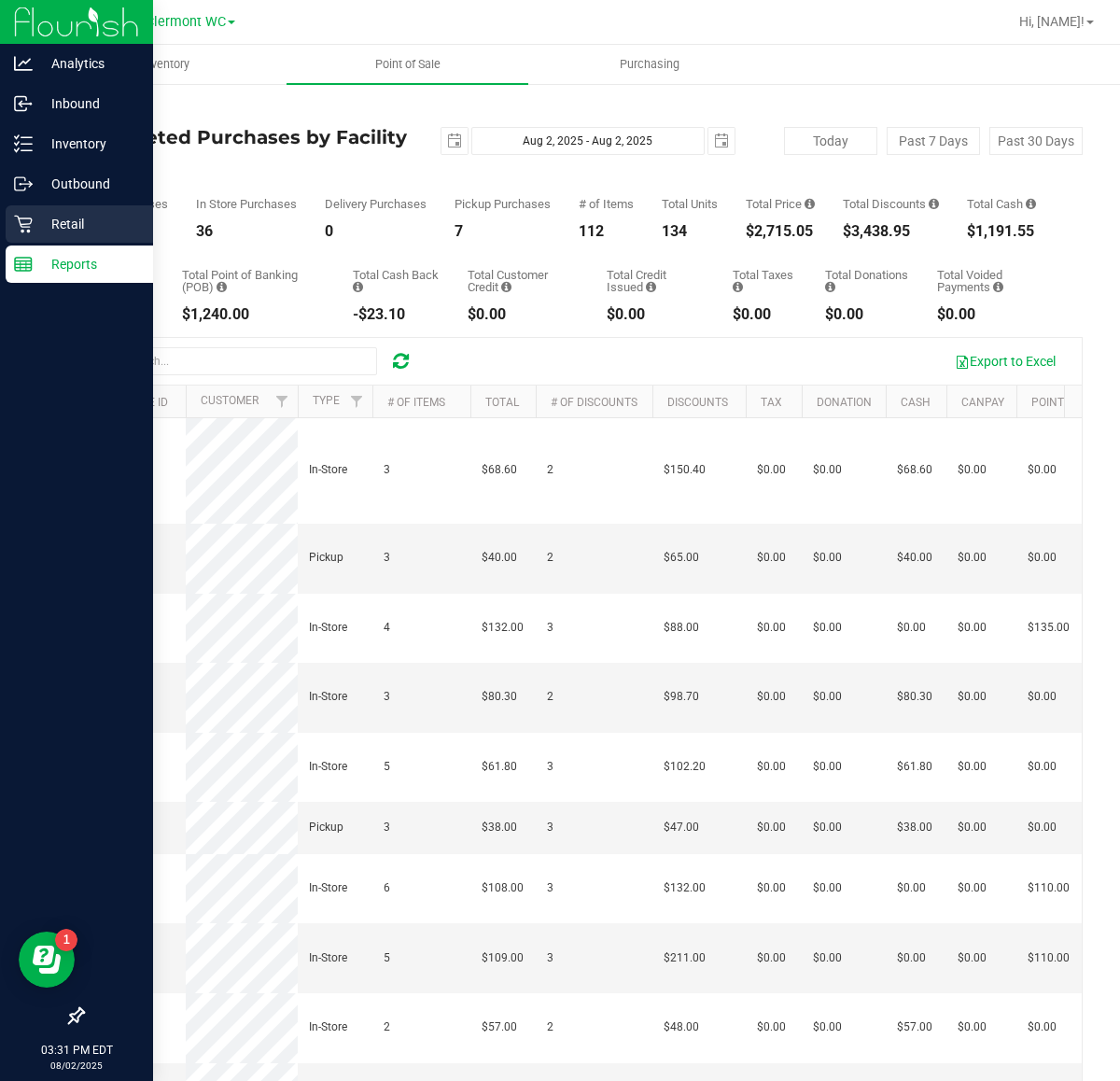 click on "Retail" at bounding box center [79, 224] 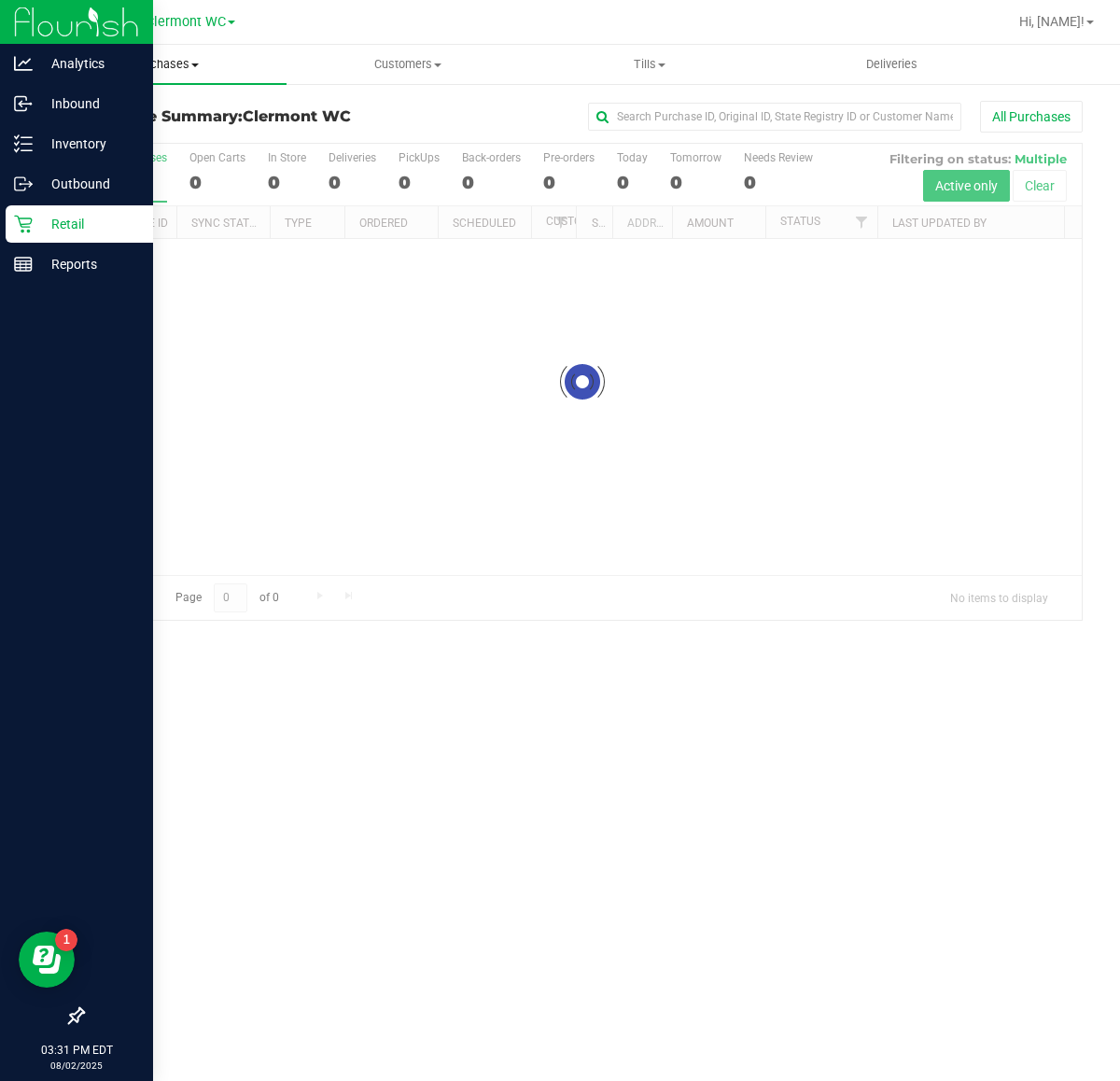 click on "Purchases" at bounding box center (165, 64) 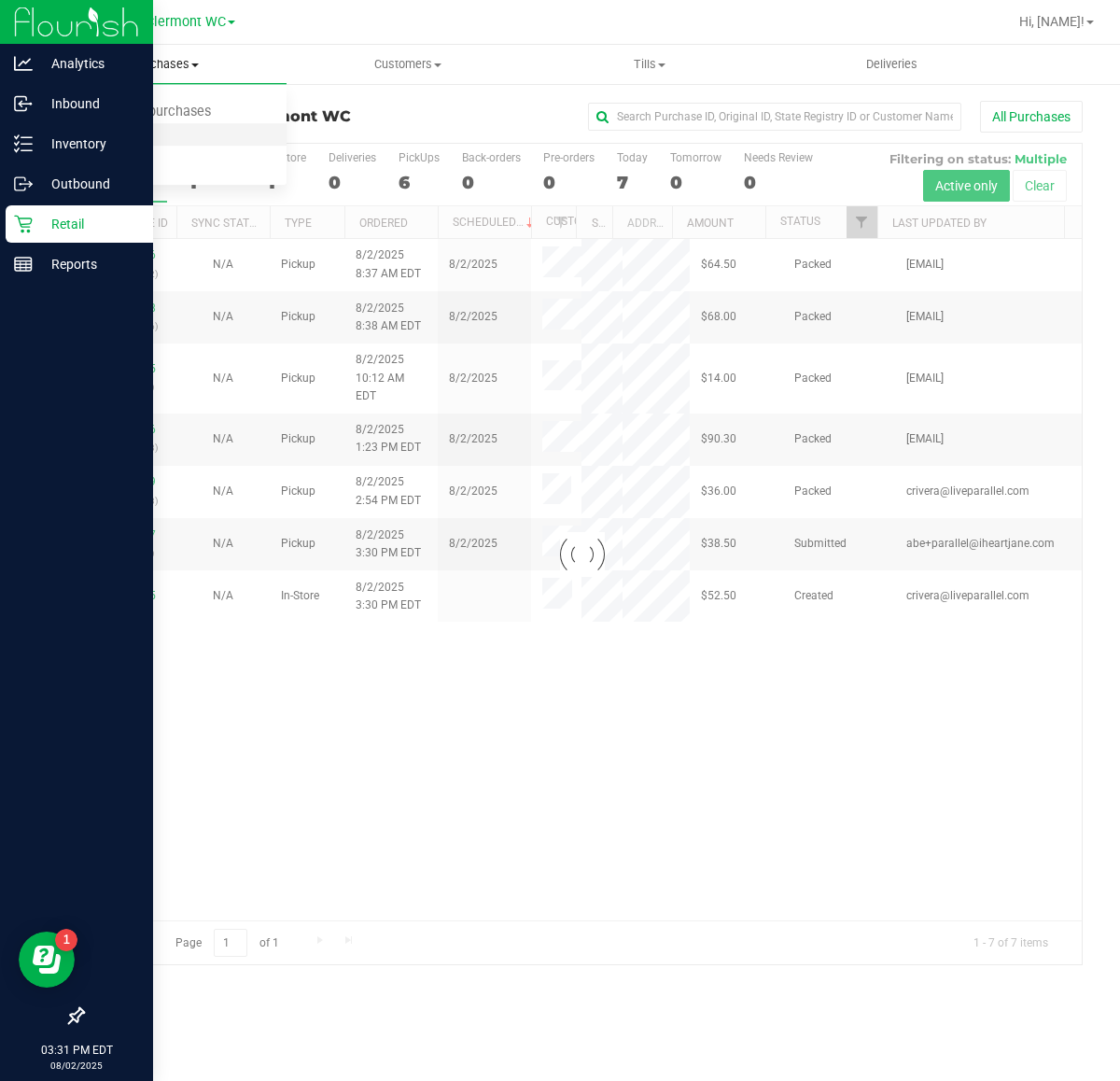 click on "Fulfillment" at bounding box center (103, 134) 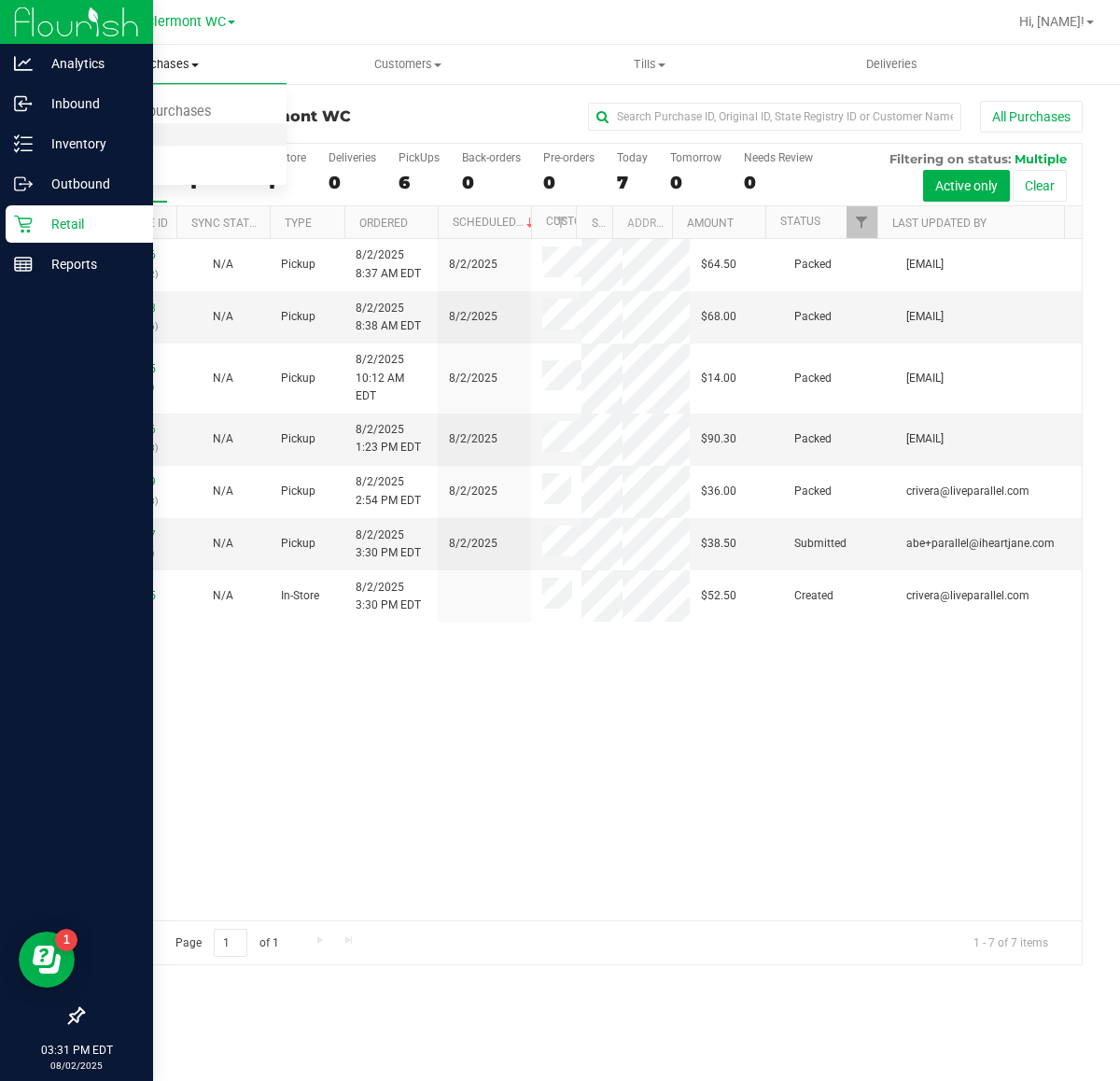 click on "Fulfillment" at bounding box center (103, 134) 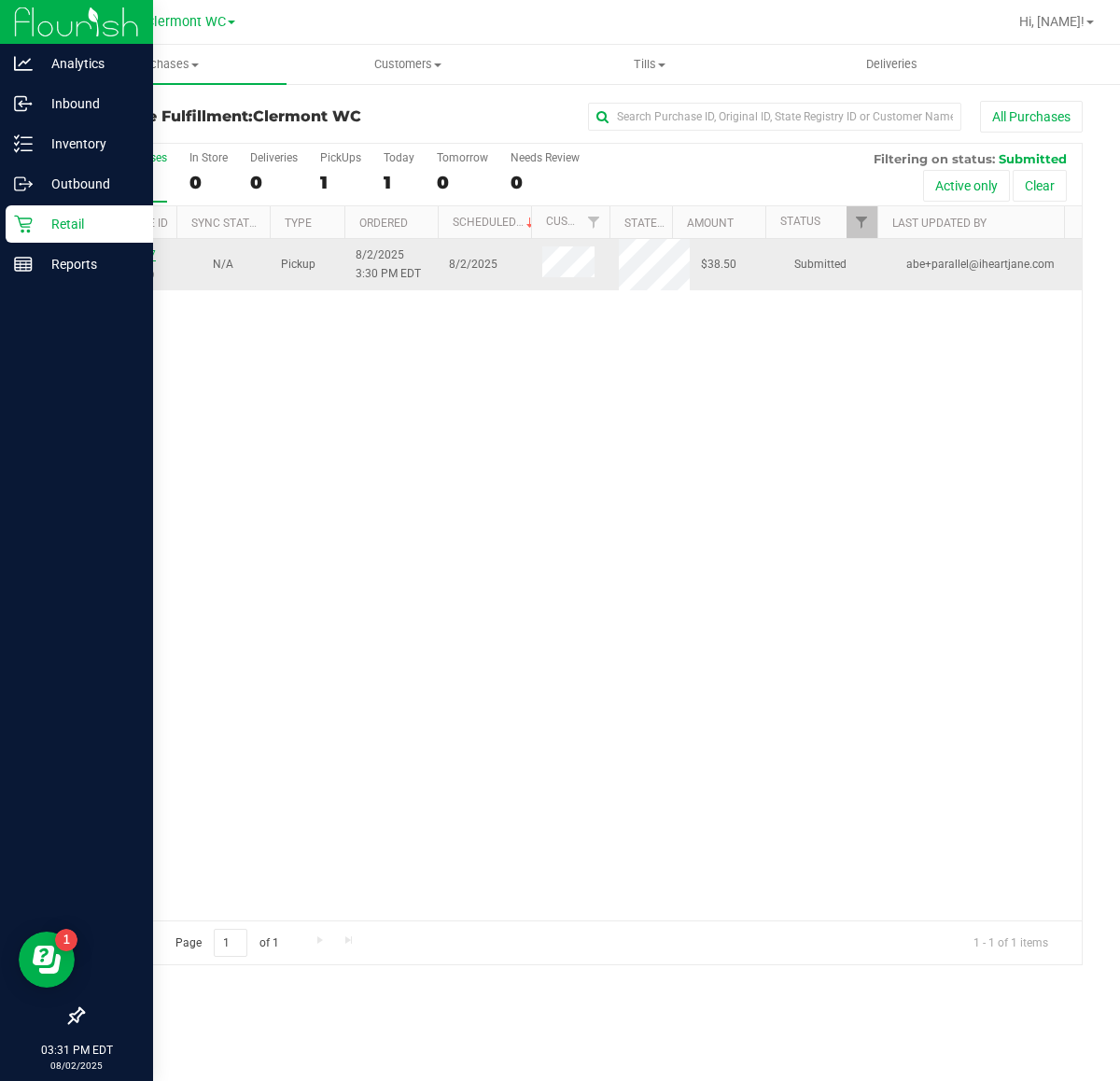 click on "11731177" at bounding box center [130, 255] 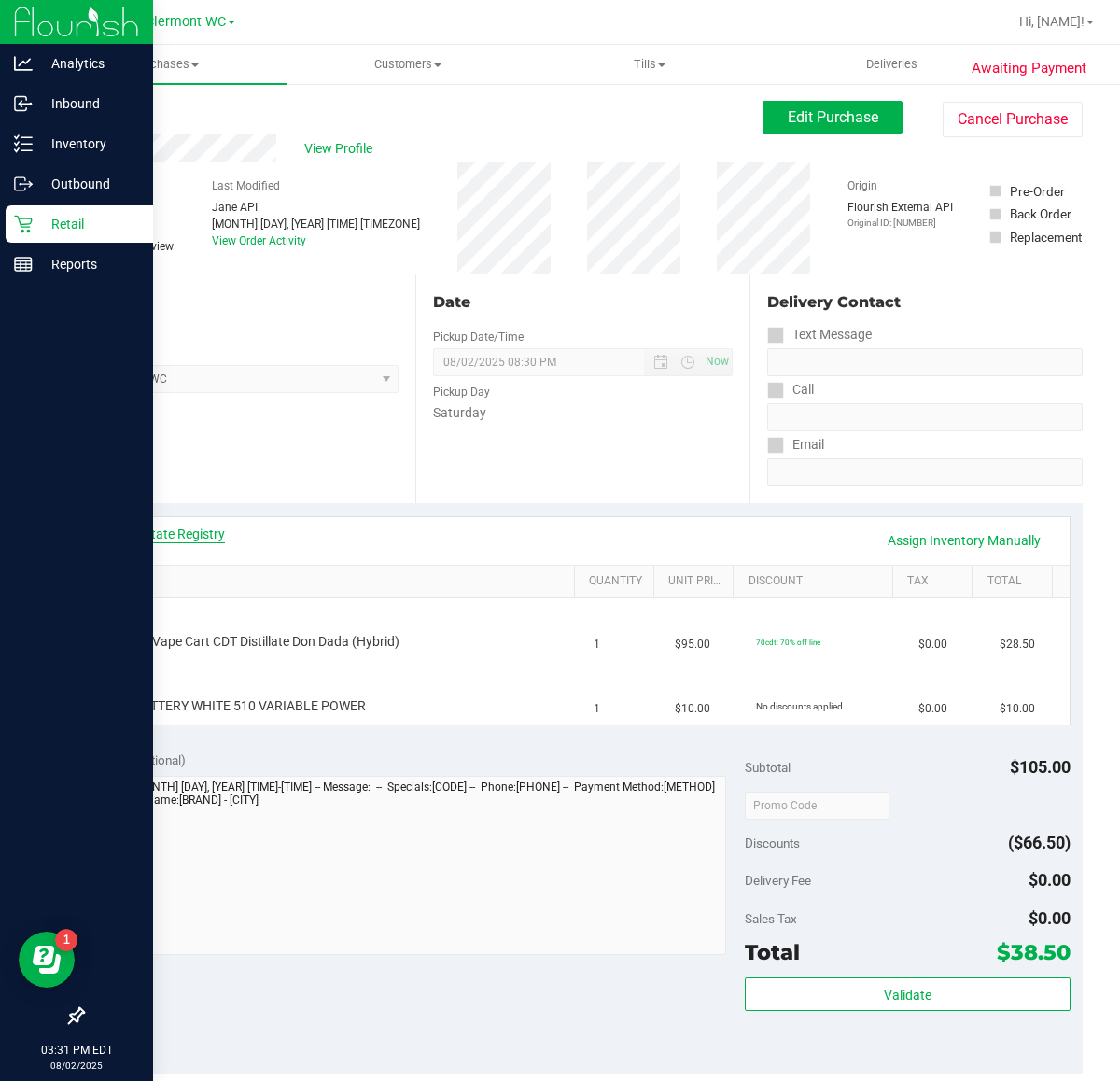 click on "View State Registry" at bounding box center (169, 534) 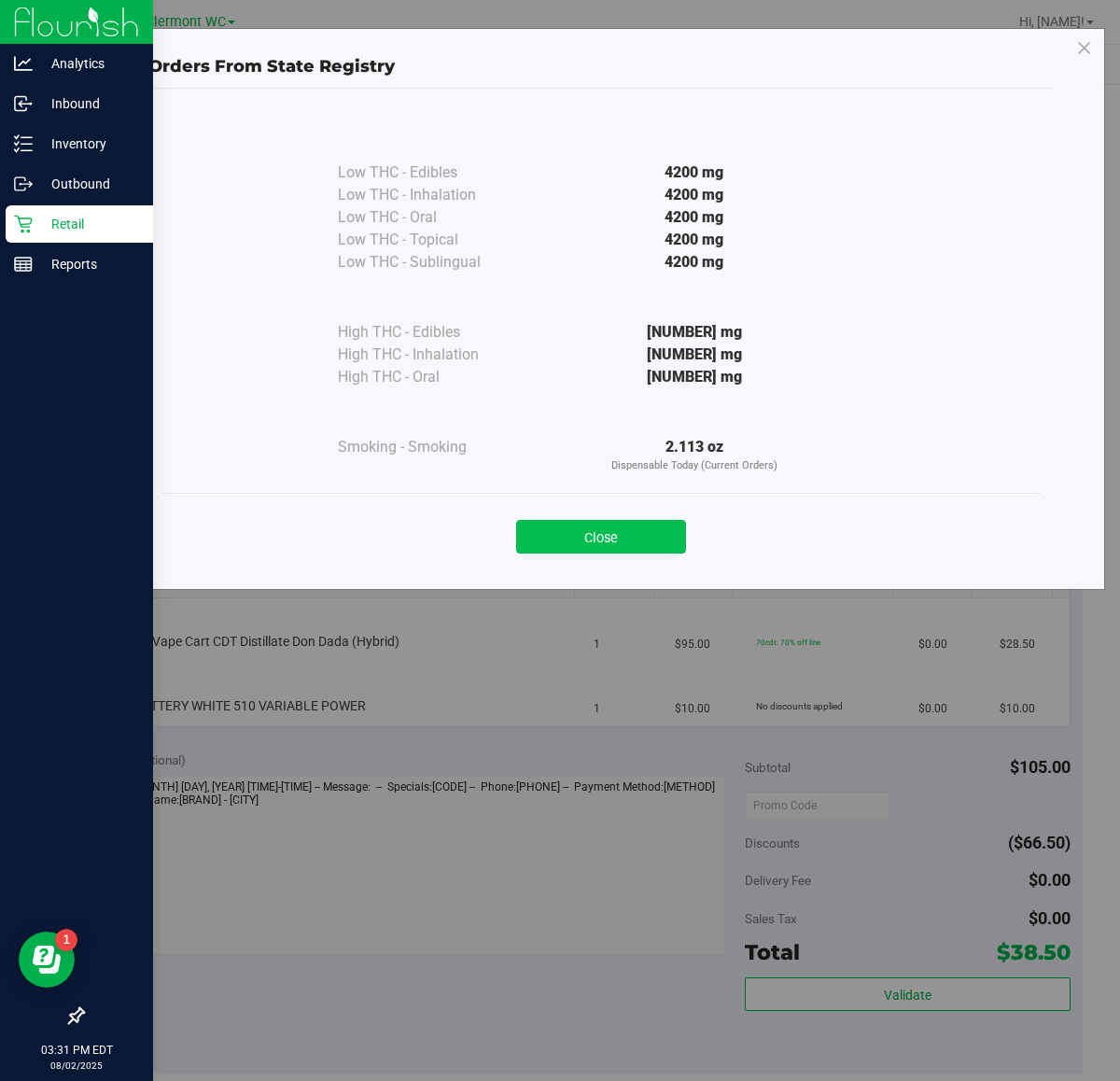 click on "Close" at bounding box center (601, 537) 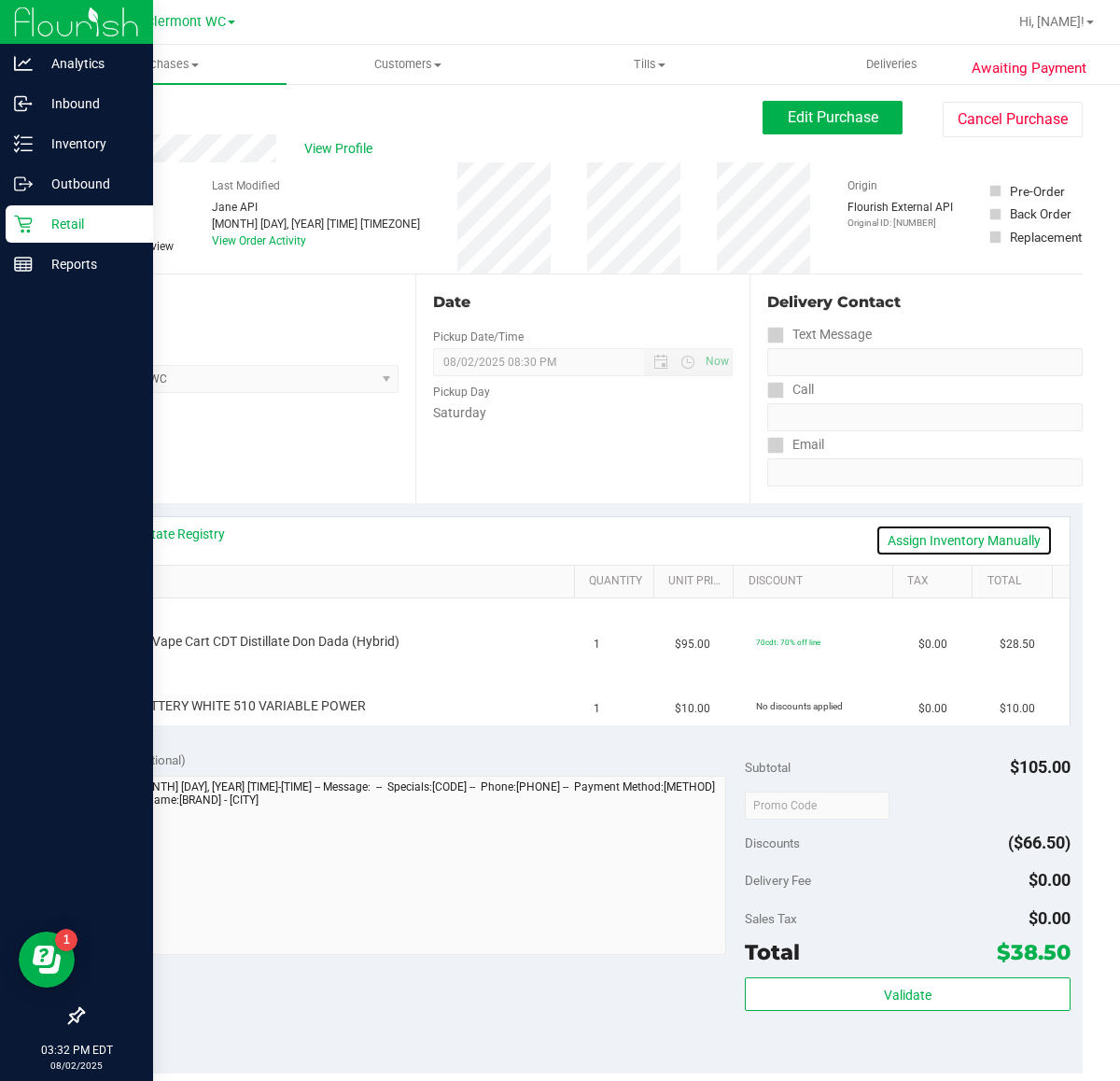 click on "Assign Inventory Manually" at bounding box center (964, 540) 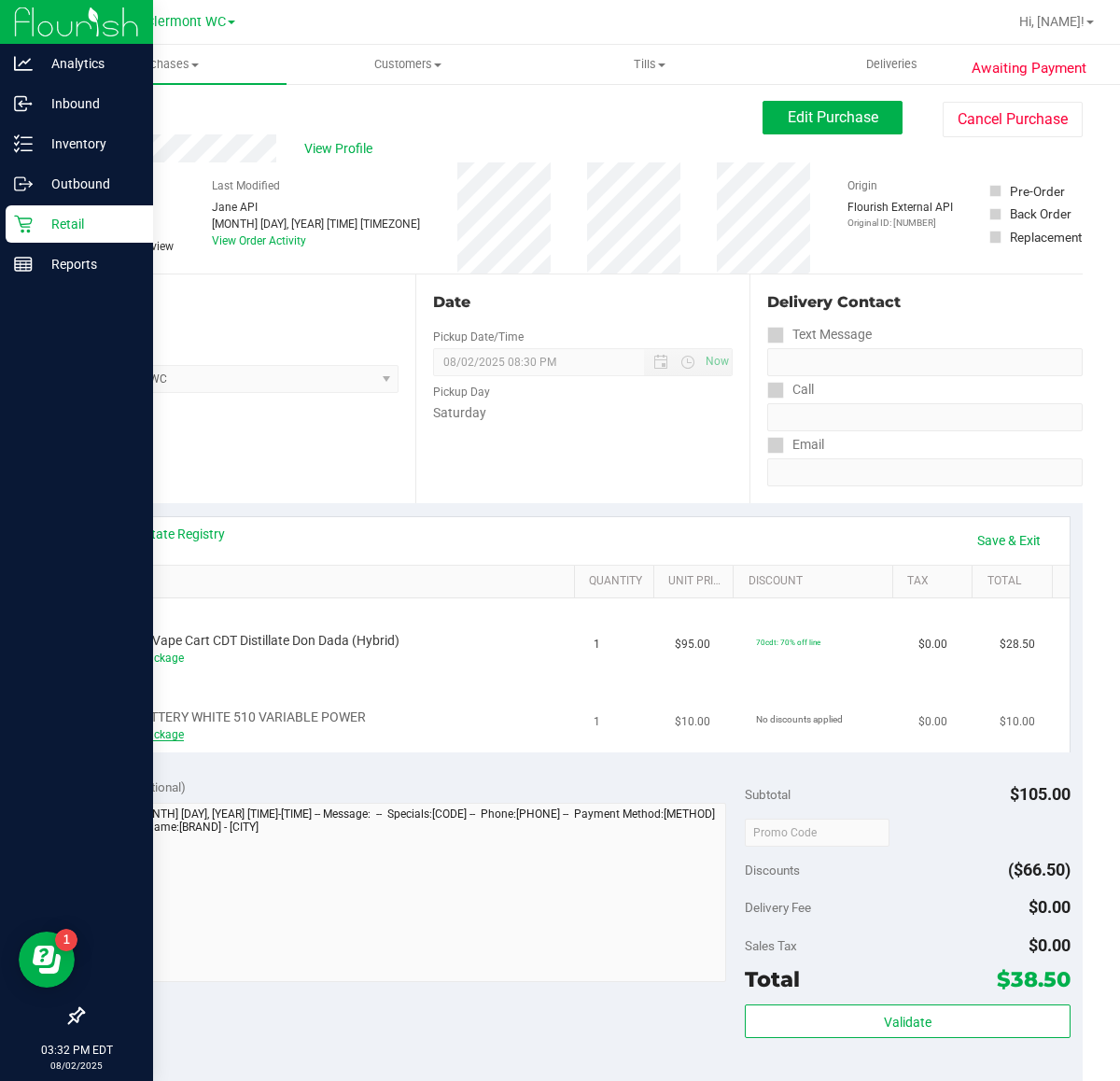 click on "Add Package" at bounding box center [150, 735] 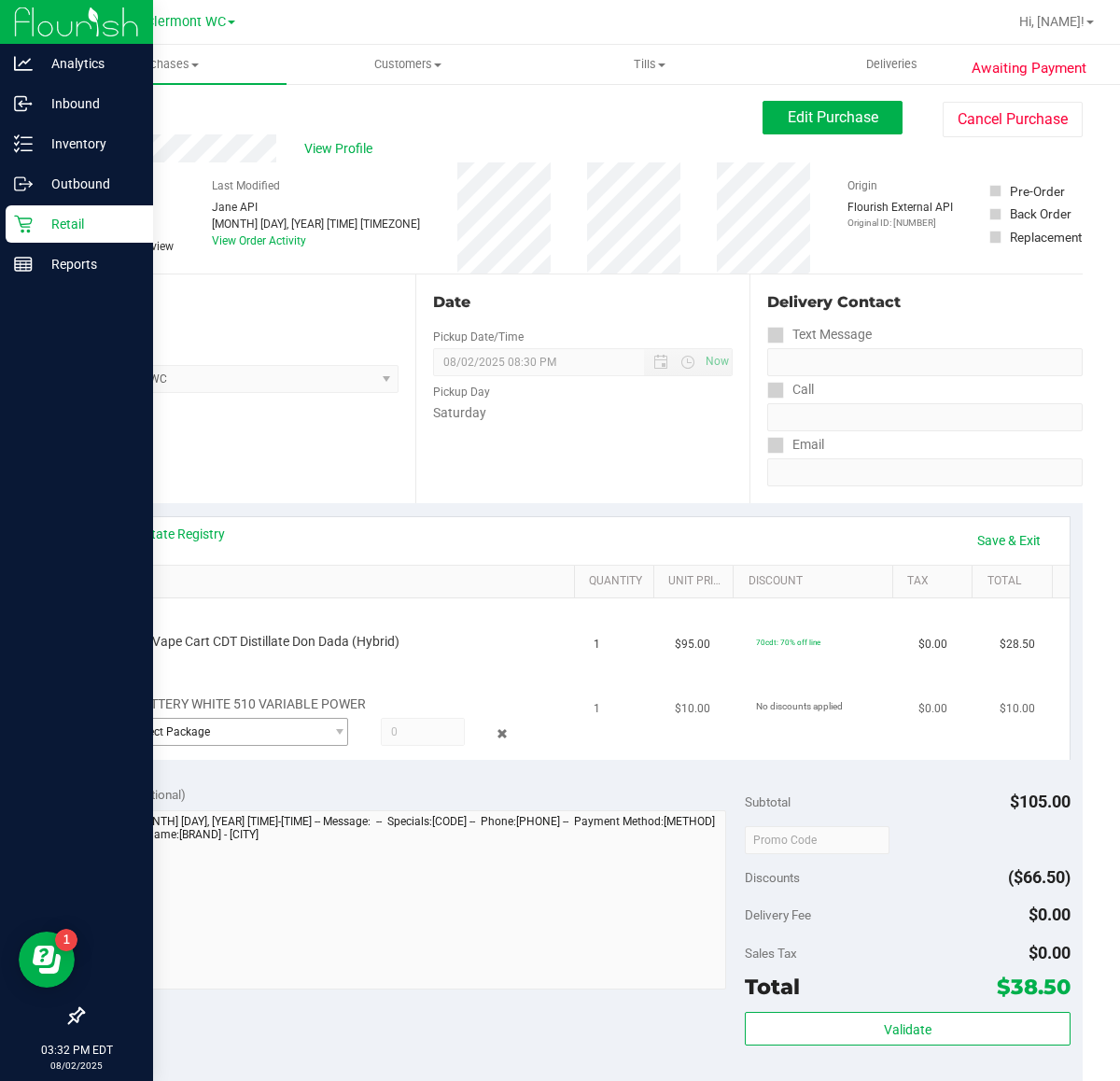 click on "Select Package" at bounding box center [220, 732] 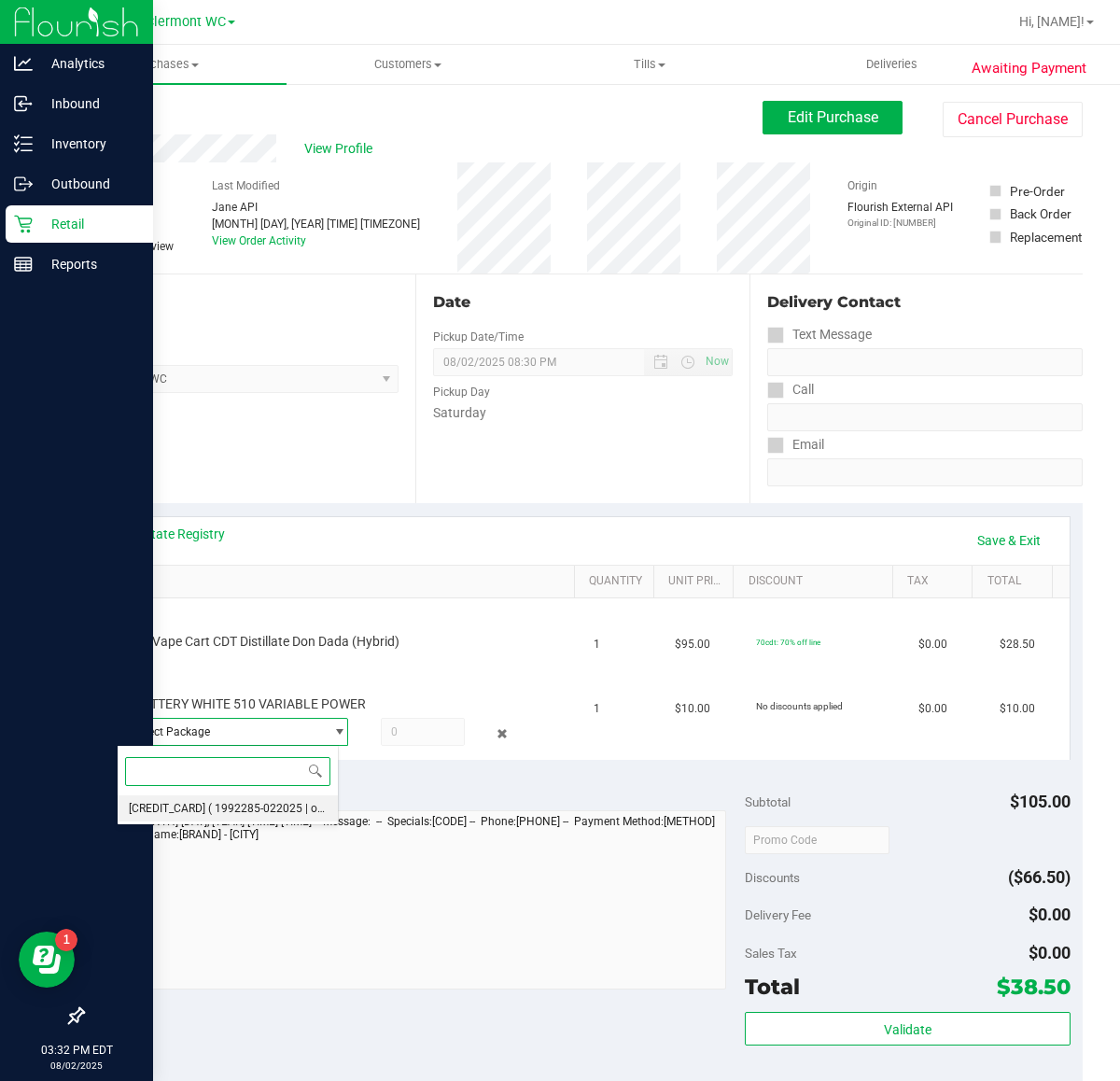 click on "(
1992285-022025 | orig: FLTW-20250521-022
)" at bounding box center (328, 808) 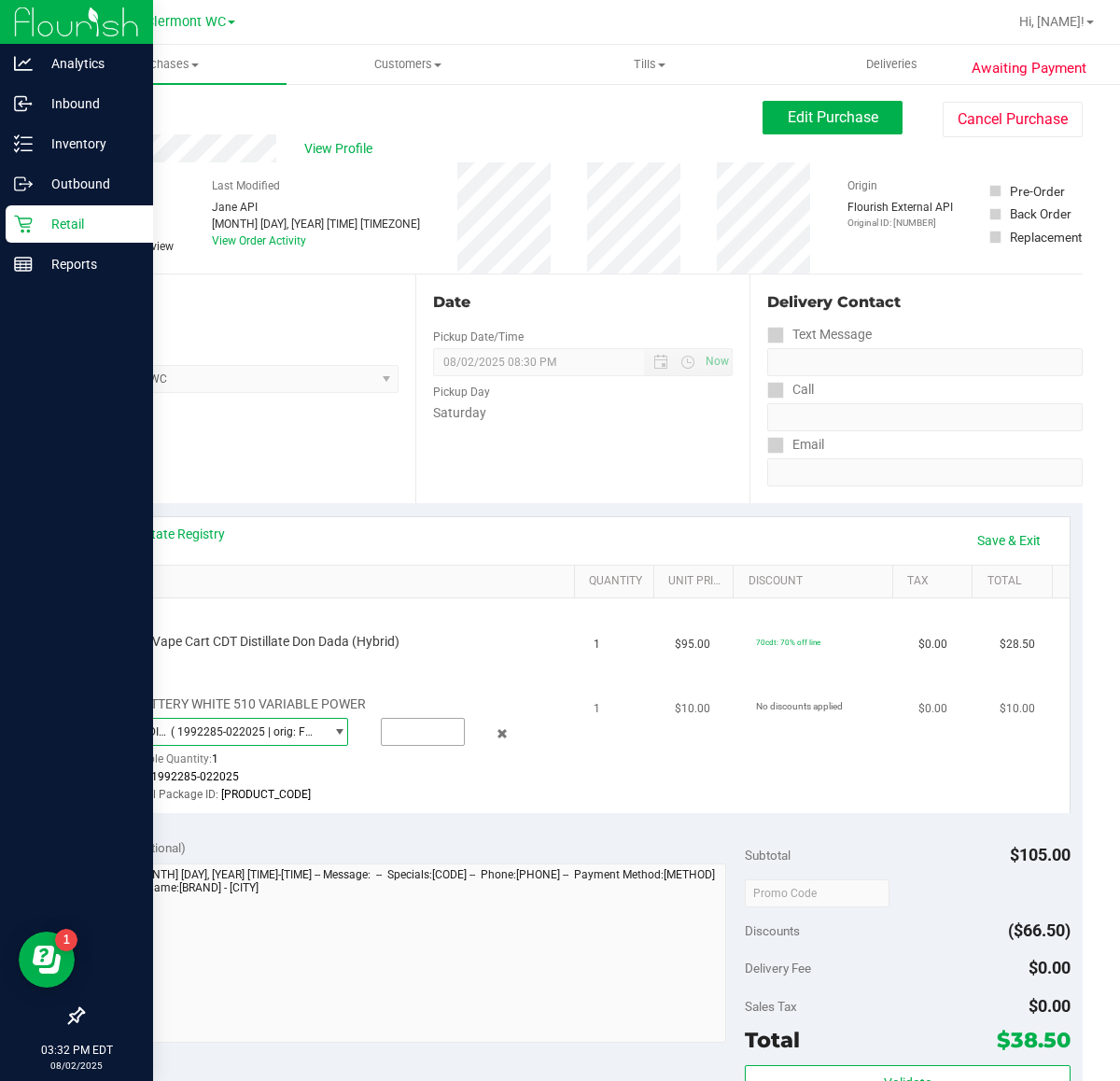 click at bounding box center [423, 732] 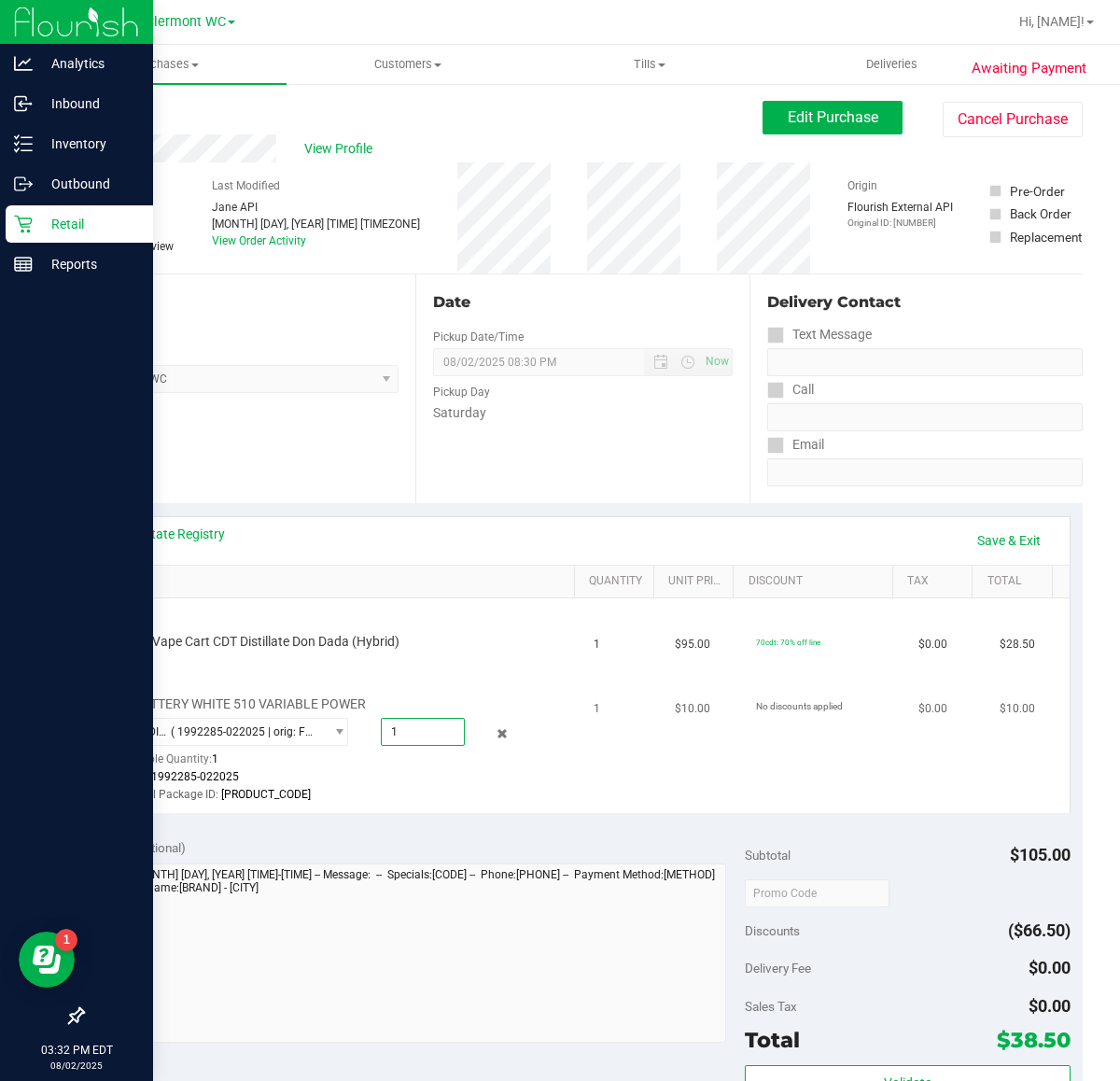type on "1" 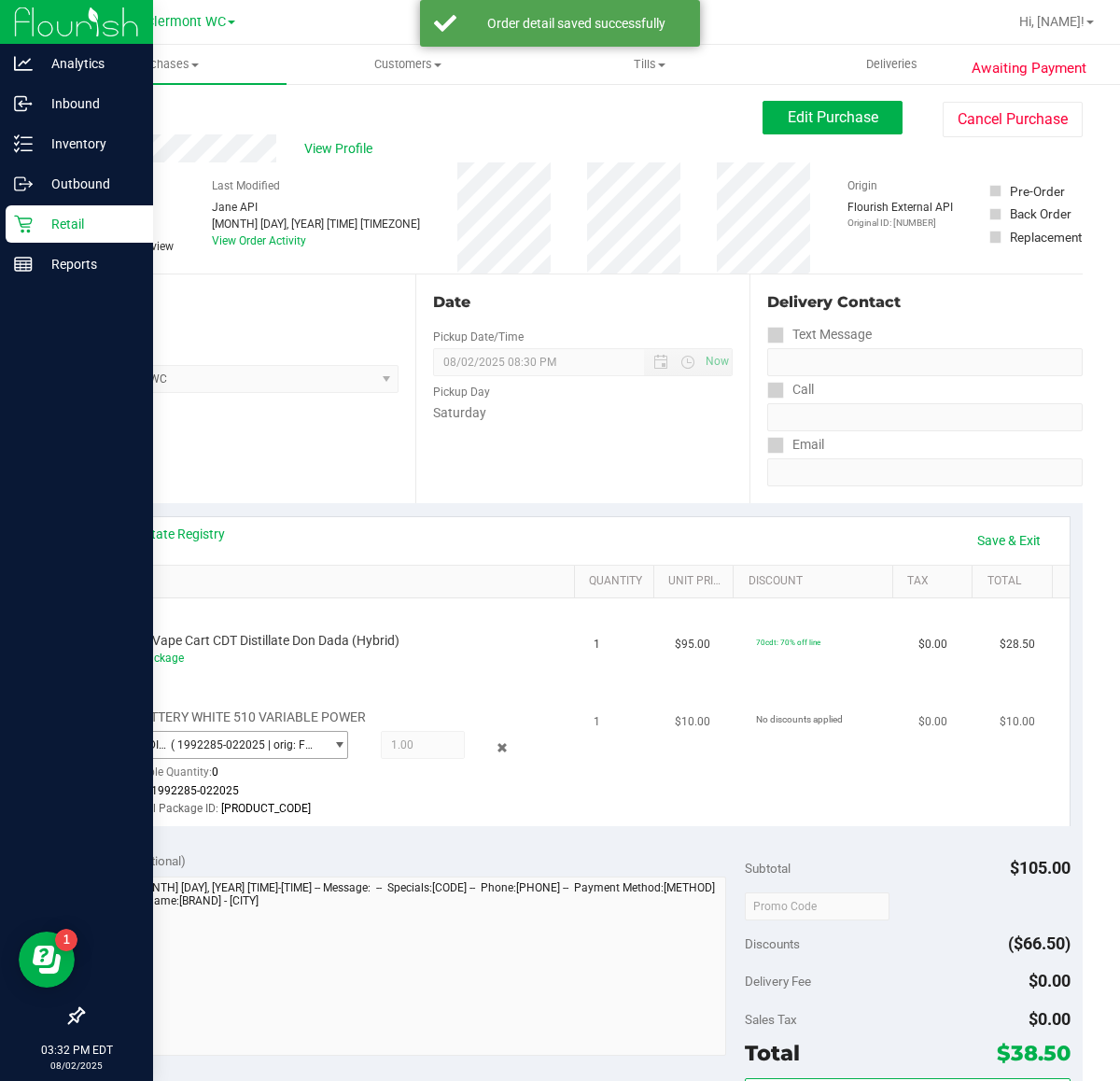 click at bounding box center [334, 745] 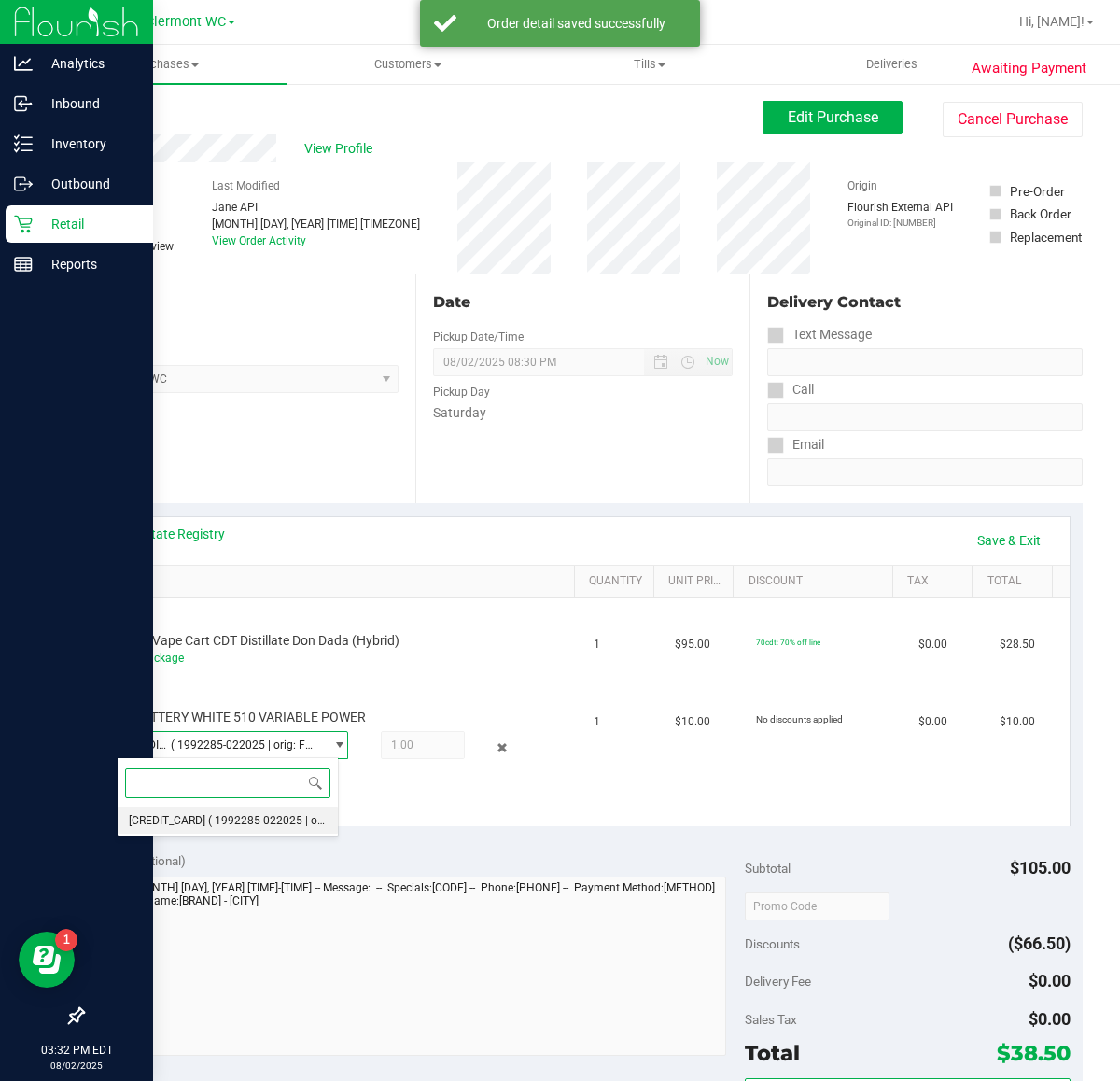 click on "(
1992285-022025 | orig: FLTW-20250521-022
)" at bounding box center [328, 821] 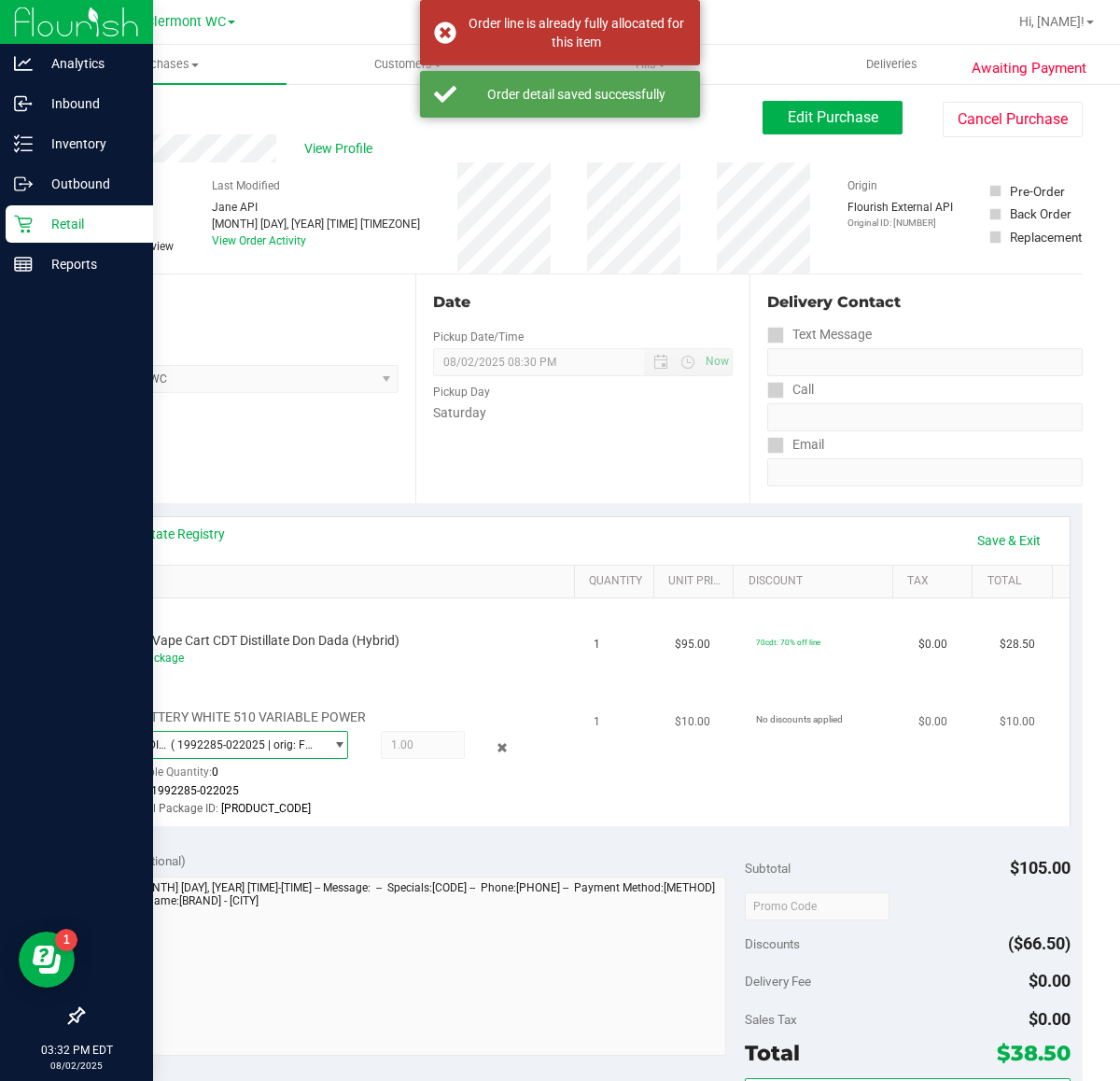 click on "Batch:
1992285-022025" at bounding box center (326, 791) 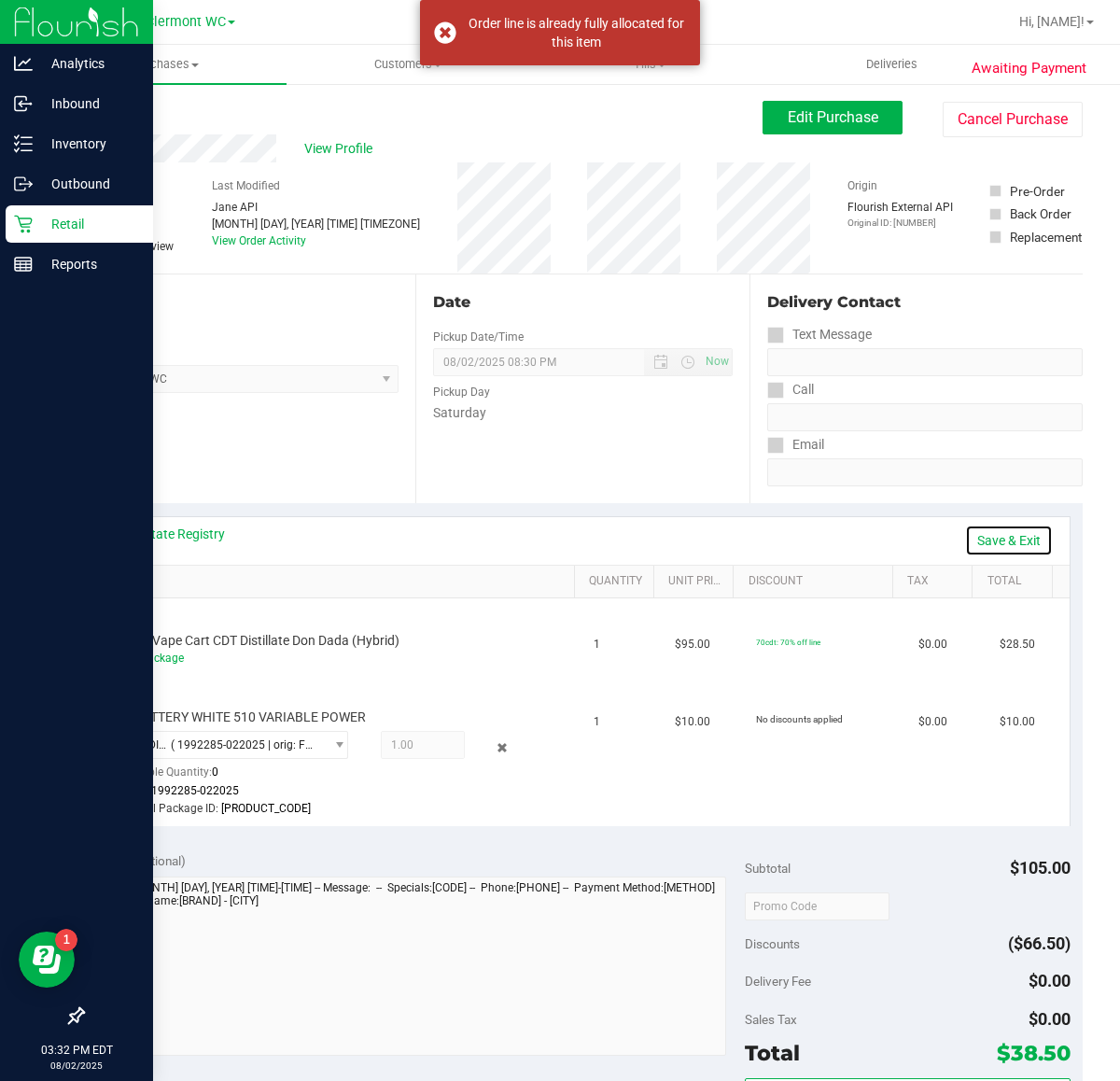 click on "Save & Exit" at bounding box center (1009, 540) 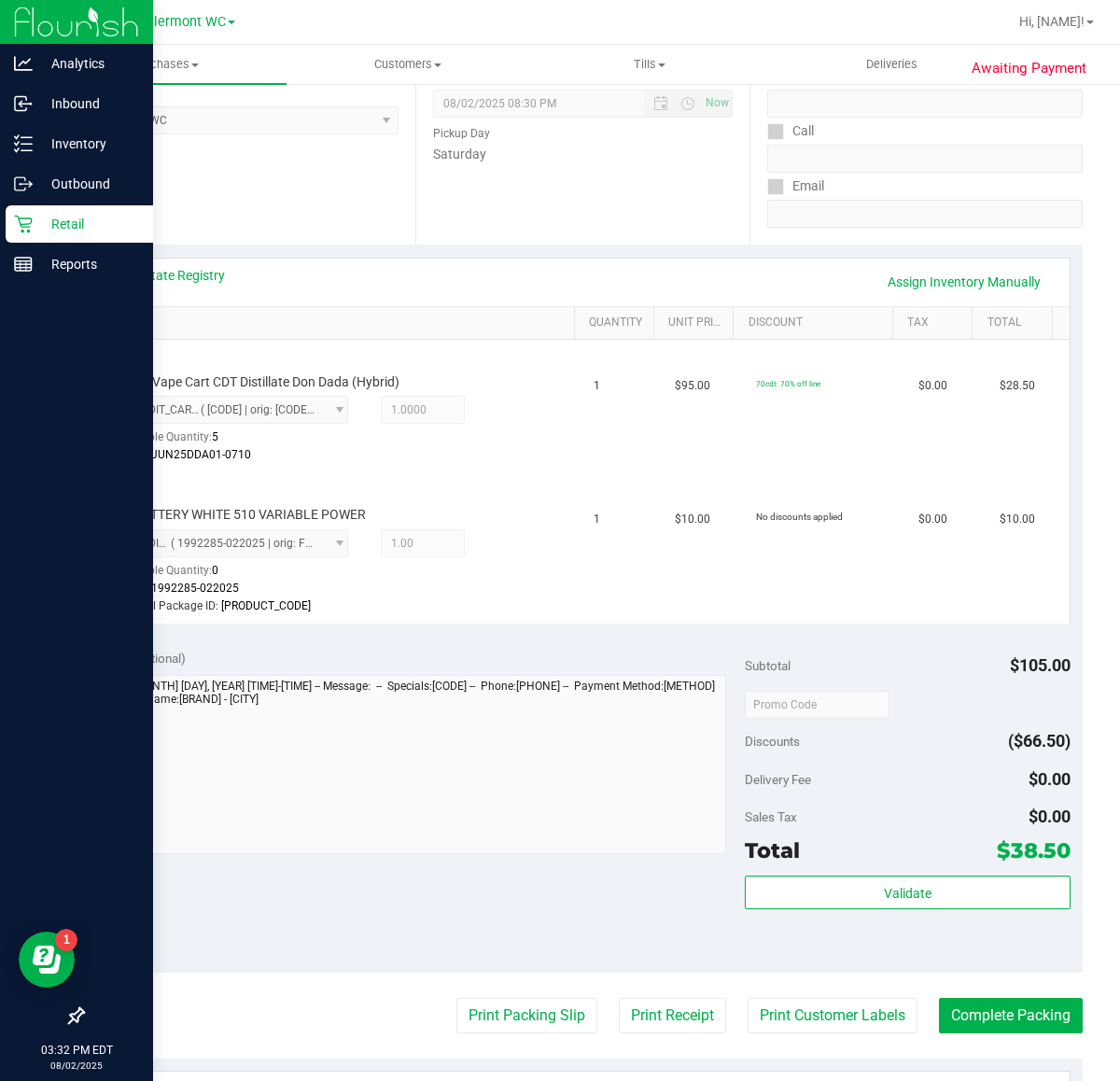 scroll, scrollTop: 618, scrollLeft: 0, axis: vertical 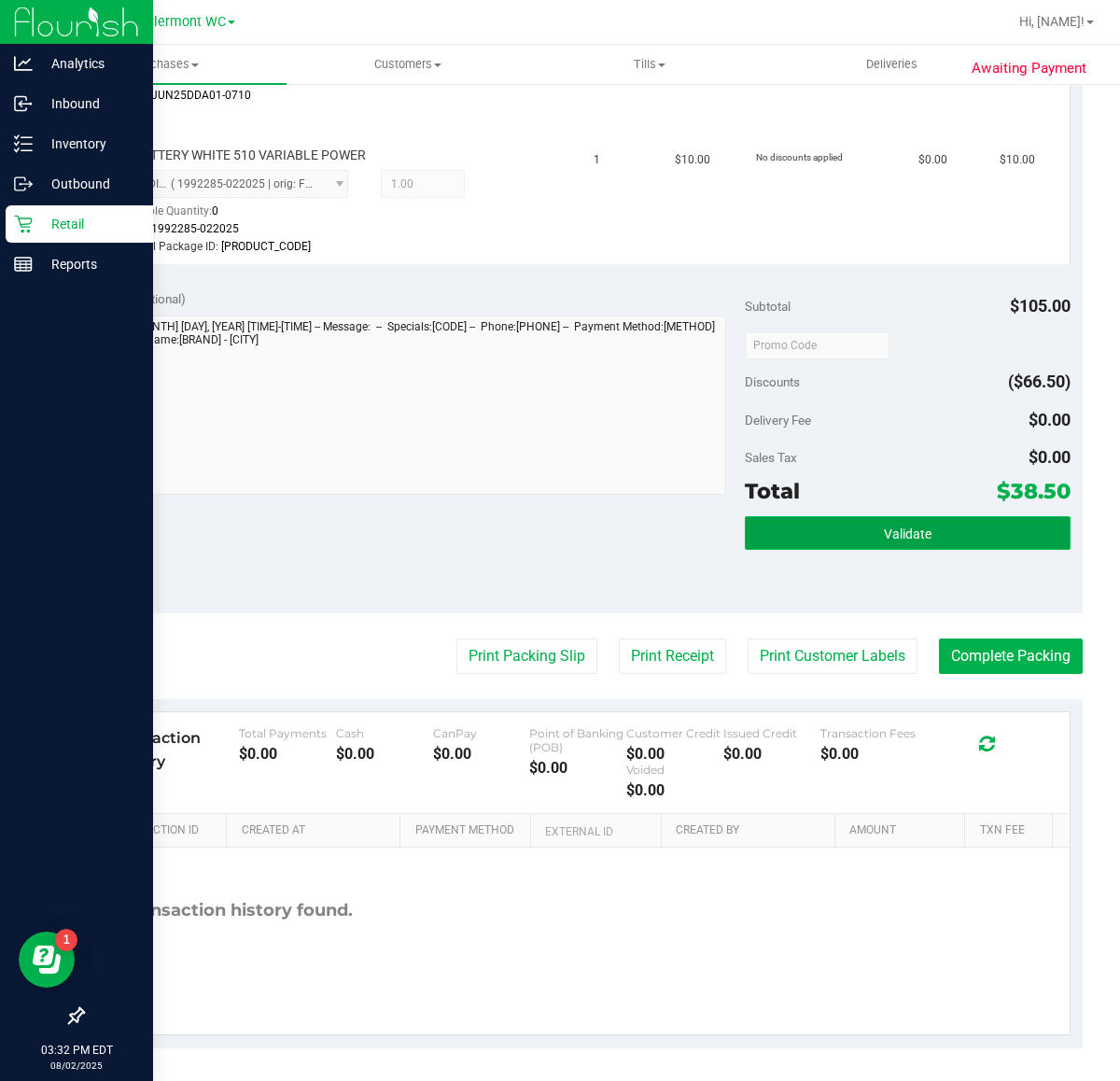 click on "Validate" at bounding box center [907, 533] 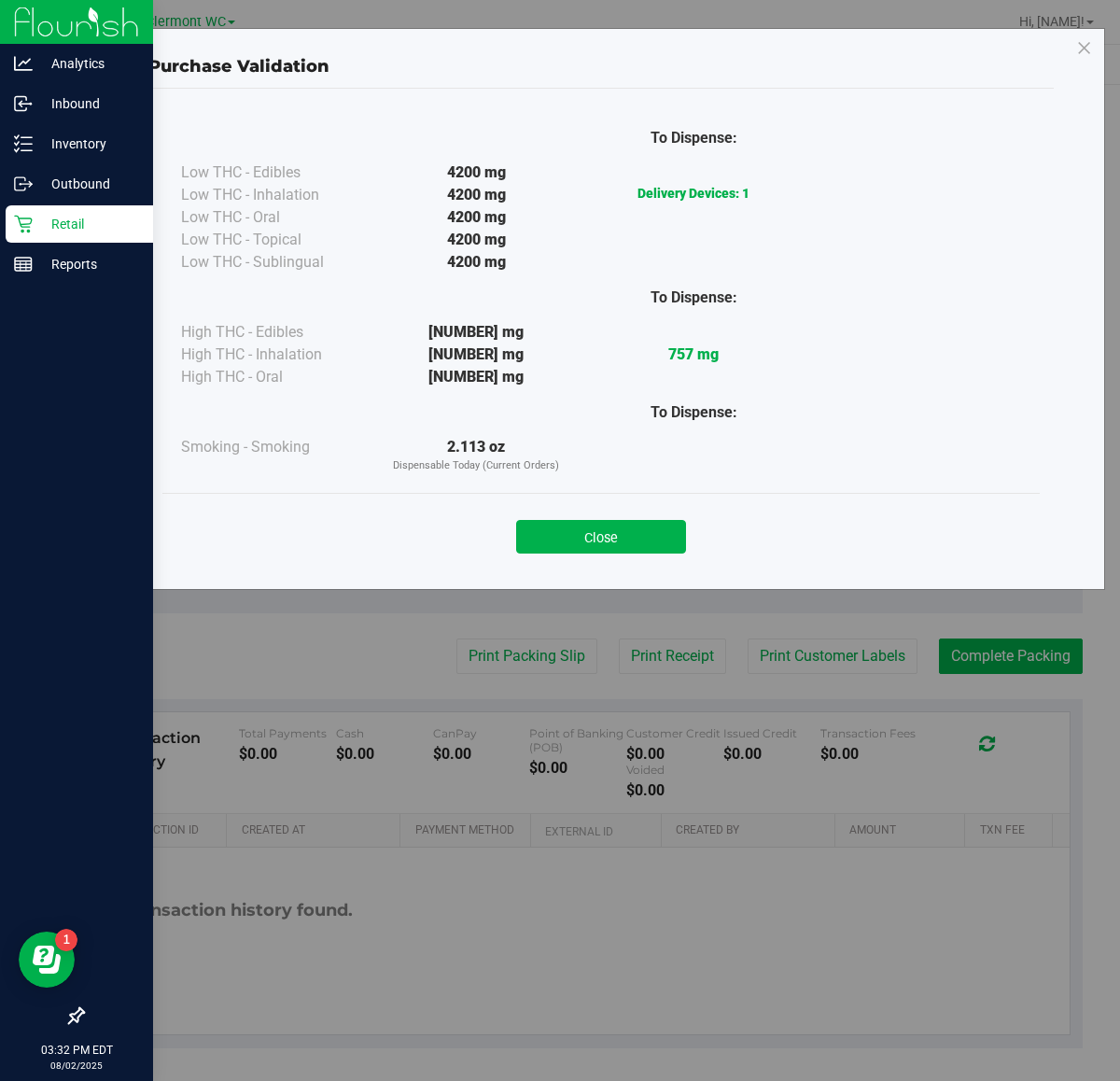 click on "Purchase Validation
To Dispense:
Low THC - Edibles
4200 mg" at bounding box center [567, 540] 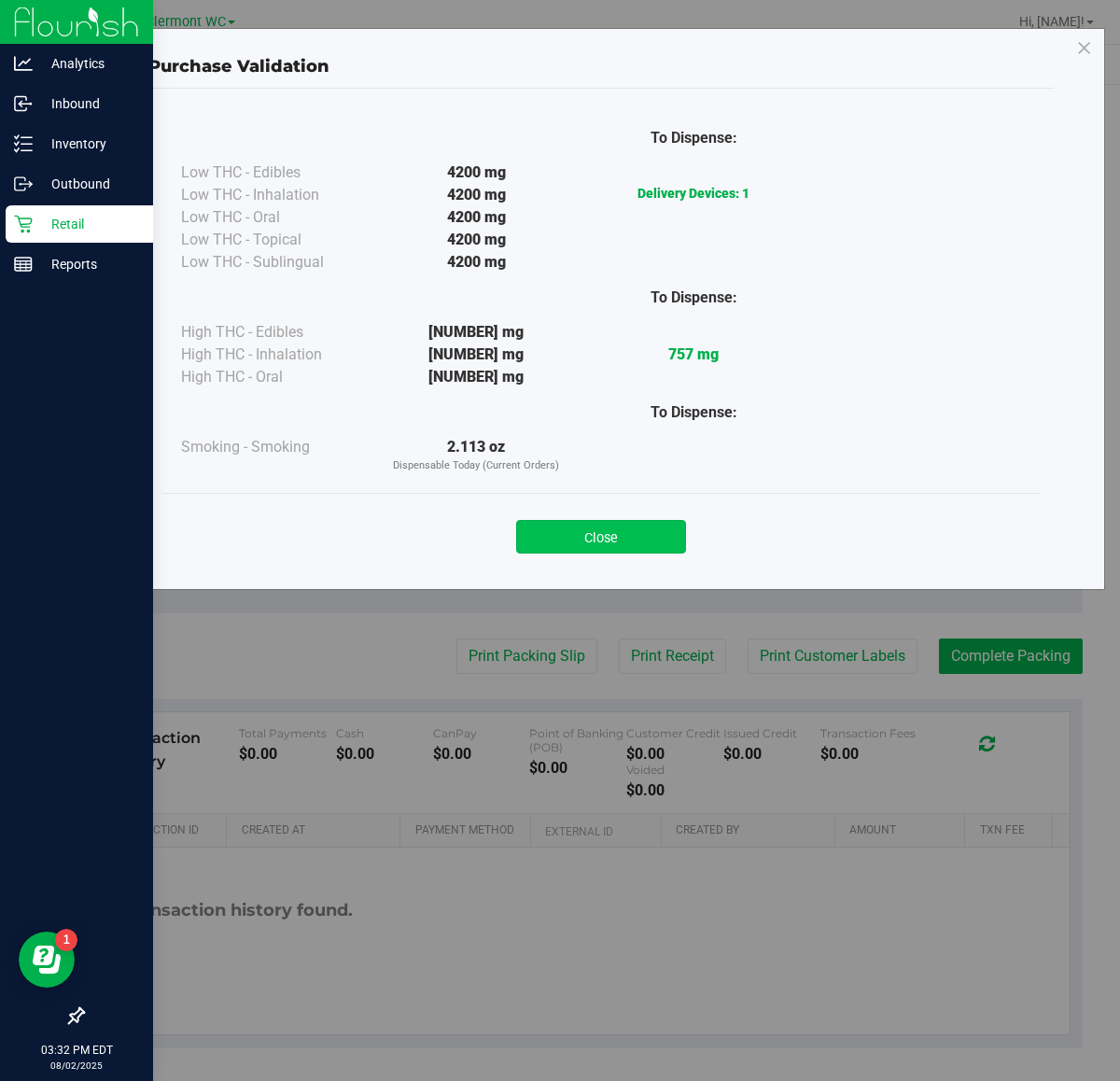 click on "Close" at bounding box center (601, 537) 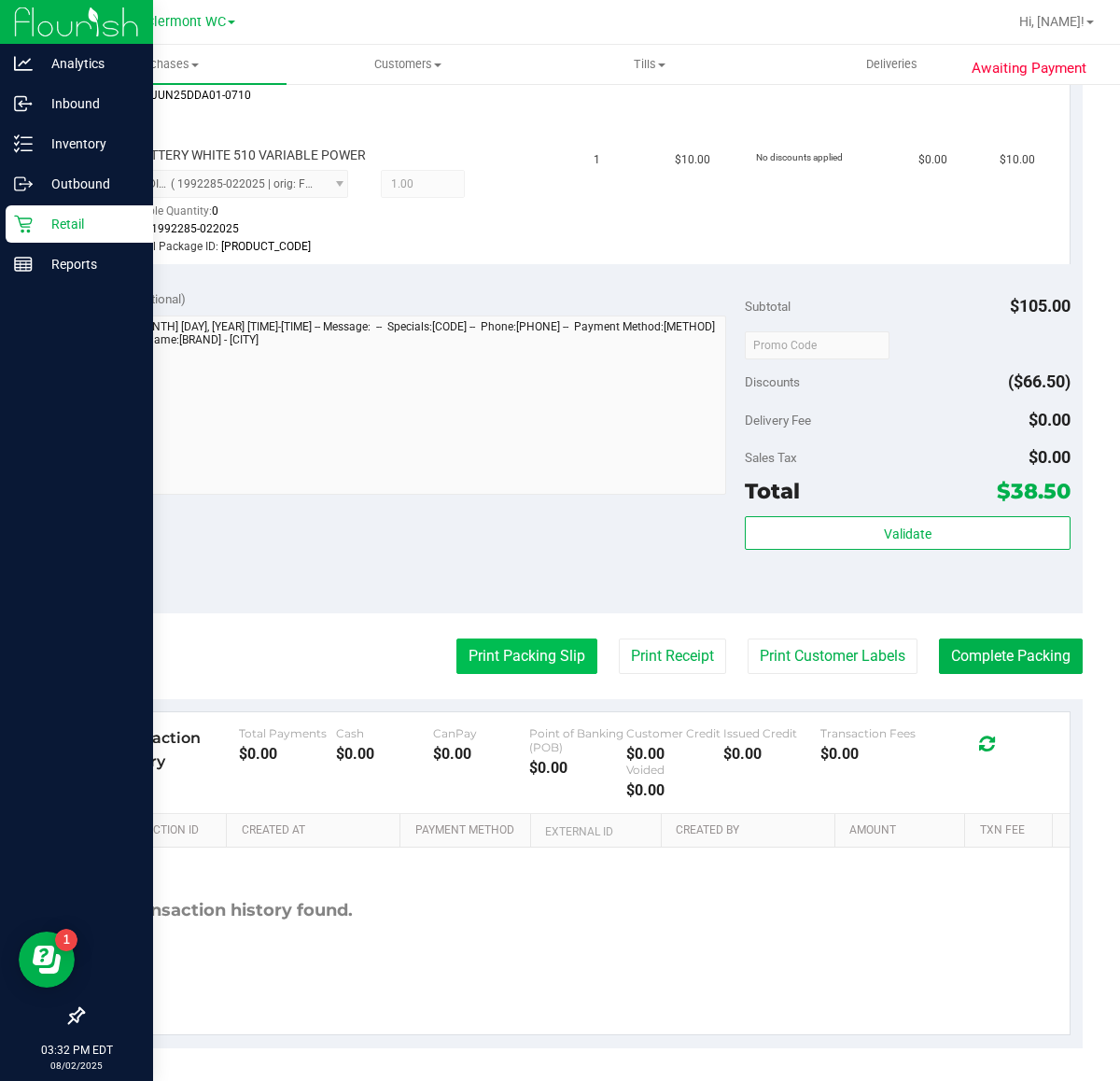 click on "Print Packing Slip" at bounding box center [526, 656] 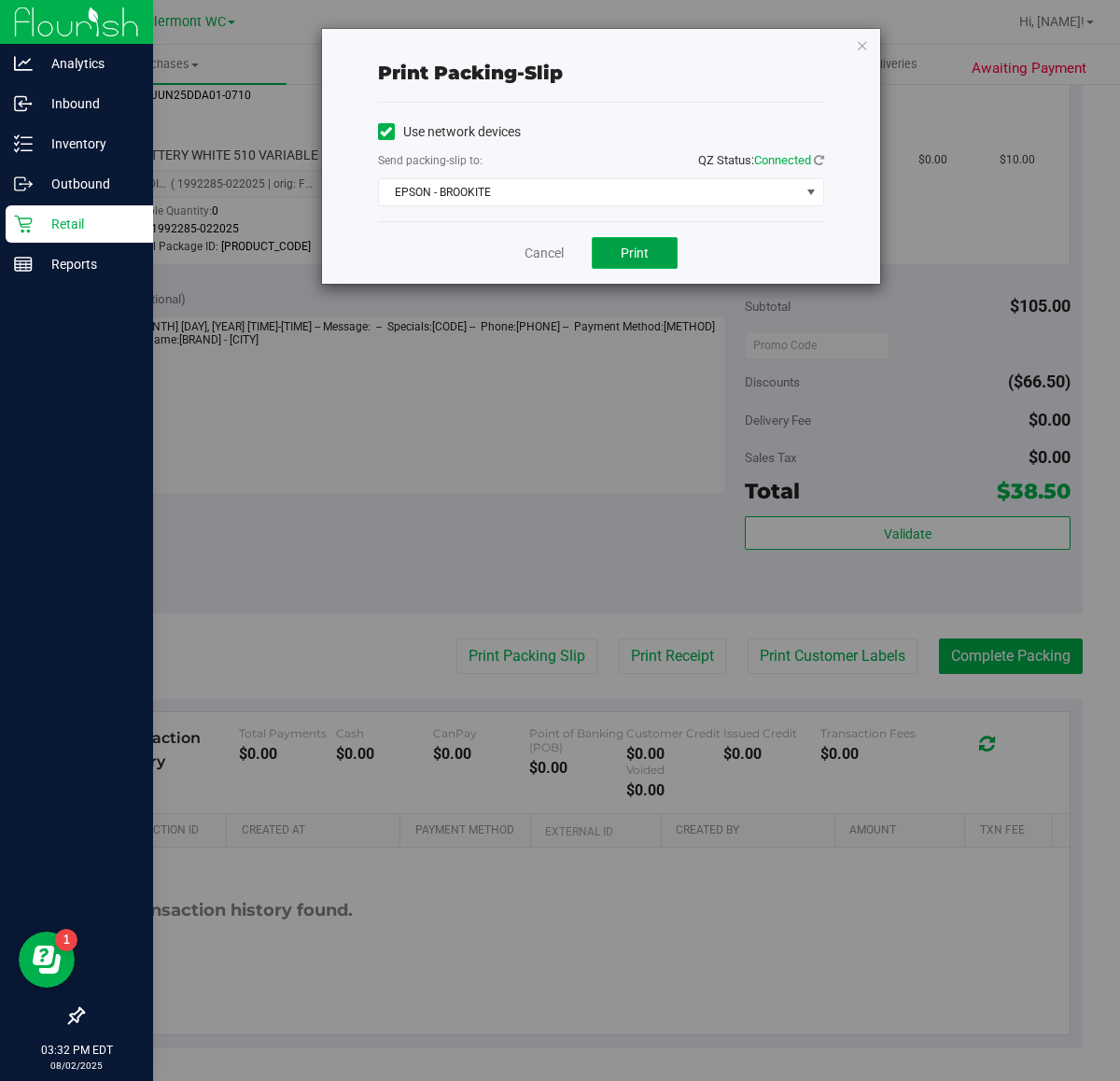click on "Print" at bounding box center [635, 253] 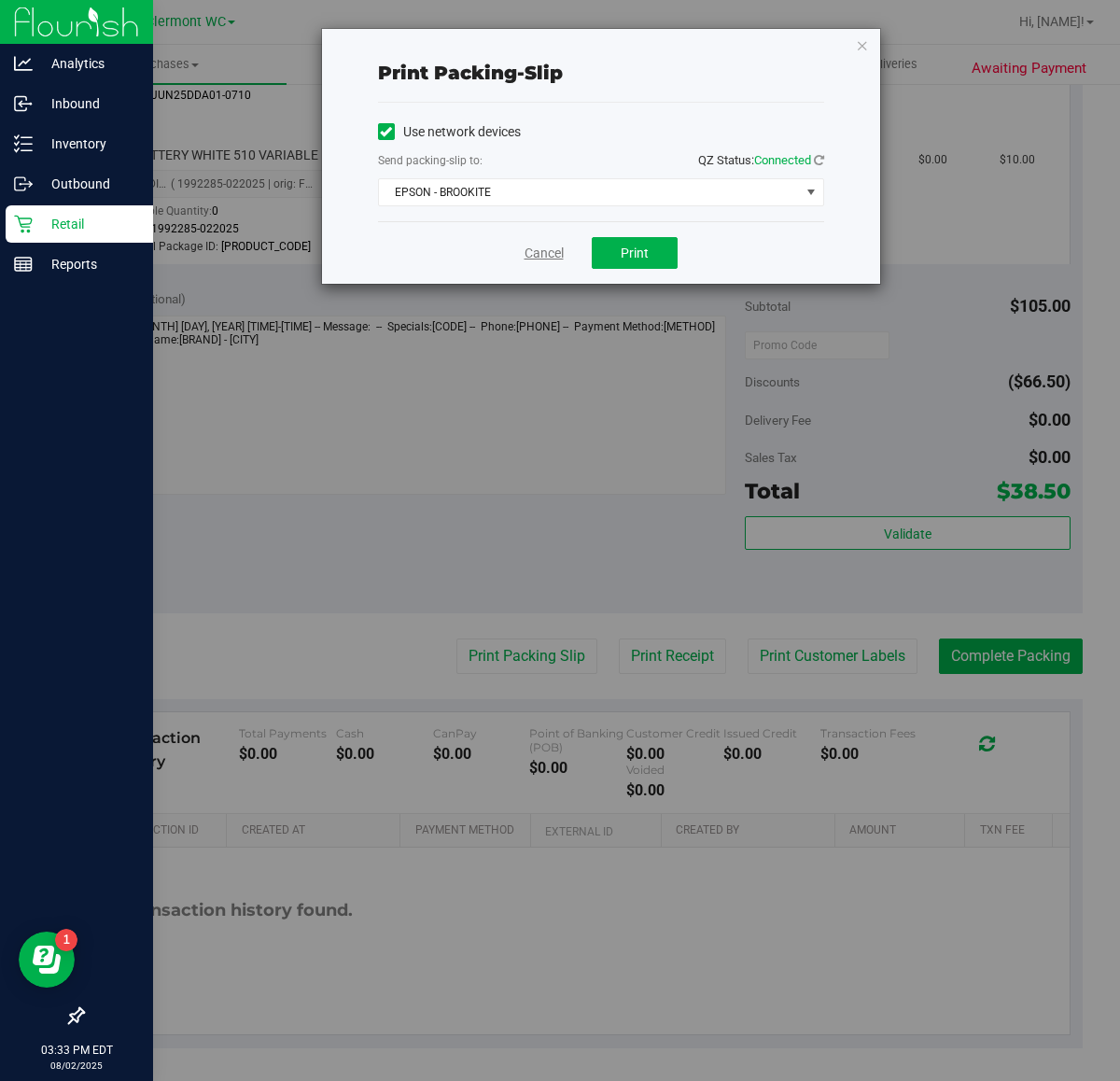 click on "Cancel" at bounding box center [544, 253] 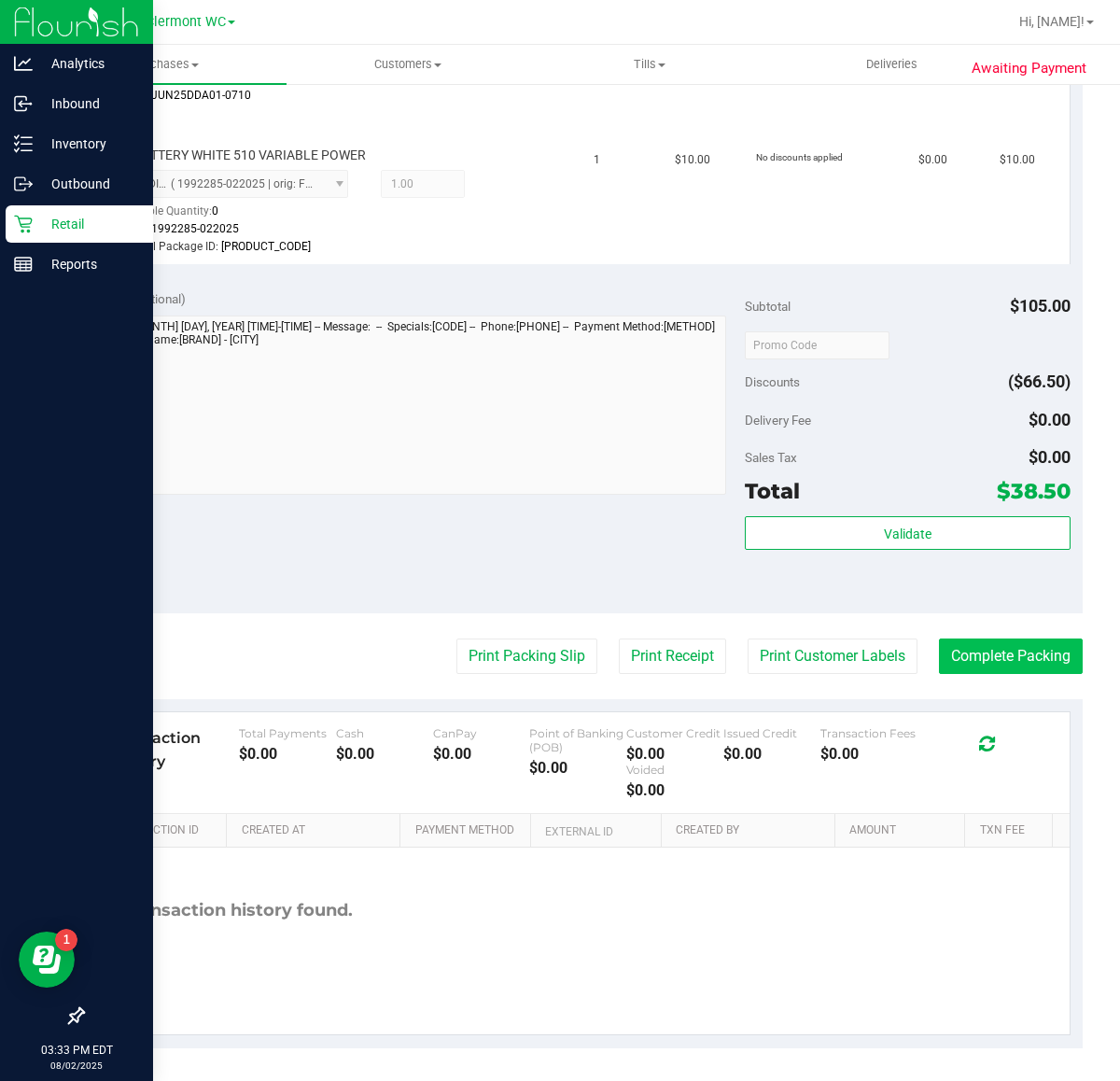 click on "Complete Packing" at bounding box center (1011, 656) 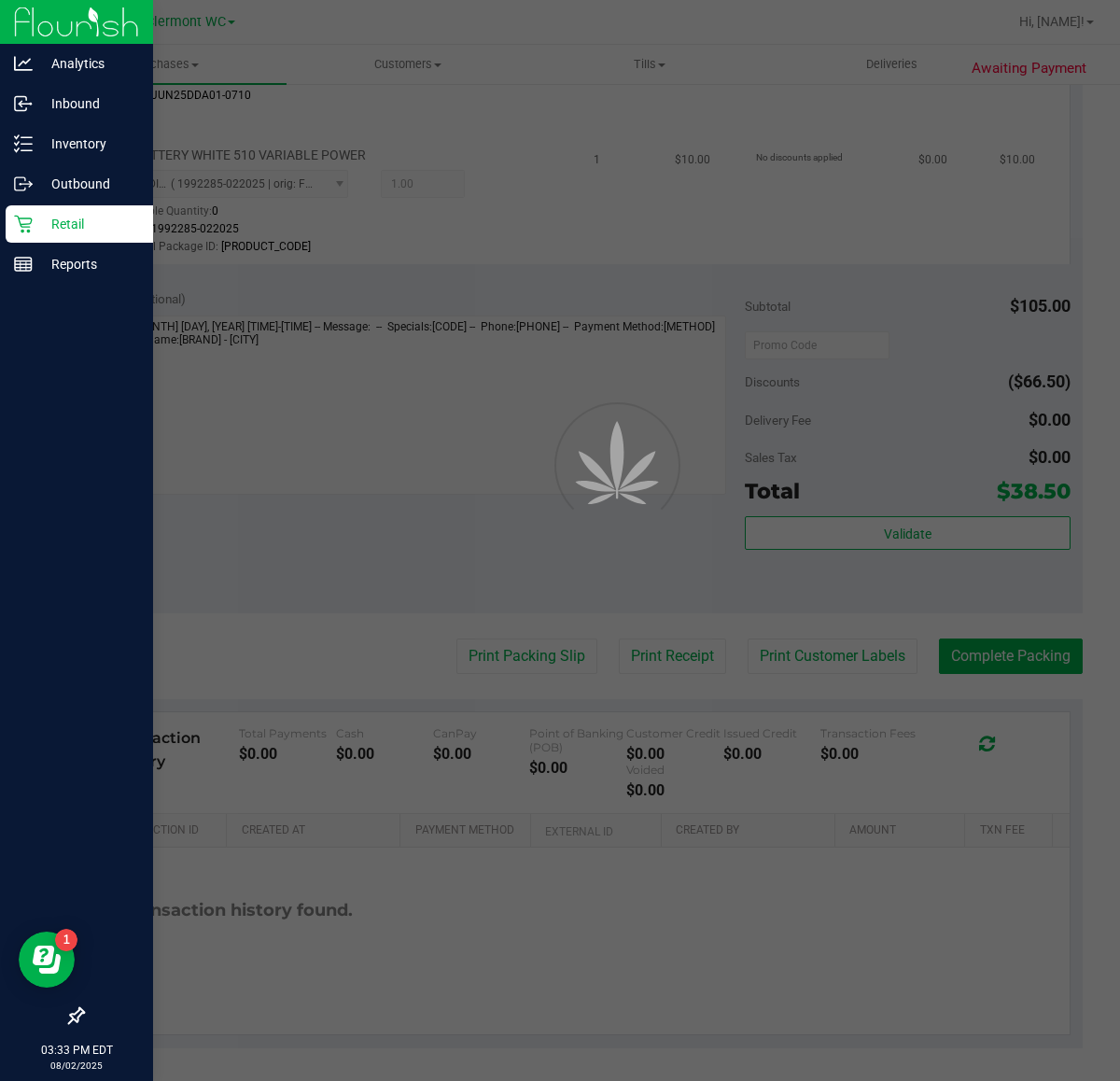 scroll, scrollTop: 0, scrollLeft: 0, axis: both 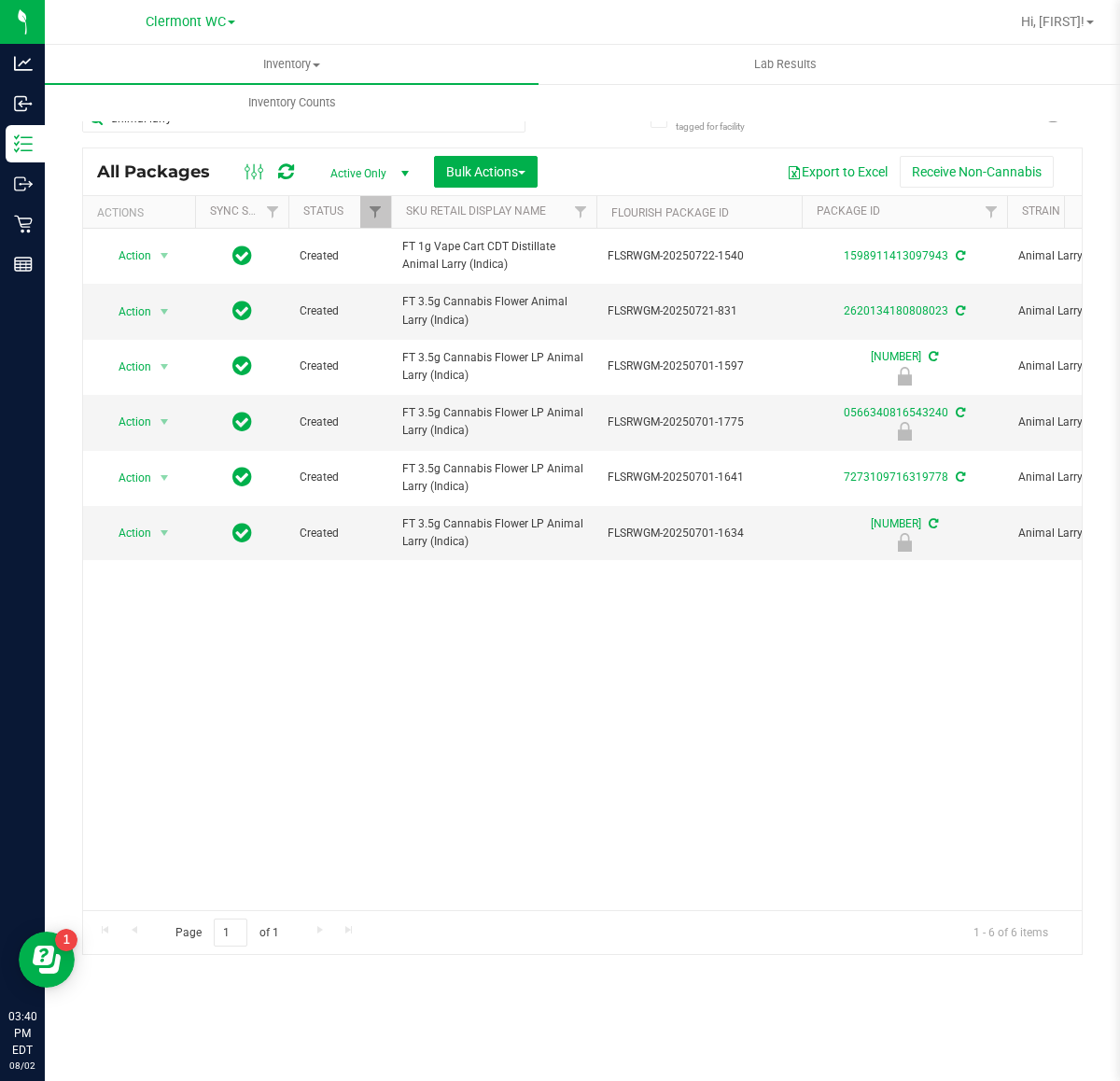 drag, startPoint x: 516, startPoint y: 725, endPoint x: 502, endPoint y: 725, distance: 14 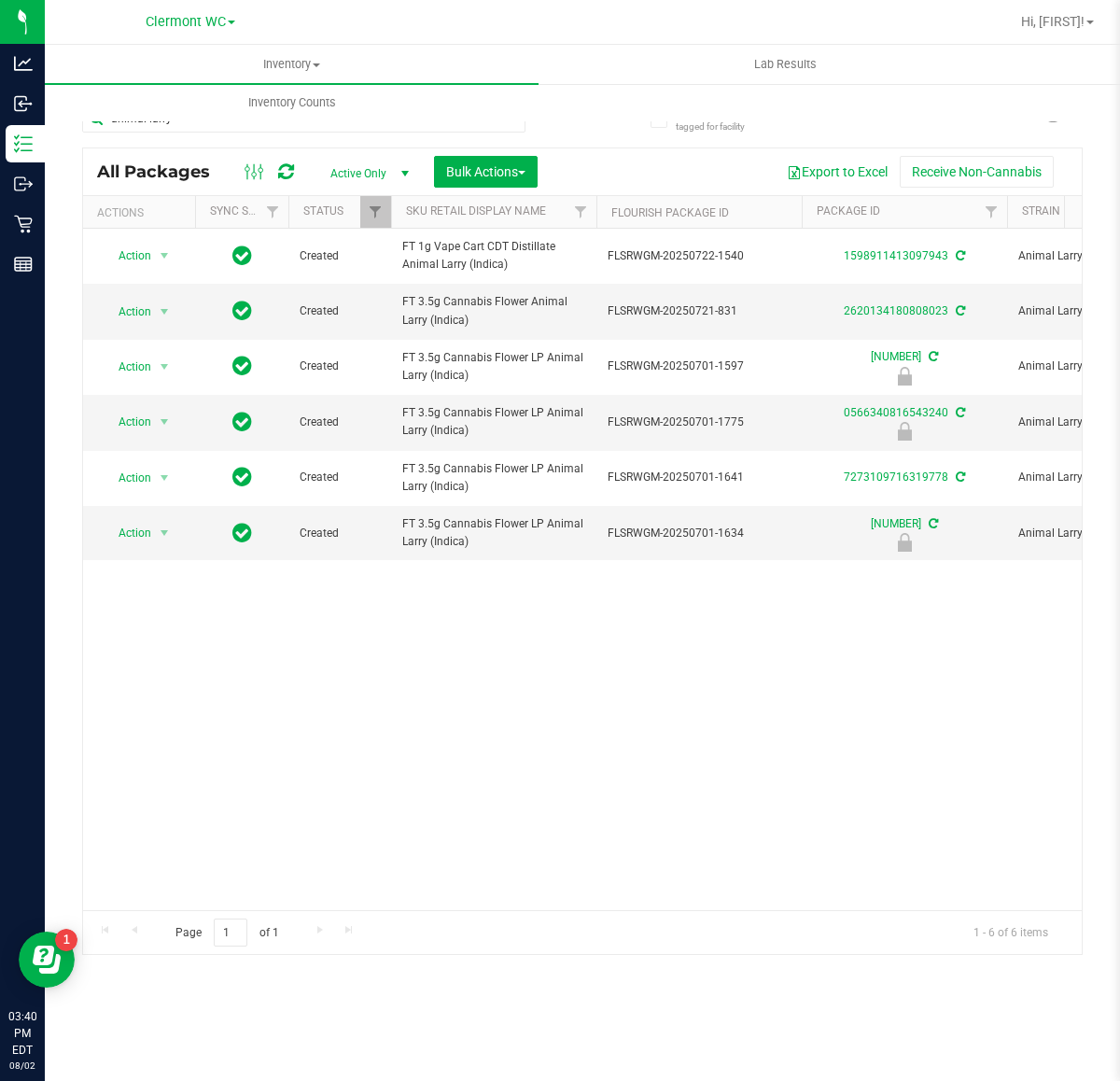 click on "Action Action Adjust qty Create package Edit attributes Global inventory Locate package Lock package Package audit log Print package label Print product labels Schedule for destruction
Created
FT 1g Vape Cart CDT Distillate Animal Larry (Indica)
FLSRWGM-20250722-1540
[NUMBER]
Animal Larry
Each
(1 g ea.)
76.3000 $95.00000
Vape Cart Distillate
4
0
4
Jul 22, 2025 10:50:00 EDT
FT - VAPE CART CDT DISTILLATE - 1G - AML - IND
BAP-CAR-FT-CDT-AML1M" at bounding box center (582, 569) 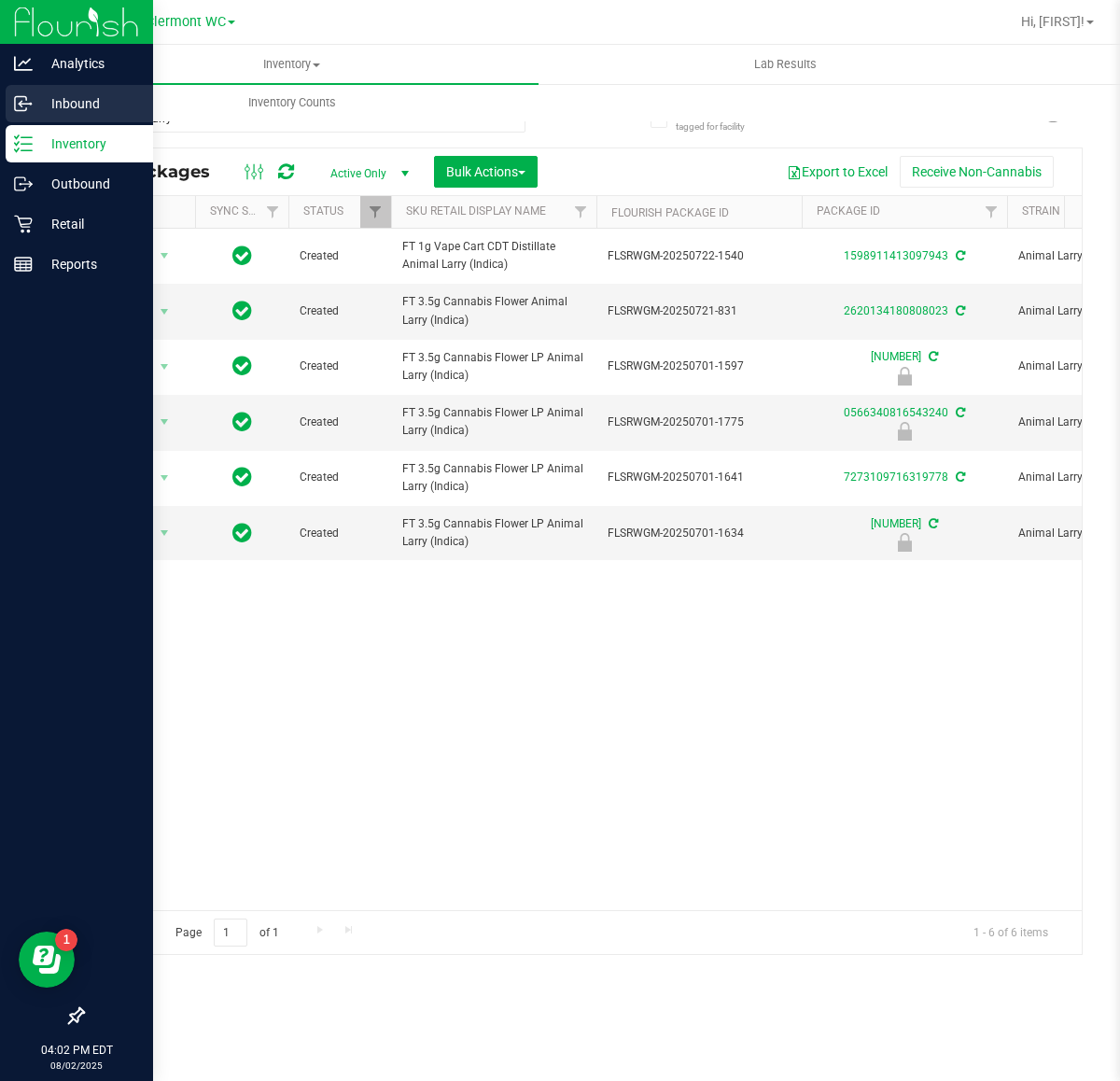 click on "Inbound" at bounding box center [89, 104] 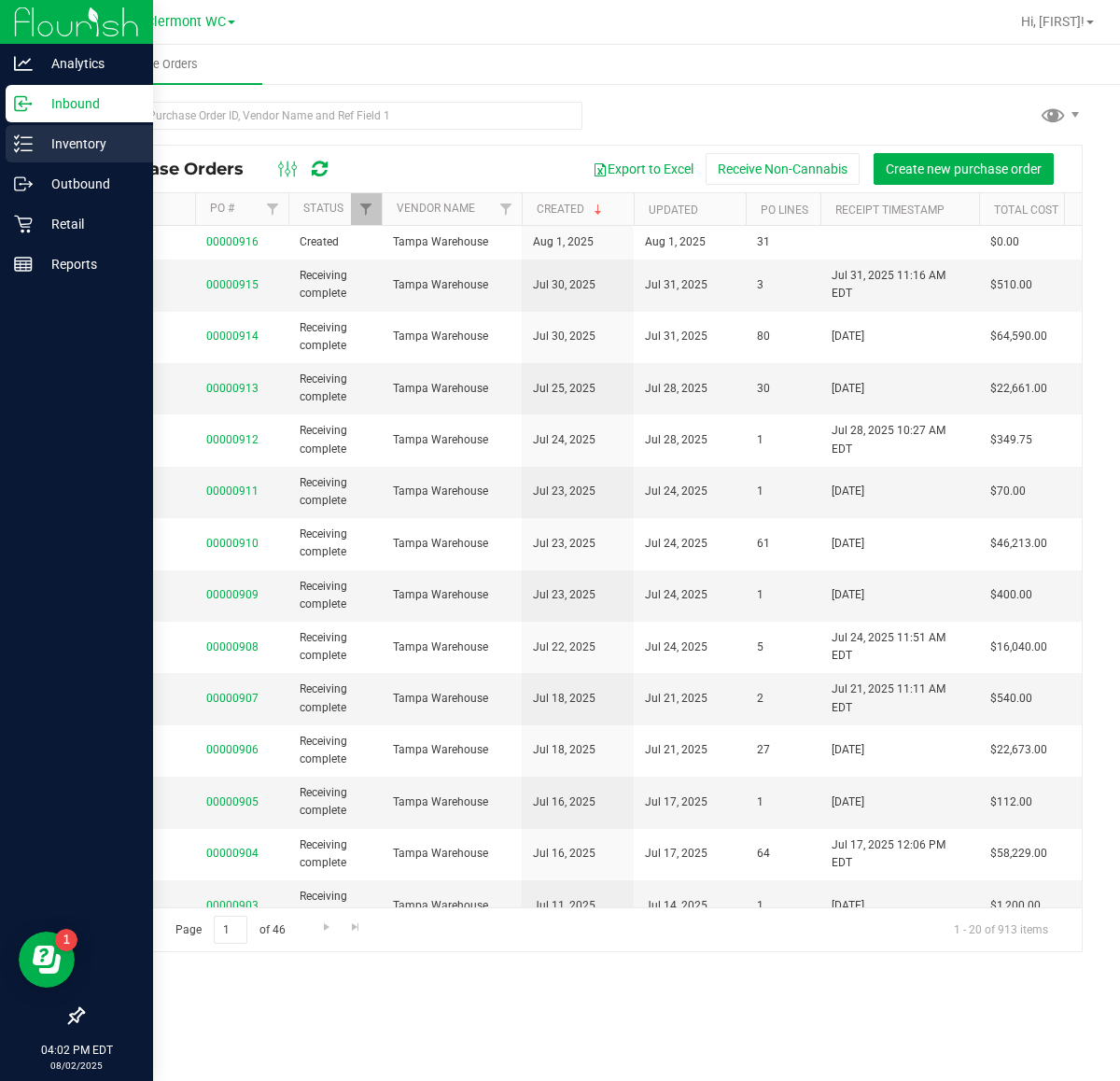 click on "Inventory" at bounding box center [89, 144] 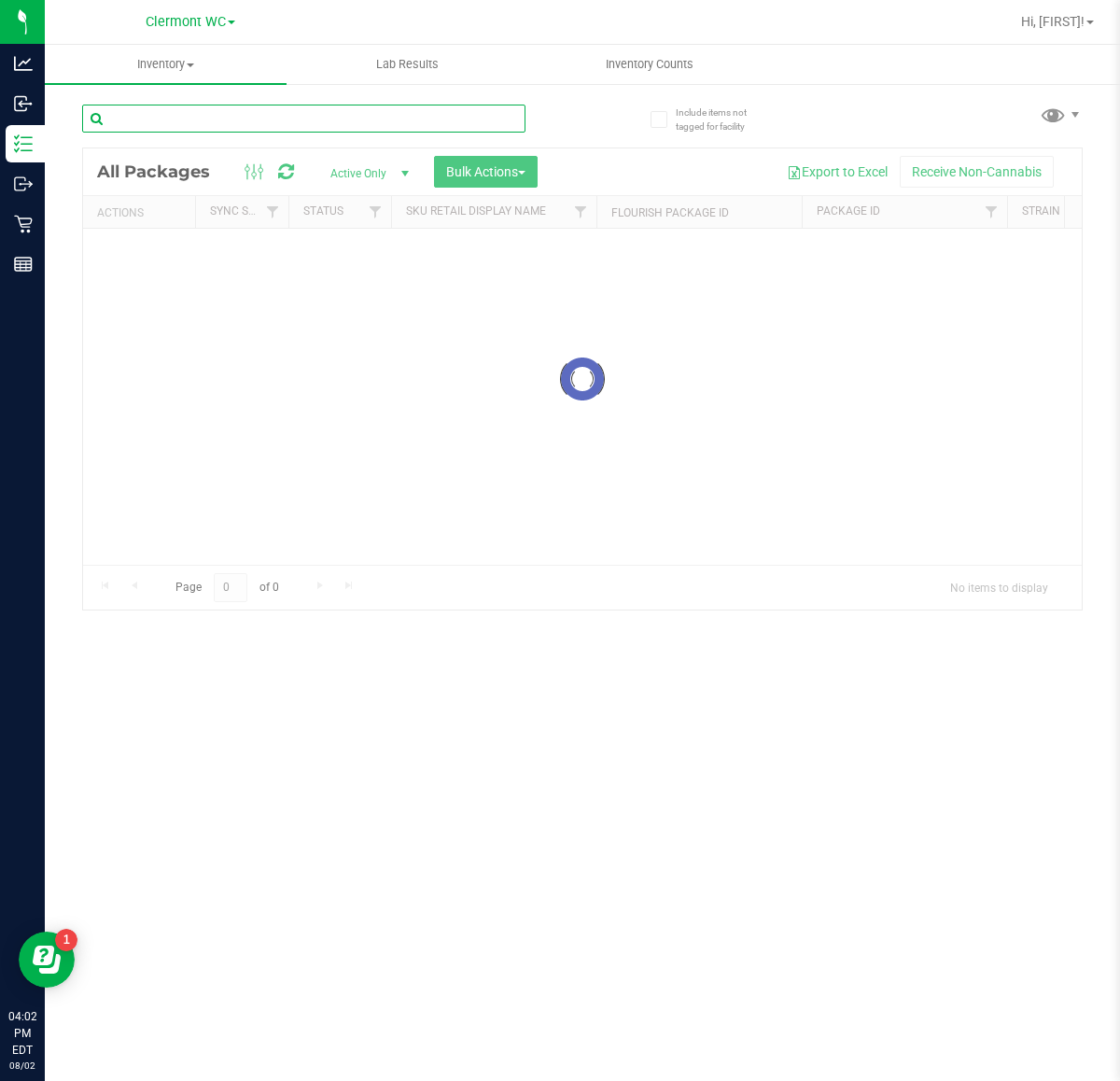 click at bounding box center (303, 119) 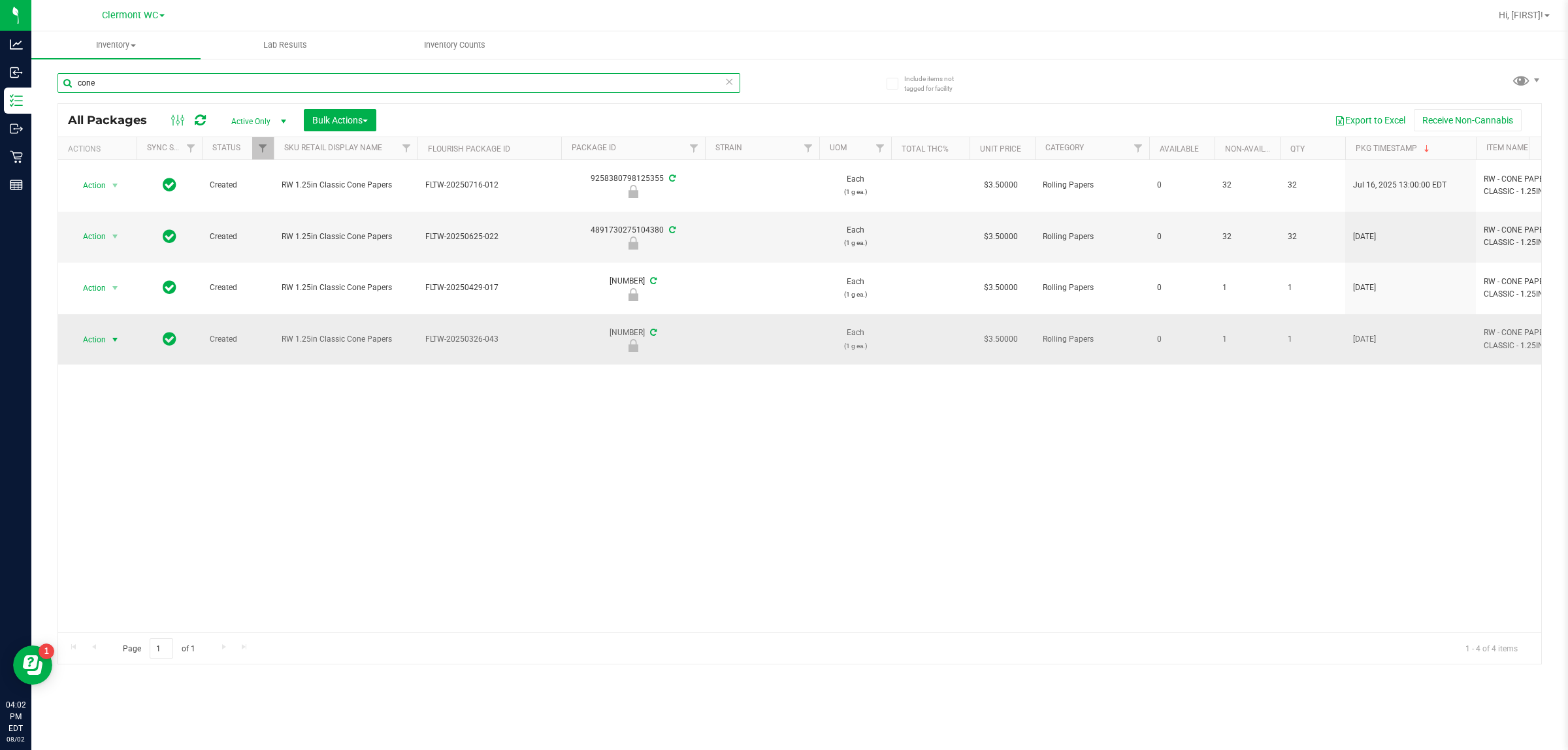 type on "cone" 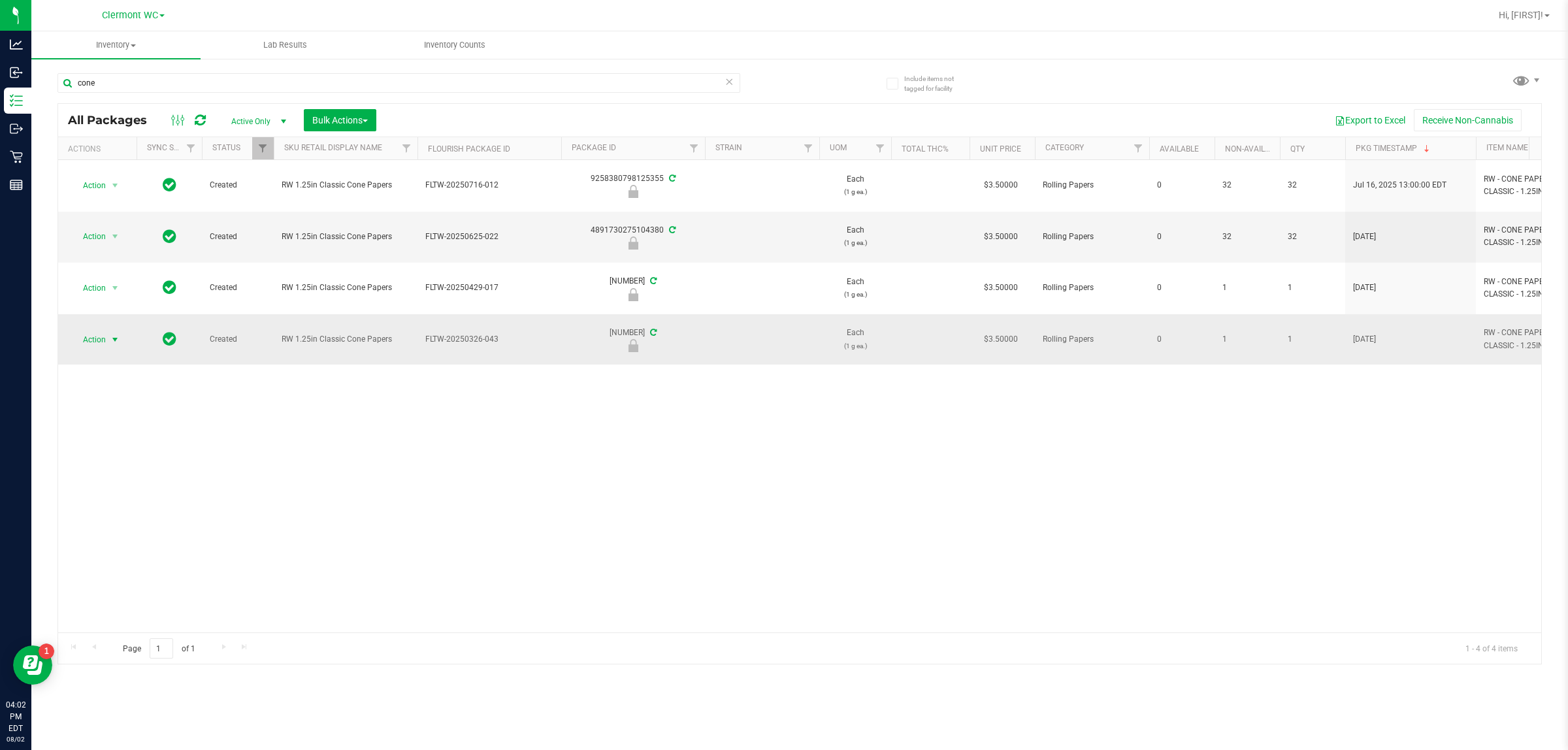 click at bounding box center [115, 340] 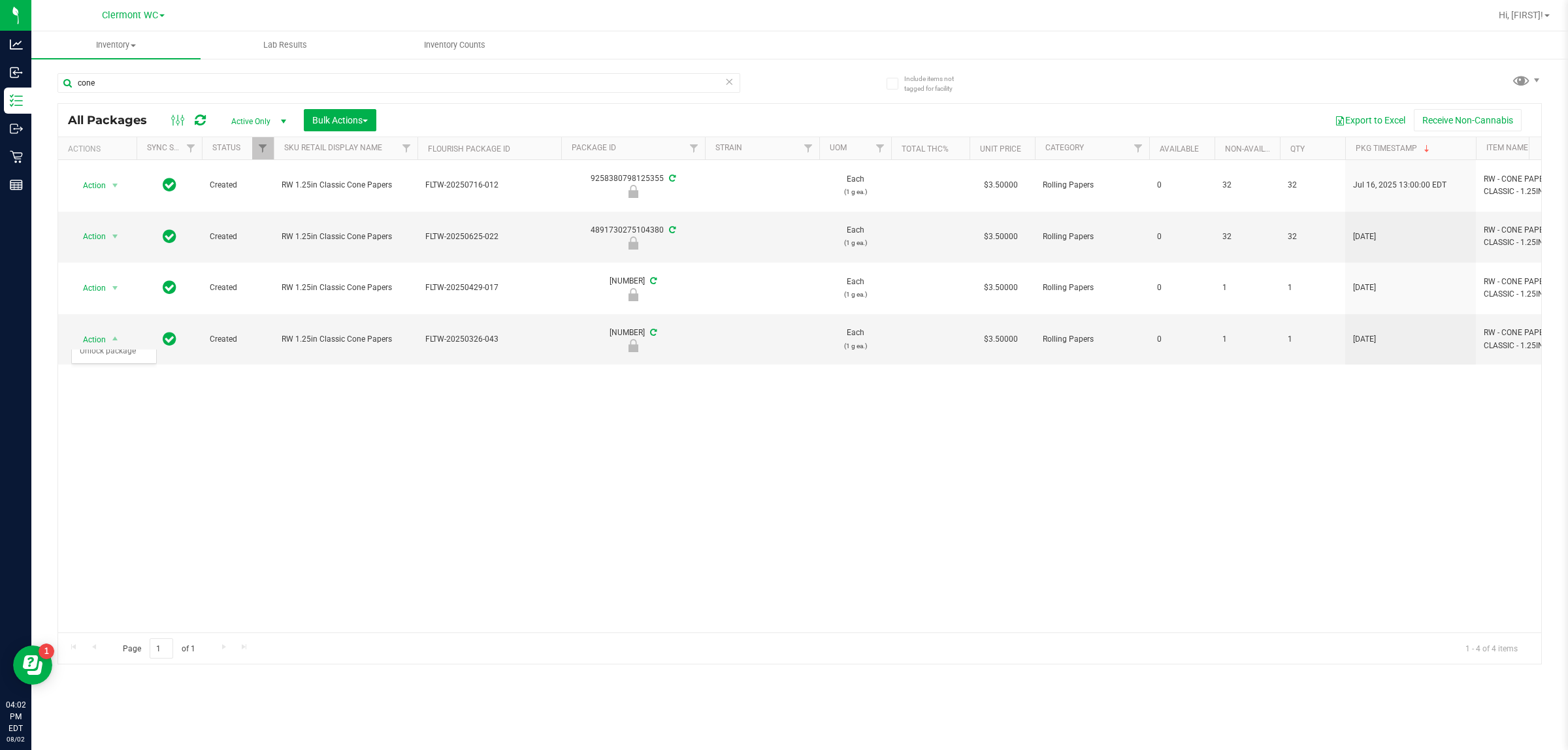click on "Action Action Edit attributes Global inventory Locate package Package audit log Print package label Print product labels Unlock package
Created
RW 1.25in Classic Cone Papers
FLTW-20250716-012
[NUMBER]
Each
(1 g ea.)
$3.50000
Rolling Papers
0
32
32
Jul 16, 2025 13:00:00 EDT
RW - CONE PAPERS - RAW - CLASSIC - 1.25IN
ACC-GEN-RAW-CON-1.25" at bounding box center (800, 396) 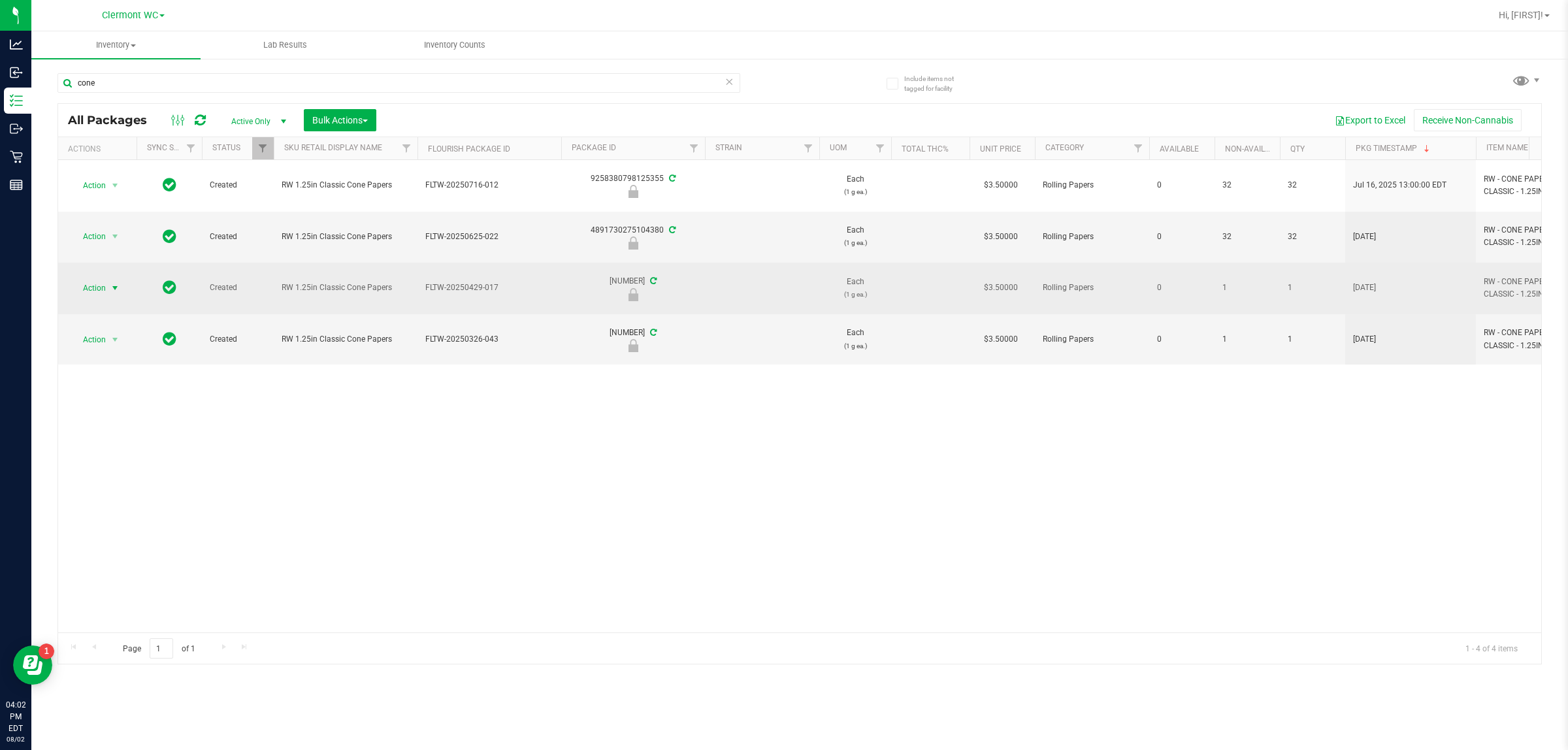 click on "Action" at bounding box center (89, 288) 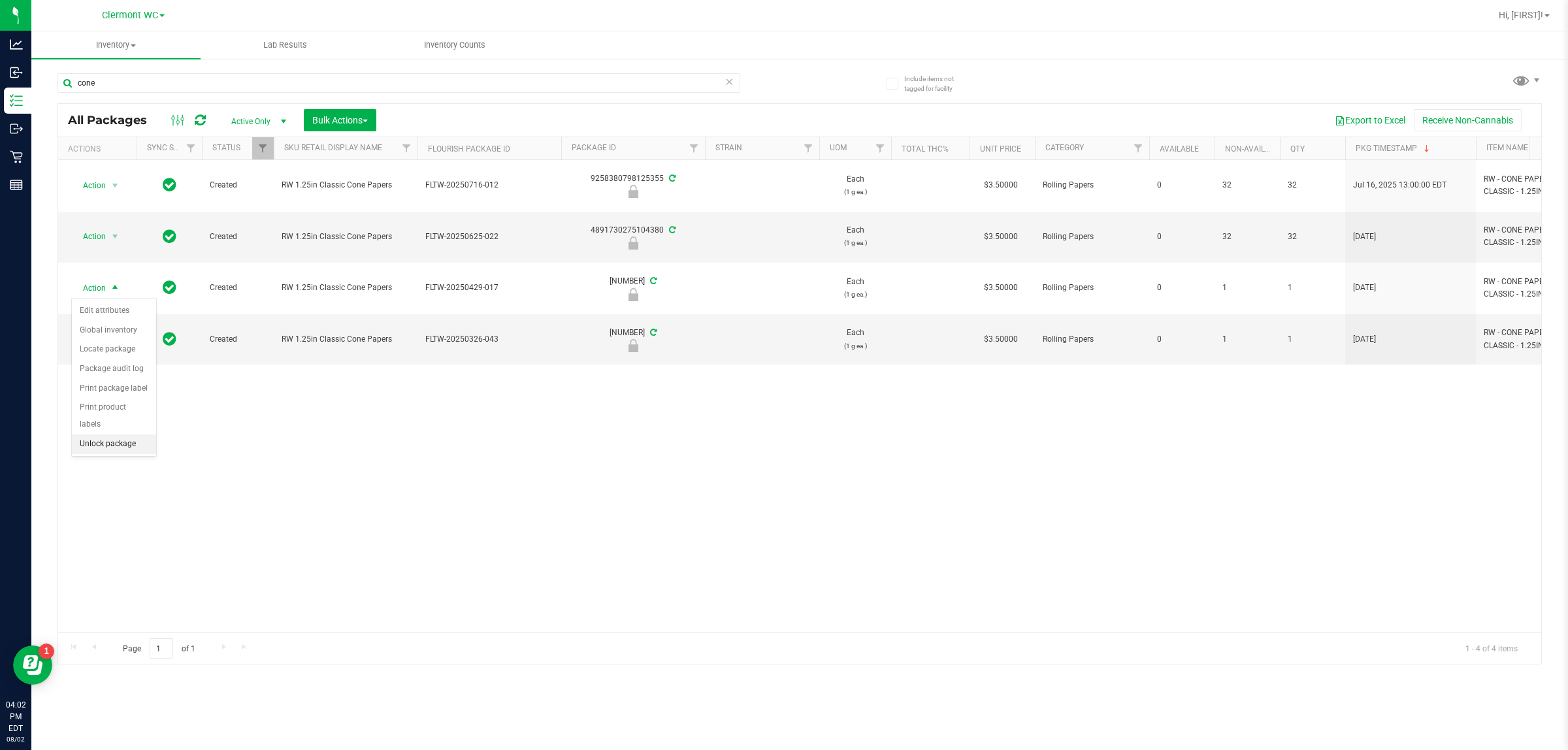 click on "Unlock package" at bounding box center [114, 444] 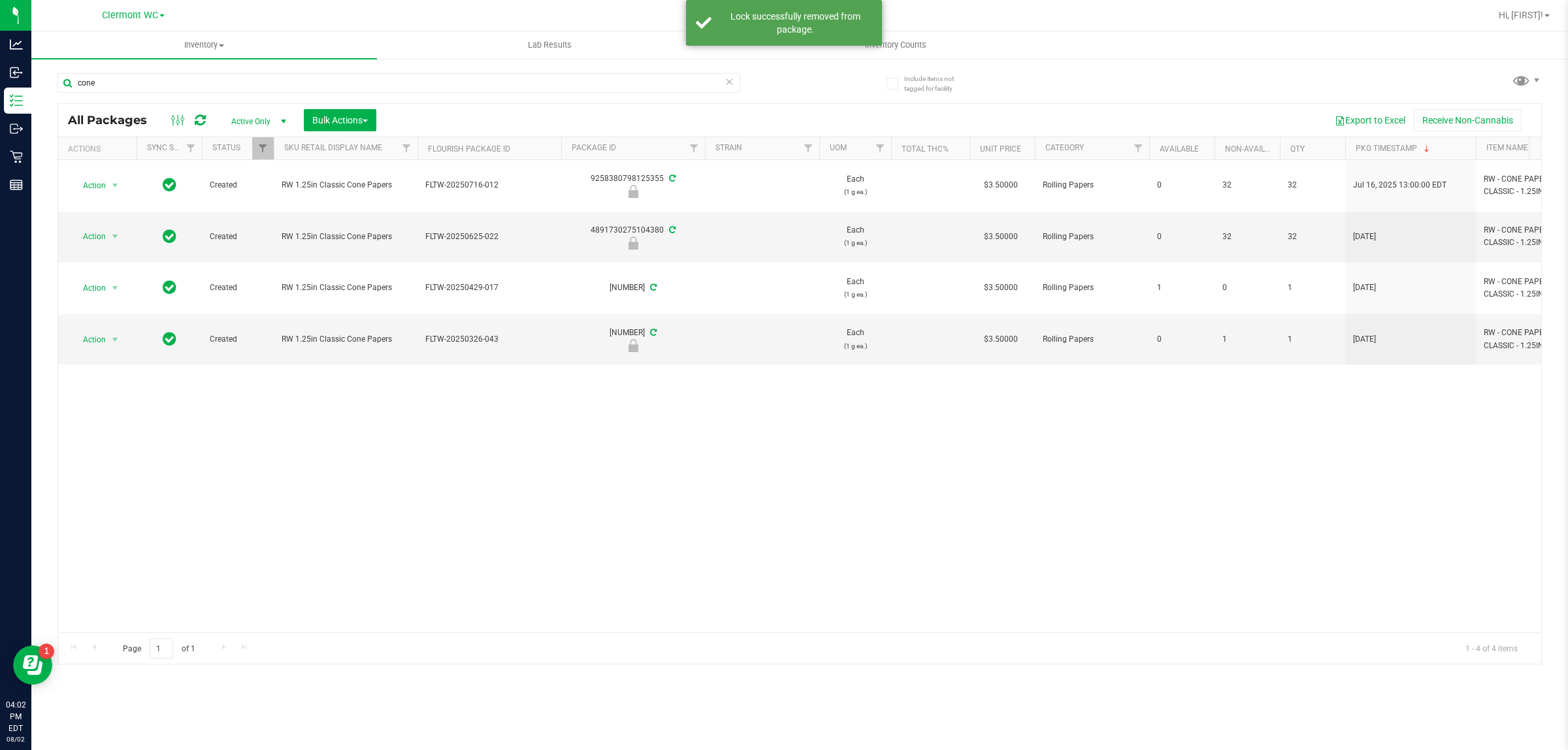 click on "Action Action Edit attributes Global inventory Locate package Package audit log Print package label Print product labels Unlock package
Created
RW 1.25in Classic Cone Papers
FLTW-20250716-012
9258380798125355
Each
(1 g ea.)
$3.50000
Rolling Papers
0
32
32
Jul 16, 2025 13:00:00 EDT
RW - CONE PAPERS - RAW - CLASSIC - 1.25IN
ACC-GEN-RAW-CON-1.25" at bounding box center (800, 396) 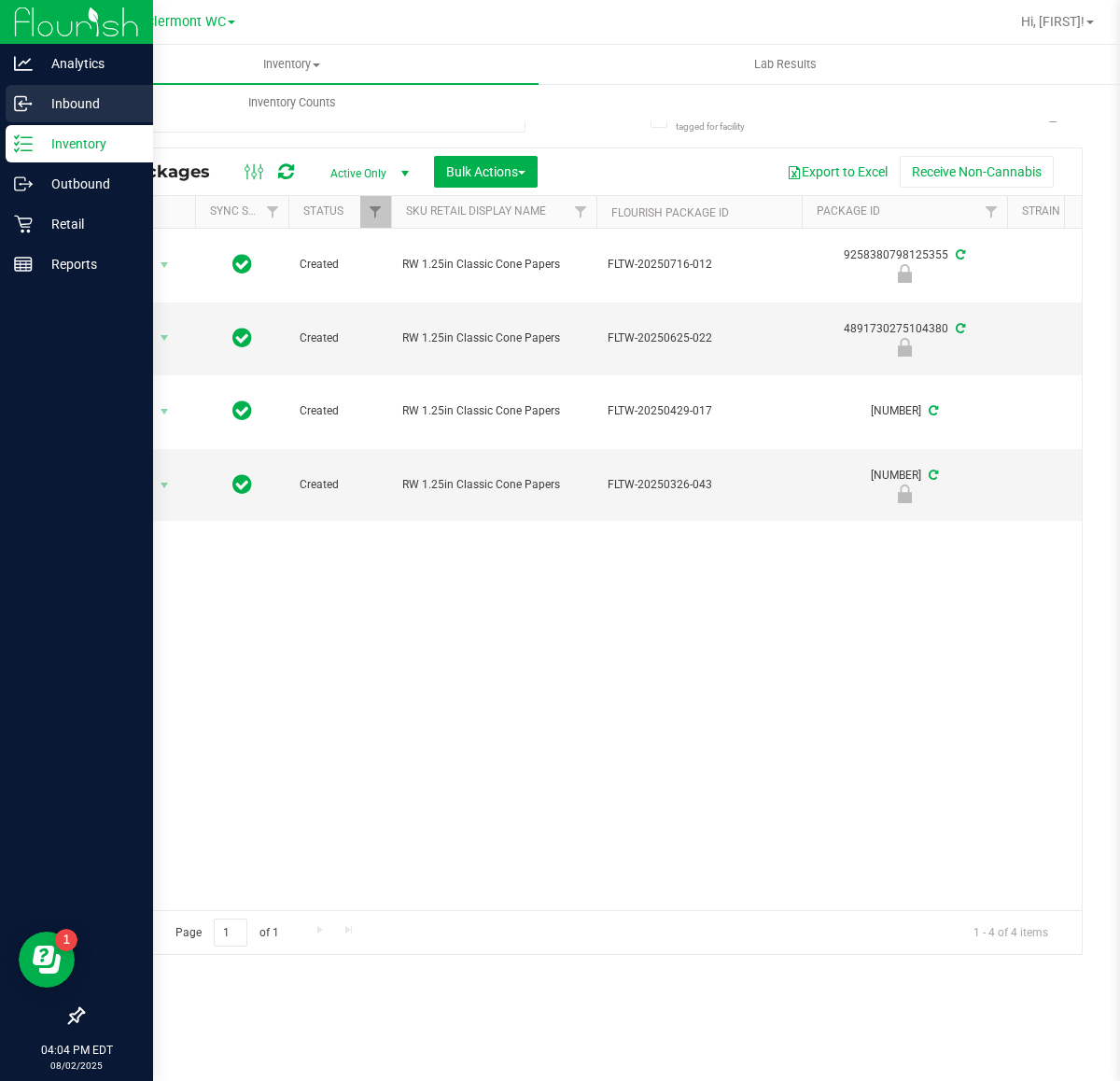 click on "Inbound" at bounding box center (89, 104) 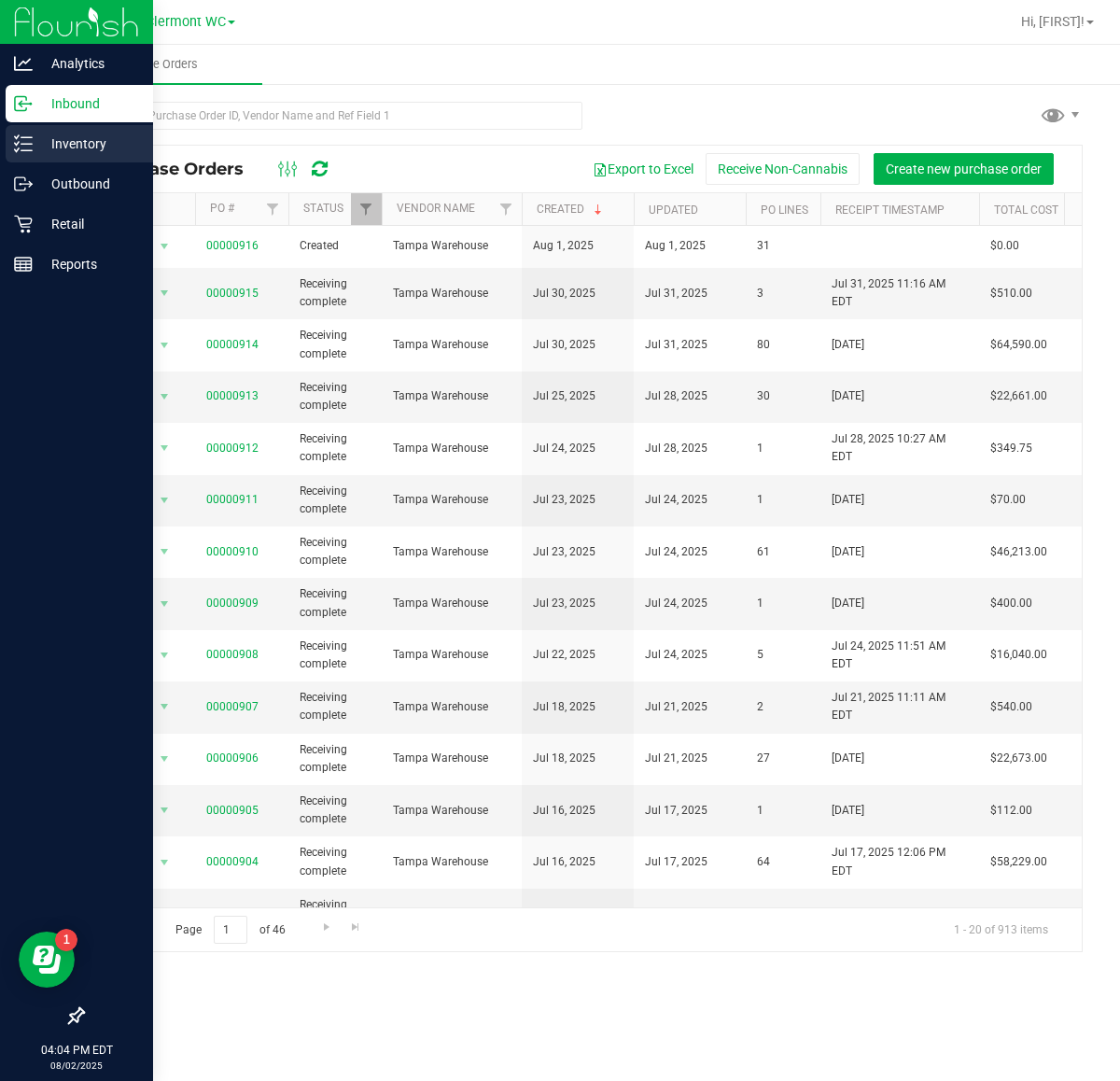 click on "Inventory" at bounding box center [89, 144] 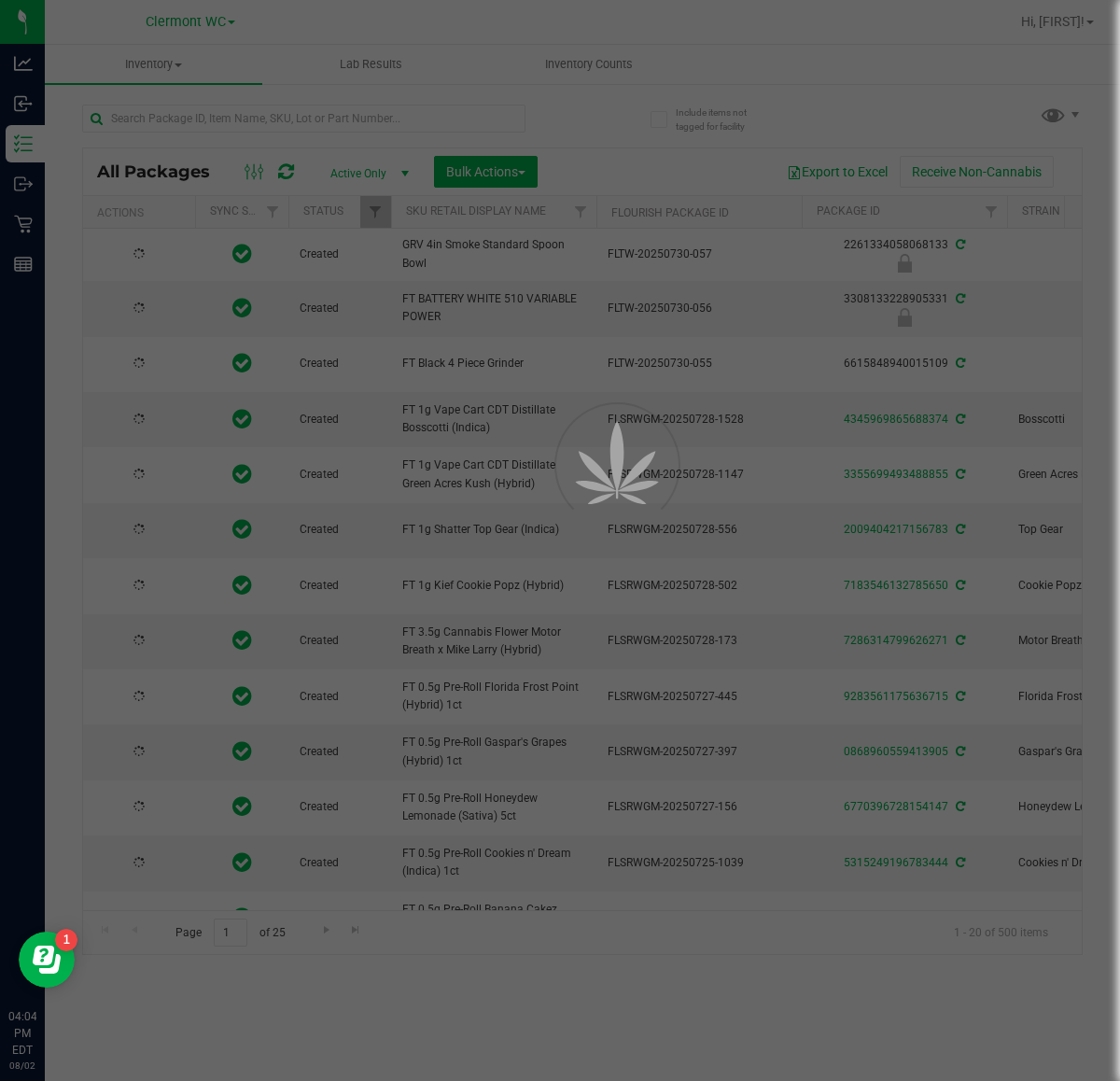 click at bounding box center (560, 540) 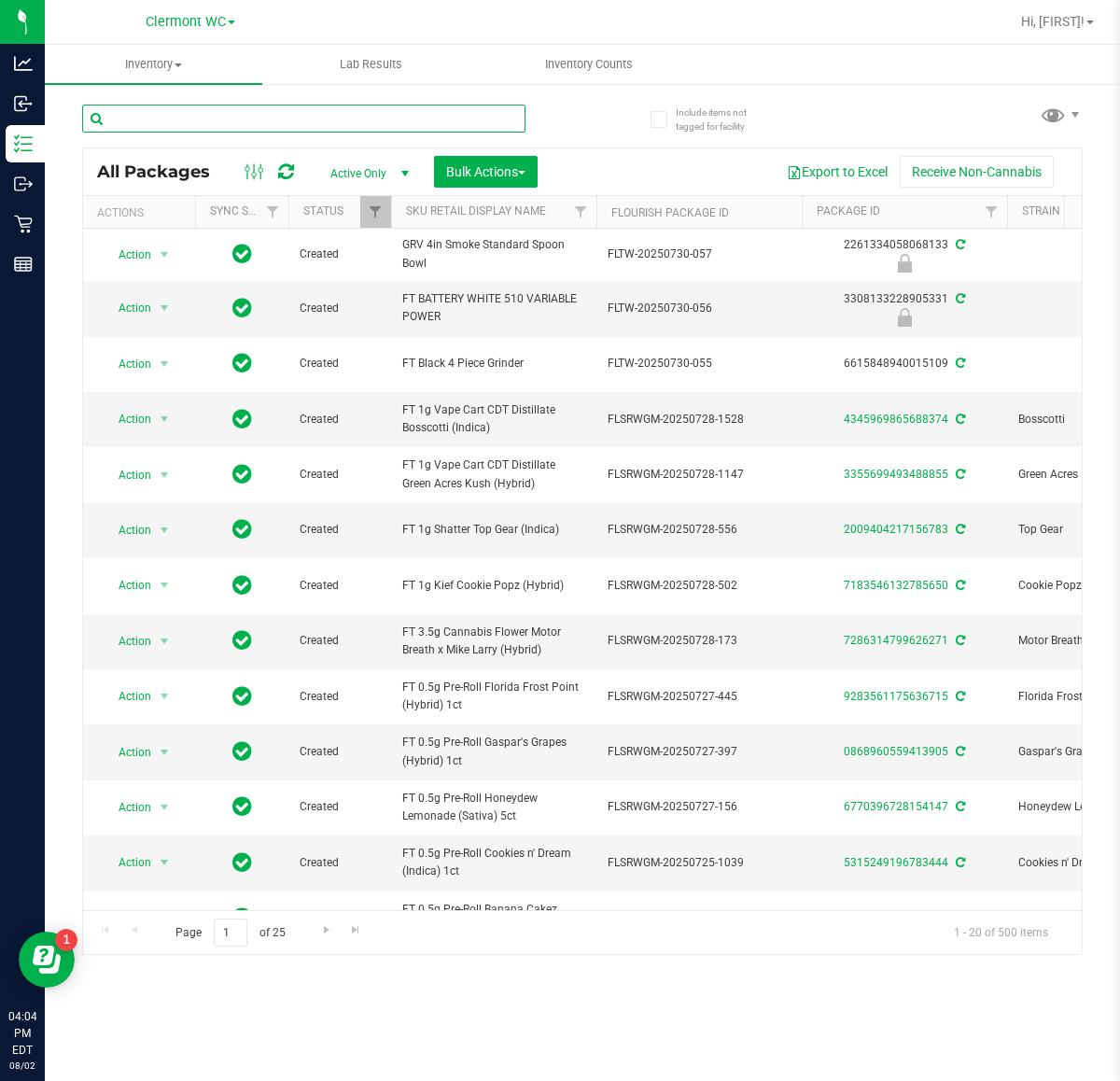 click at bounding box center (303, 119) 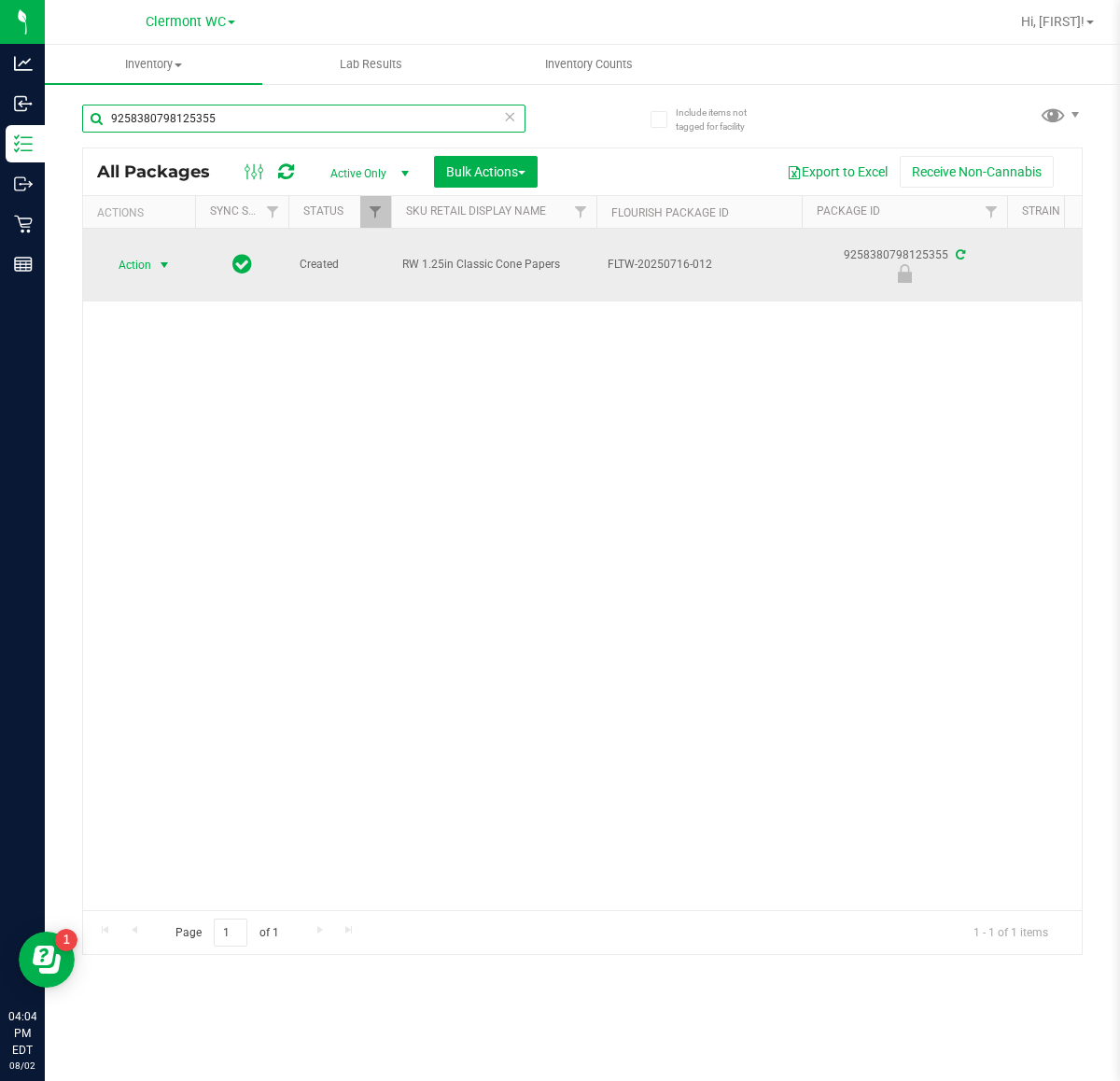 type on "9258380798125355" 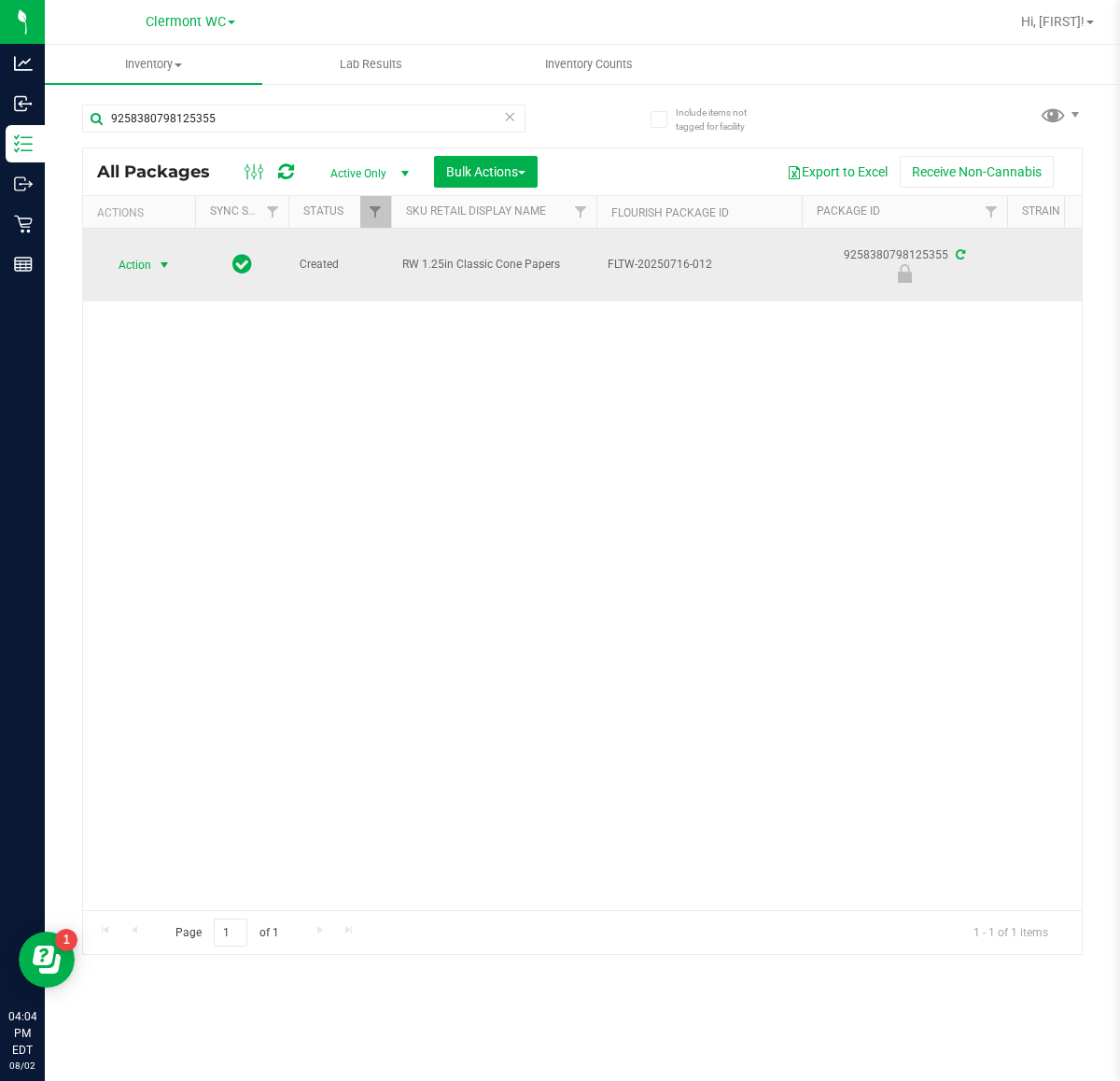 click on "Action" at bounding box center [127, 265] 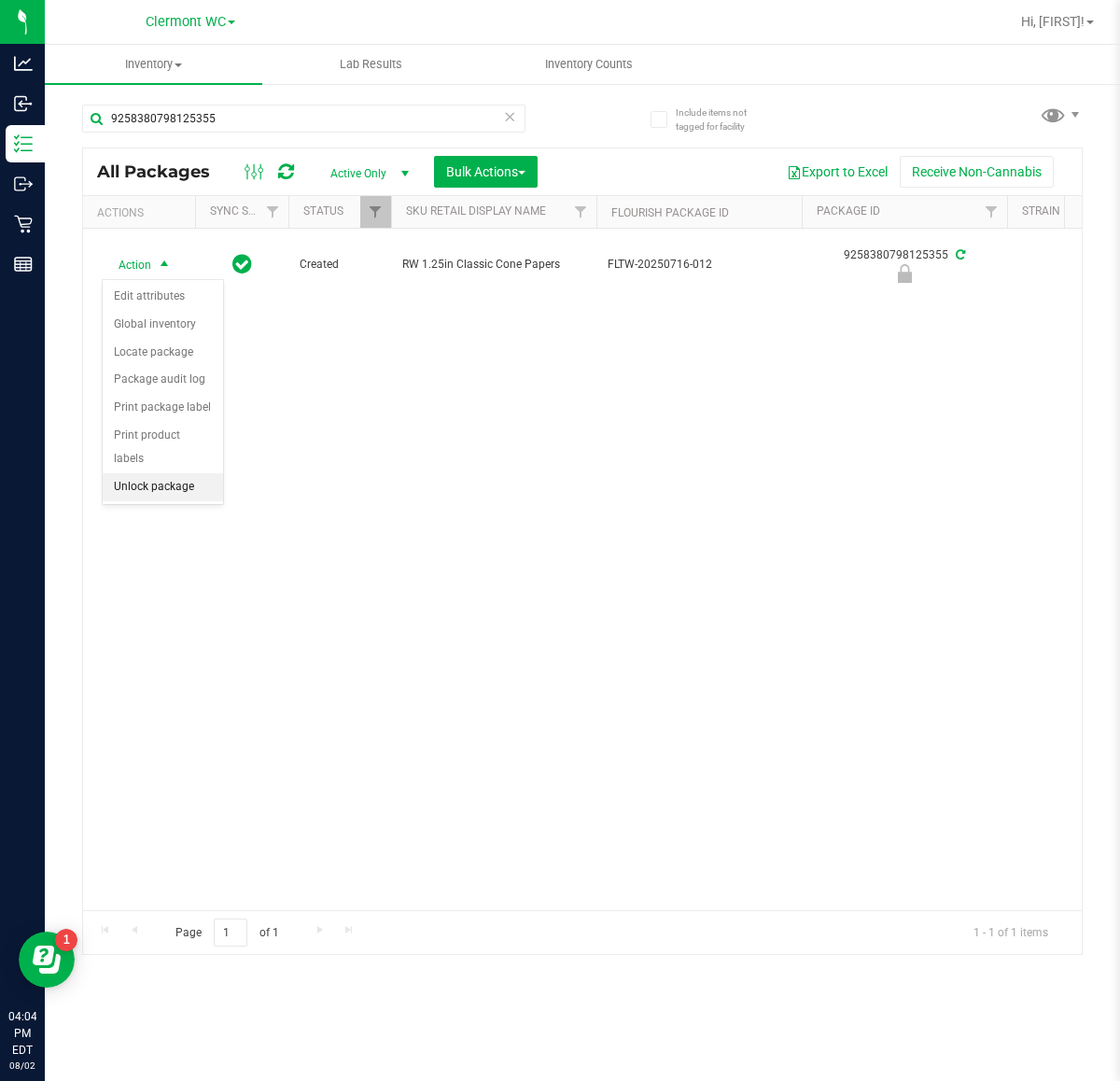 click on "Unlock package" at bounding box center (162, 487) 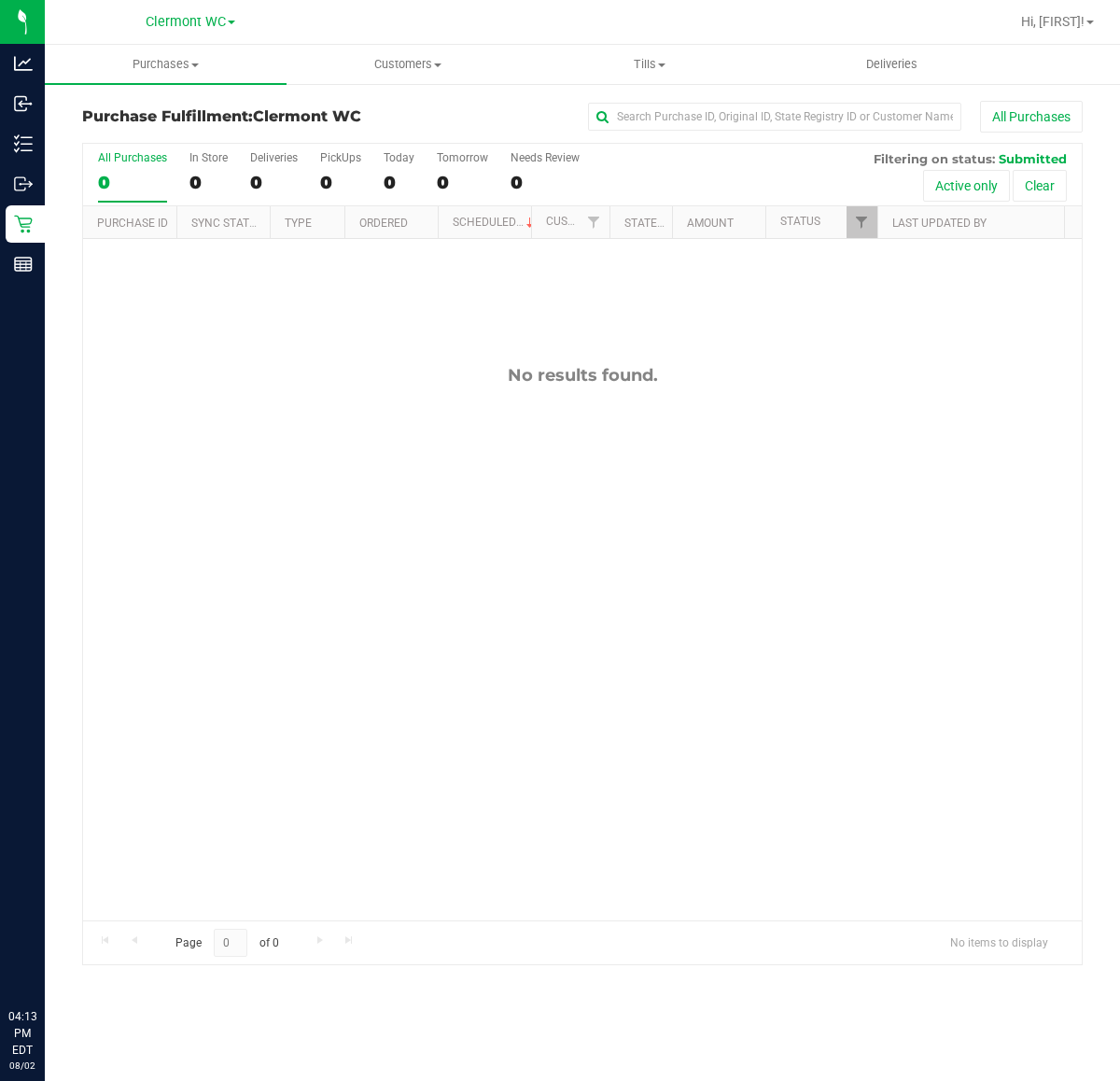 scroll, scrollTop: 0, scrollLeft: 0, axis: both 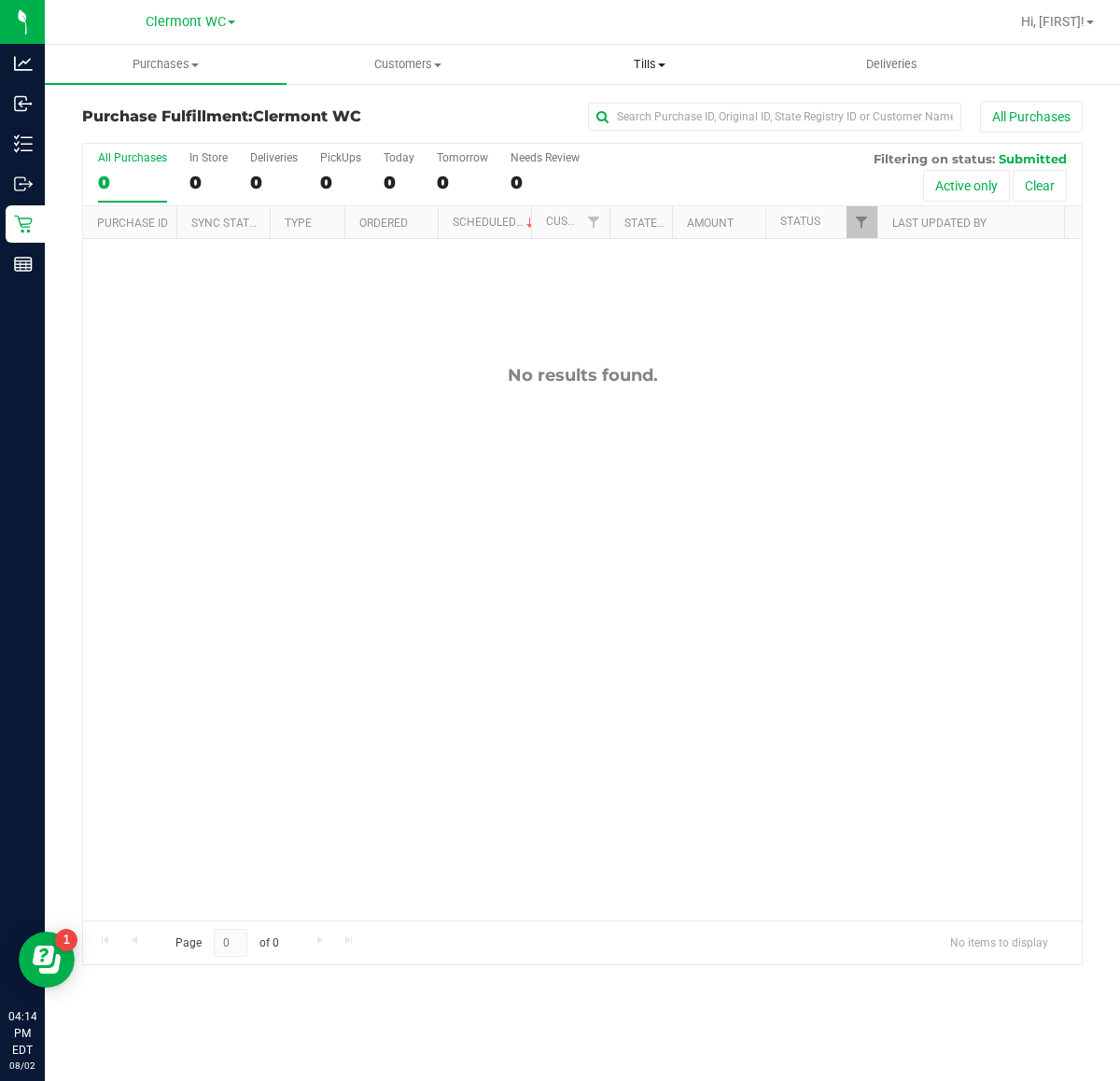 click on "Tills" at bounding box center (649, 64) 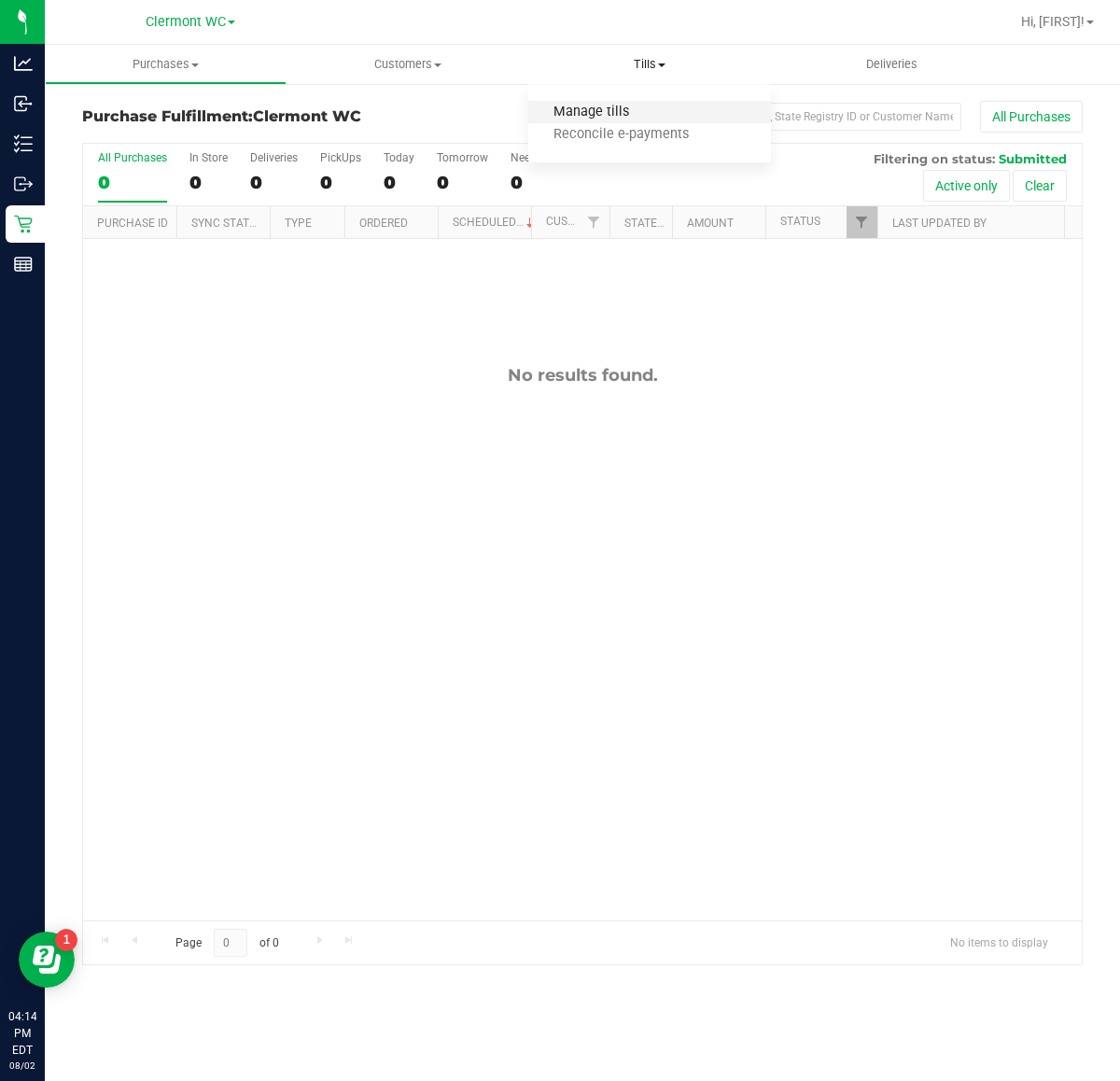 click on "Manage tills" at bounding box center (591, 112) 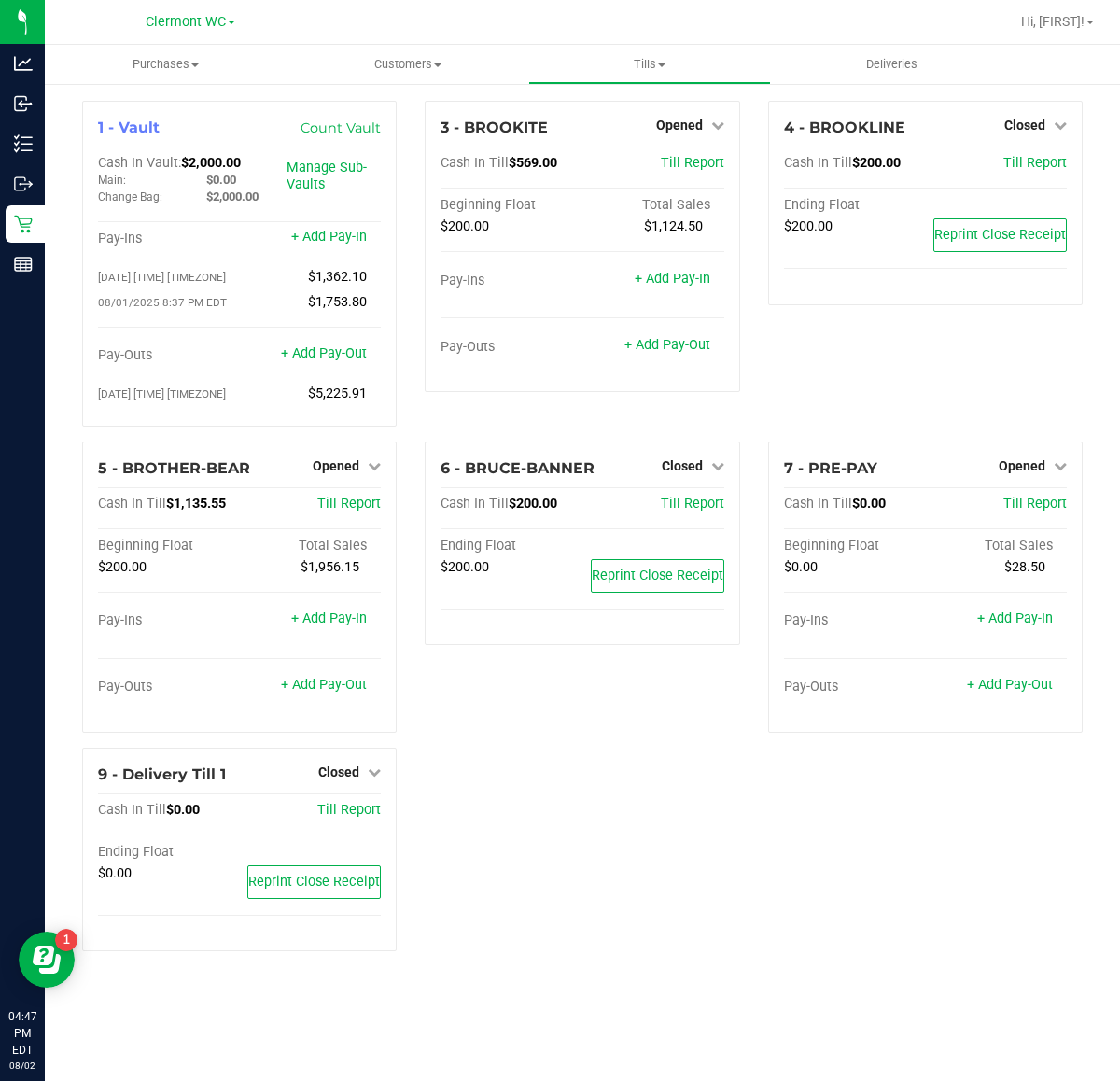 click on "1 - Vault   Count Vault   Cash In Vault:   $2,000.00   Main:   $0.00   Change Bag:   $2,000.00   Manage Sub-Vaults   Pay-Ins   + Add Pay-In   [DATE] [TIME] [TIMEZONE]   $1,362.10   [DATE] [TIME] [TIMEZONE]   $1,753.80   Pay-Outs   + Add Pay-Out   [DATE] [TIME] [TIMEZONE]   $5,225.91   3 - BROOKITE  Opened  Close Till   Cash In Till   $569.00   Till Report   Beginning Float   Total Sales   $200.00       $1,124.50       Pay-Ins   + Add Pay-In   Pay-Outs   + Add Pay-Out   4 - BROOKLINE  Closed  Open Till   Cash In Till   $200.00   Till Report   Ending Float   $200.00       Reprint Close Receipt   5 - BROTHER-BEAR  Opened  Close Till   Cash In Till   $1,135.55   Till Report   Beginning Float   Total Sales   $200.00       $1,956.15       Pay-Ins   + Add Pay-In   Pay-Outs   + Add Pay-Out   6 - BRUCE-BANNER  Closed  Open Till   Cash In Till   $200.00   Till Report   Ending Float   $200.00       Reprint Close Receipt   7 - PRE-PAY  Opened  Close Till   Cash In Till   $0.00   Till Report   Beginning Float" at bounding box center (582, 533) 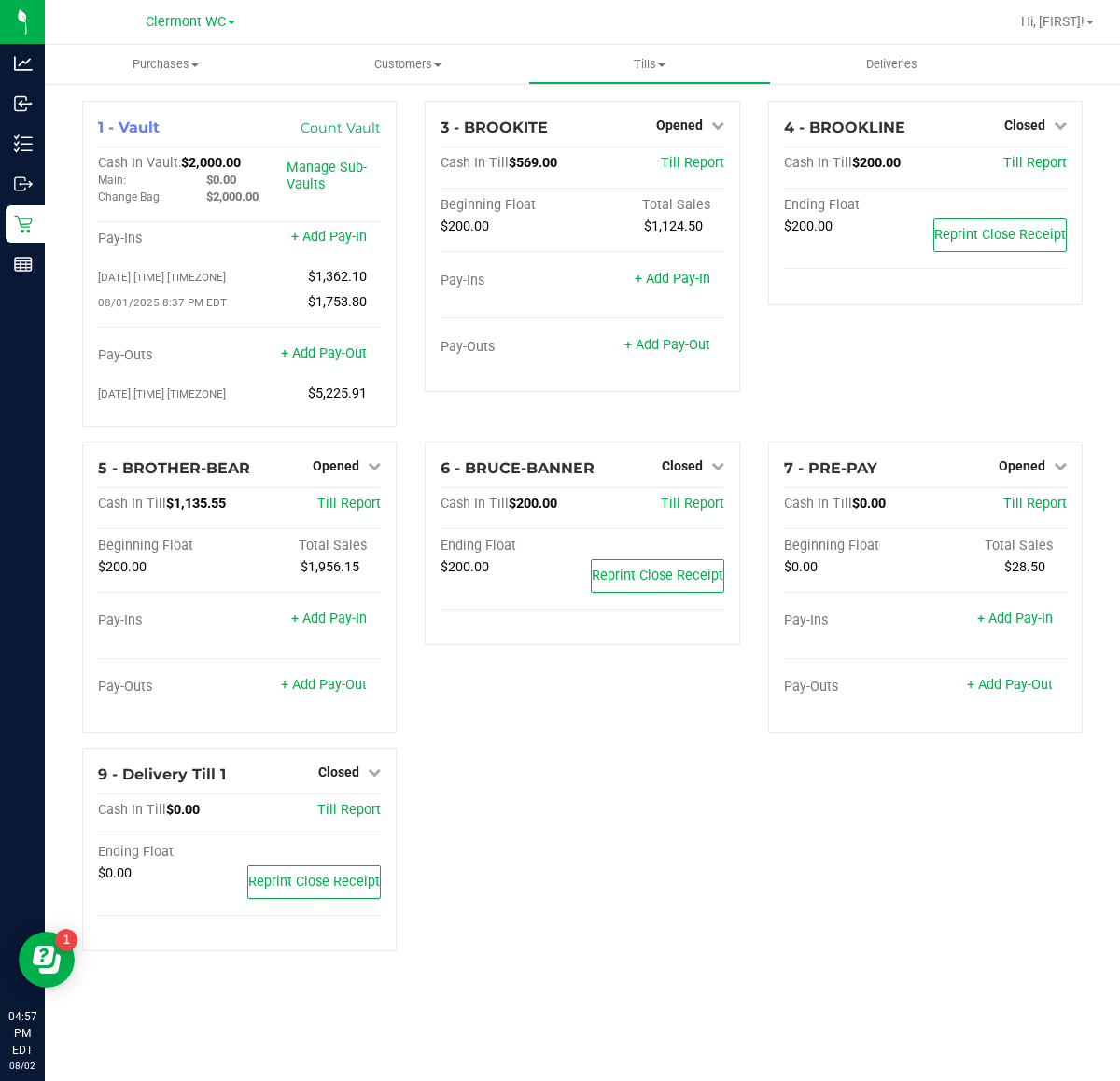 click on "6 - BRUCE-BANNER  Closed  Open Till   Cash In Till   $200.00   Till Report   Ending Float   $200.00       Reprint Close Receipt" at bounding box center [581, 595] 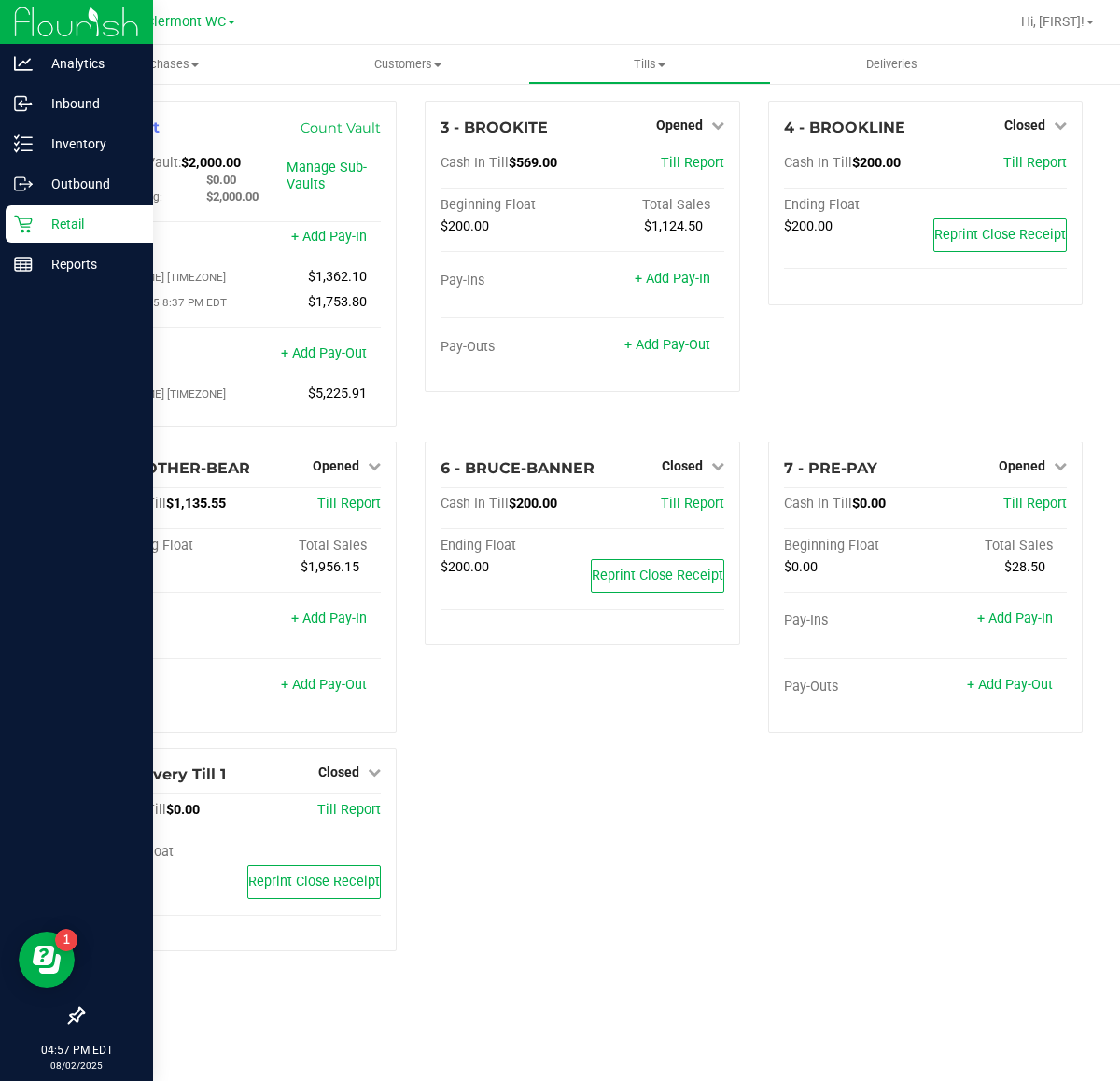 click on "Retail" at bounding box center (89, 224) 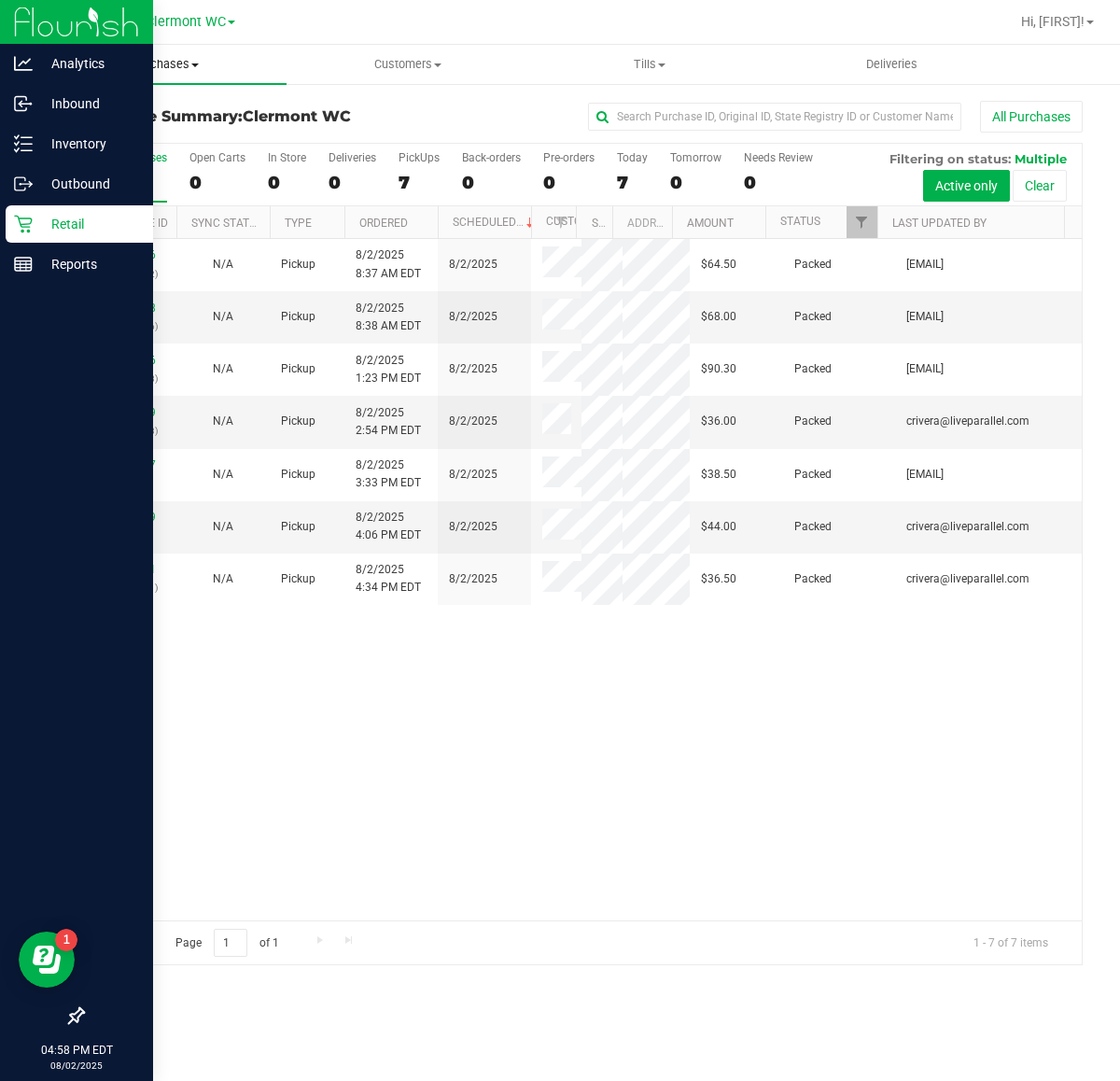 click on "Purchases" at bounding box center [165, 64] 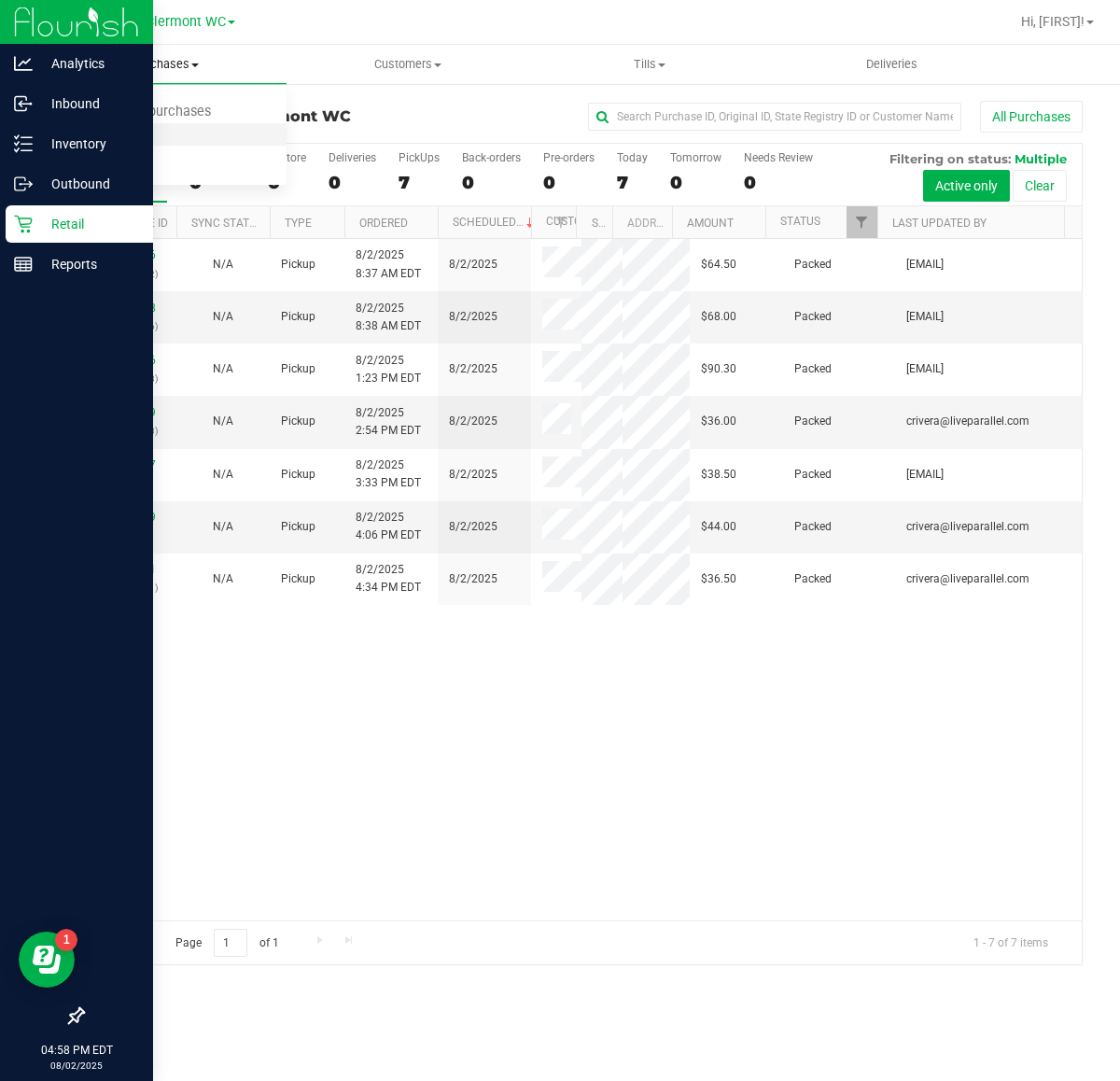 click on "Fulfillment" at bounding box center [165, 135] 